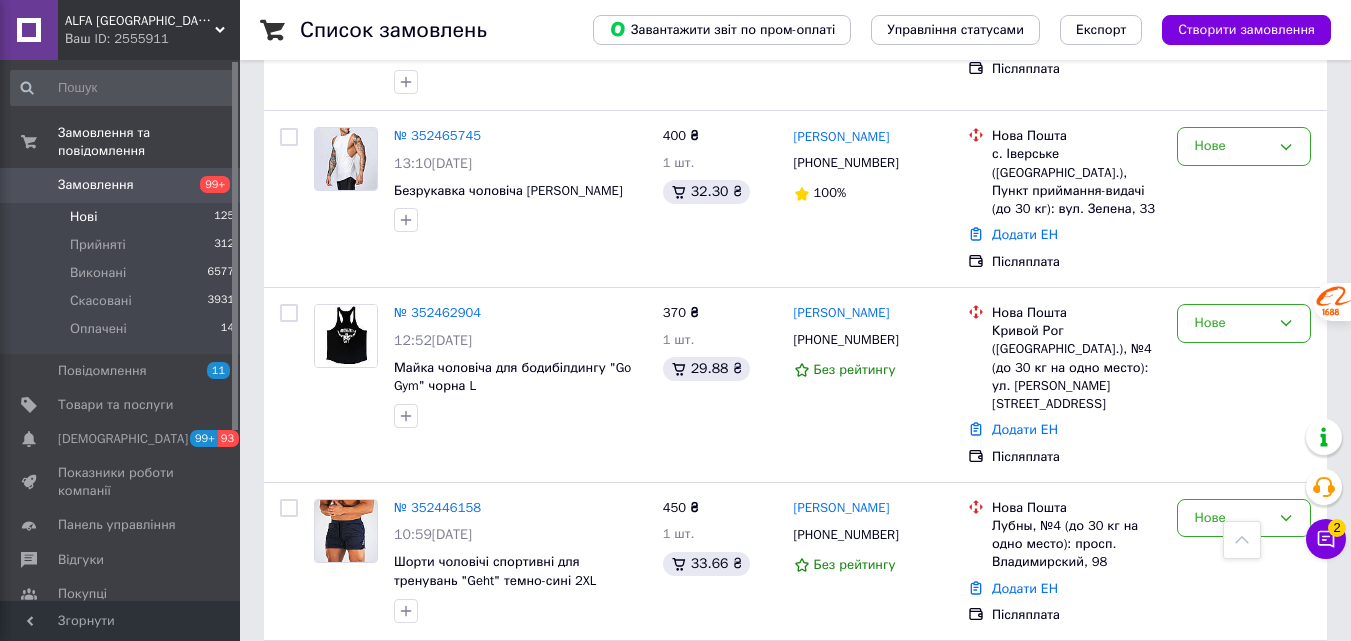 scroll, scrollTop: 485, scrollLeft: 0, axis: vertical 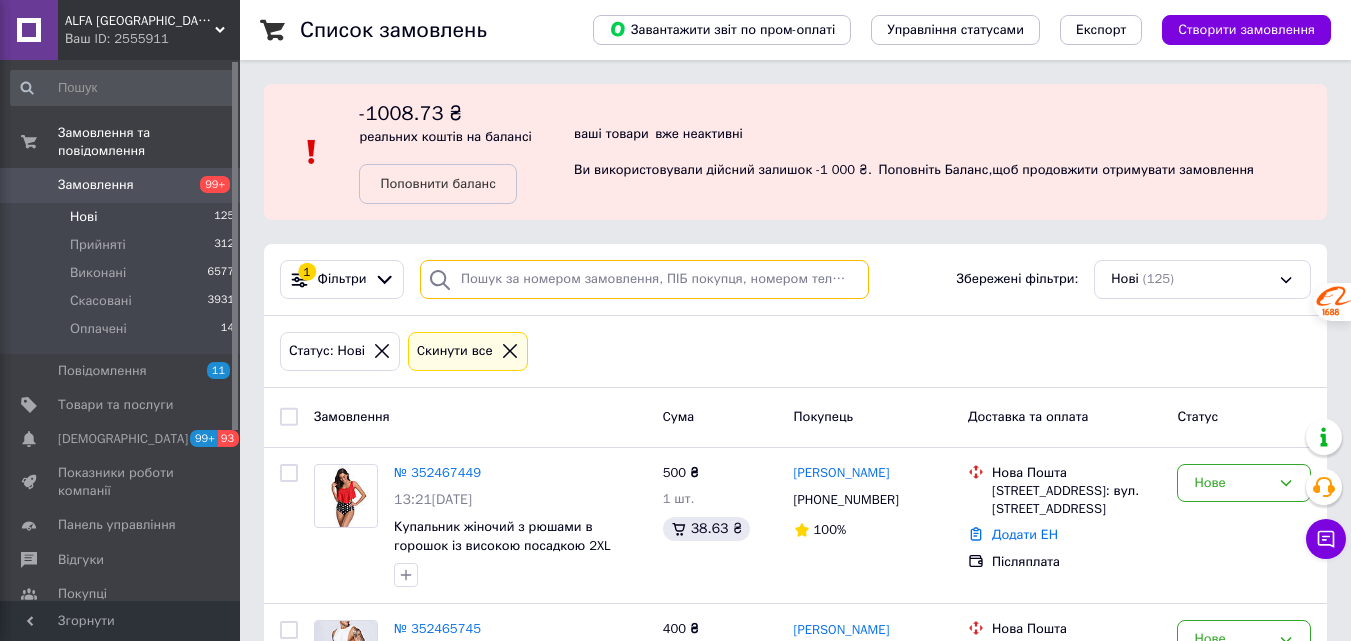 click at bounding box center (644, 279) 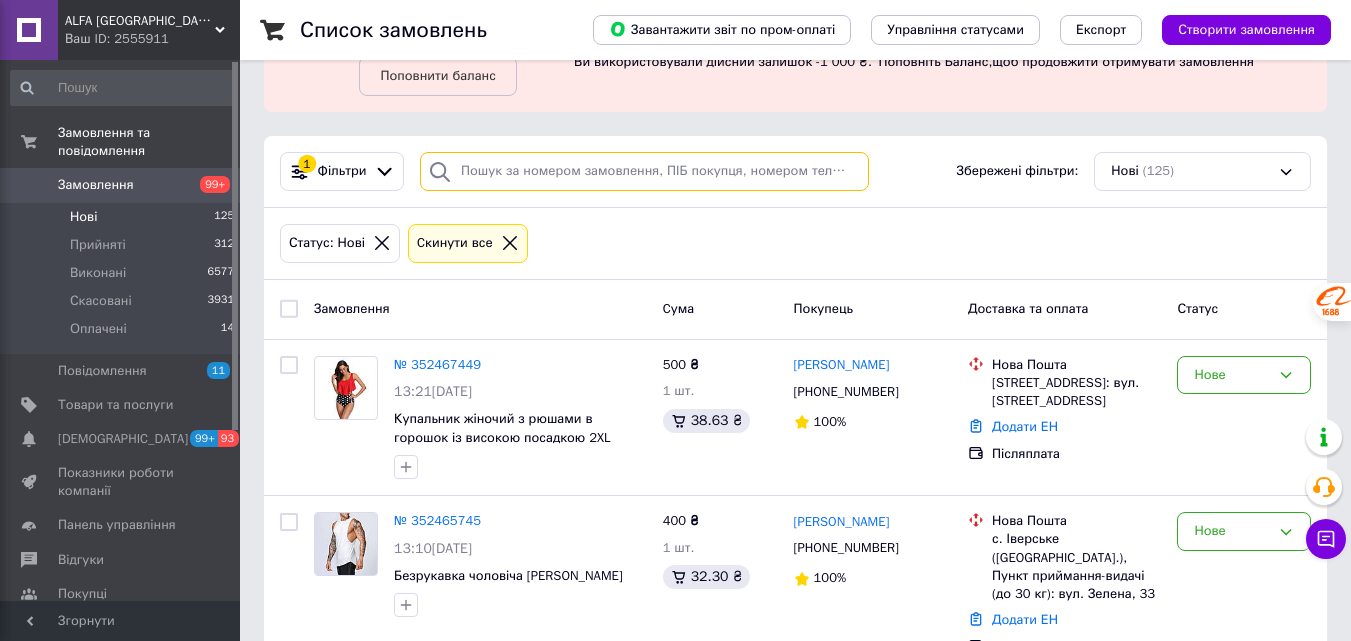 scroll, scrollTop: 200, scrollLeft: 0, axis: vertical 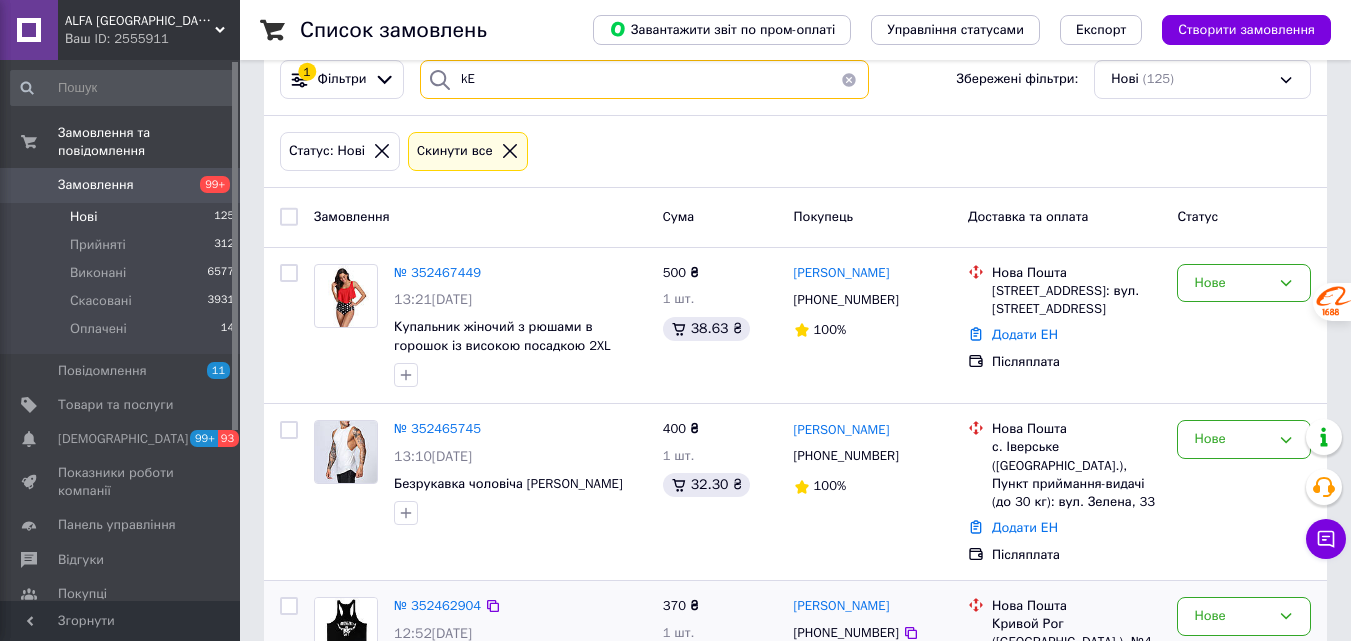 type on "k" 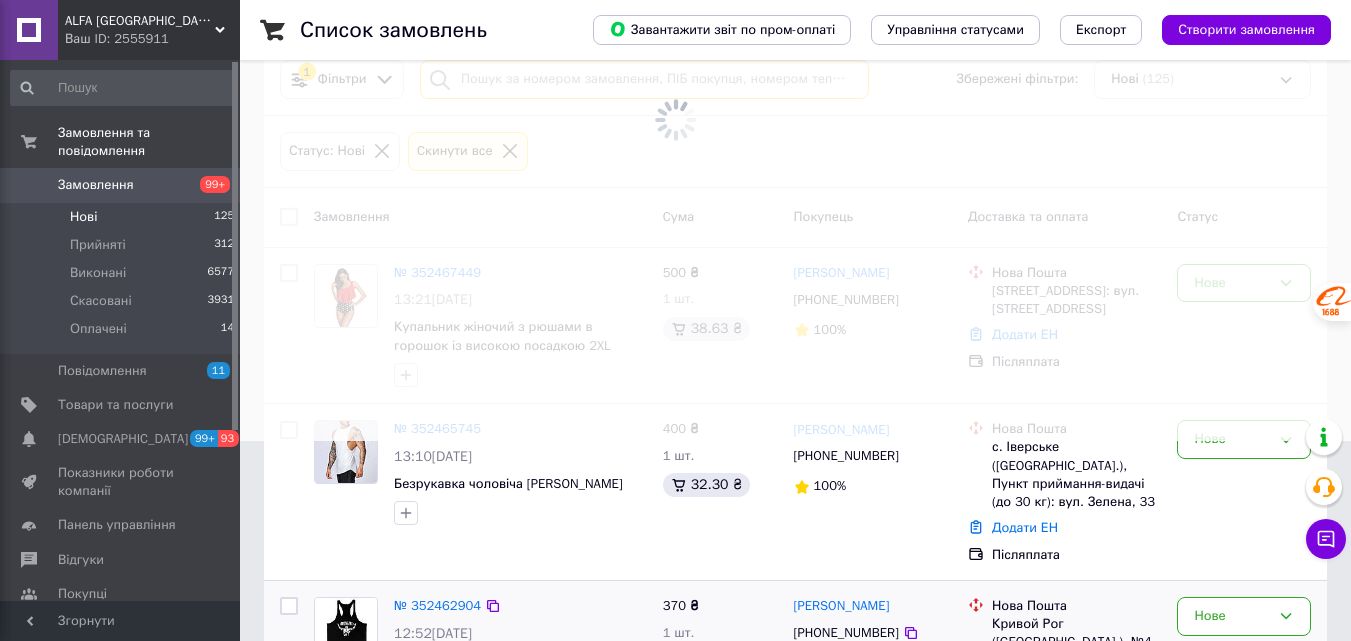 scroll, scrollTop: 0, scrollLeft: 0, axis: both 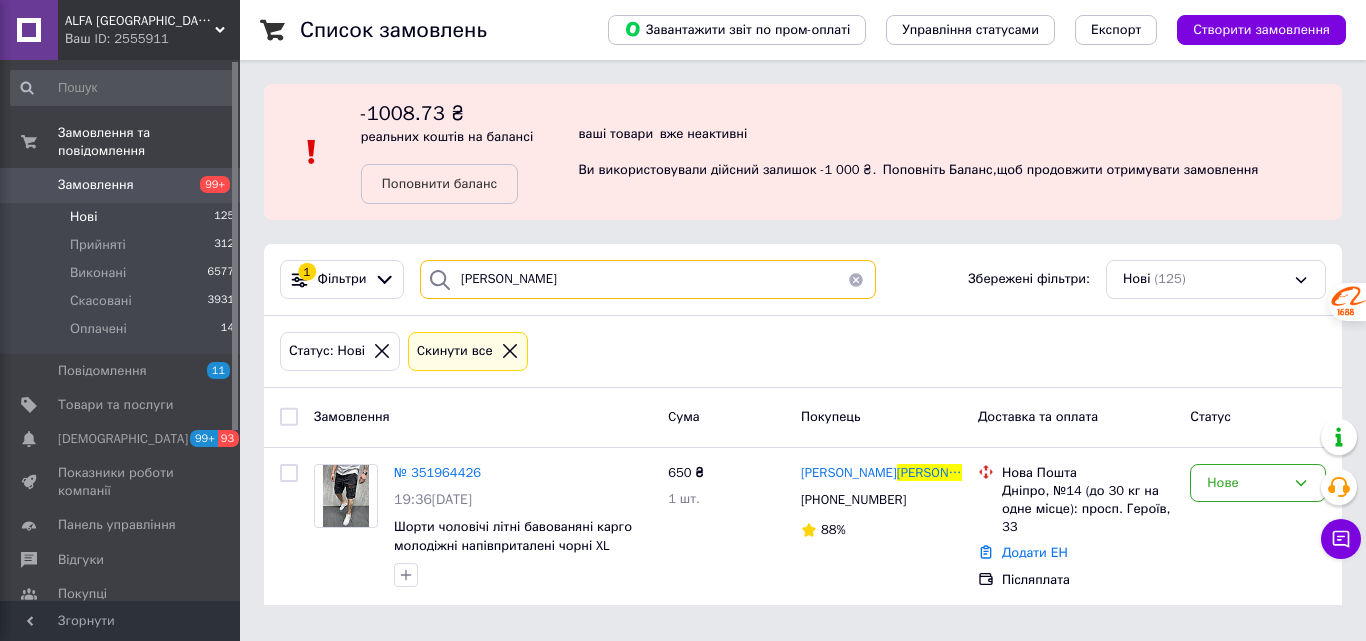 click on "лУЦЕНКО" at bounding box center (648, 279) 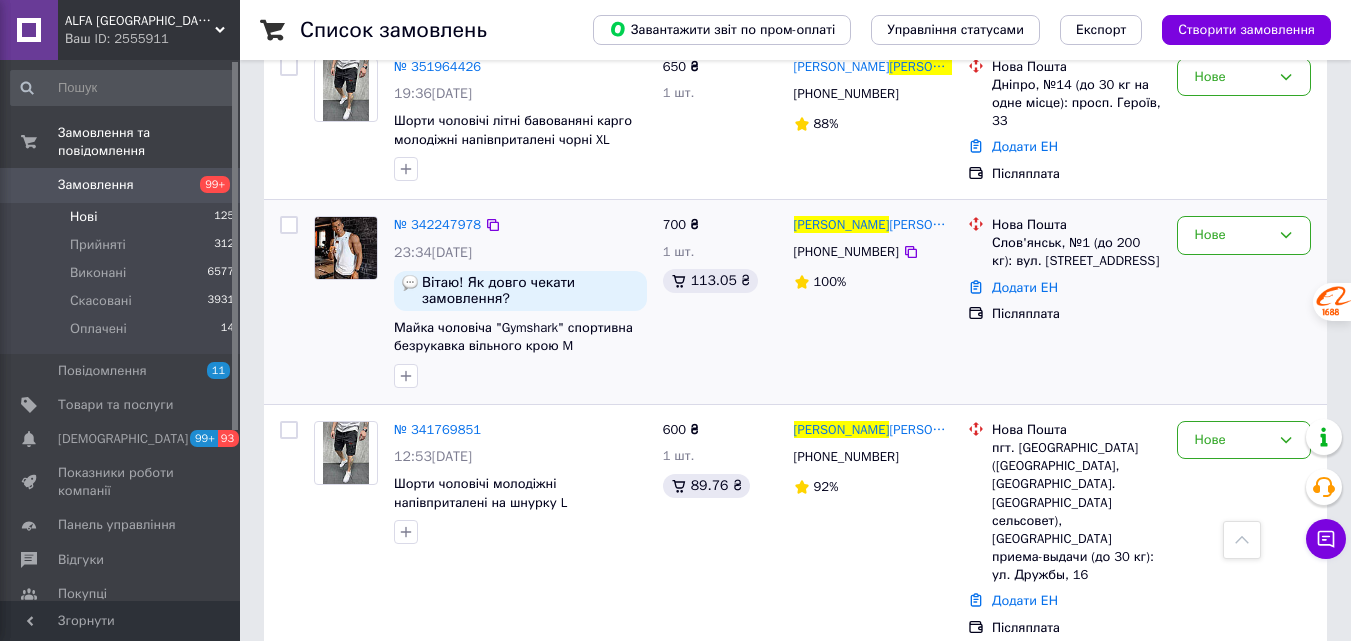 scroll, scrollTop: 0, scrollLeft: 0, axis: both 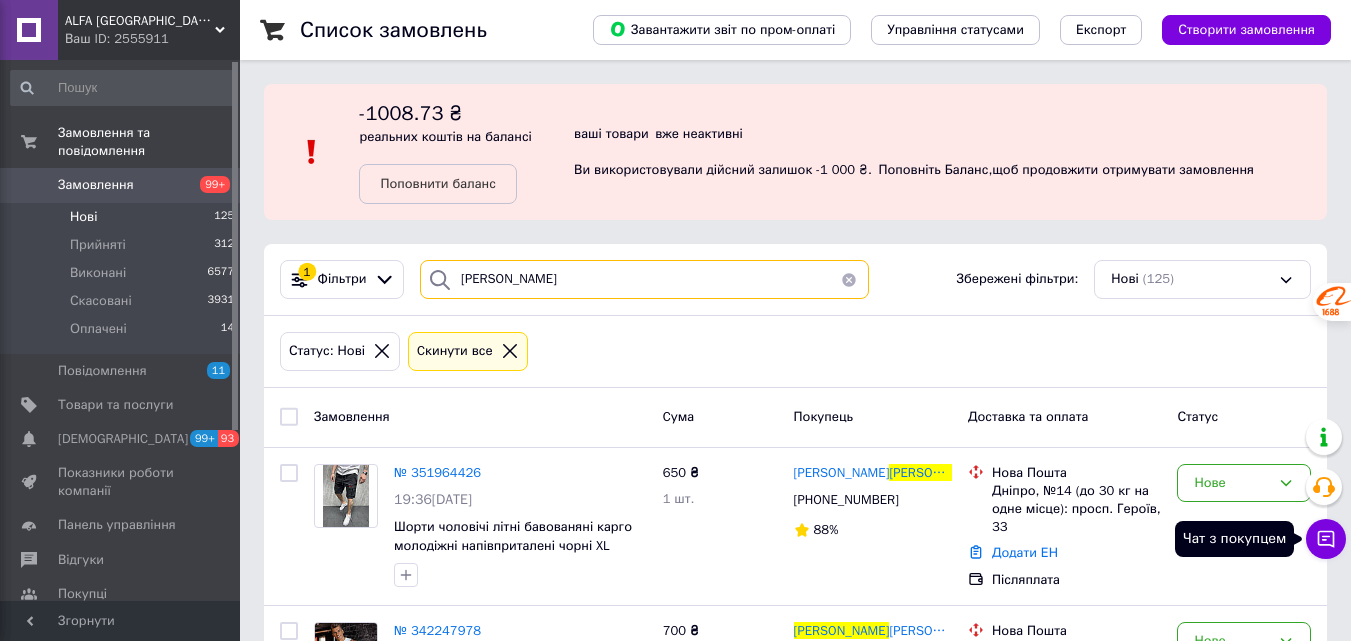 type on "[PERSON_NAME]" 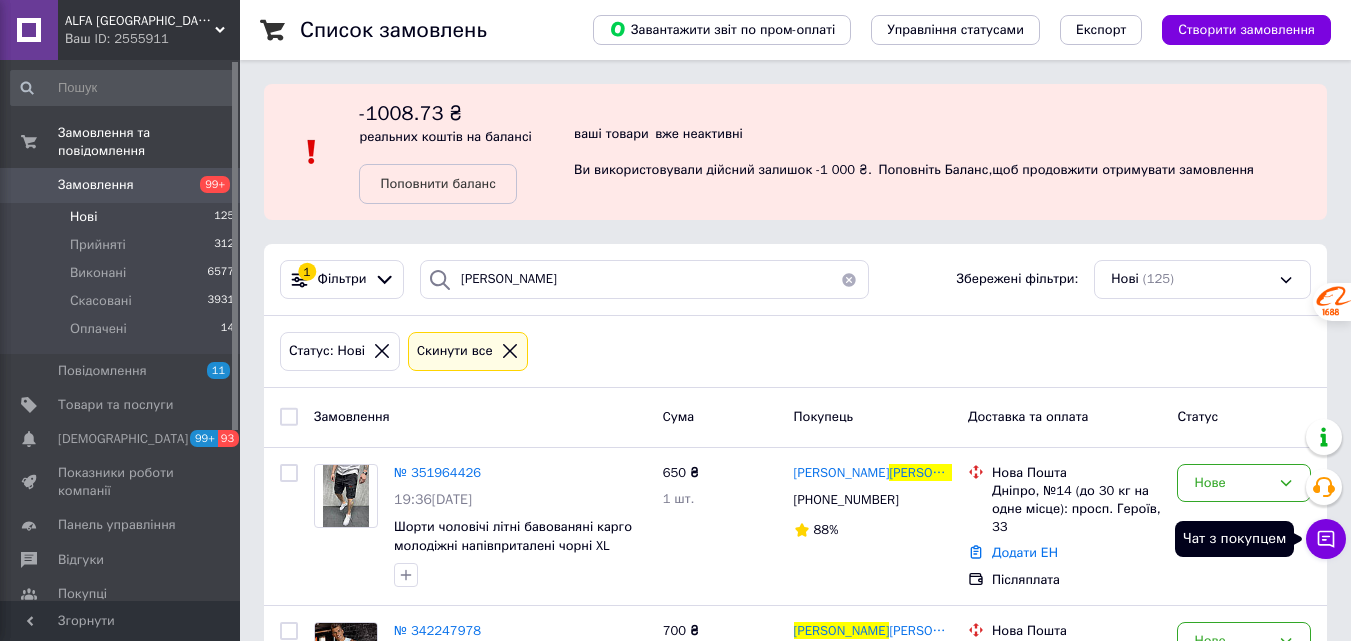 click on "Чат з покупцем" at bounding box center (1326, 539) 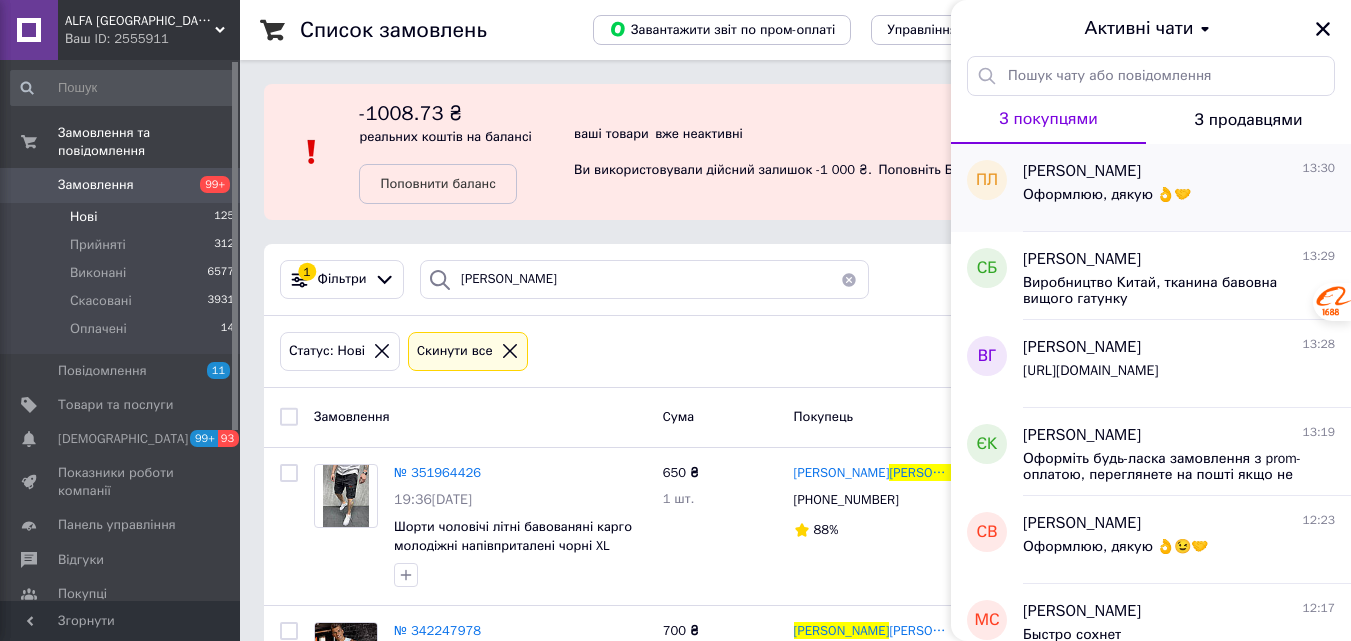 click on "Оформлюю, дякую 👌🤝" at bounding box center [1107, 195] 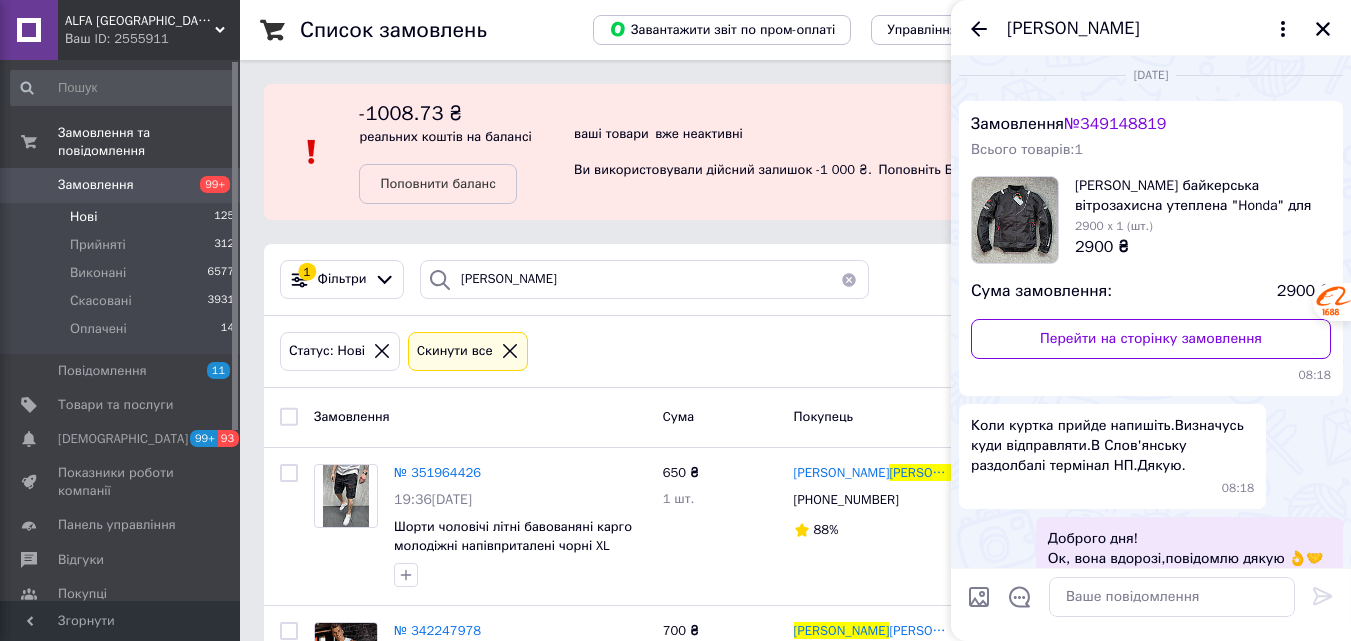 scroll, scrollTop: 0, scrollLeft: 0, axis: both 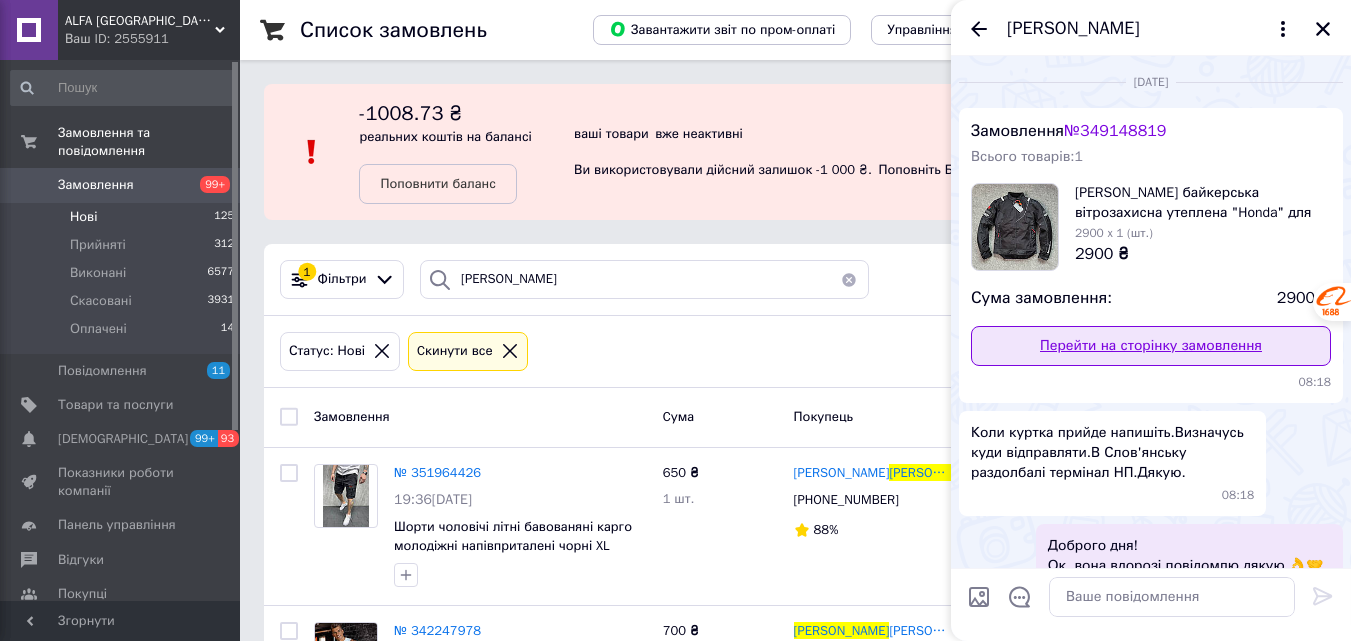 click on "Перейти на сторінку замовлення" at bounding box center (1151, 346) 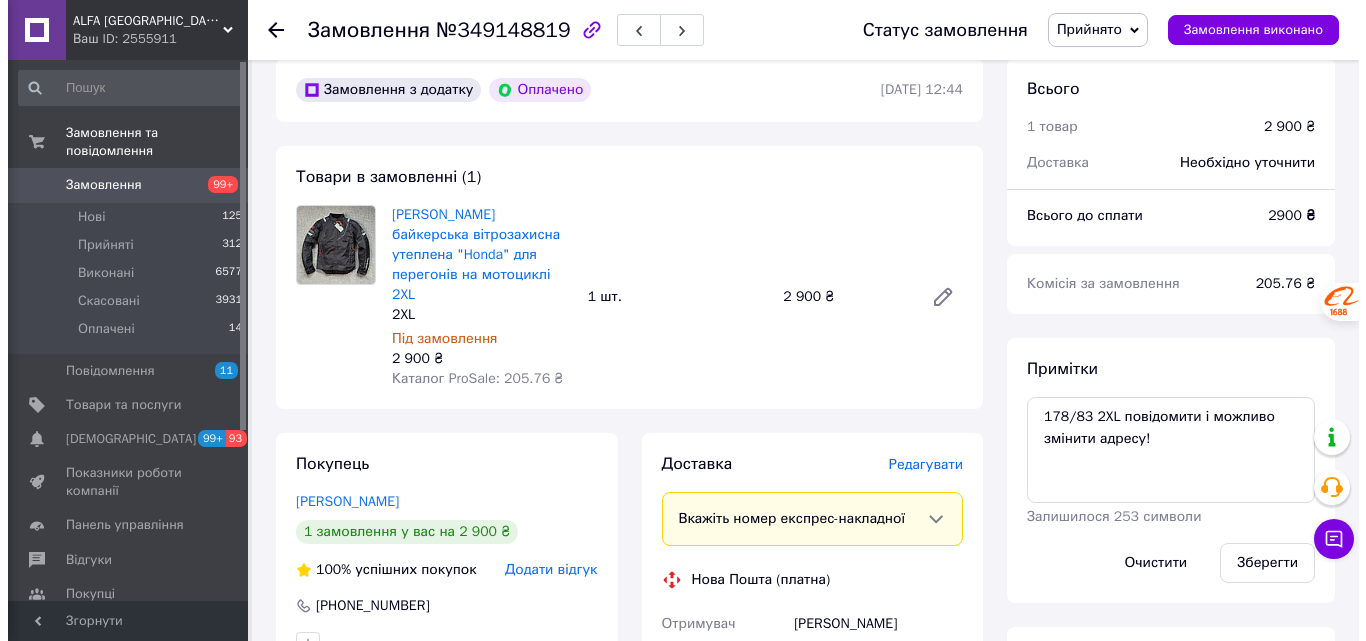 scroll, scrollTop: 700, scrollLeft: 0, axis: vertical 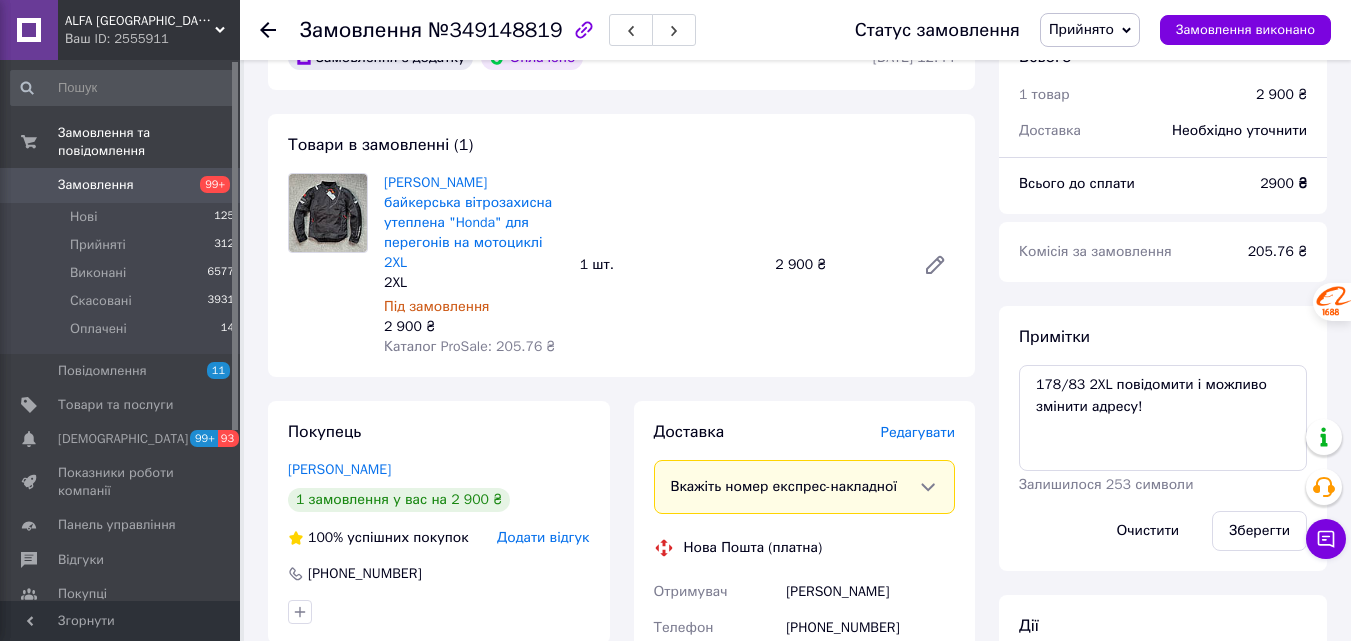 click on "Редагувати" at bounding box center (918, 432) 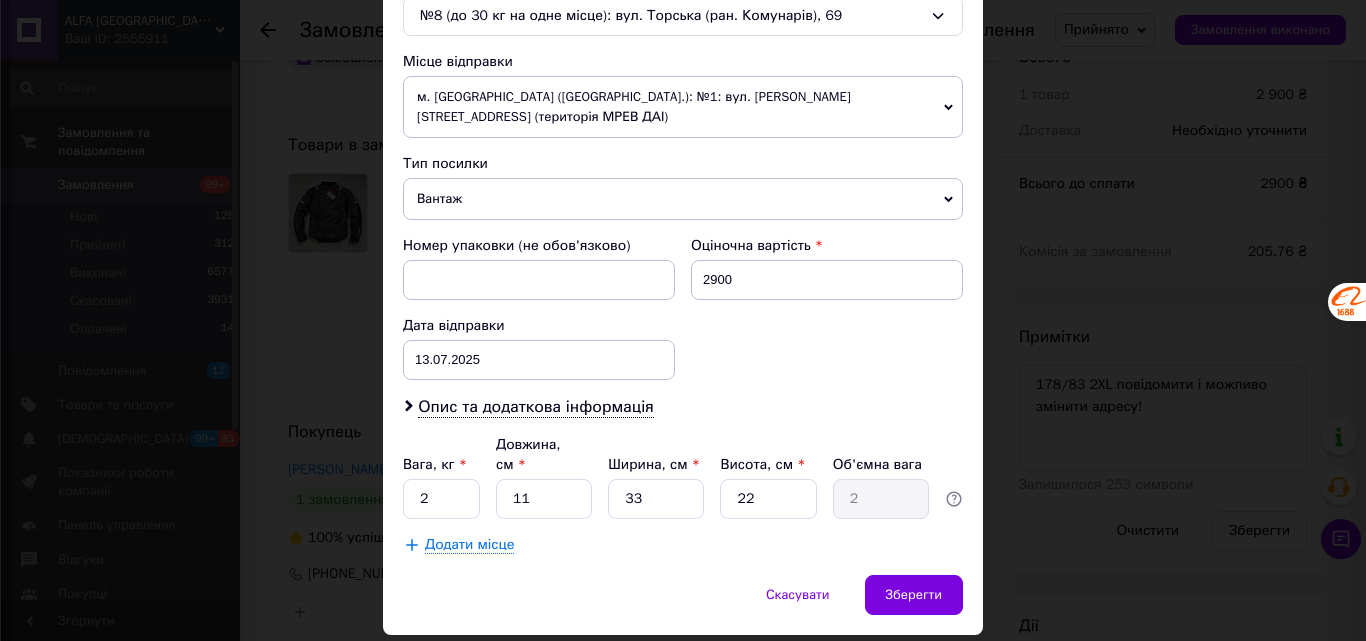 scroll, scrollTop: 687, scrollLeft: 0, axis: vertical 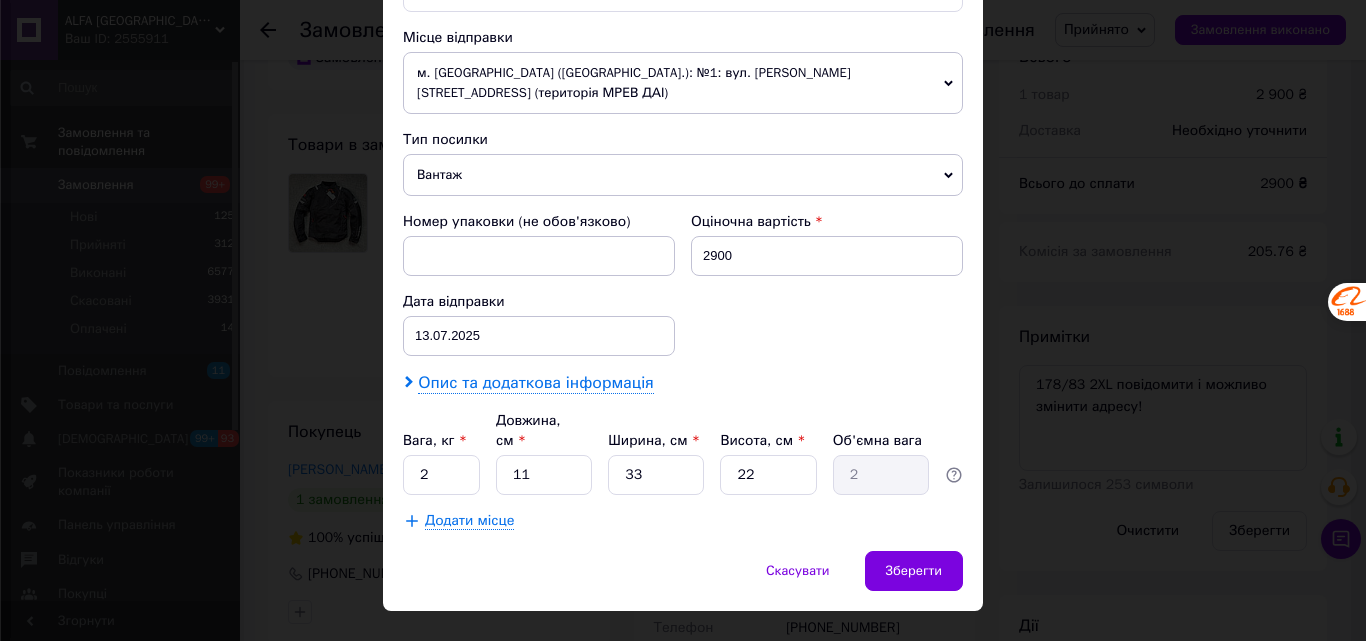 click on "Опис та додаткова інформація" at bounding box center [535, 383] 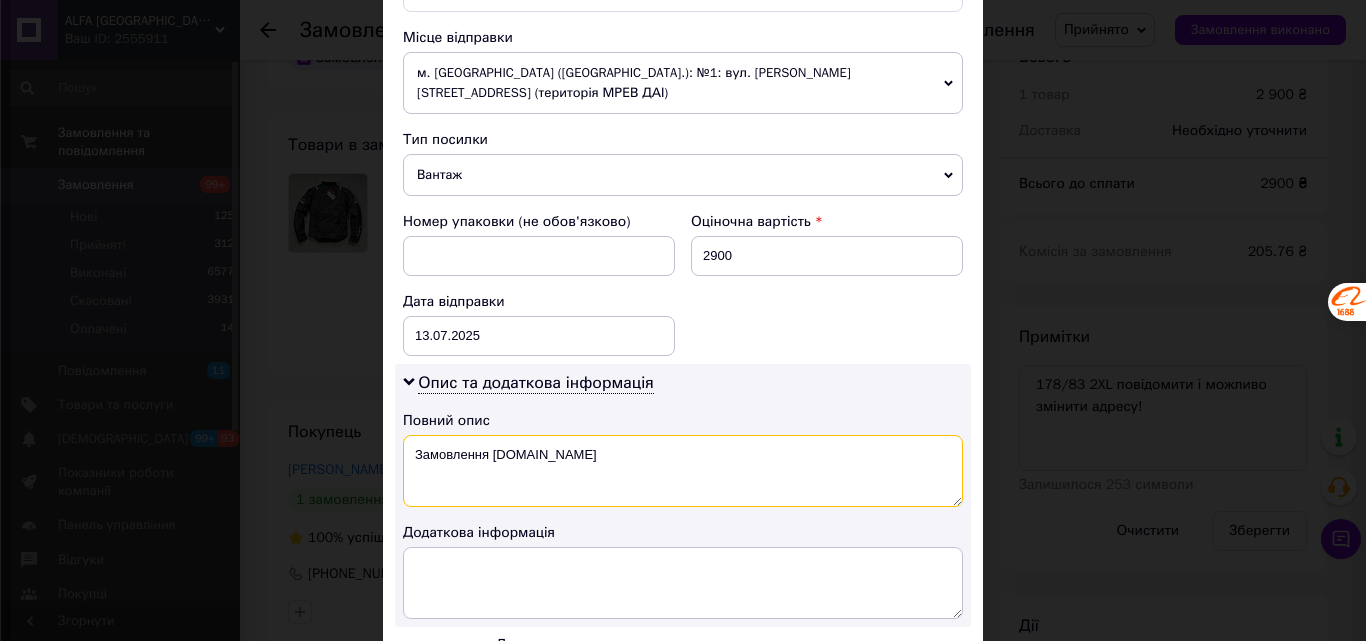 click on "Замовлення Prom.ua" at bounding box center (683, 471) 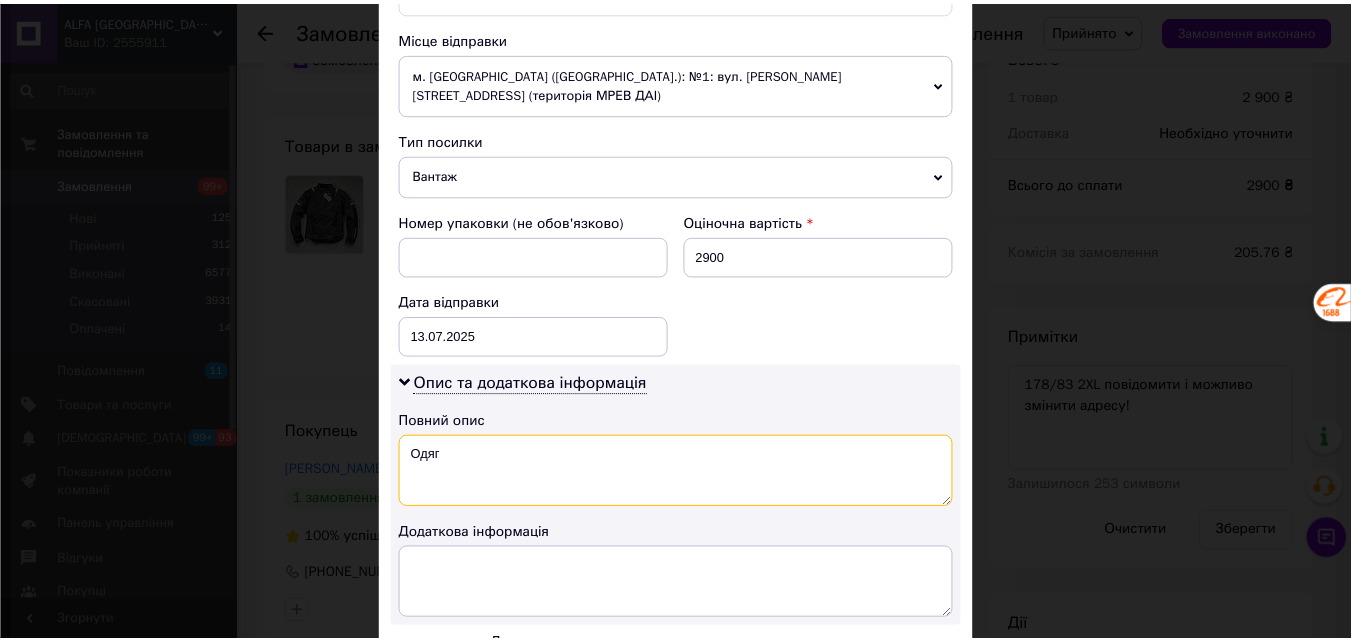 scroll, scrollTop: 911, scrollLeft: 0, axis: vertical 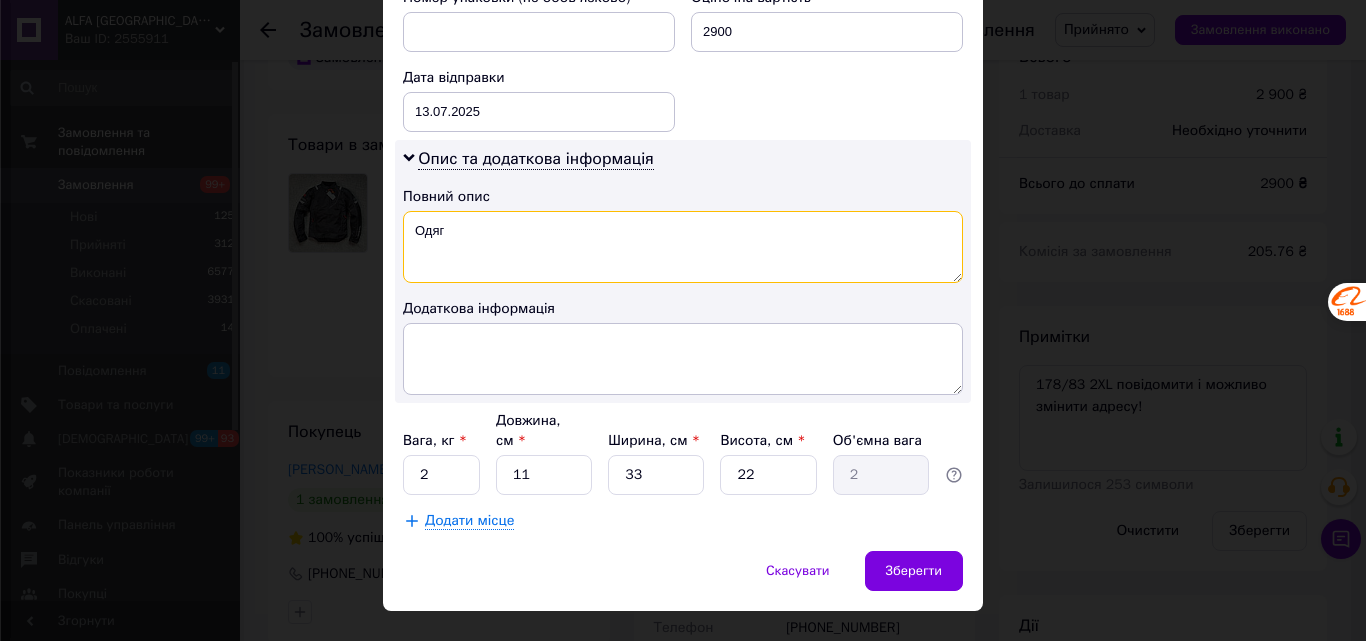 type on "Одяг" 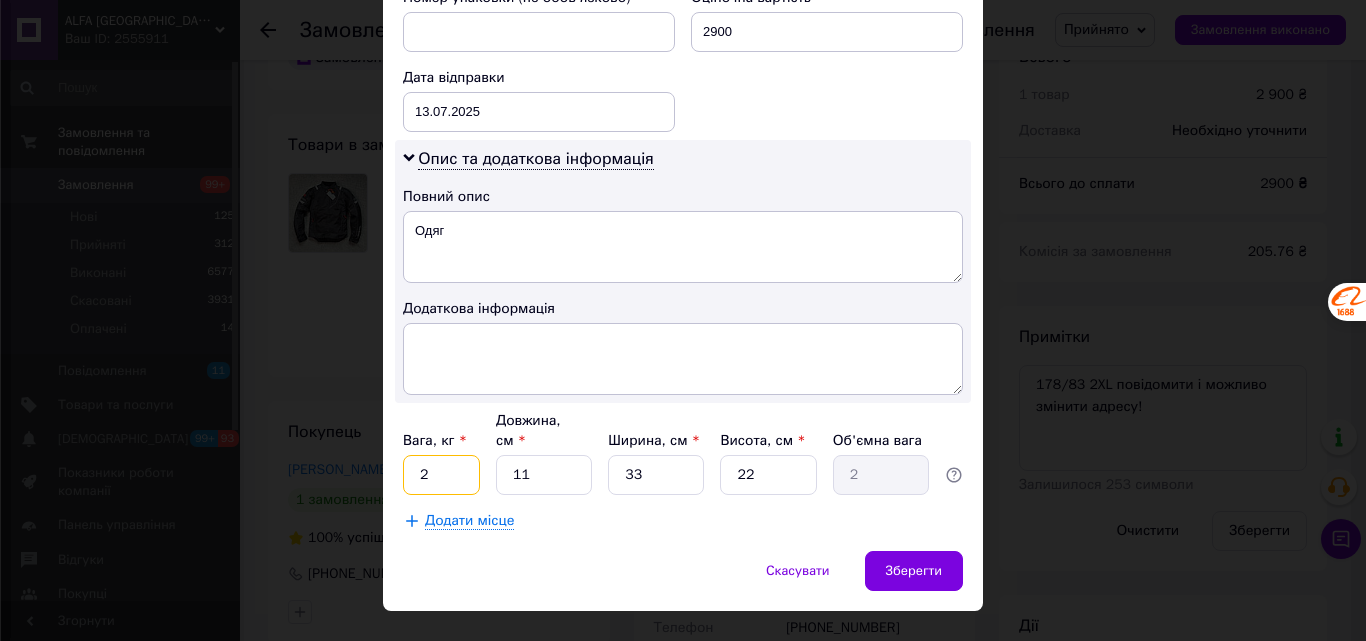 click on "2" at bounding box center (441, 475) 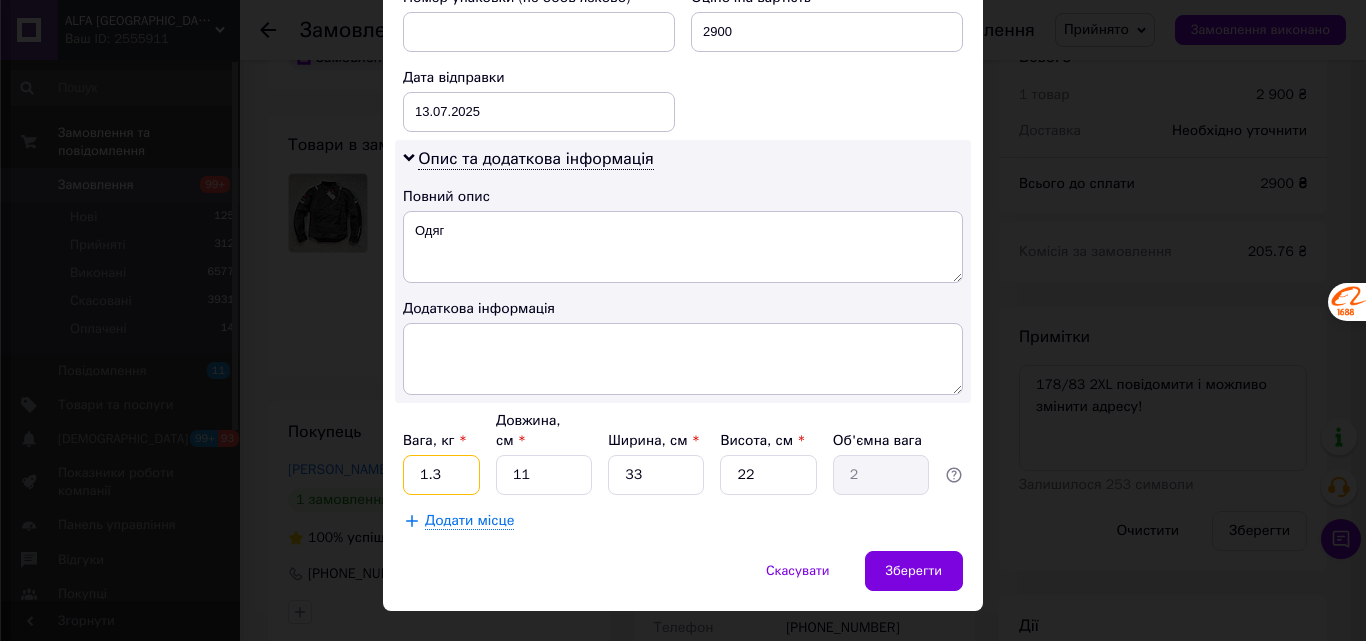 type on "1.3" 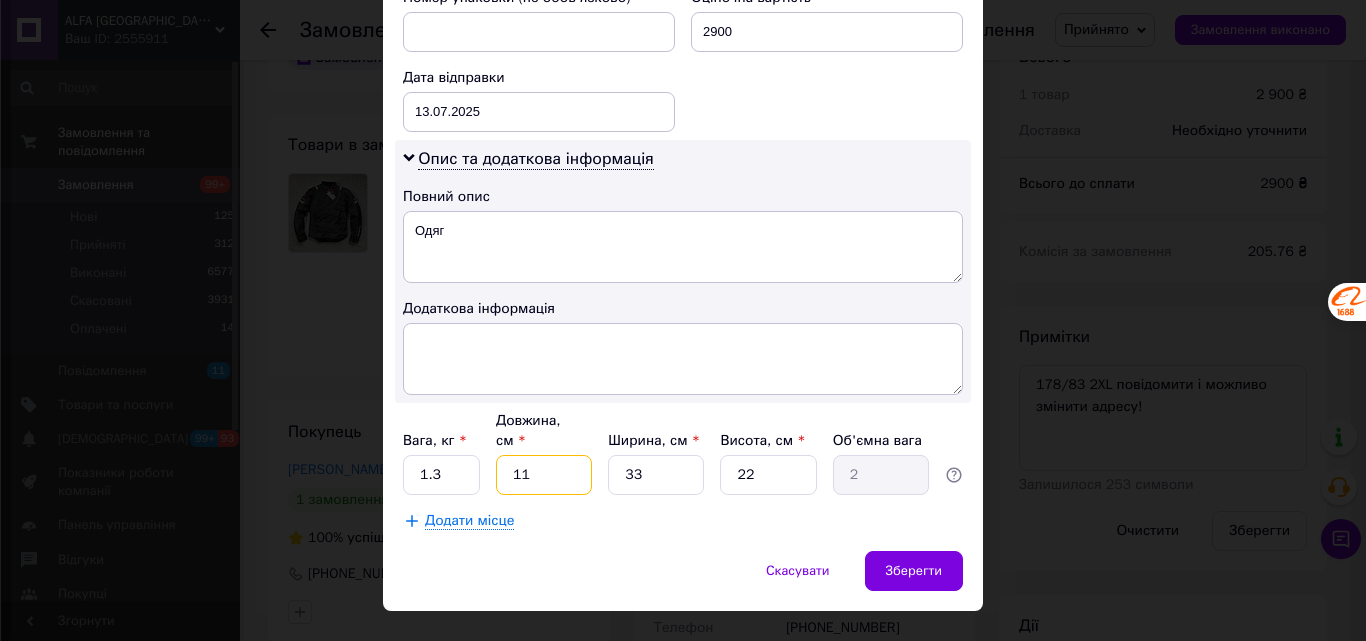 click on "11" at bounding box center (544, 475) 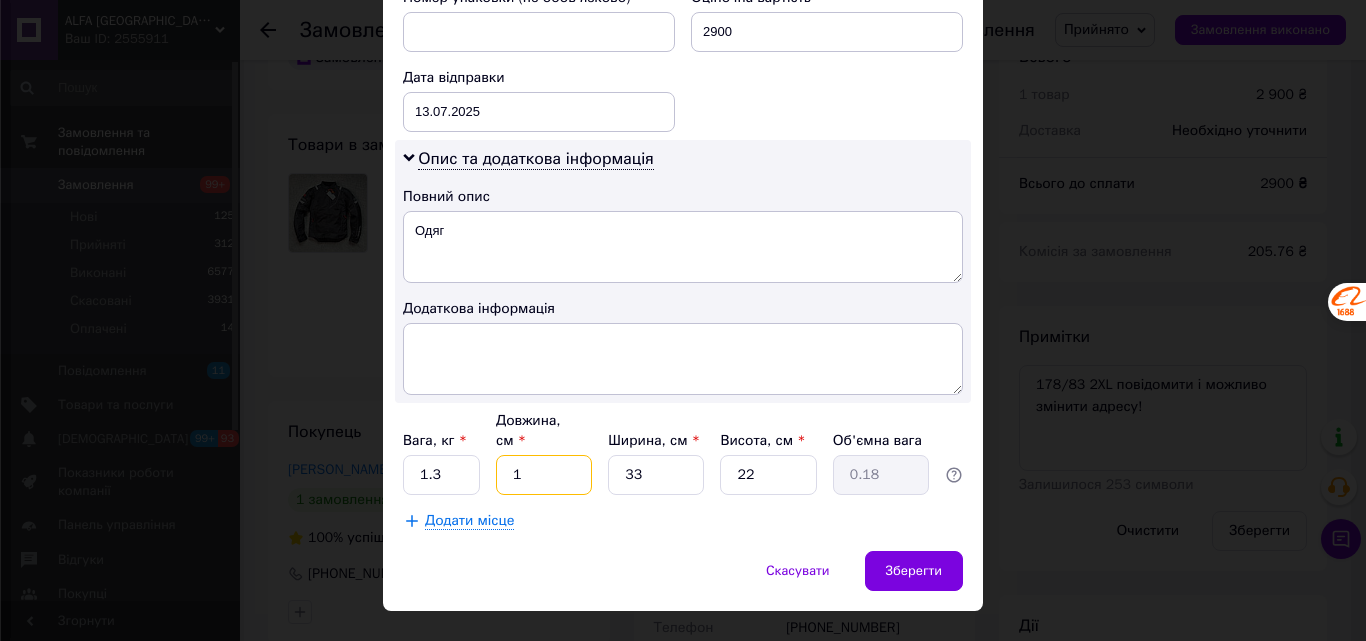 type 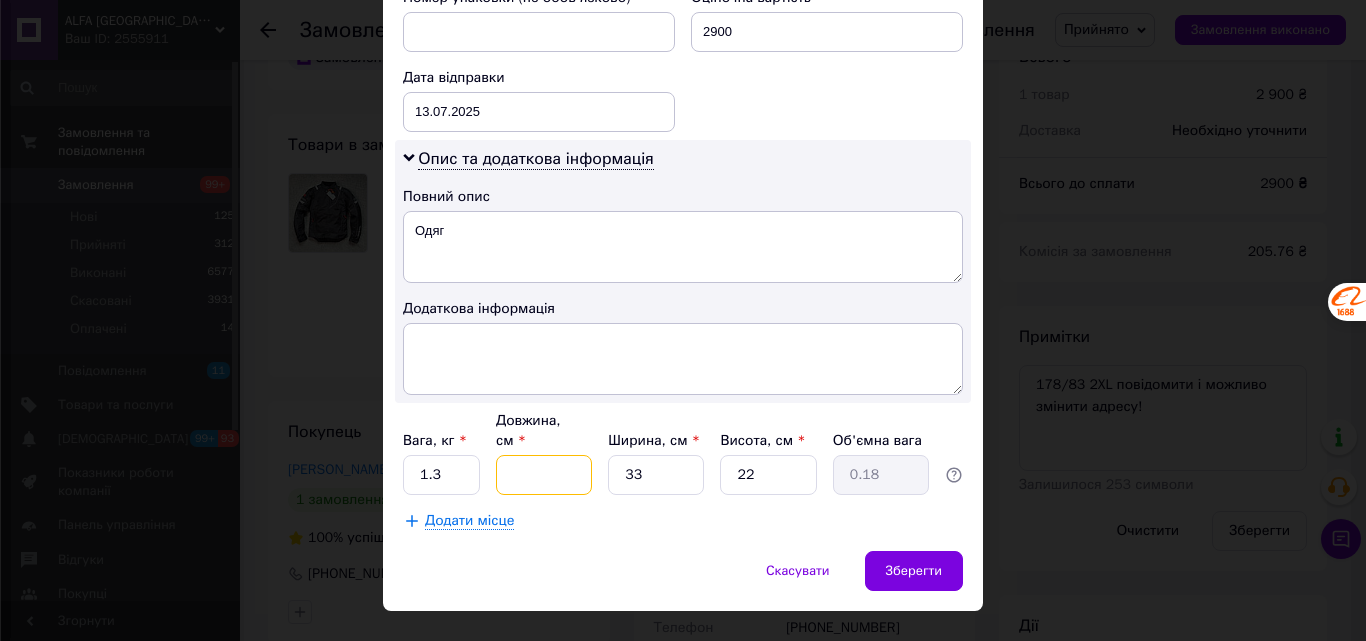 type 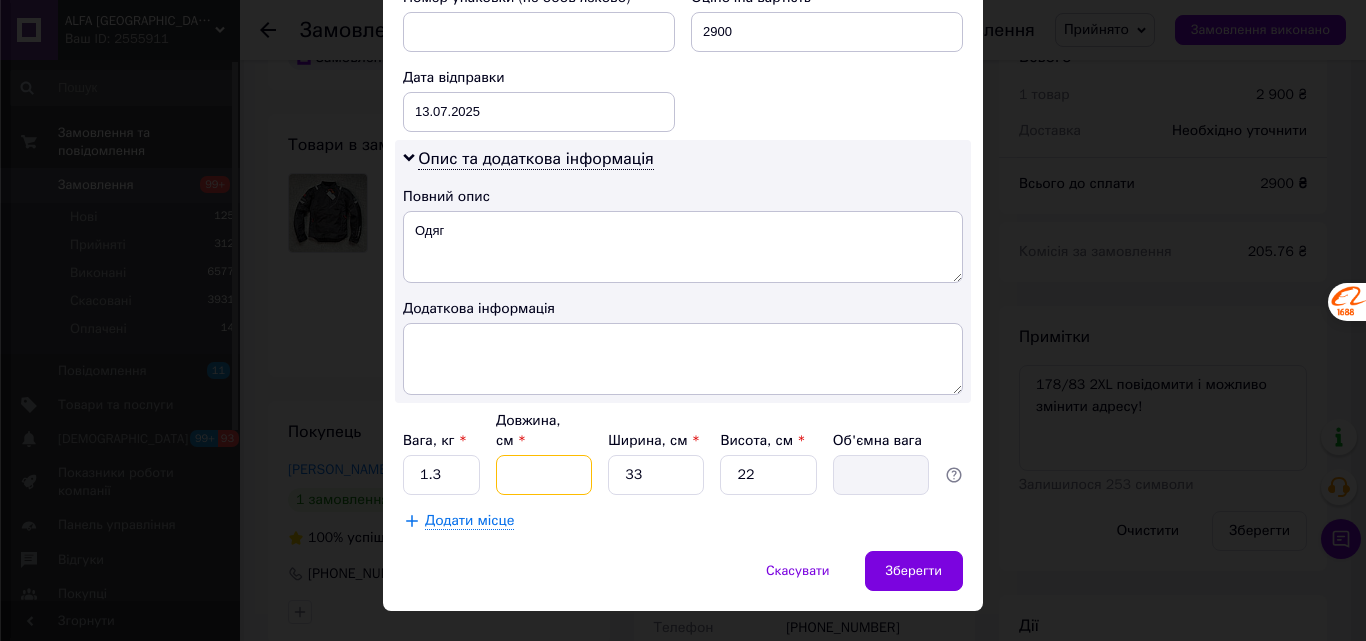type on "4" 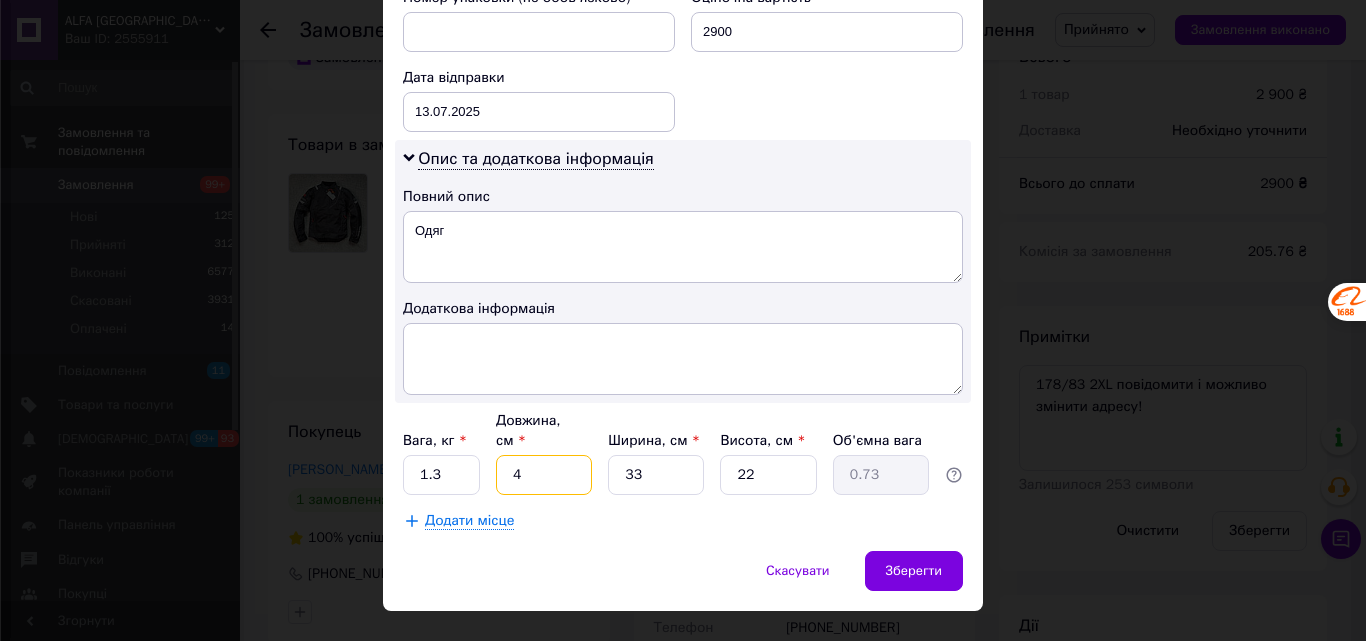 type on "45" 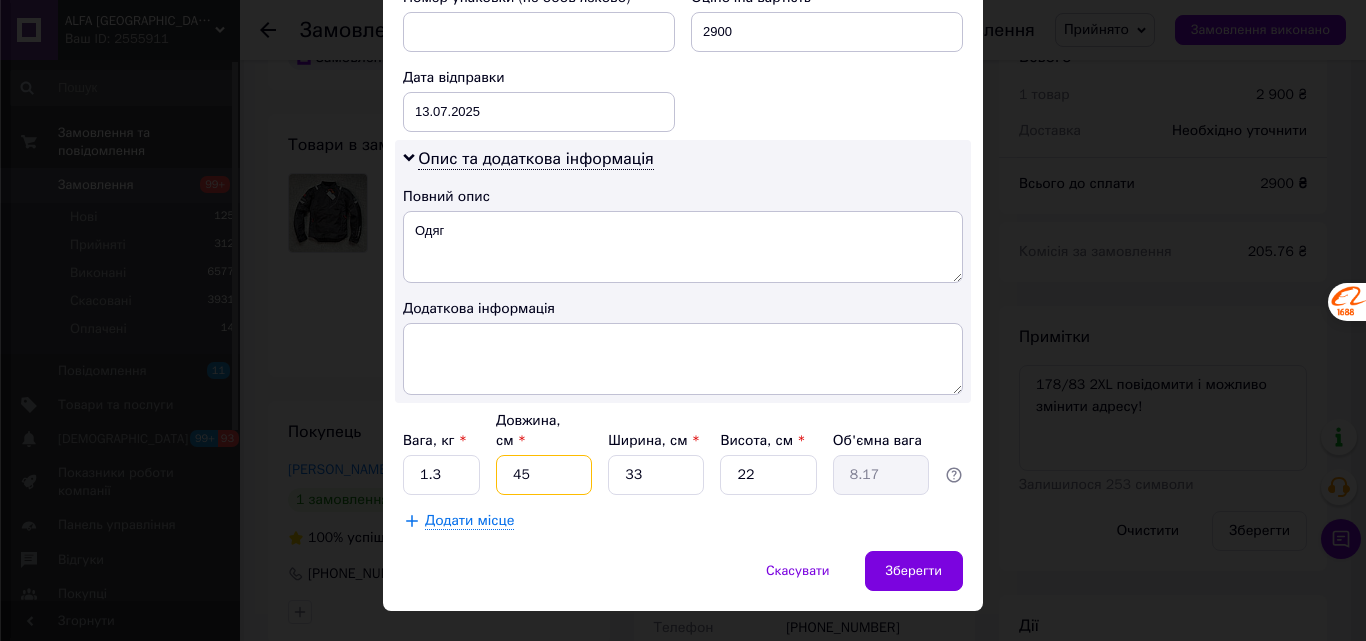 type on "45" 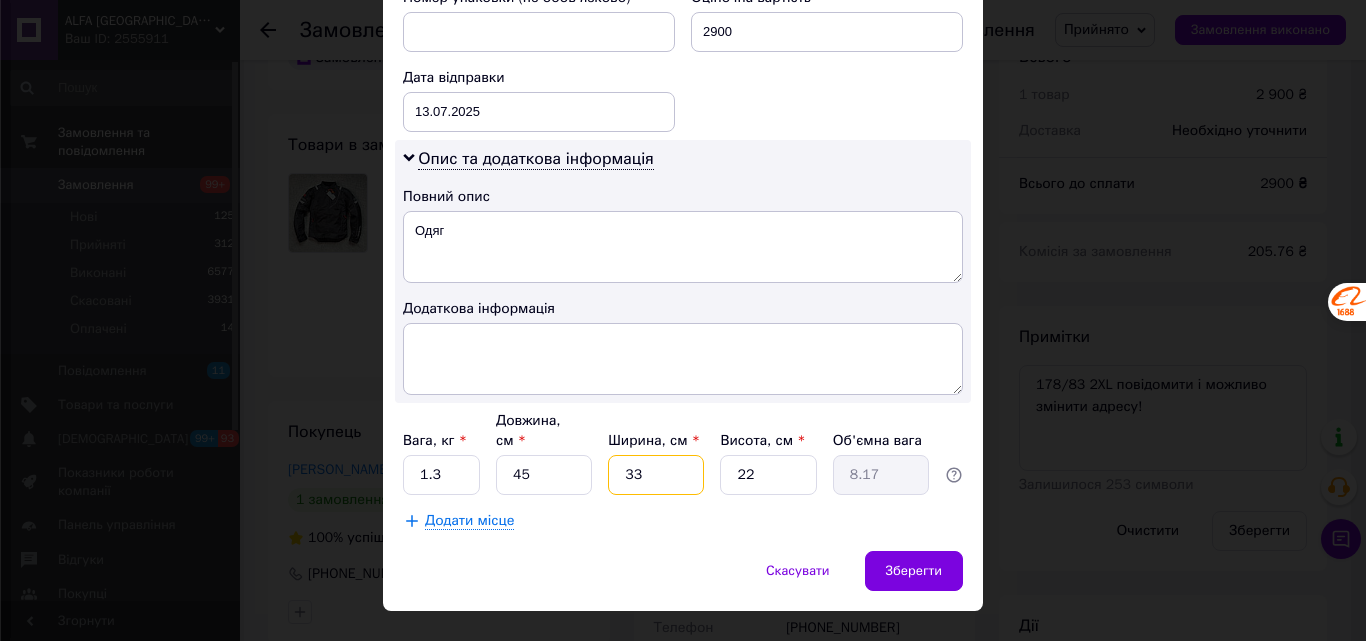 click on "33" at bounding box center (656, 475) 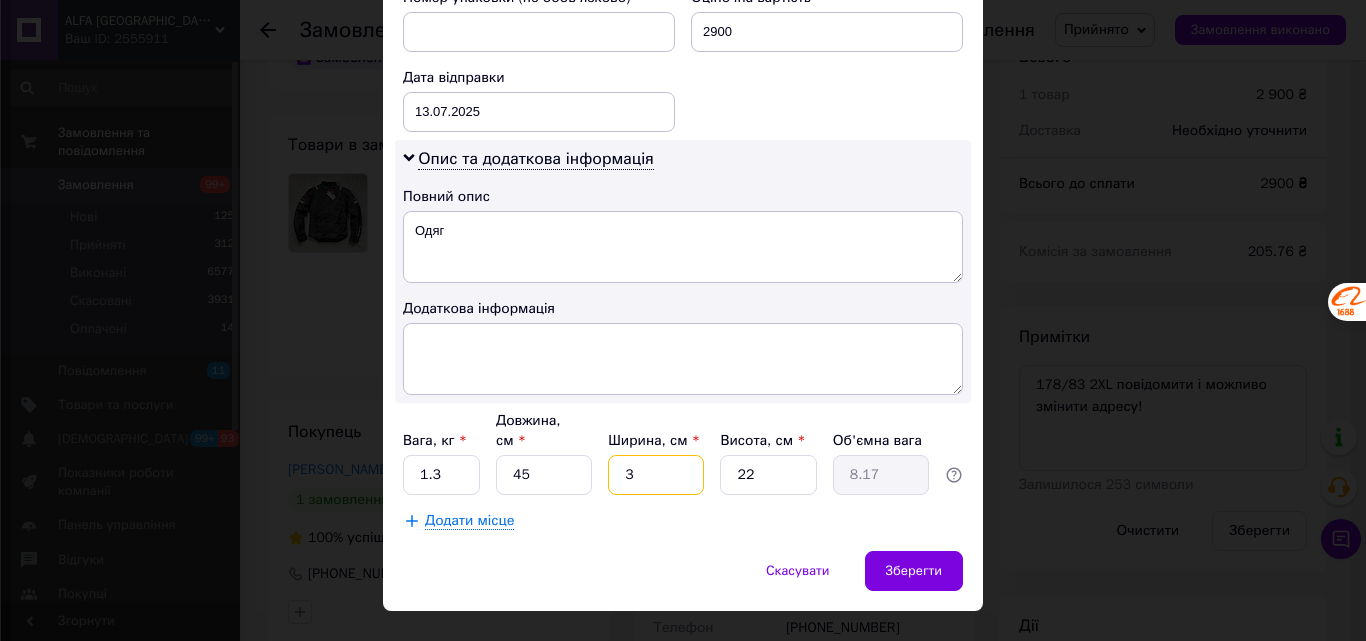 type on "0.74" 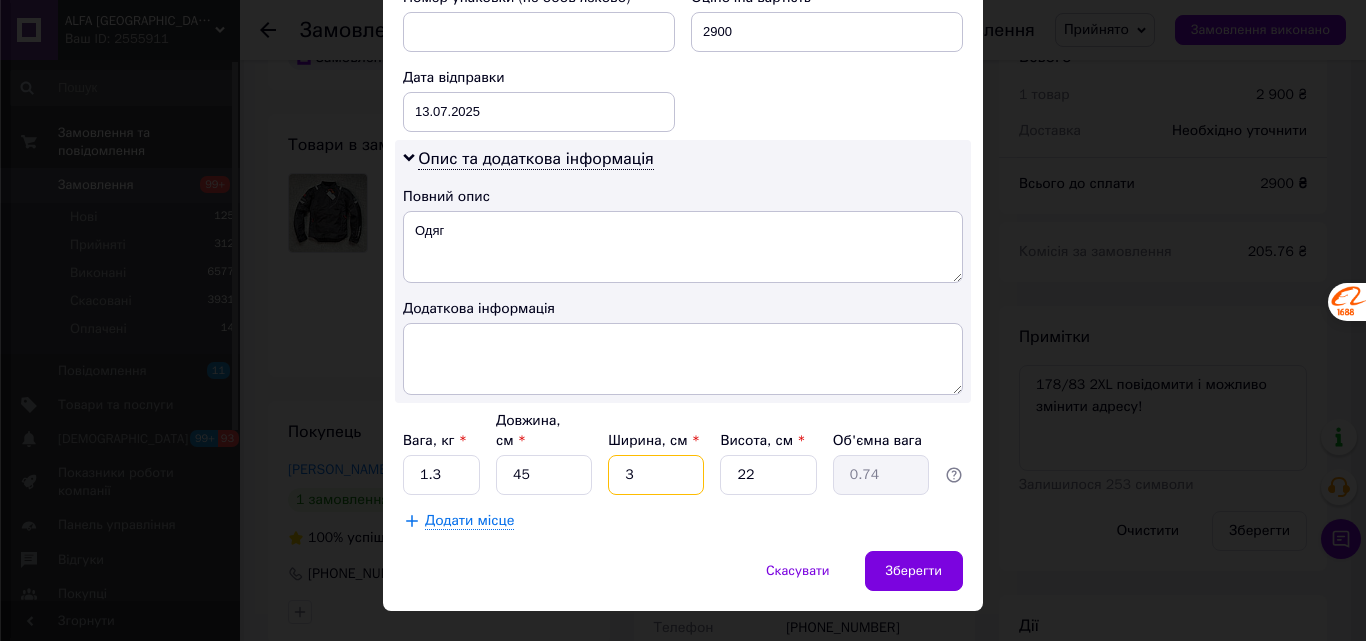 type 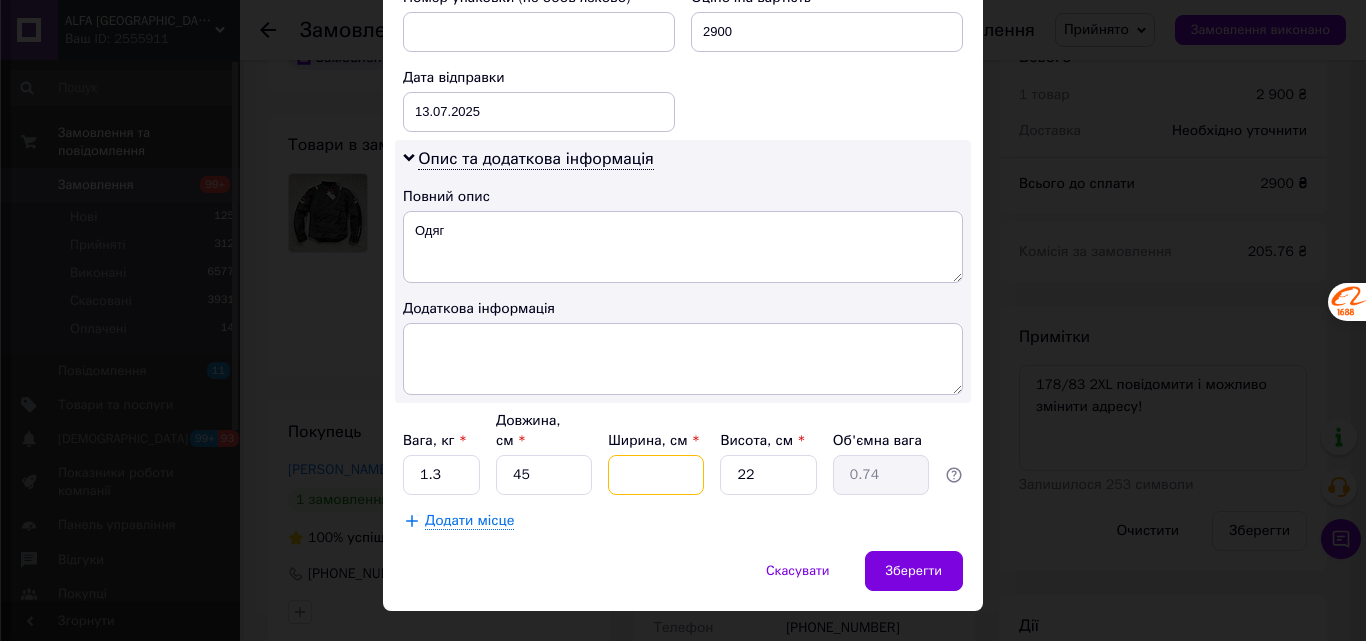 type 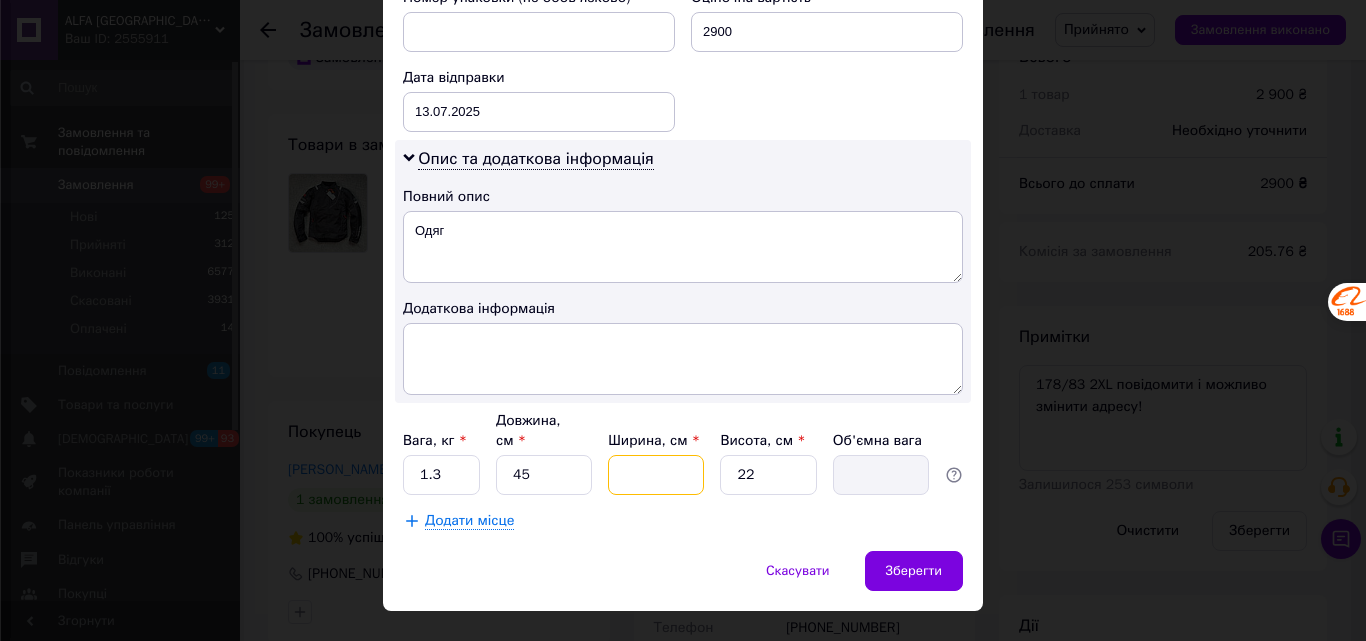 type on "1" 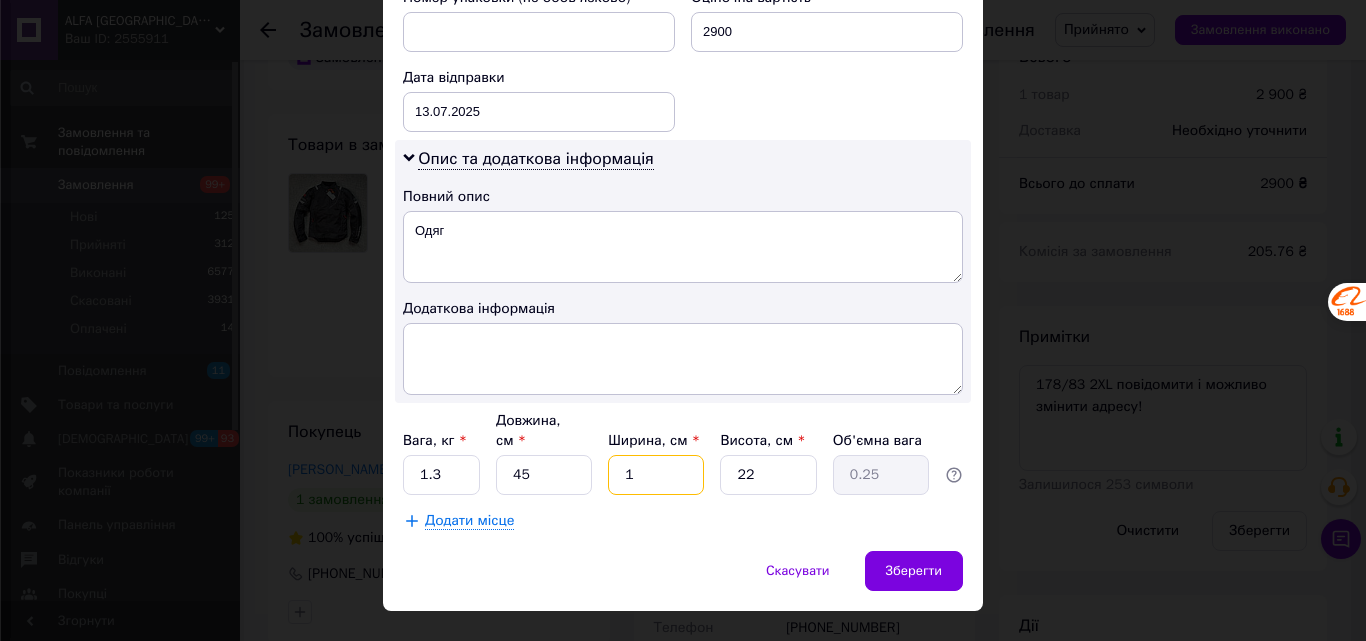 type on "15" 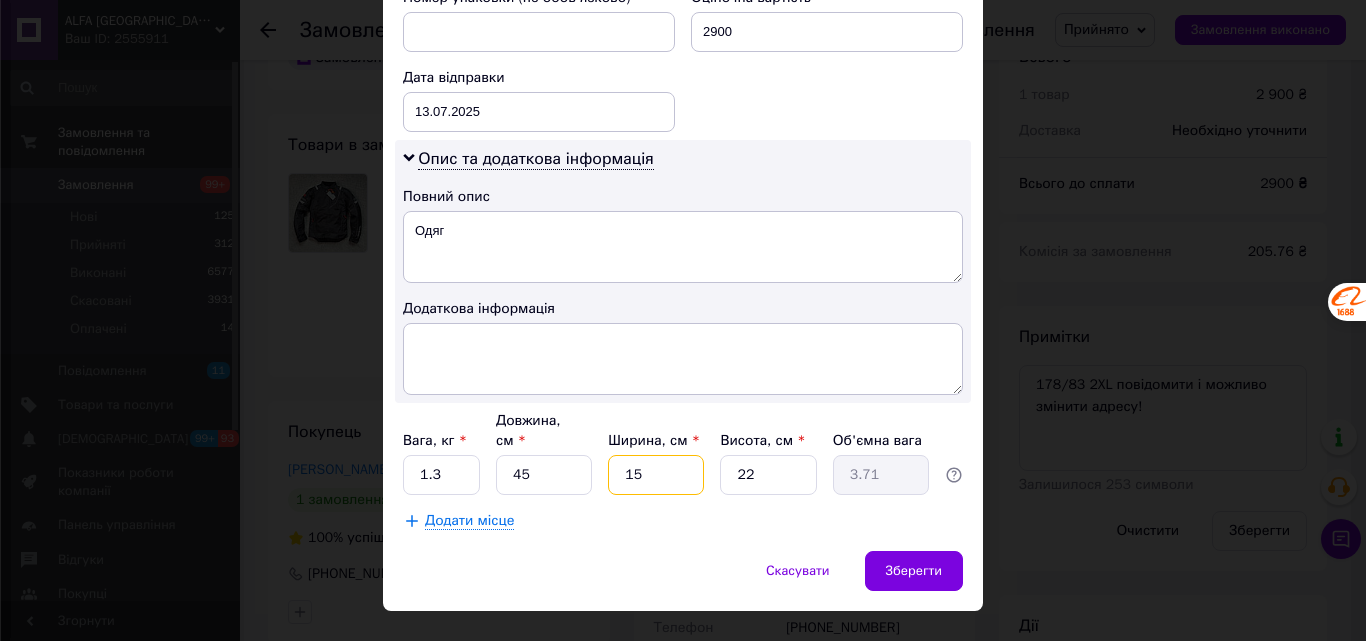 type on "15" 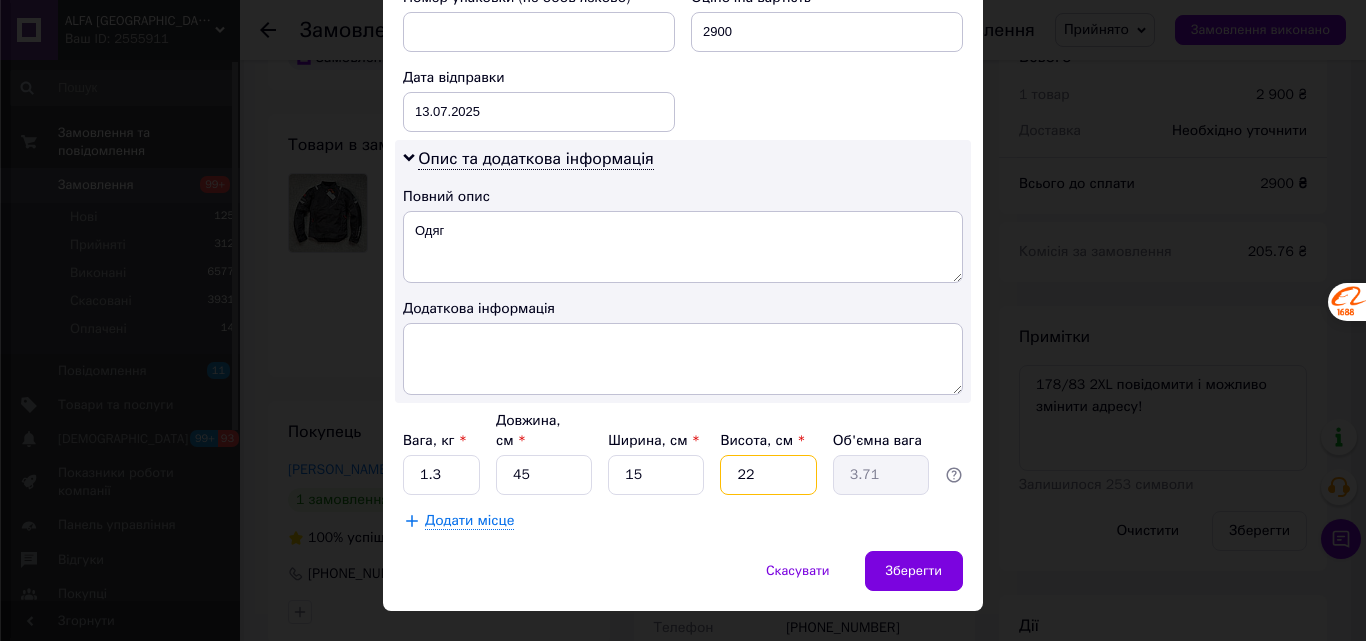 click on "22" at bounding box center [768, 475] 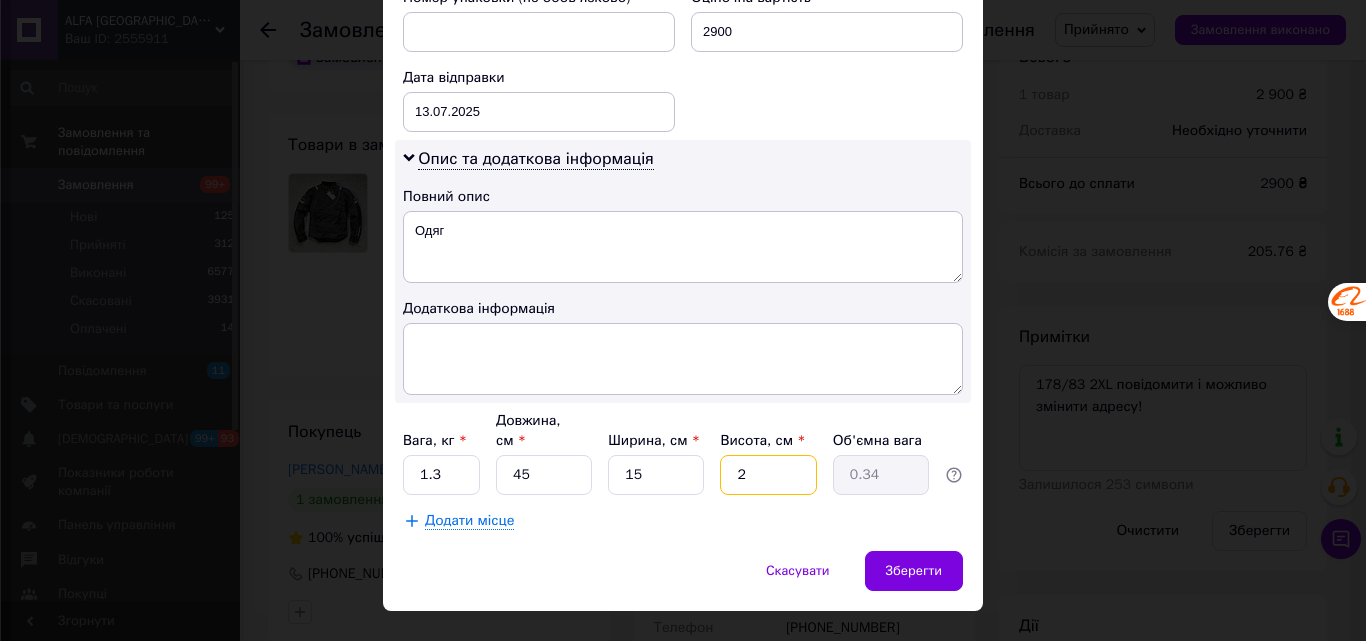 type 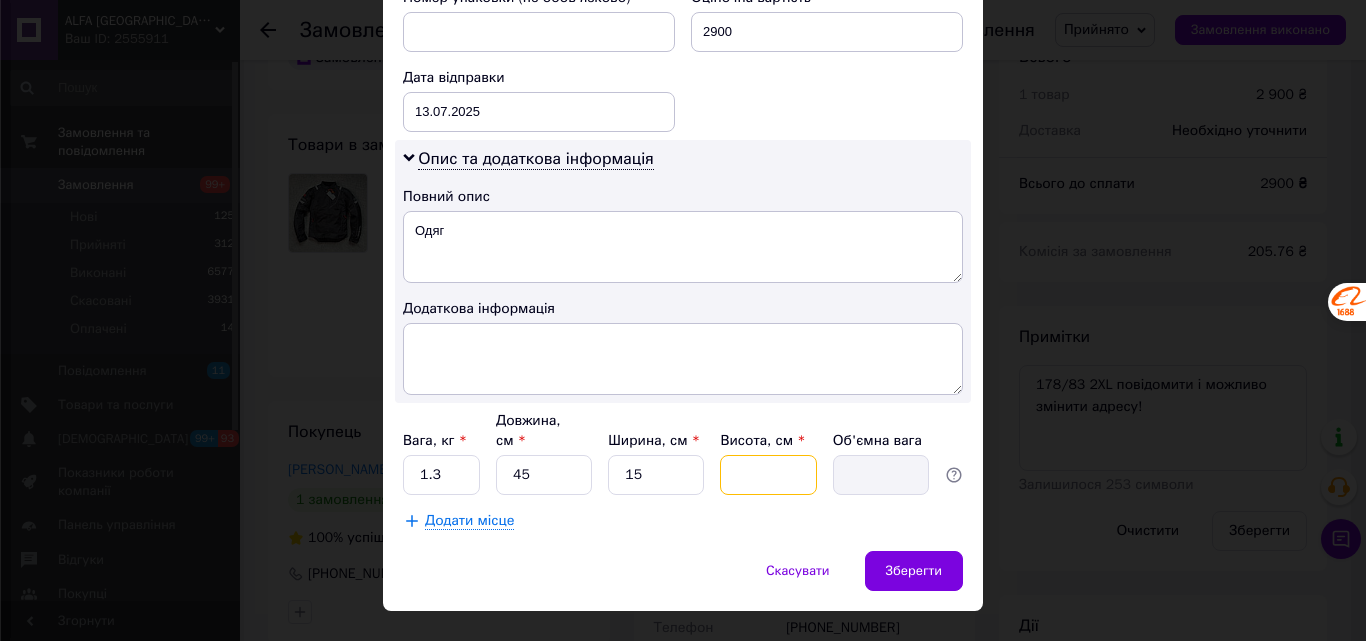 type on "5" 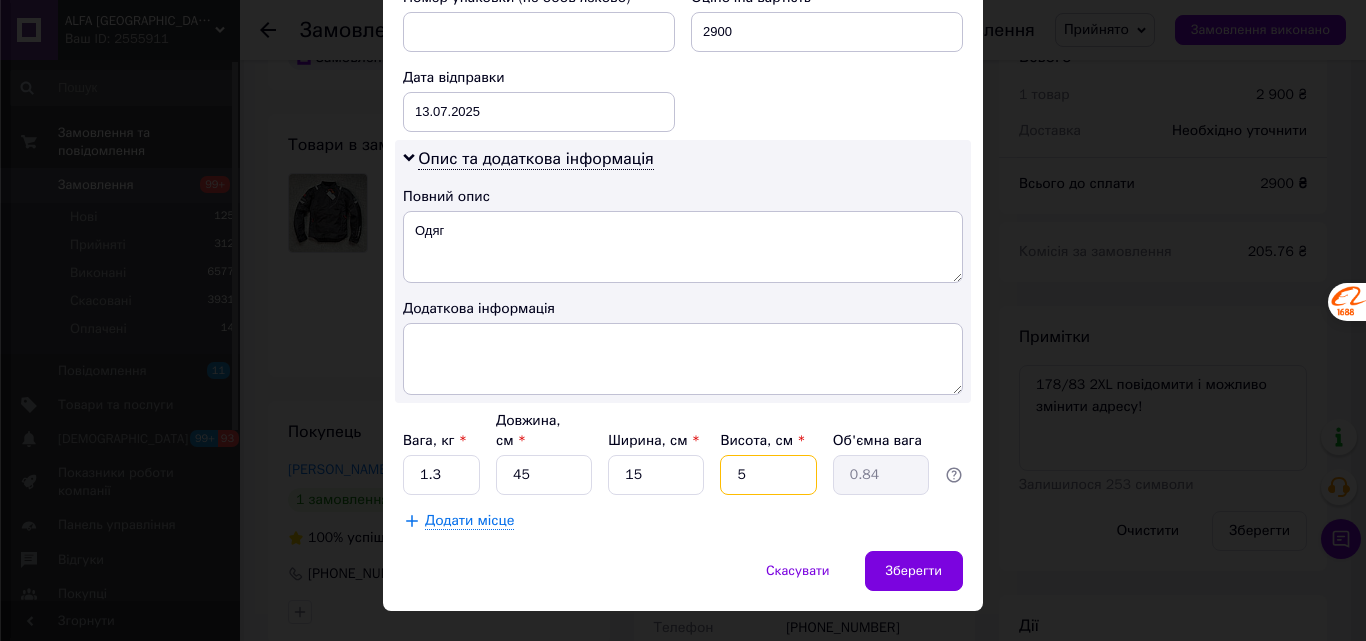 type on "5" 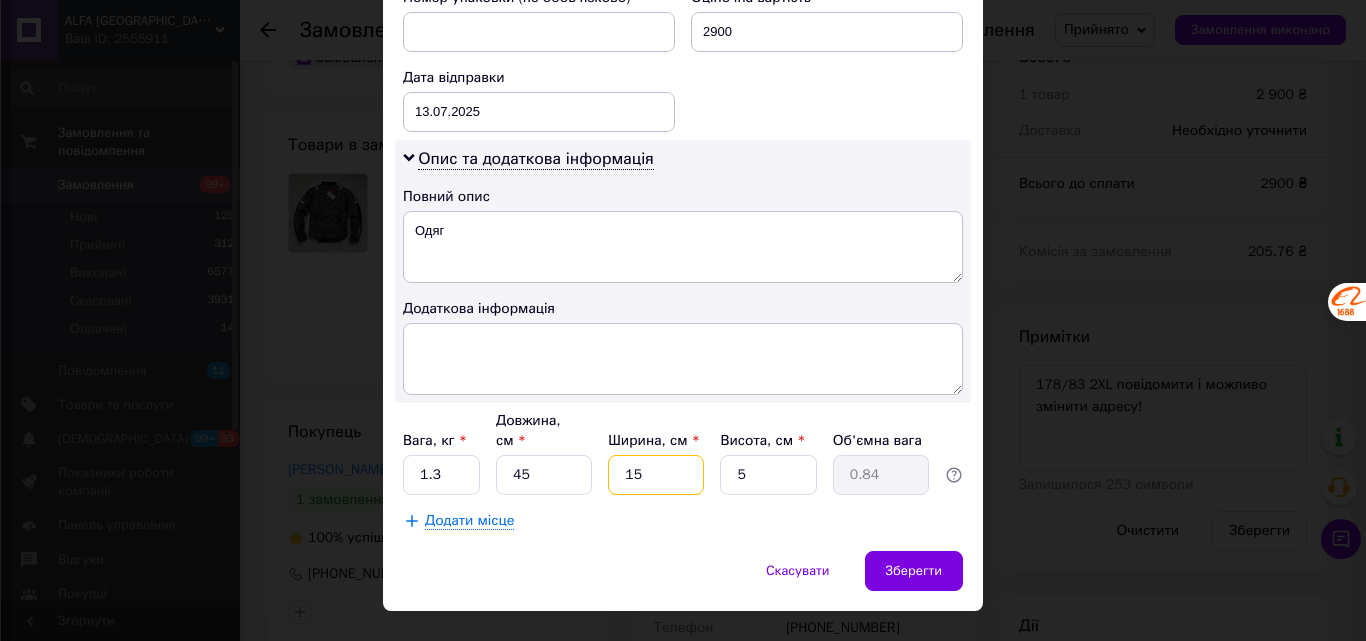 click on "15" at bounding box center (656, 475) 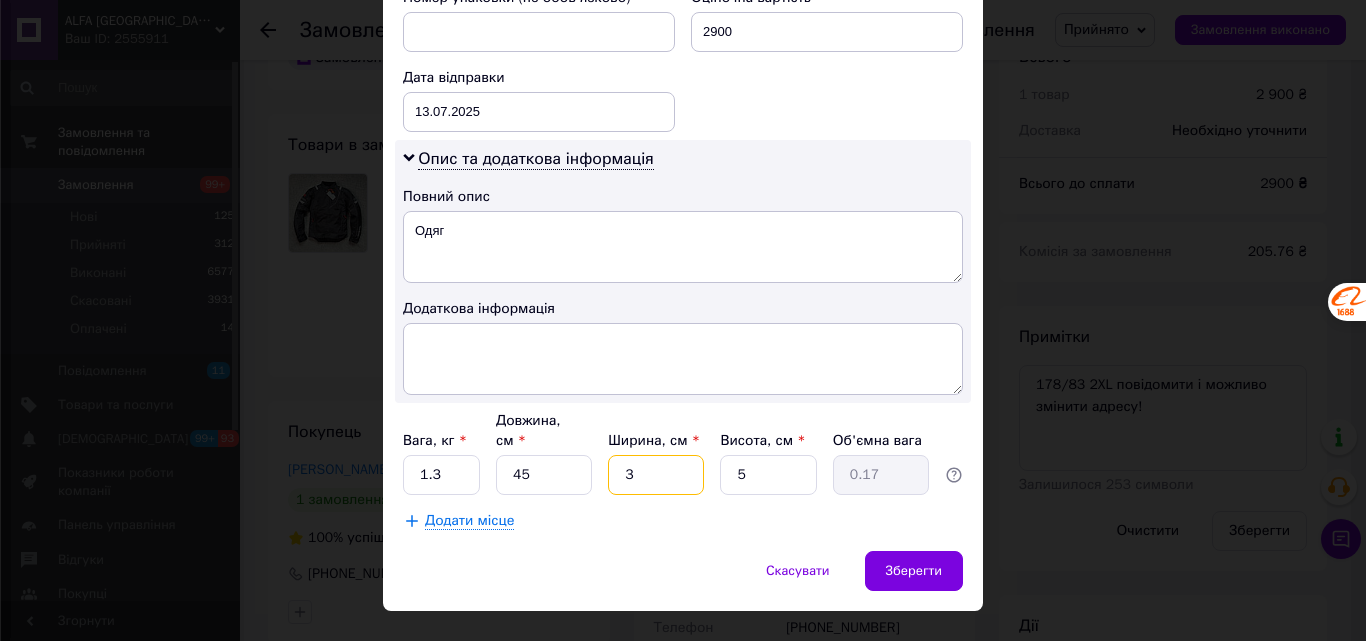 type on "35" 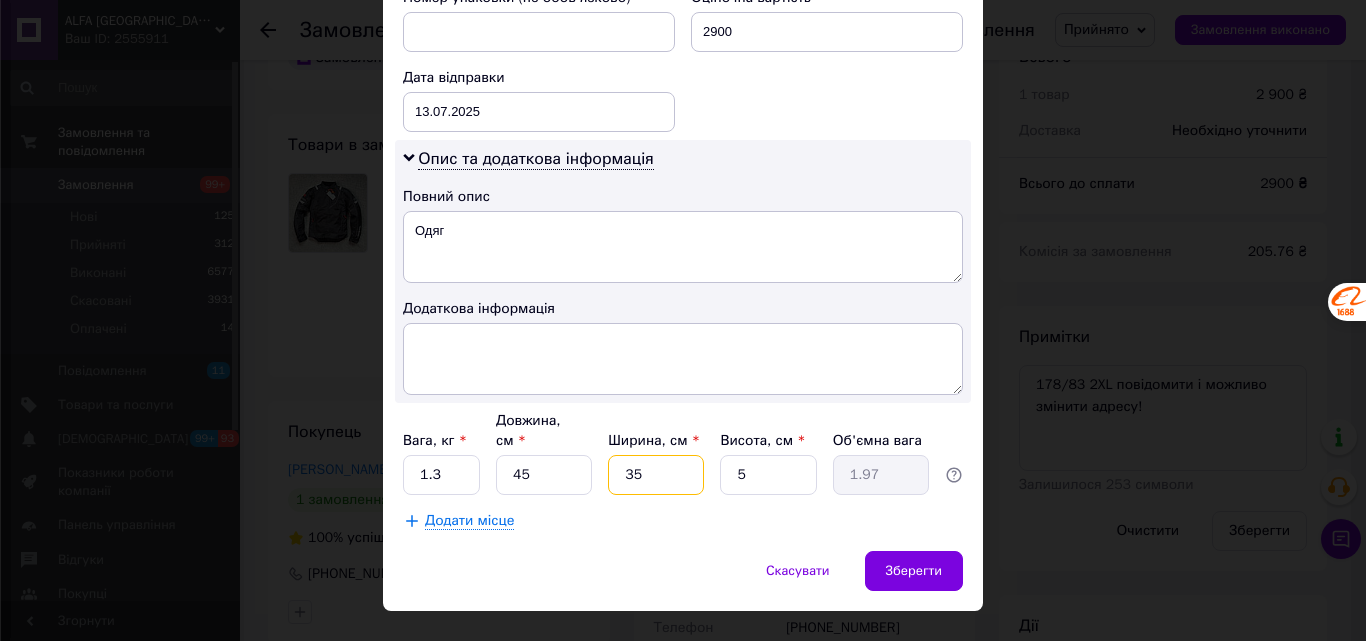 type on "35" 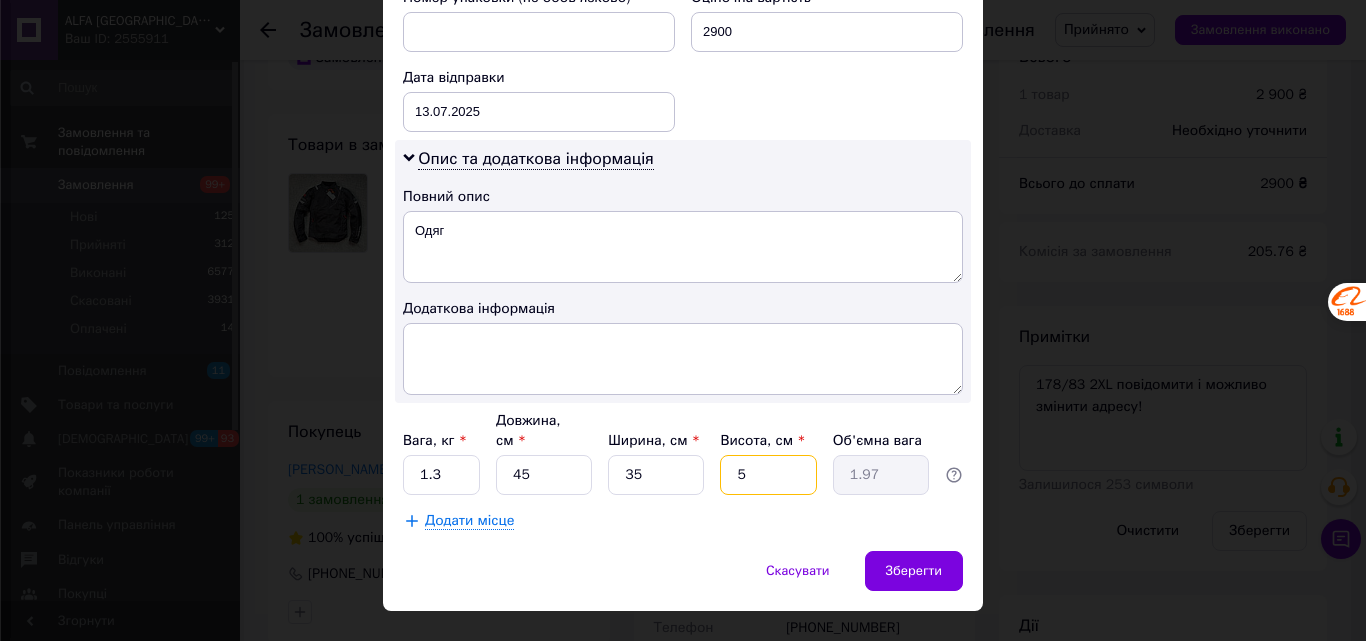 click on "5" at bounding box center [768, 475] 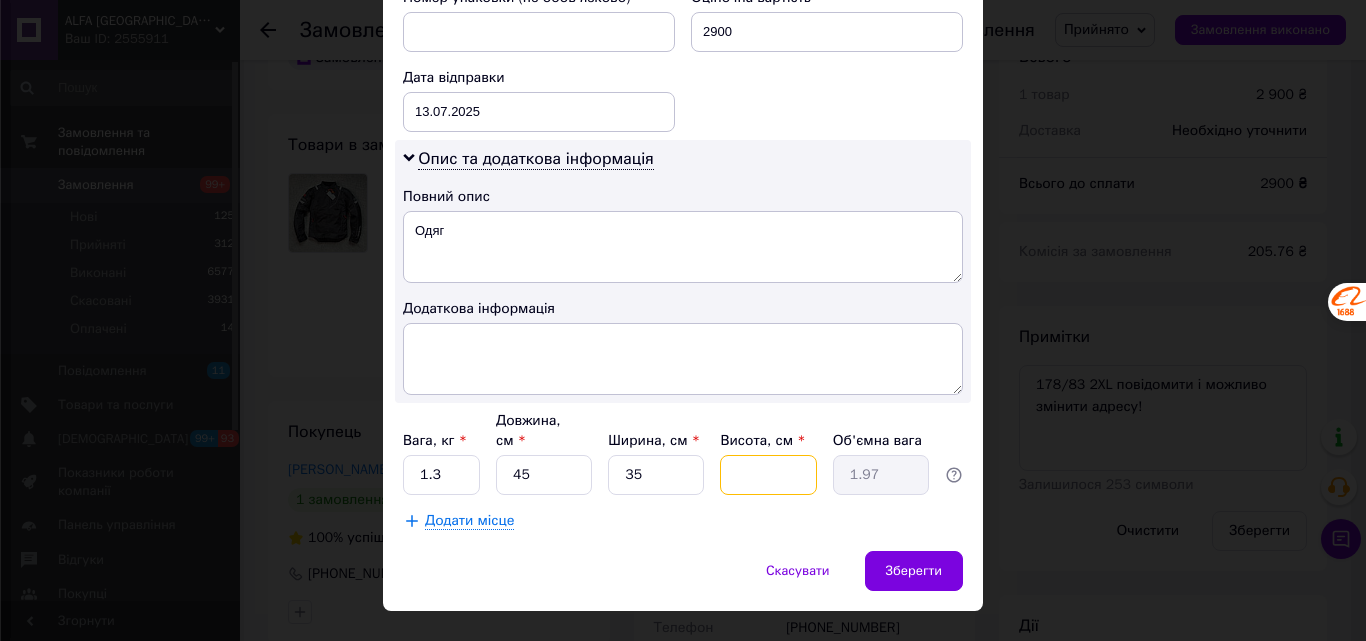 type 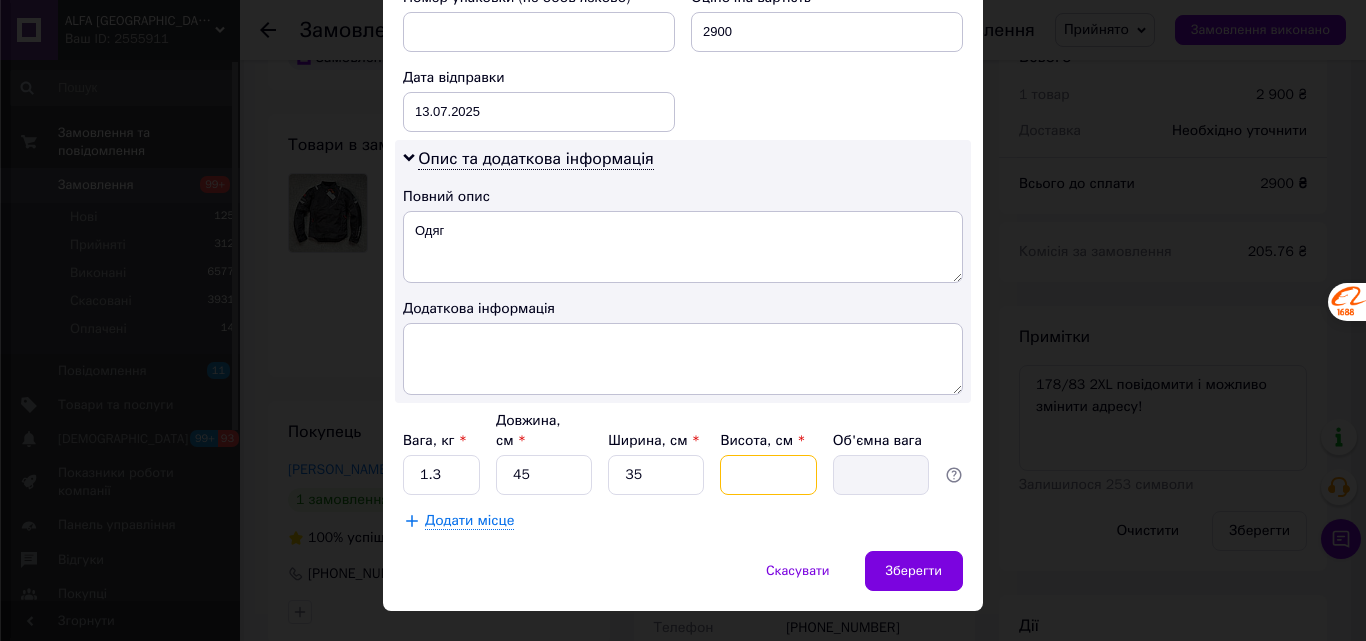 type on "6" 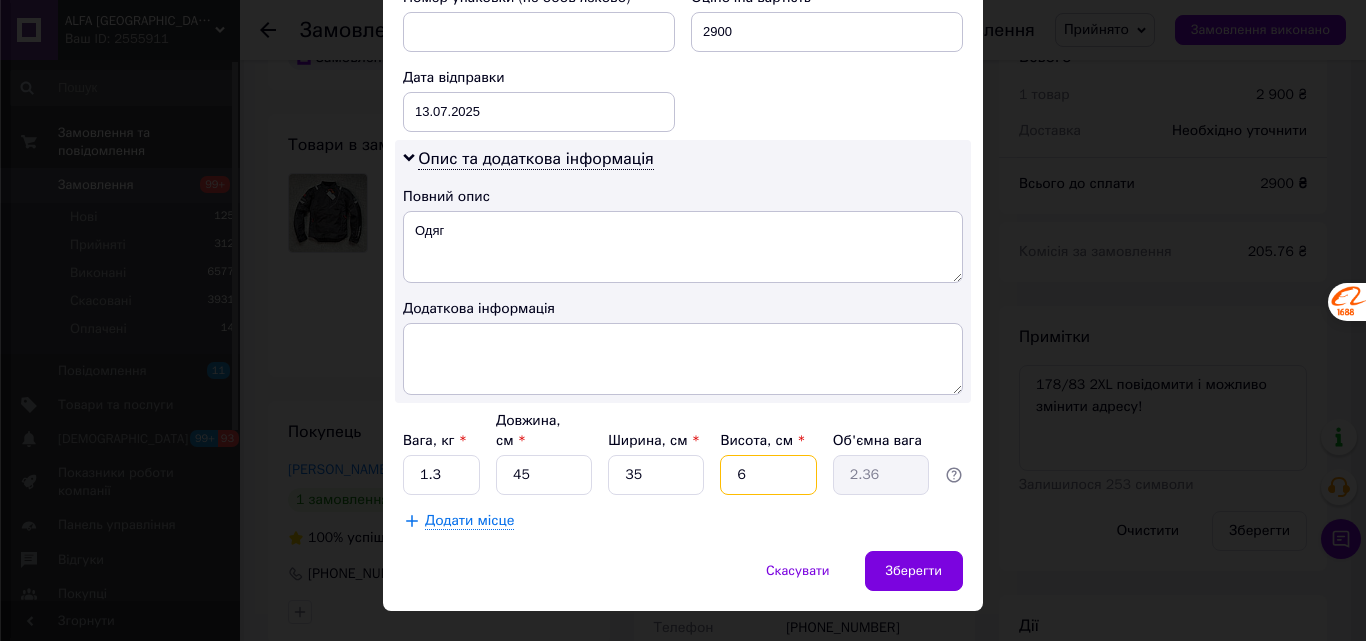 type on "6" 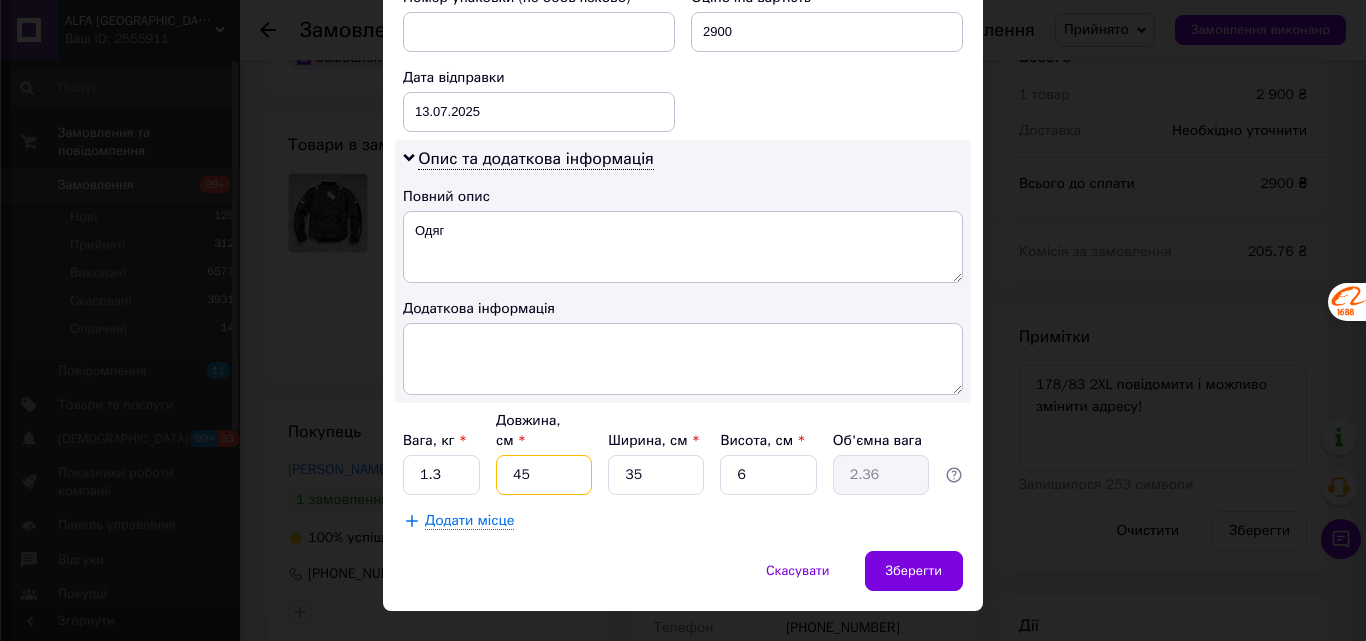 click on "45" at bounding box center [544, 475] 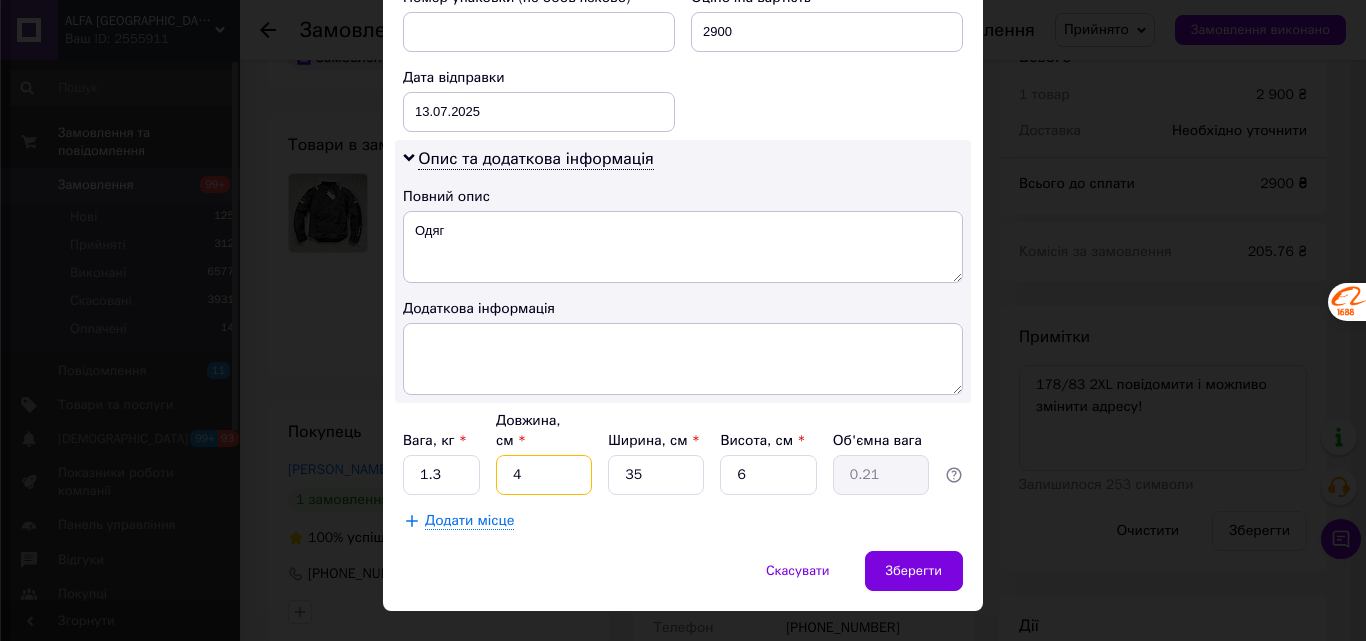 type on "47" 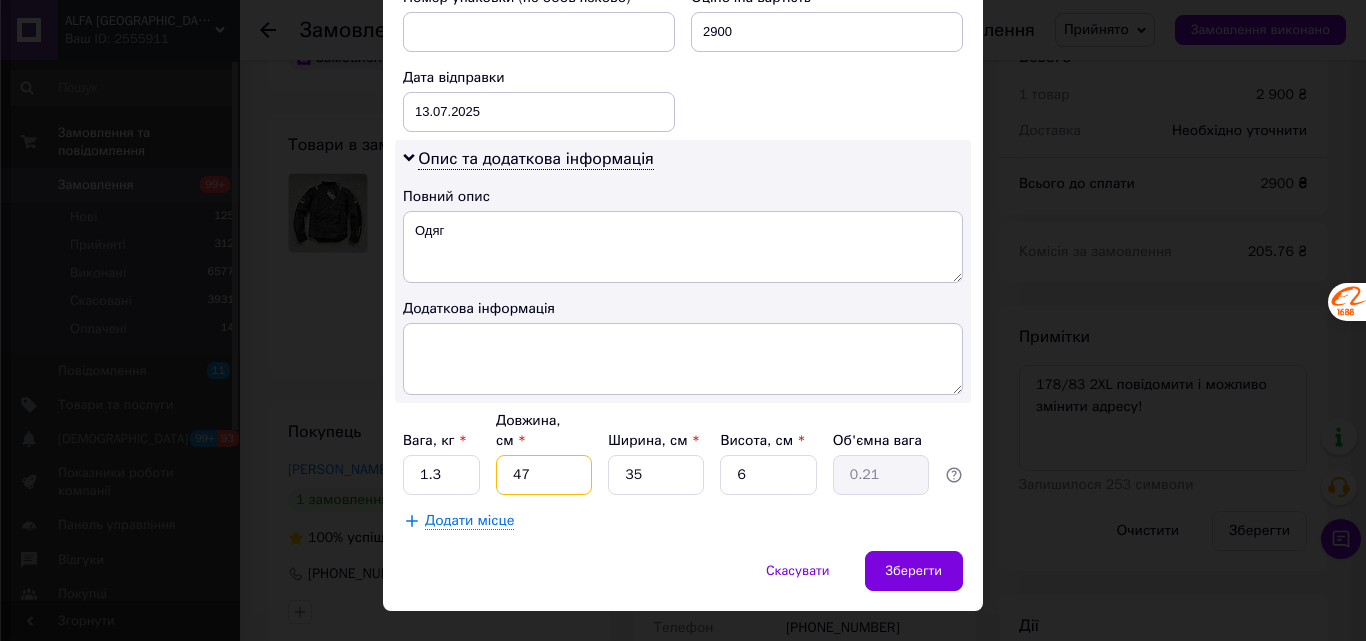 type on "2.47" 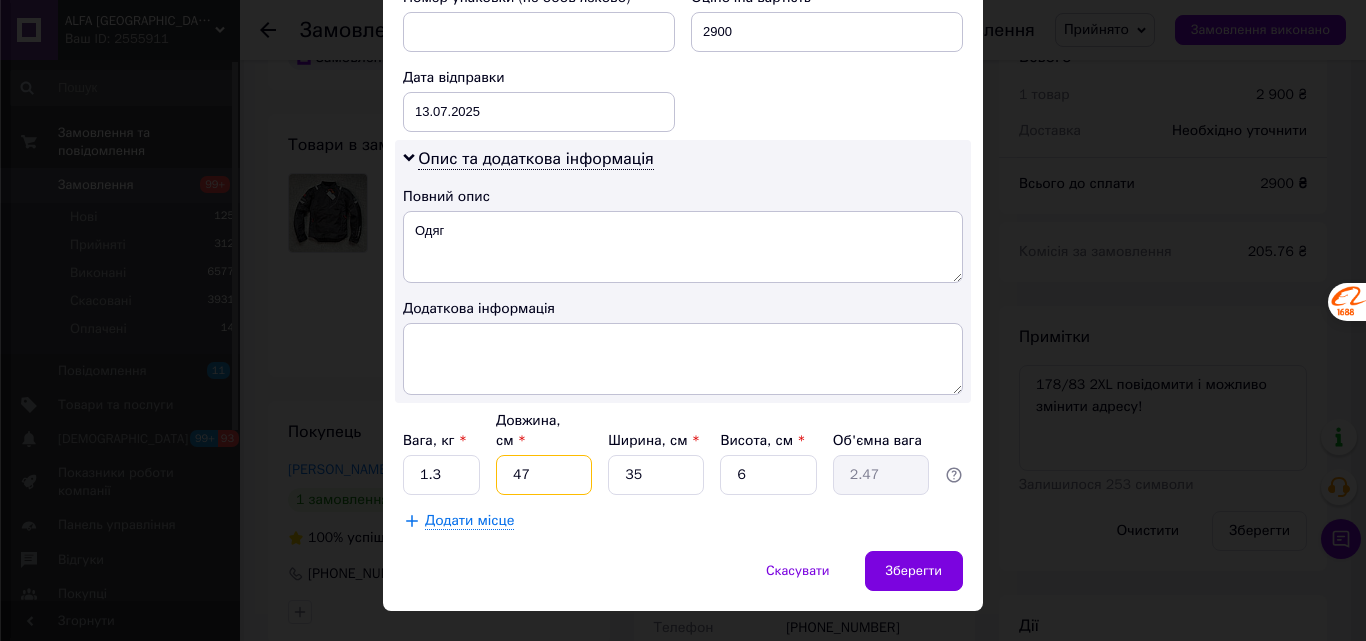 type on "47" 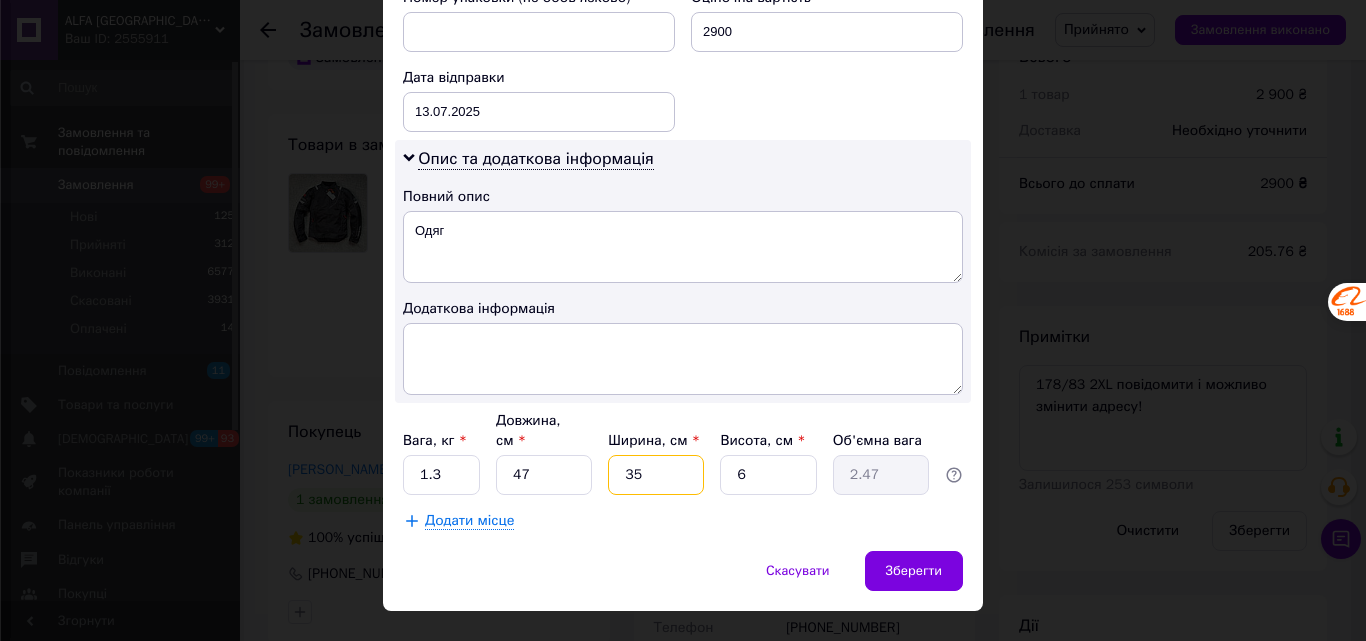 click on "35" at bounding box center (656, 475) 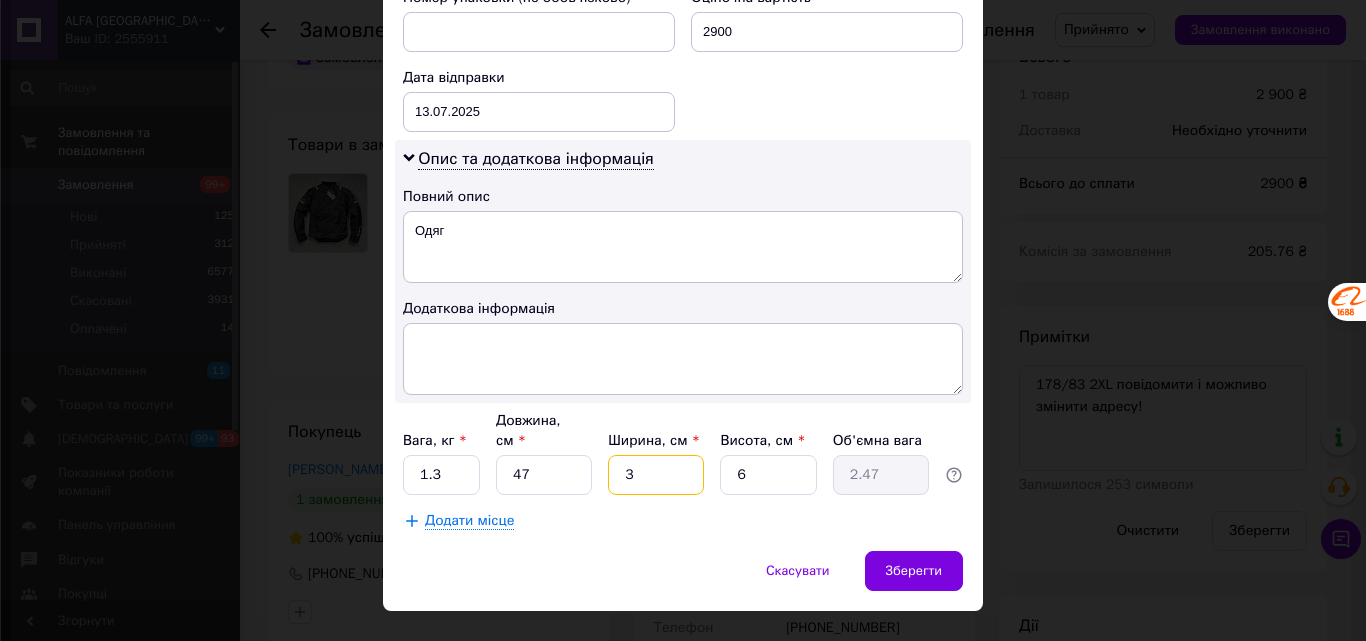 type on "0.21" 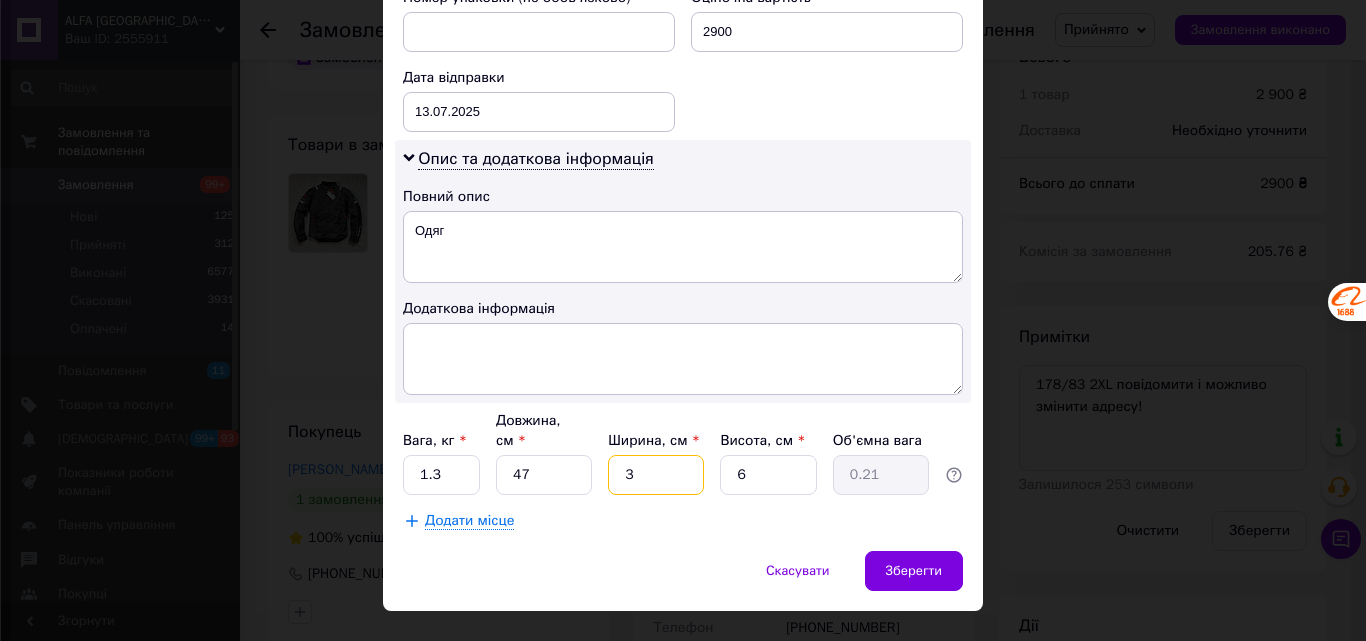 type on "36" 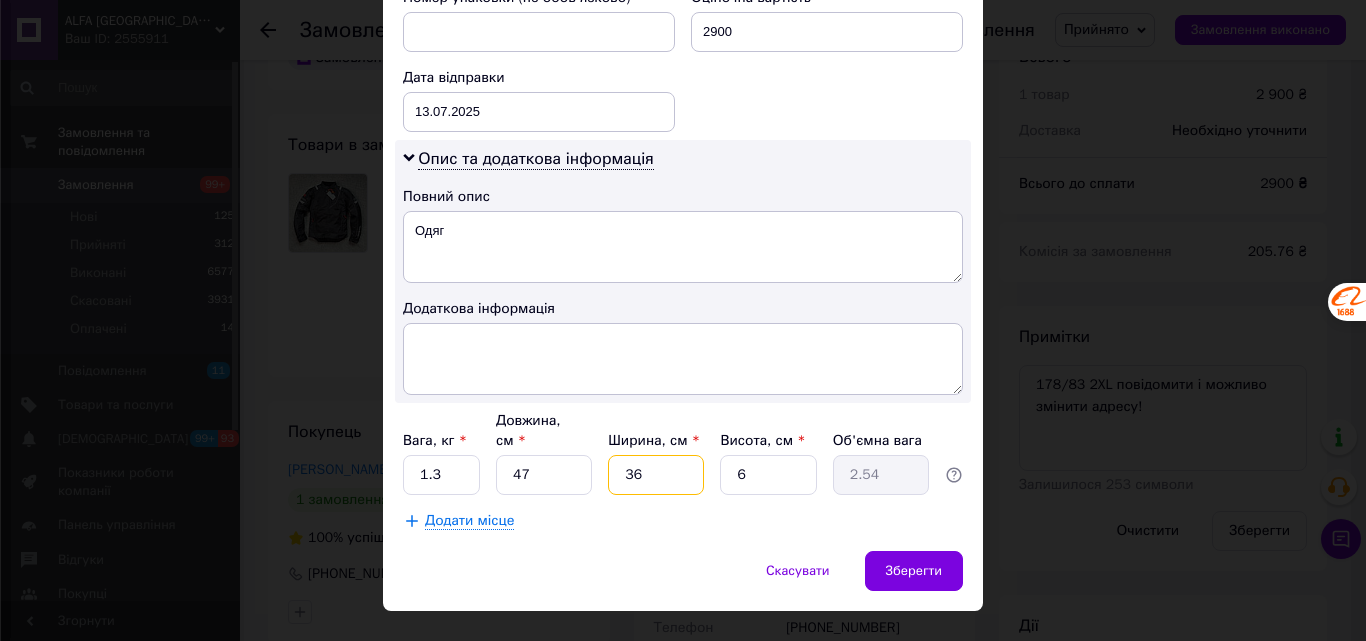 type on "3" 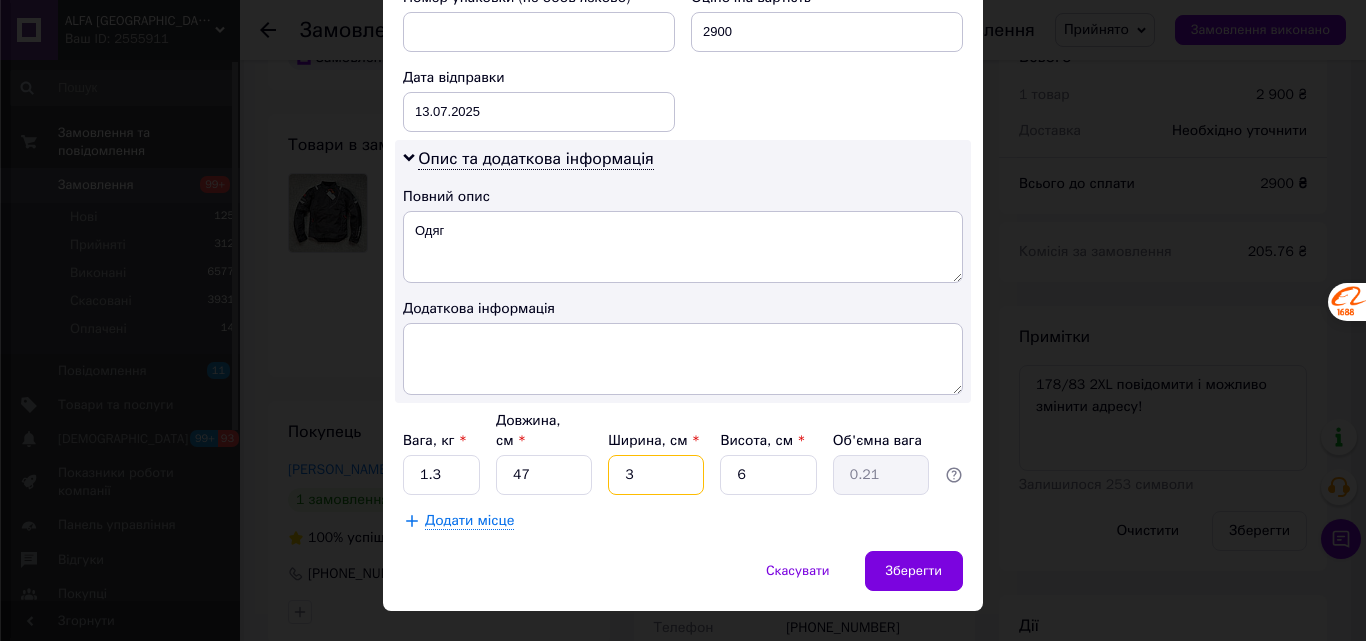 type on "37" 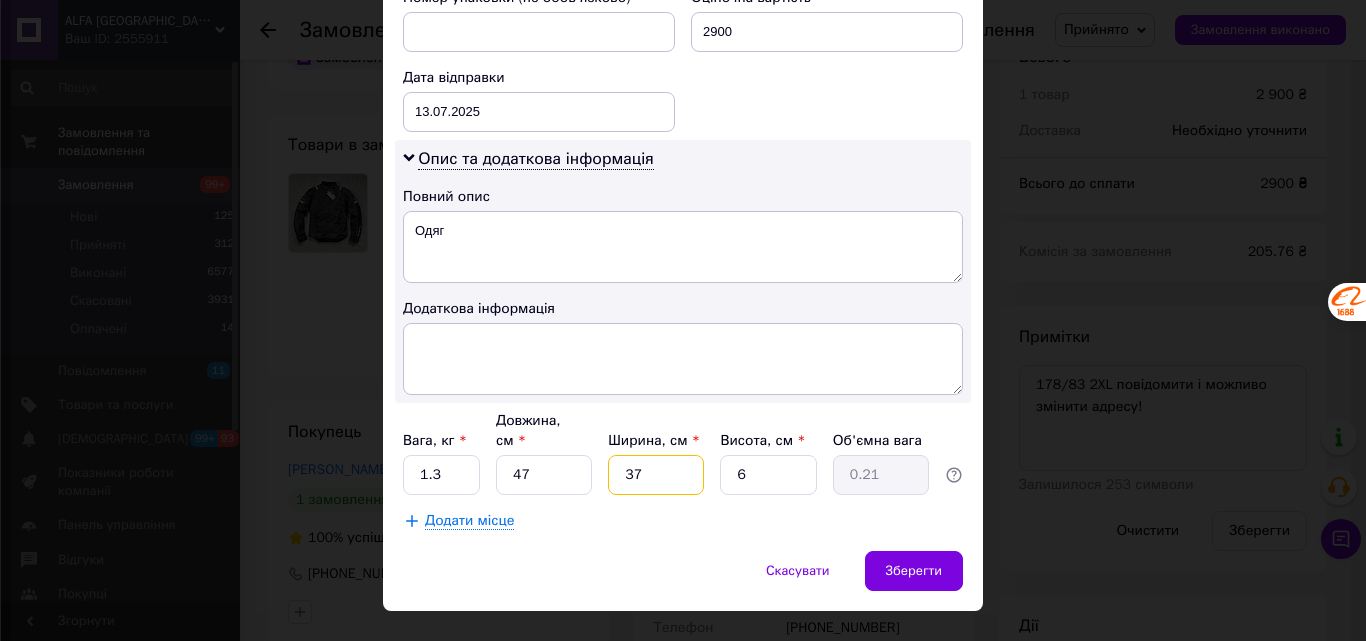 type on "2.61" 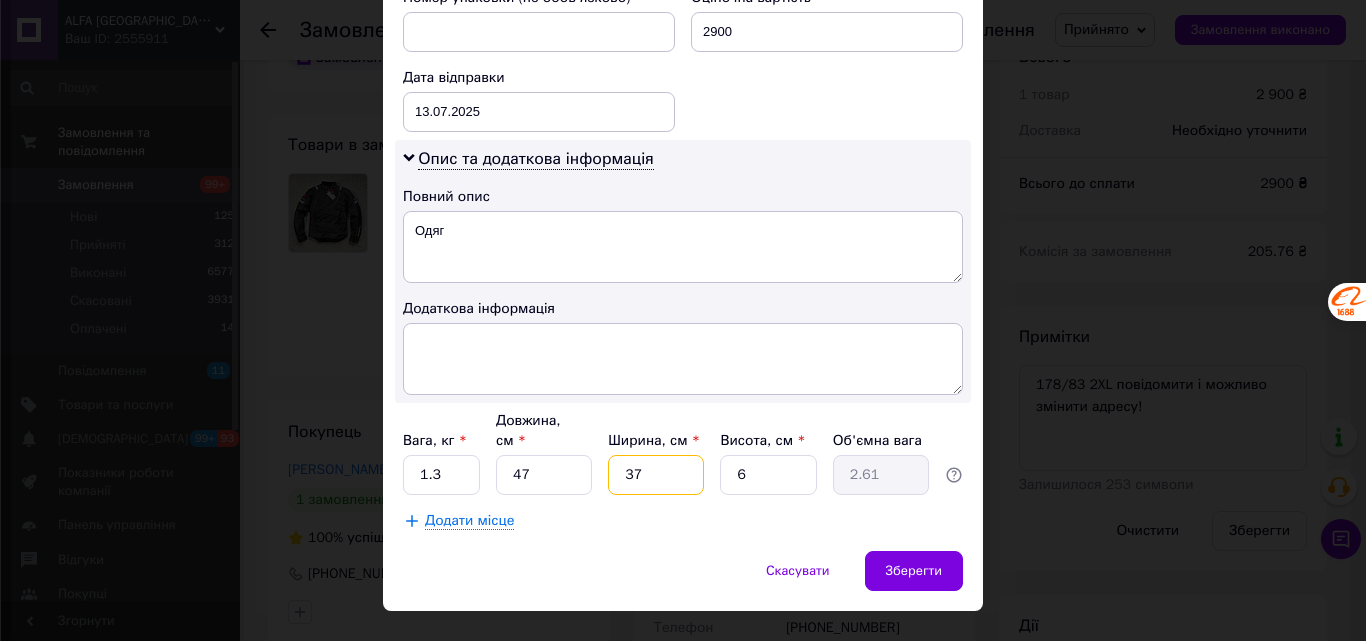 type on "37" 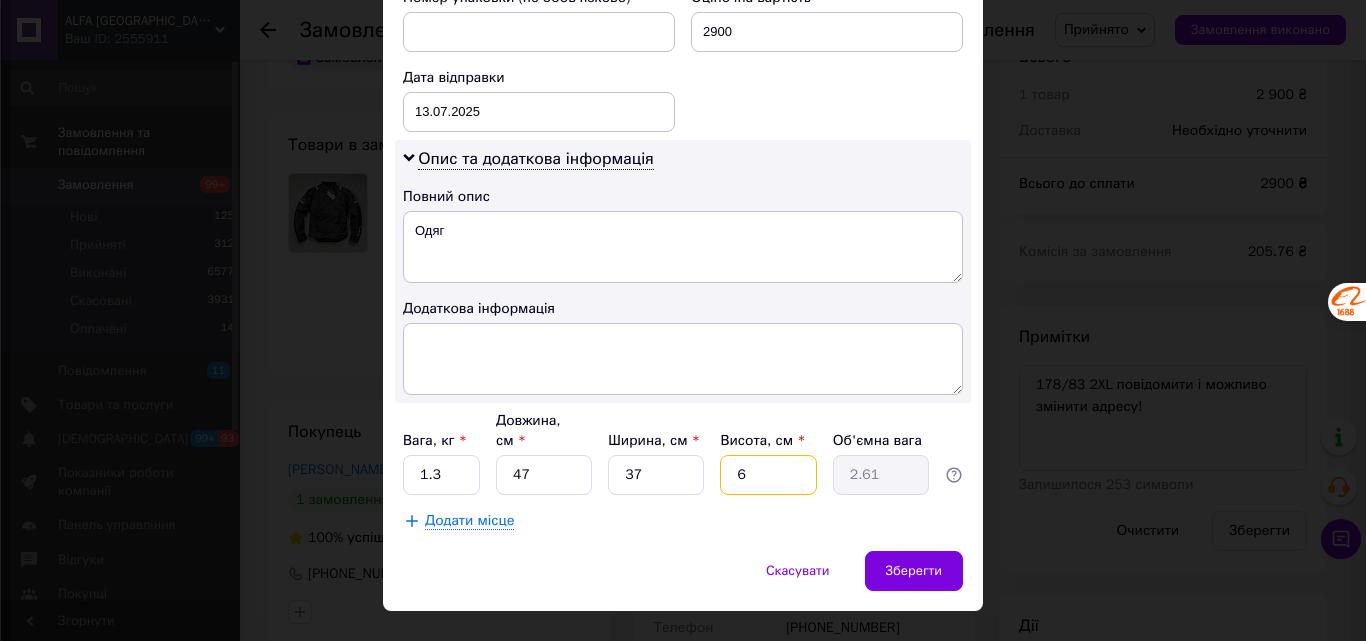 click on "6" at bounding box center (768, 475) 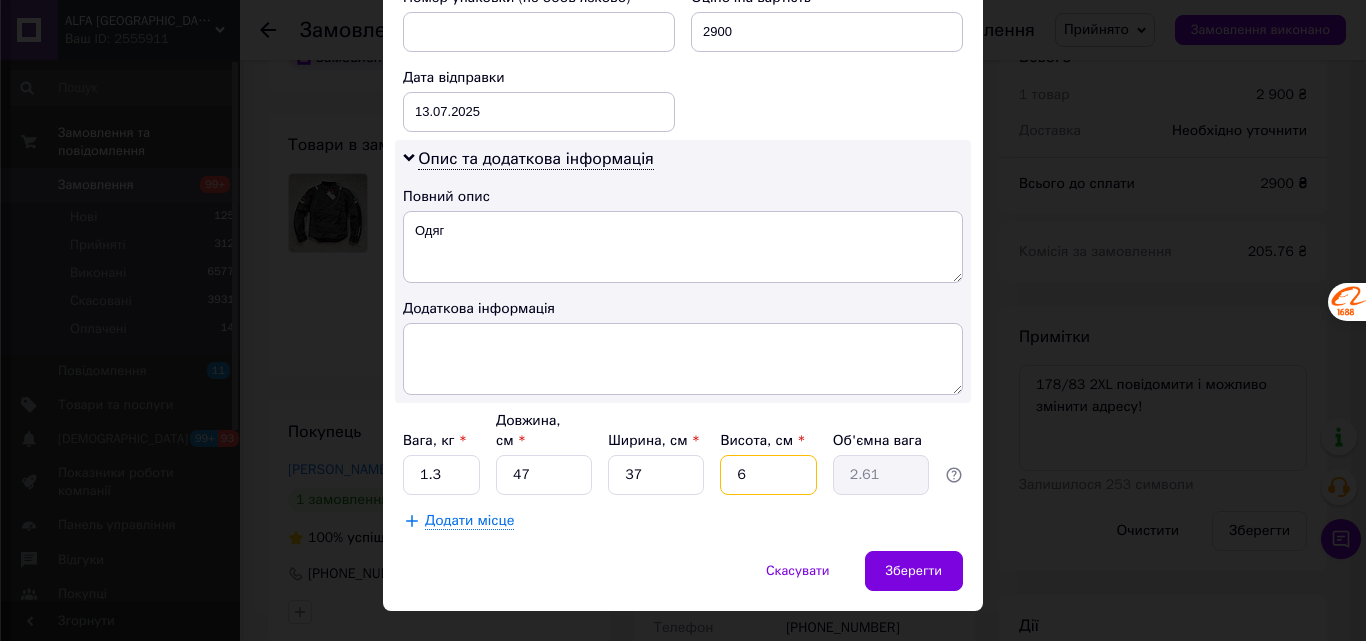 type 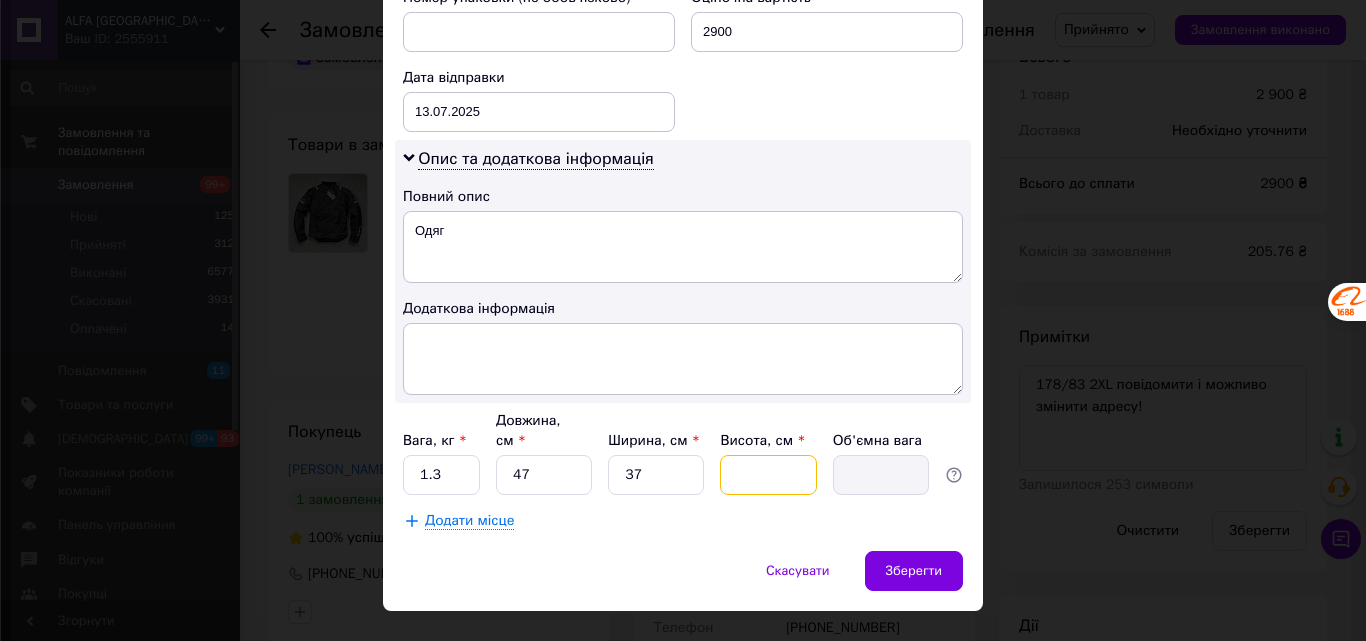 type on "7" 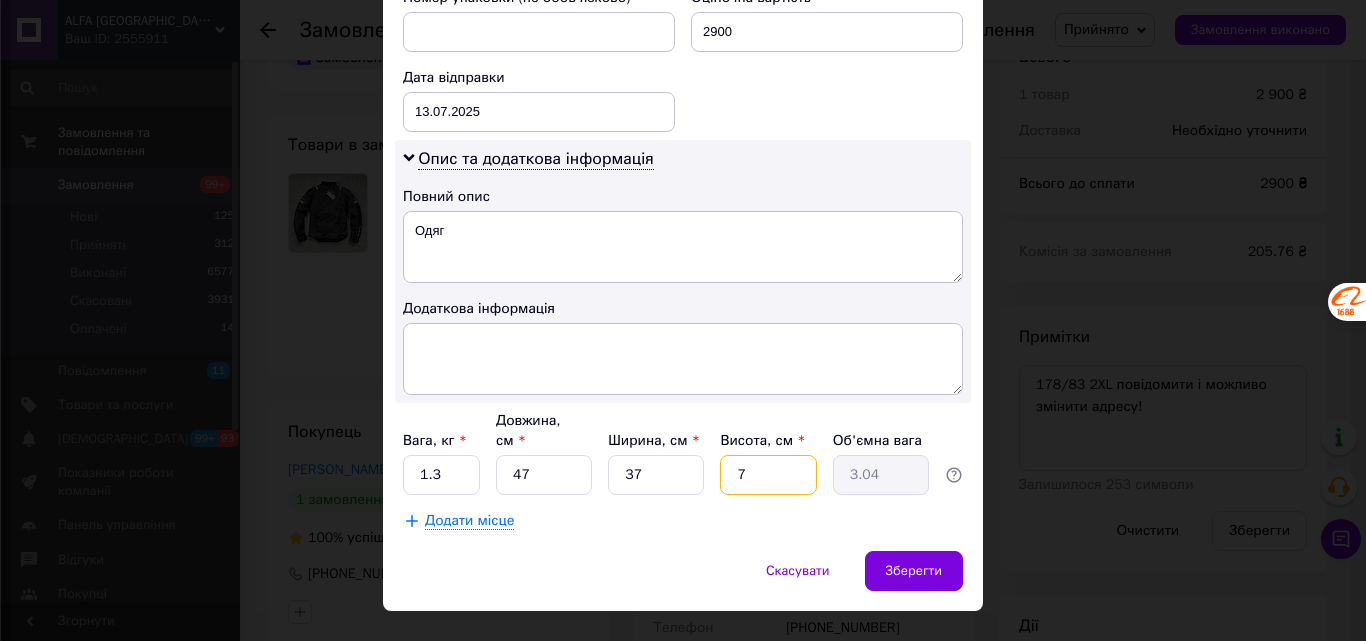 type on "7" 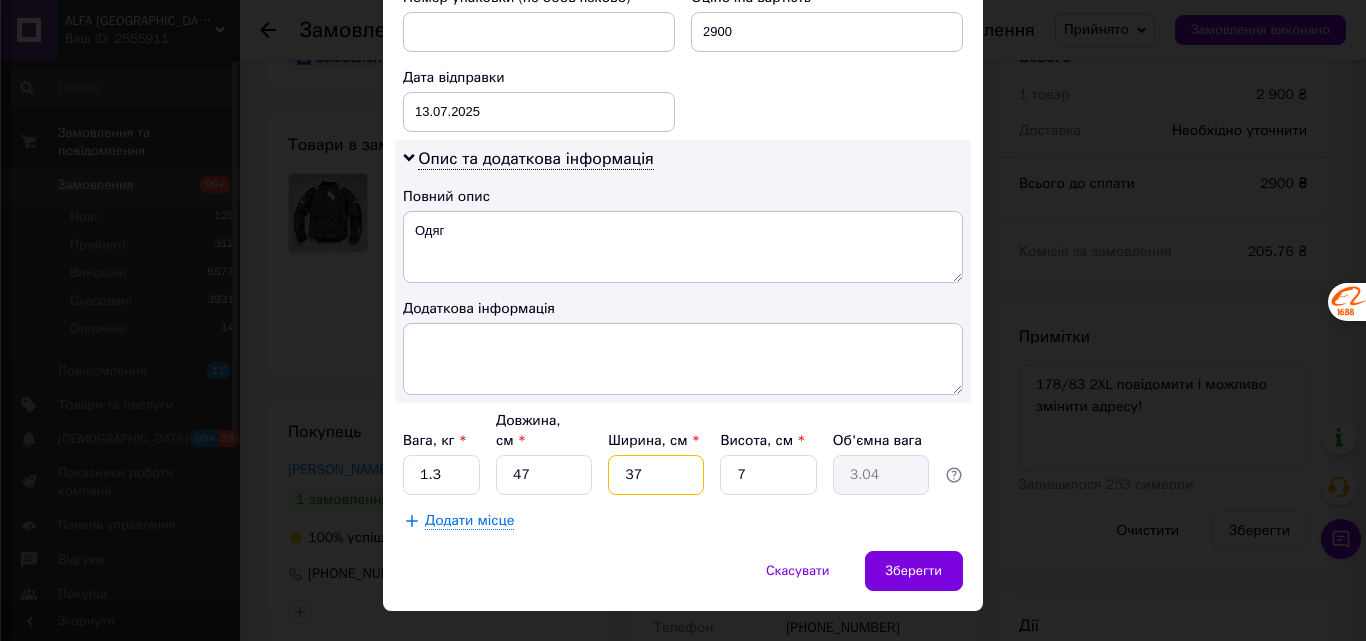 click on "37" at bounding box center (656, 475) 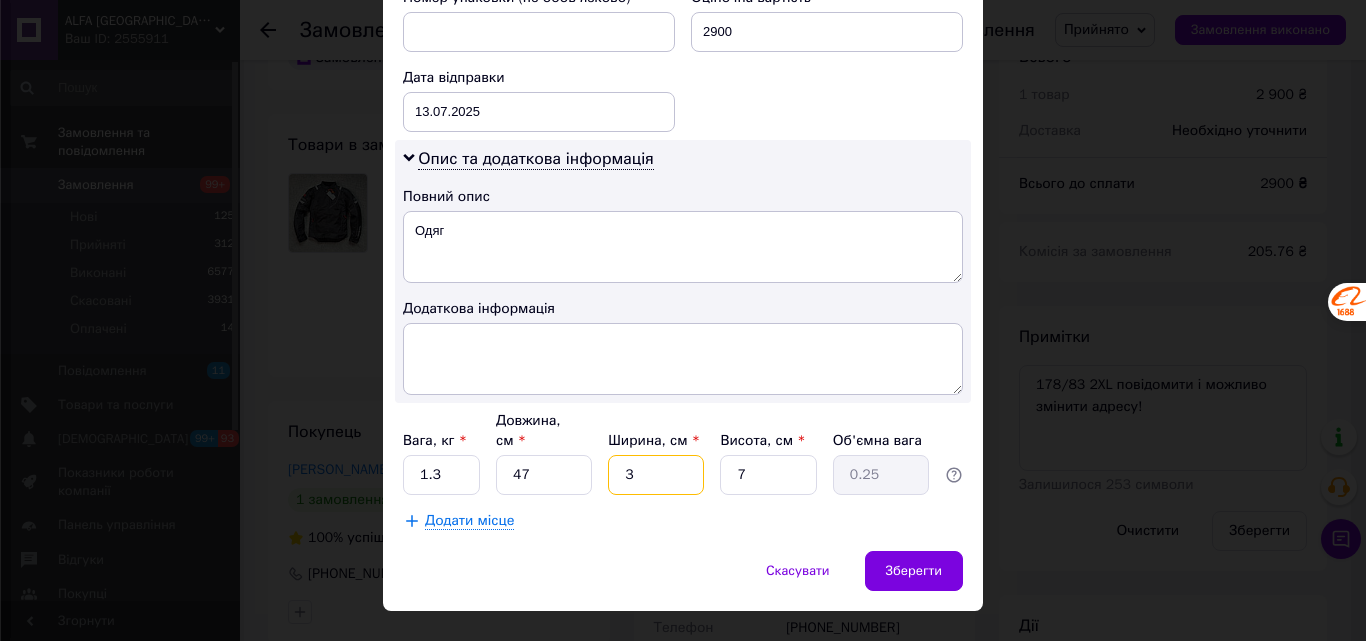 type on "36" 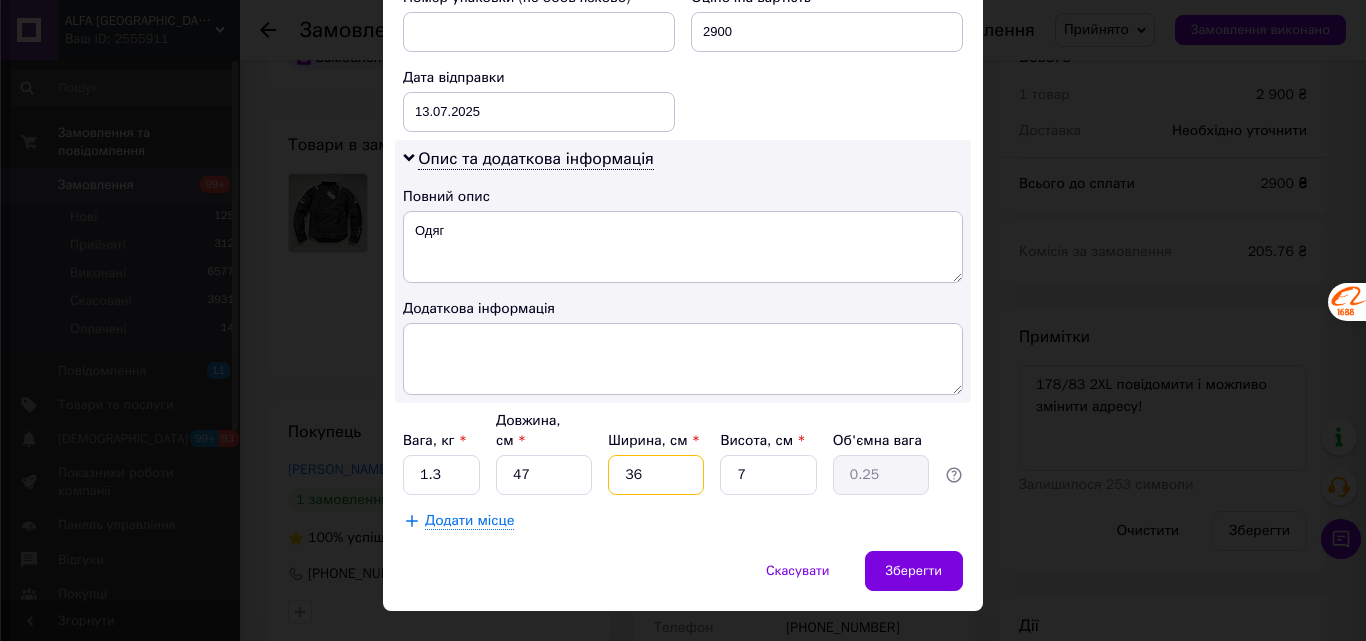 type on "2.96" 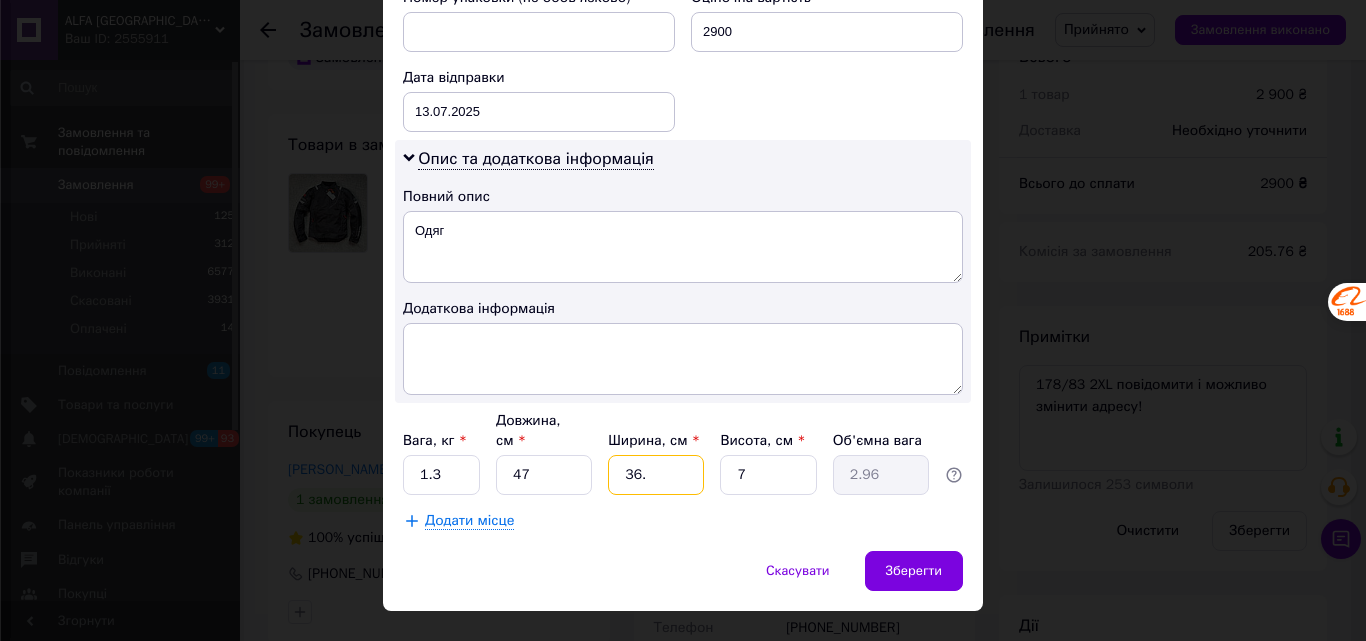 type on "36.5" 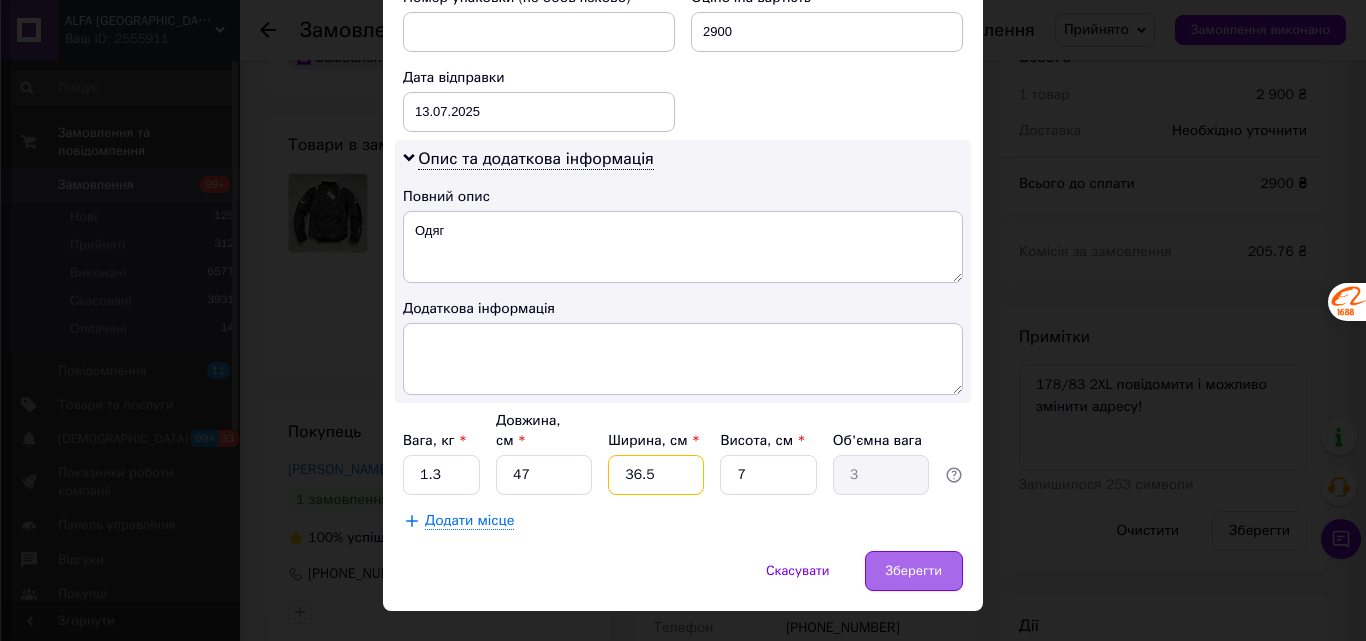type on "36.5" 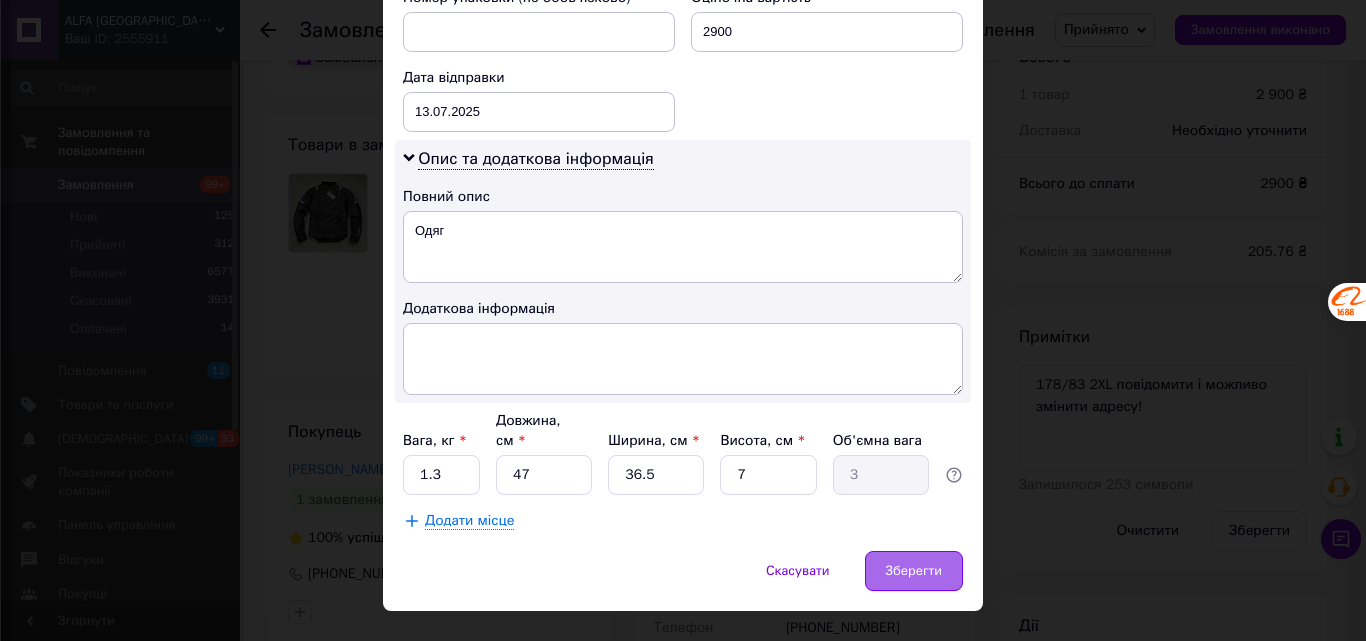 click on "Зберегти" at bounding box center [914, 571] 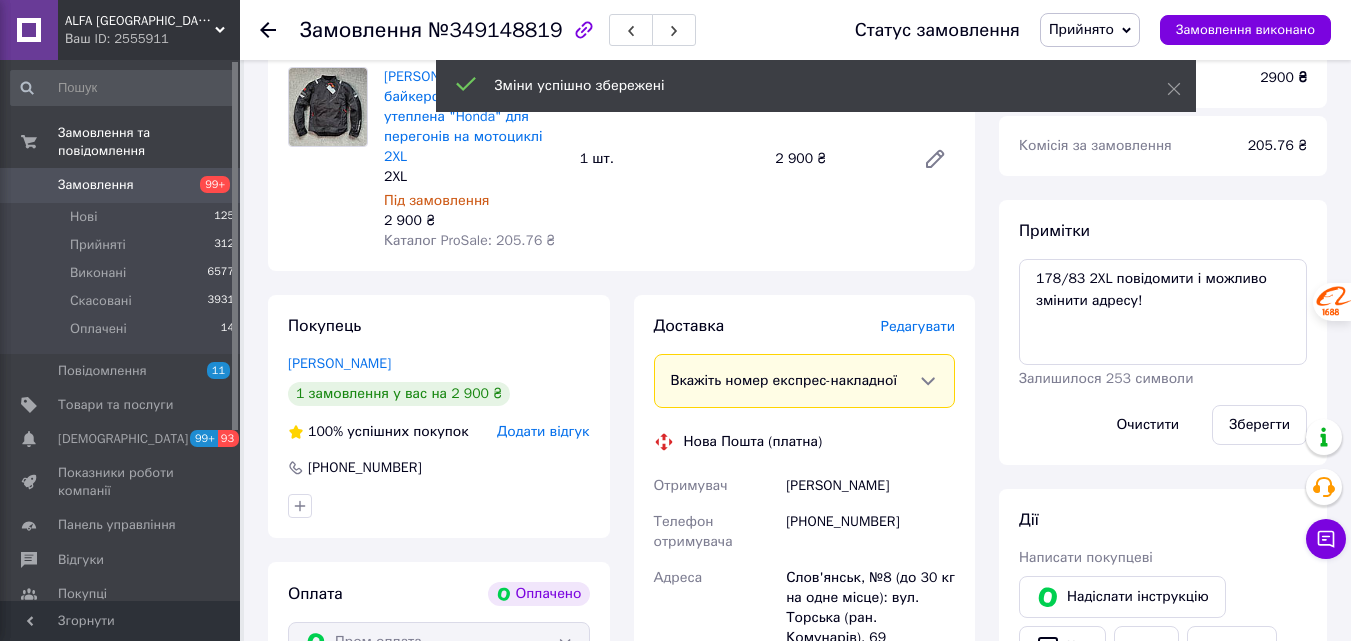 scroll, scrollTop: 900, scrollLeft: 0, axis: vertical 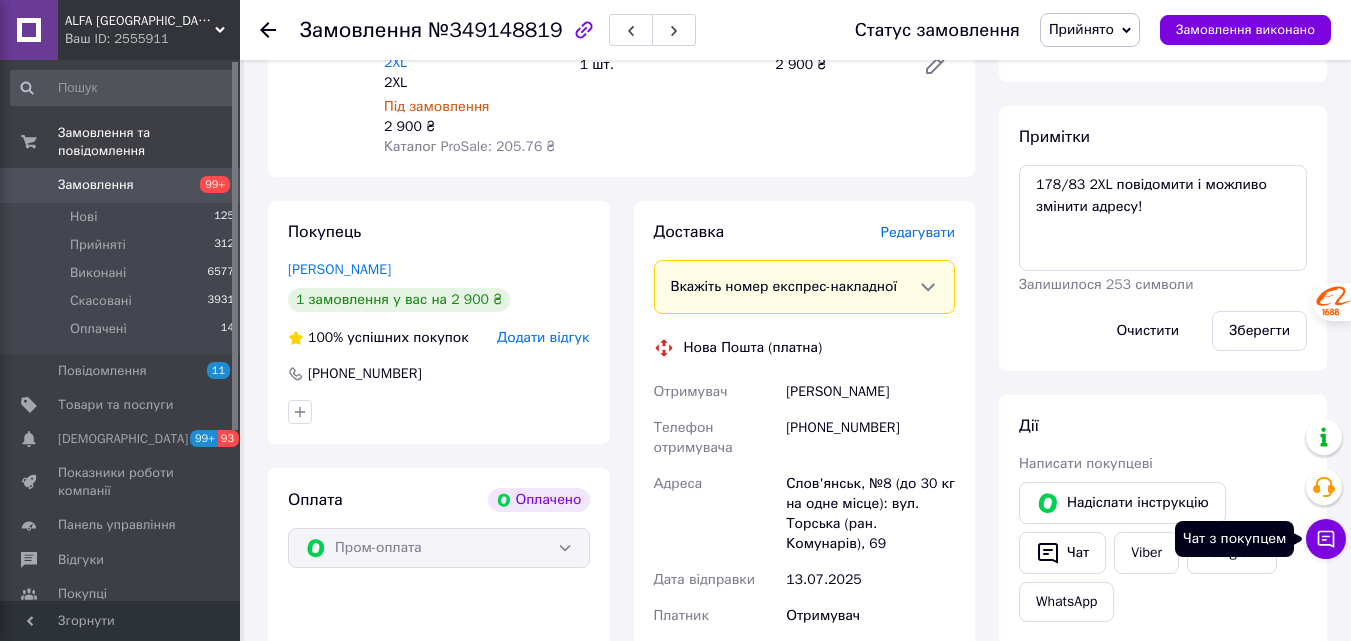 click 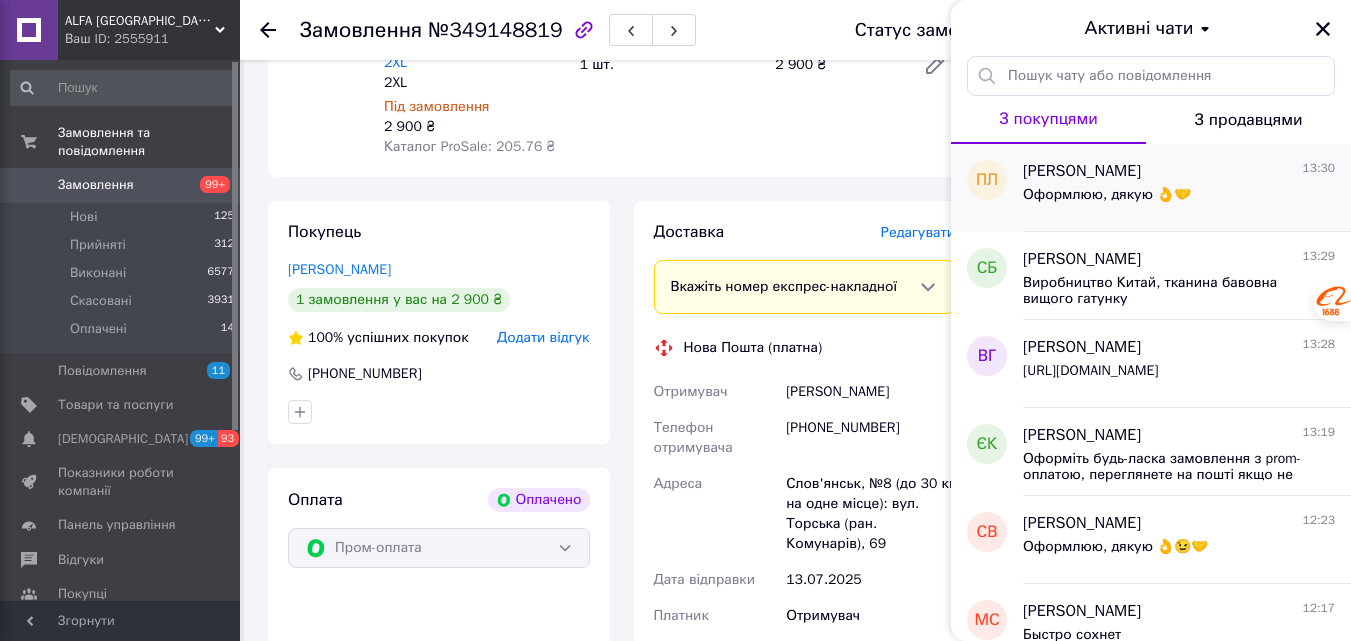 click on "Оформлюю, дякую 👌🤝" at bounding box center [1107, 201] 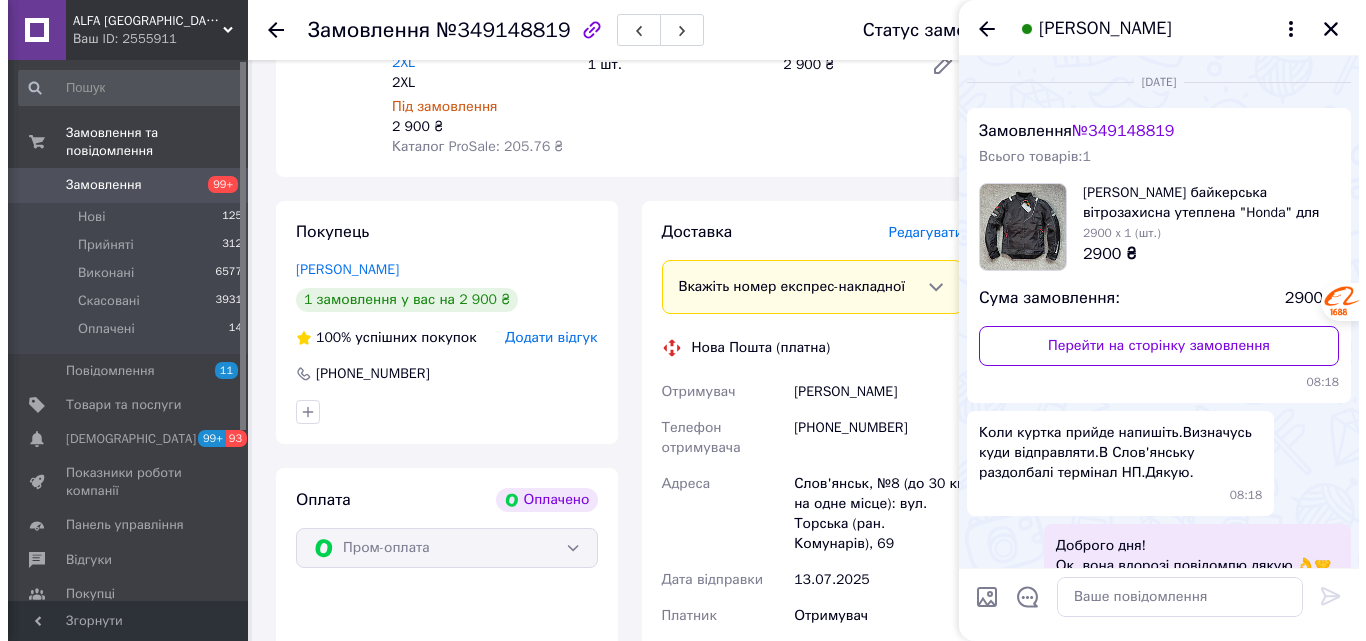 scroll, scrollTop: 407, scrollLeft: 0, axis: vertical 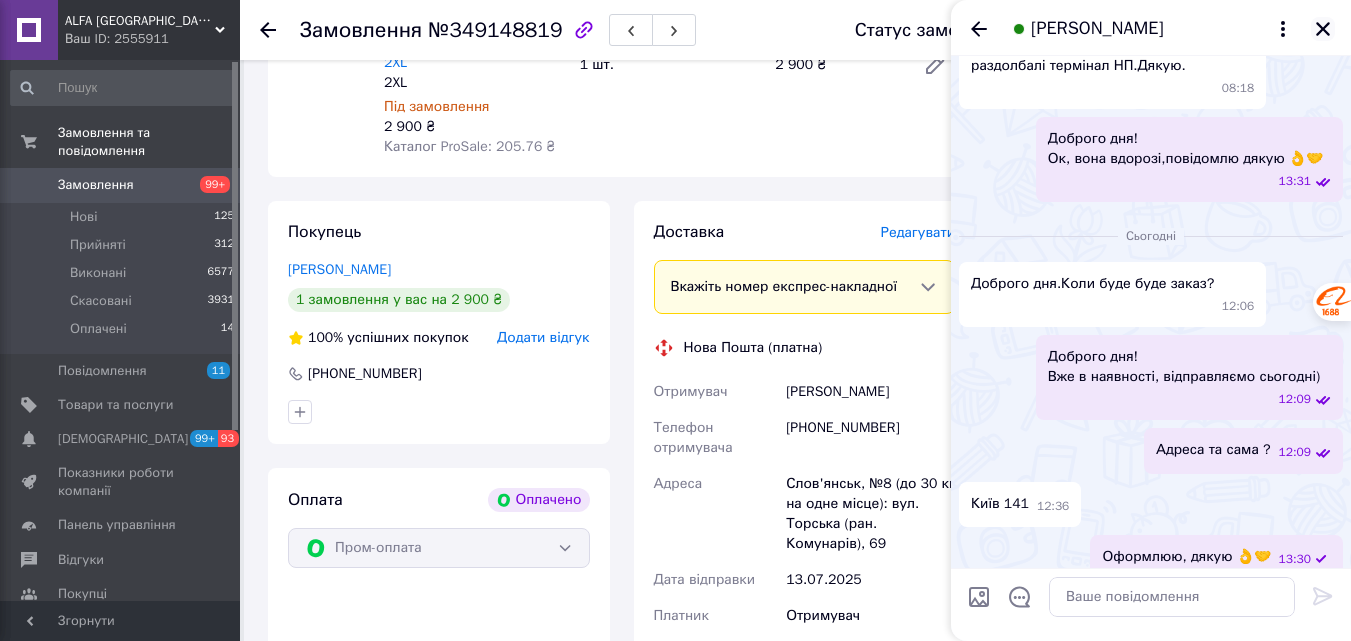 click 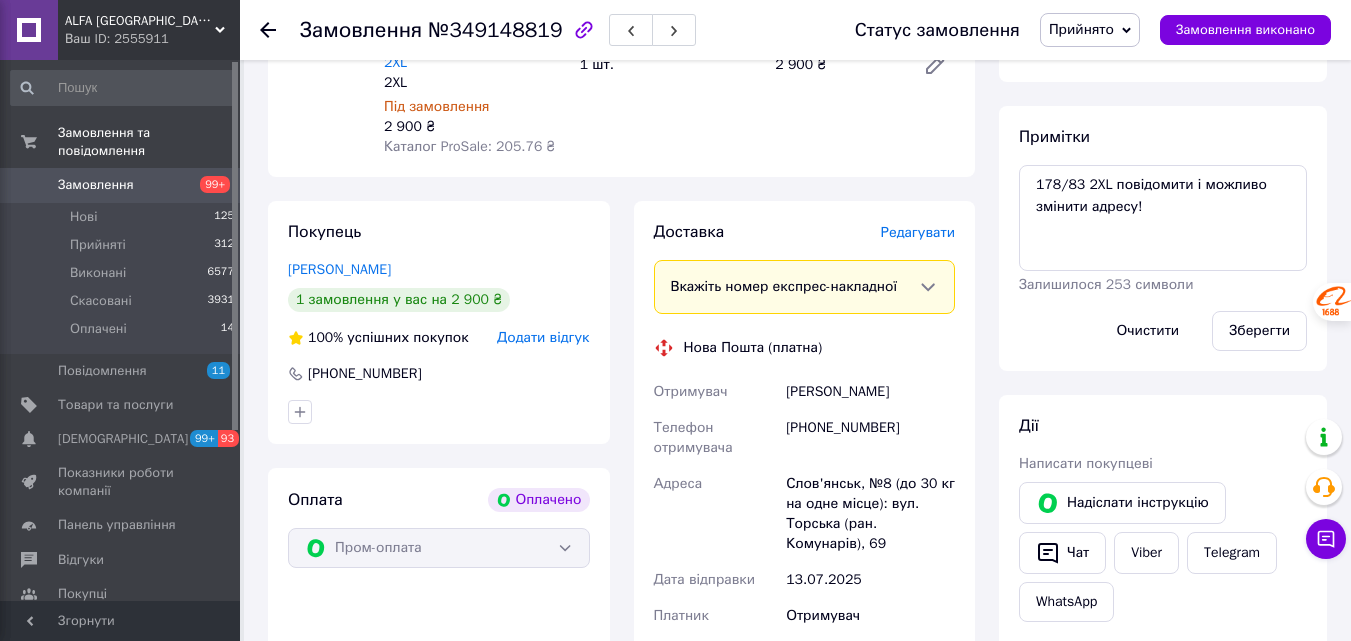 click on "Редагувати" at bounding box center [918, 232] 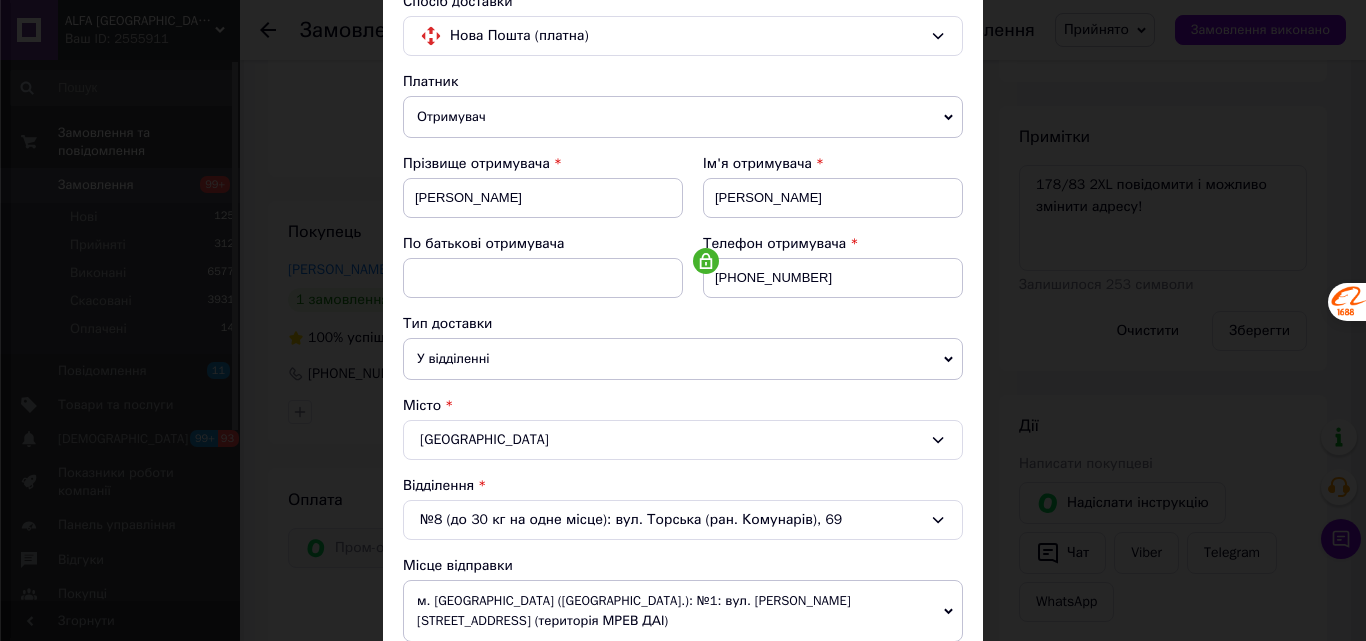 scroll, scrollTop: 400, scrollLeft: 0, axis: vertical 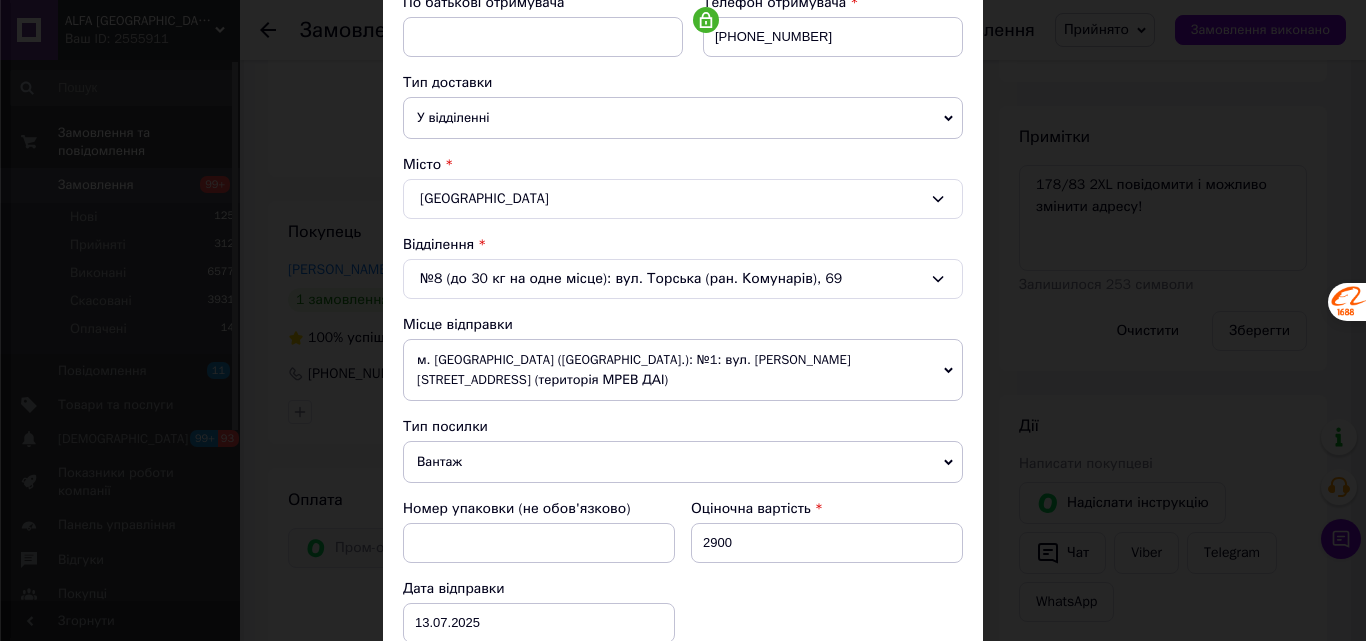 click on "Слов'янськ" at bounding box center [683, 199] 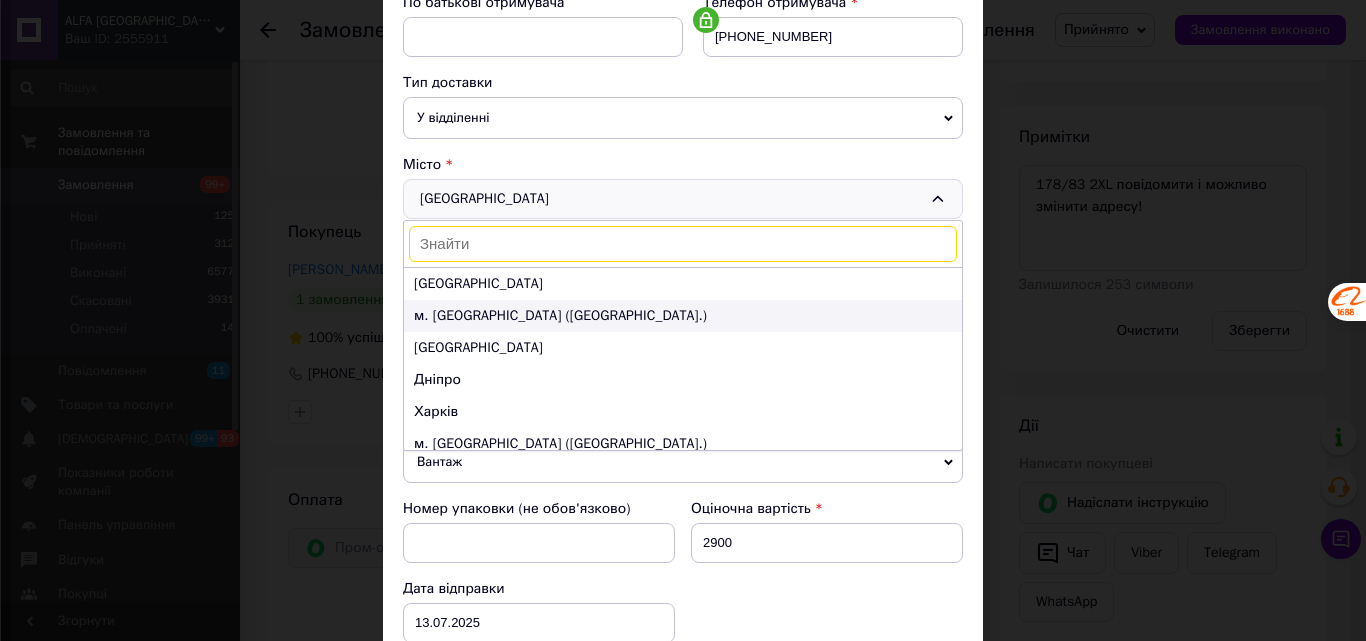 click on "м. [GEOGRAPHIC_DATA] ([GEOGRAPHIC_DATA].)" at bounding box center [683, 316] 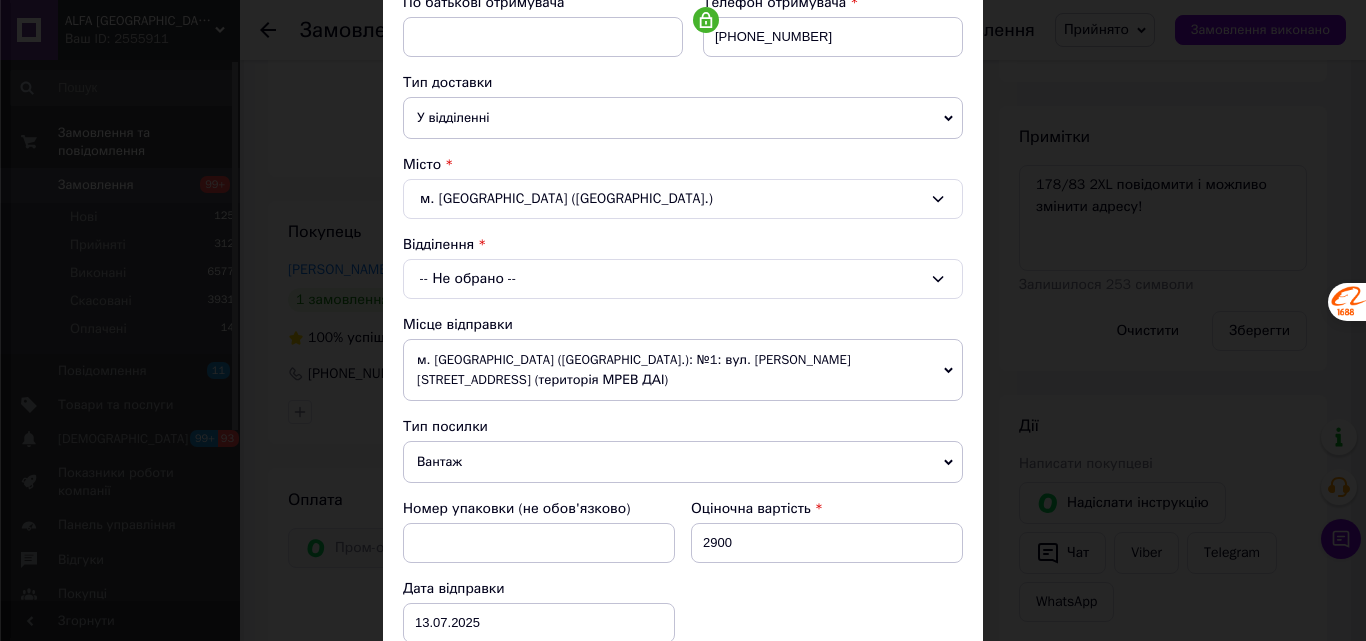 click on "-- Не обрано --" at bounding box center [683, 279] 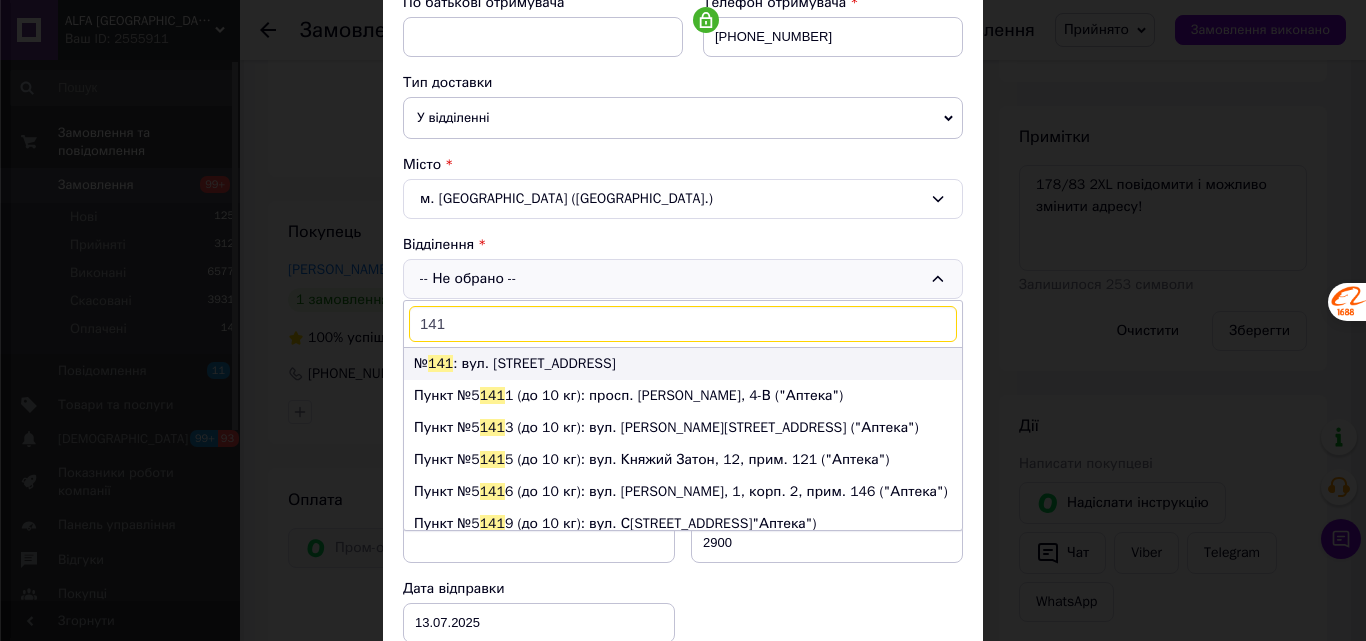 type on "141" 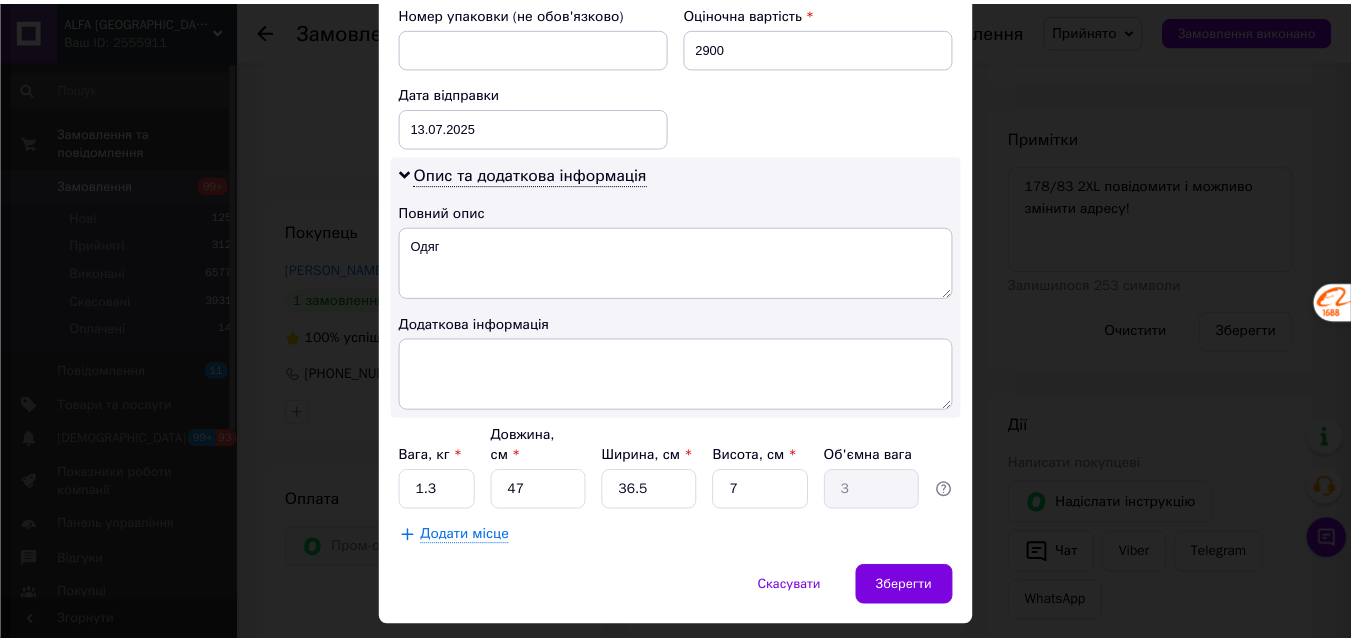 scroll, scrollTop: 900, scrollLeft: 0, axis: vertical 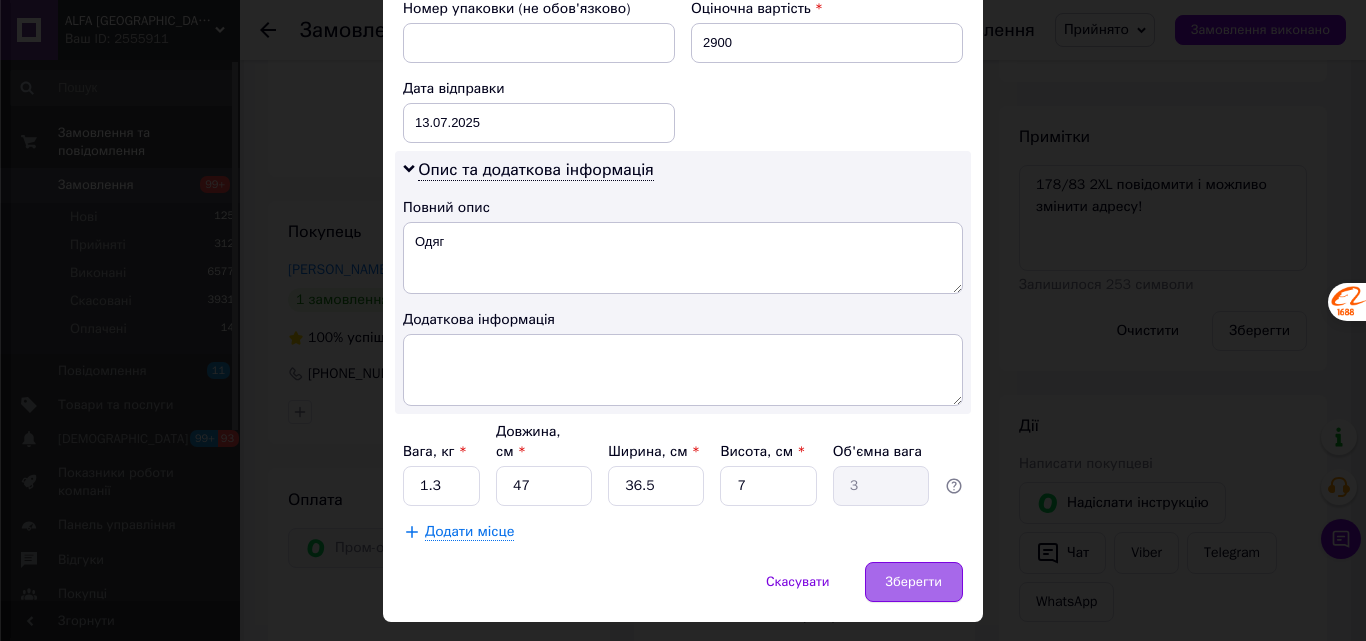 click on "Зберегти" at bounding box center [914, 582] 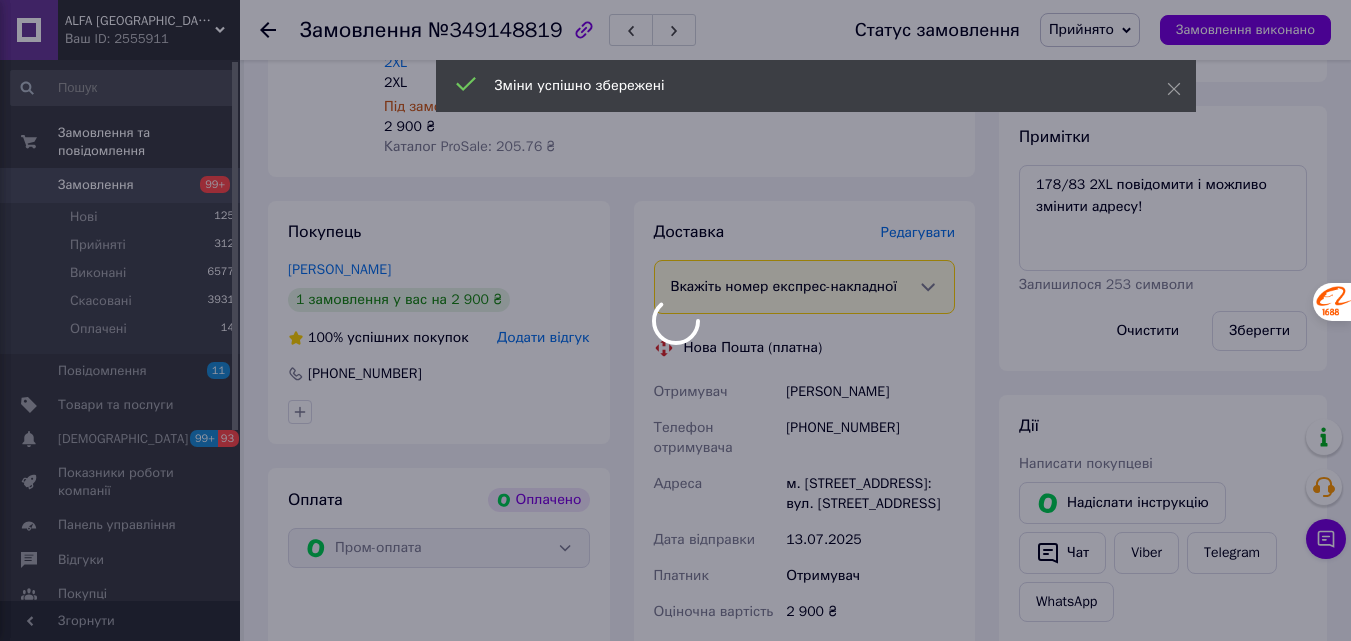 scroll, scrollTop: 40, scrollLeft: 0, axis: vertical 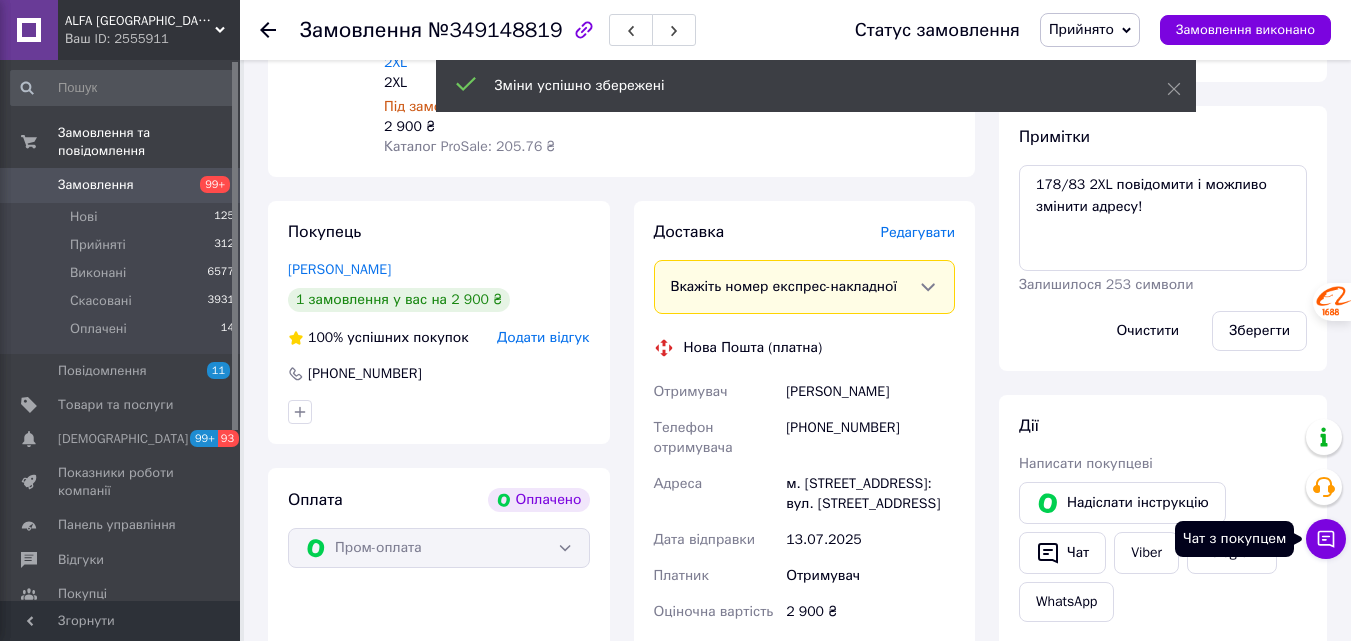 click 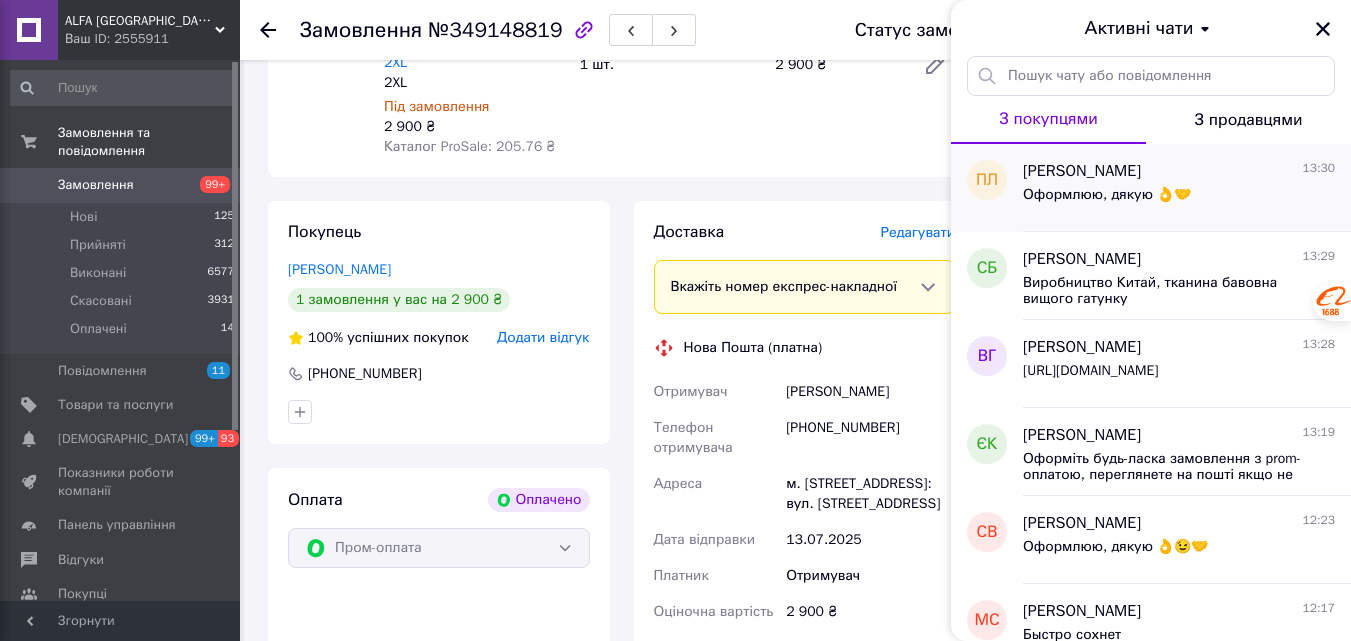 click on "Оформлюю, дякую 👌🤝" at bounding box center (1107, 201) 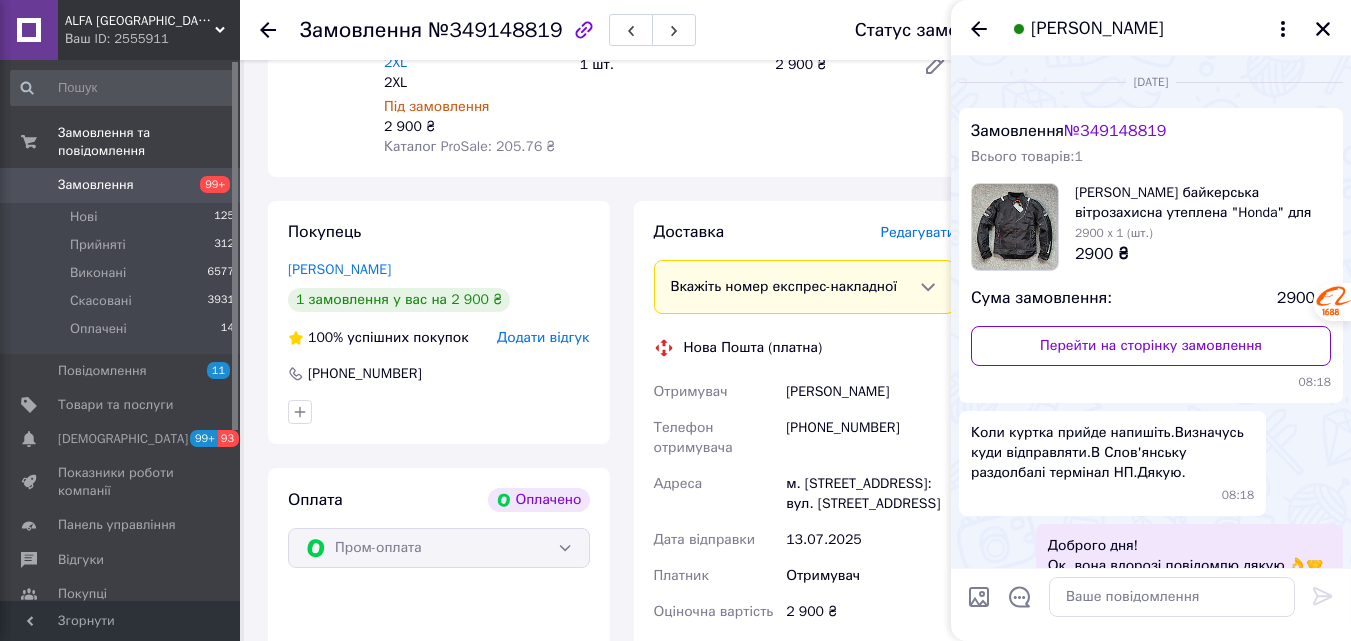 scroll, scrollTop: 407, scrollLeft: 0, axis: vertical 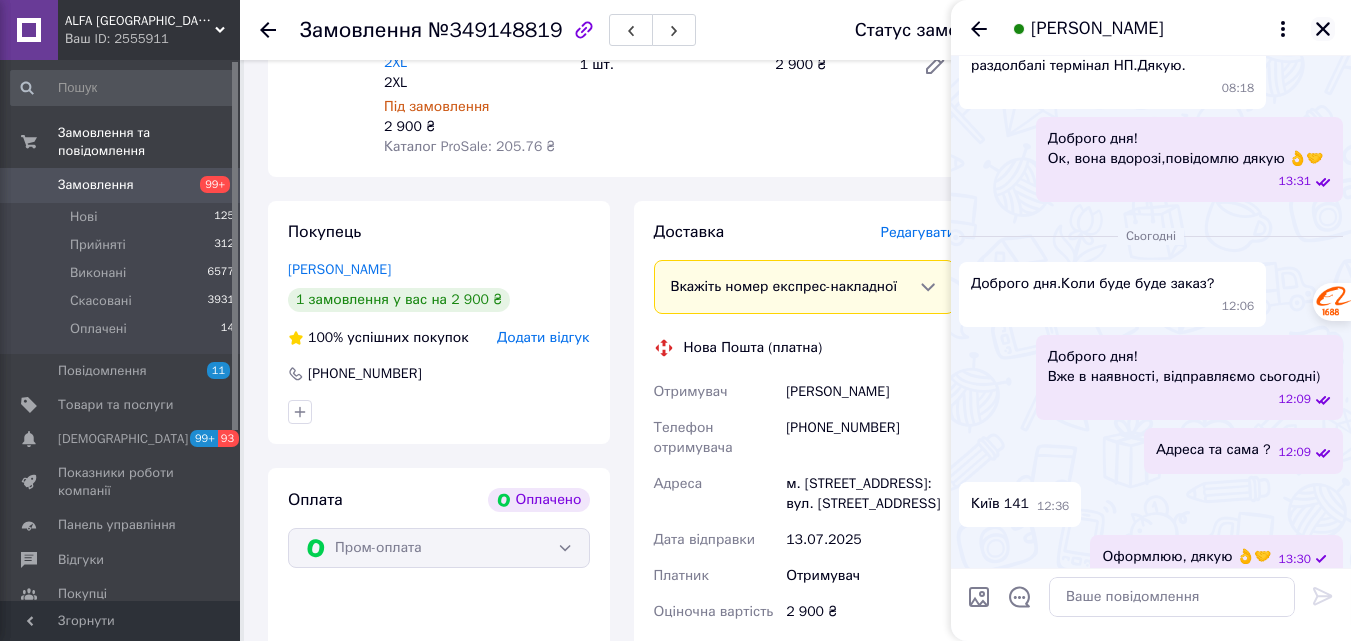 click 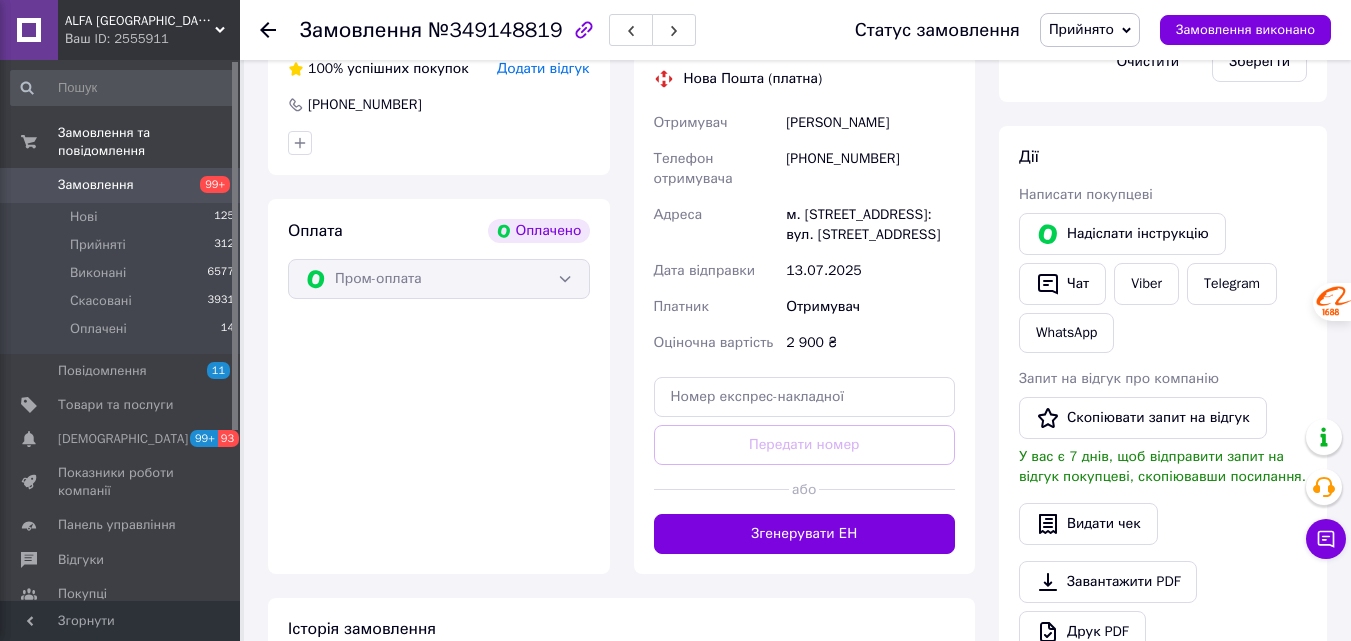 scroll, scrollTop: 1200, scrollLeft: 0, axis: vertical 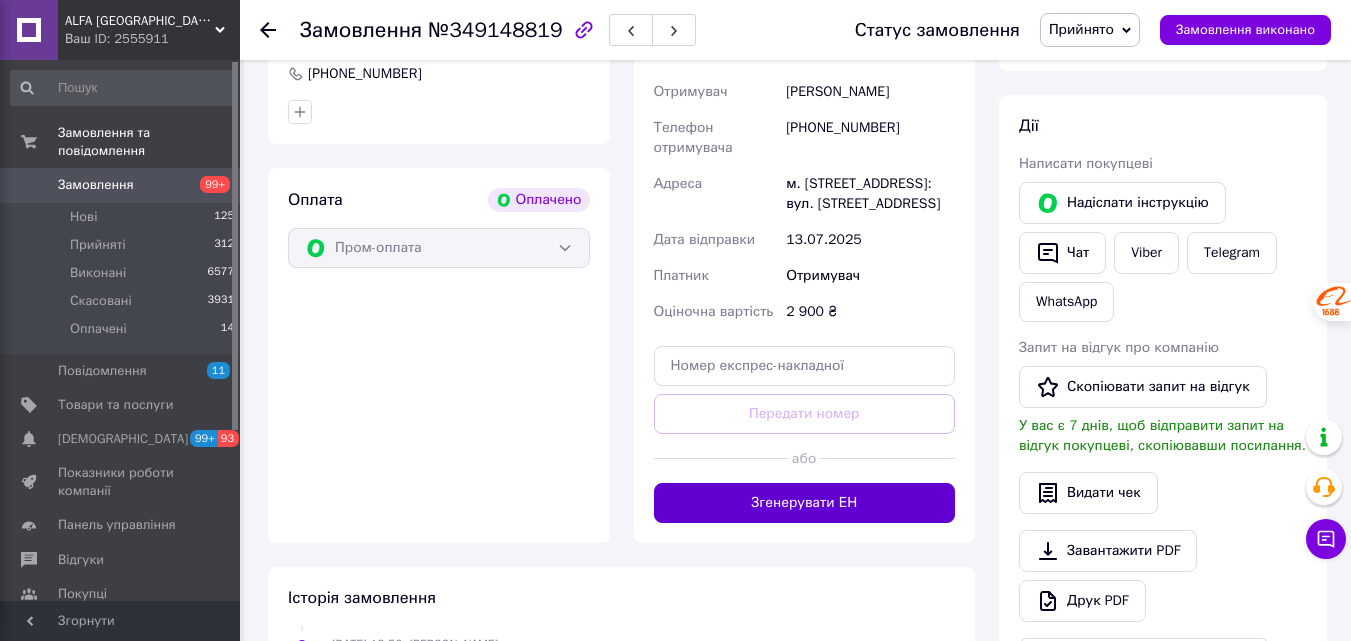 click on "Згенерувати ЕН" at bounding box center [805, 503] 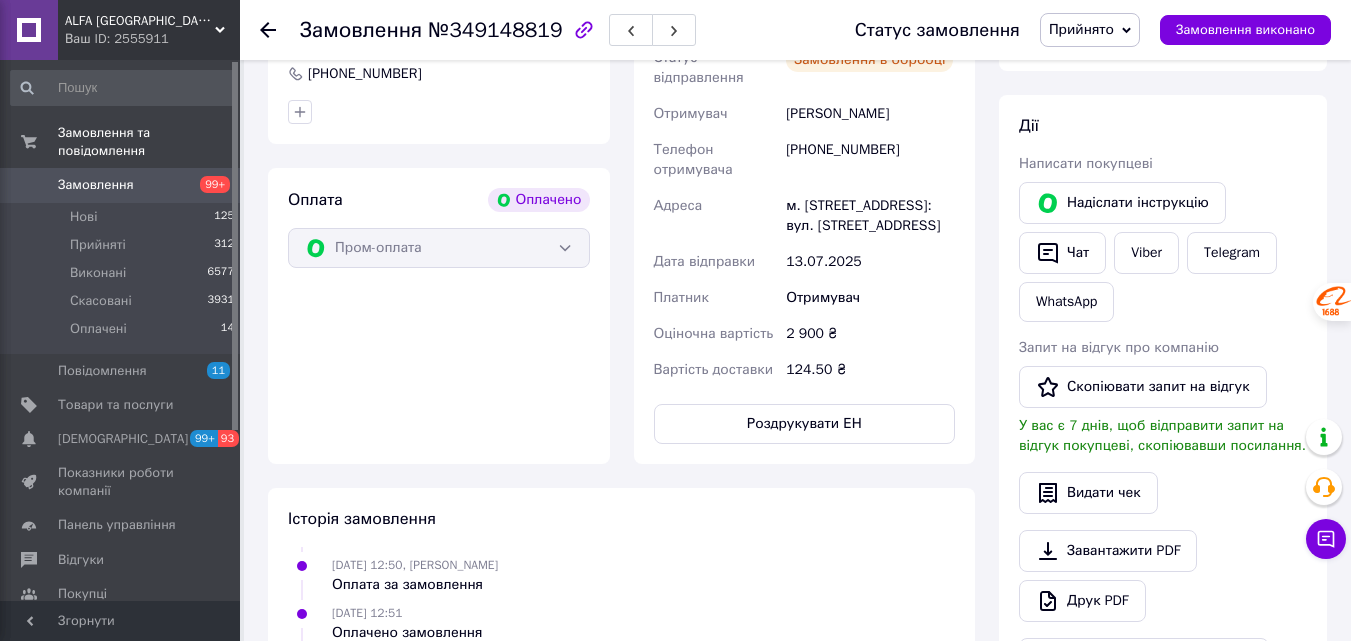 scroll, scrollTop: 88, scrollLeft: 0, axis: vertical 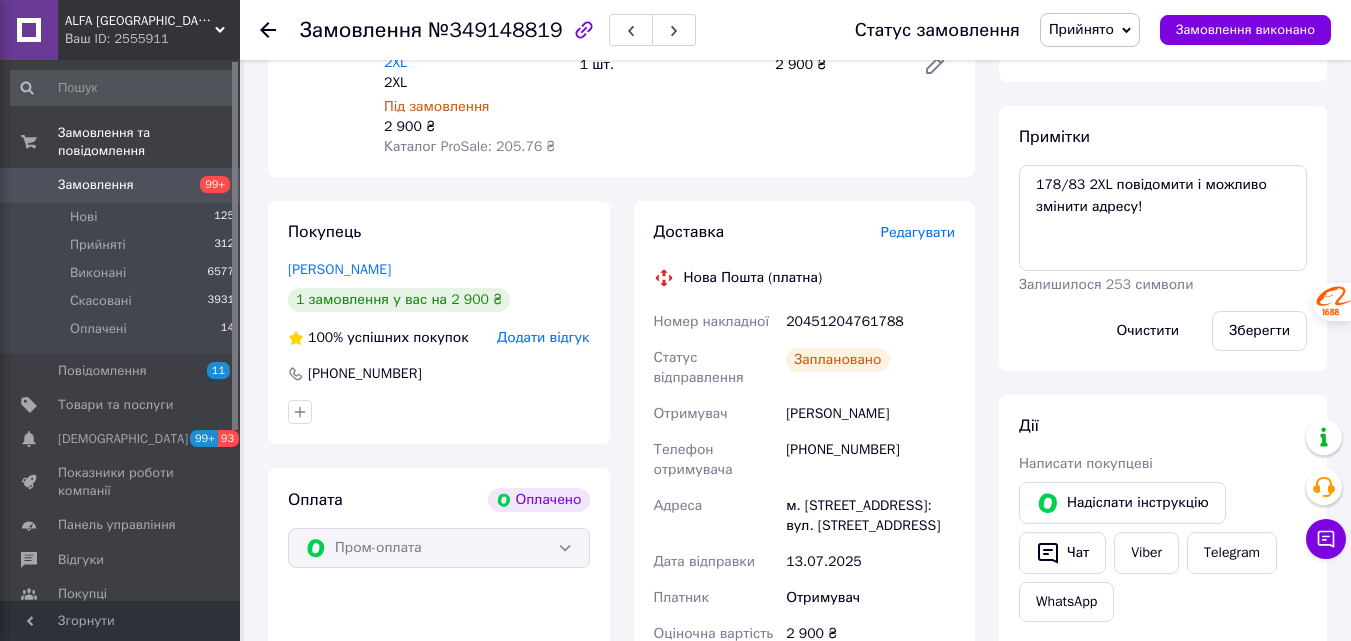 click on "20451204761788" at bounding box center (870, 322) 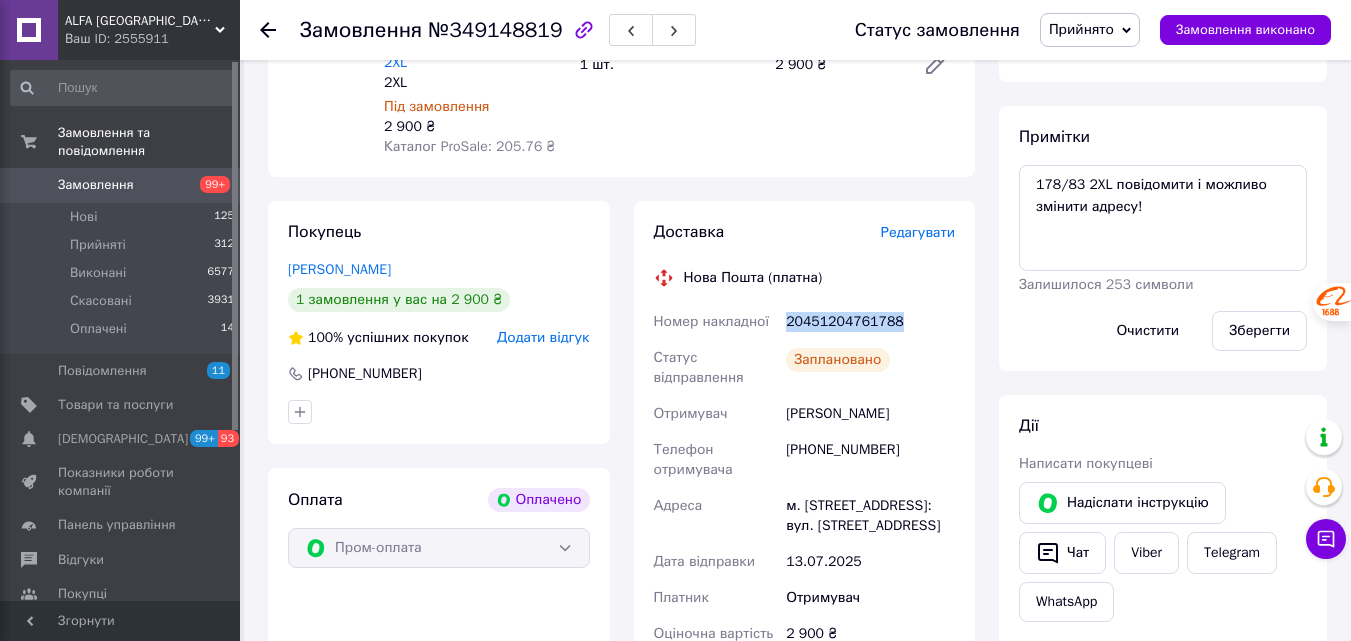 click on "20451204761788" at bounding box center [870, 322] 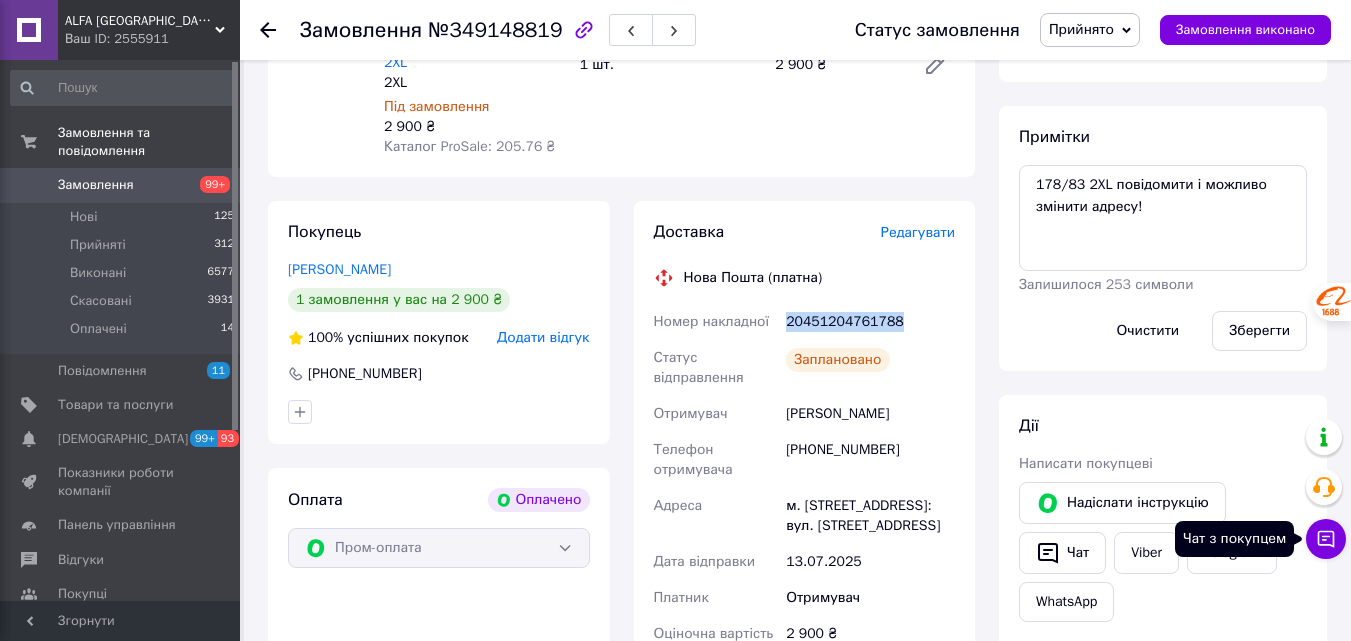 click 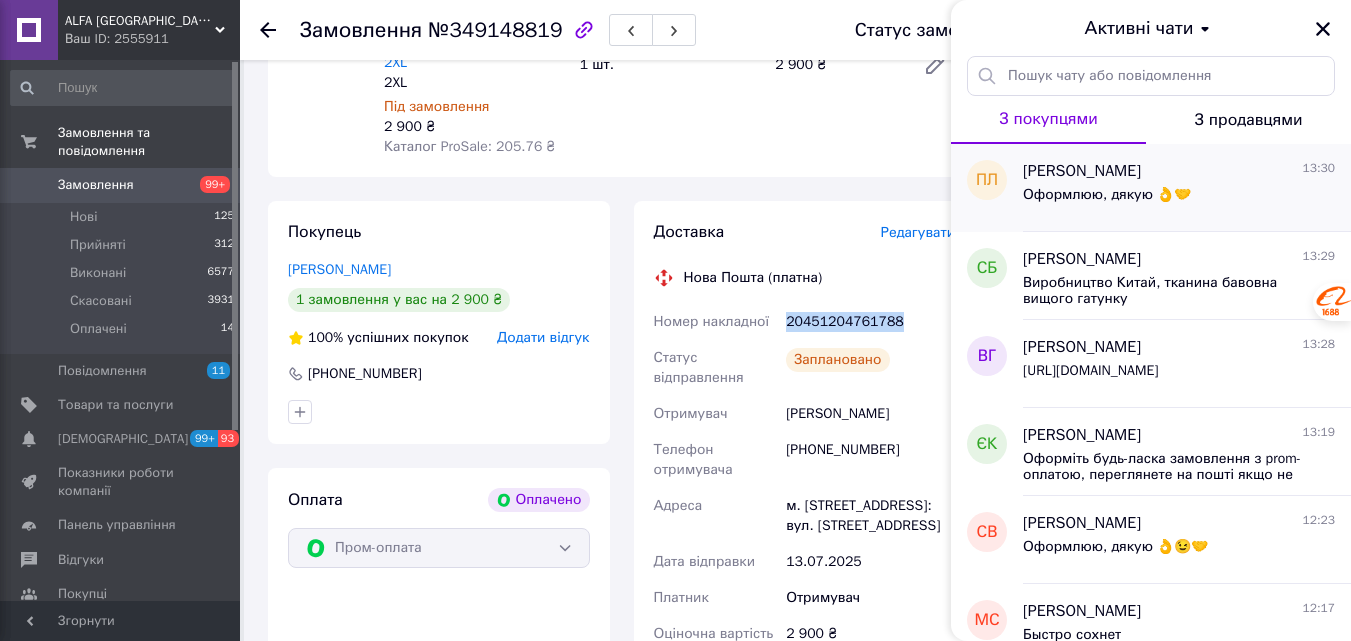 click on "[PERSON_NAME]" at bounding box center [1082, 171] 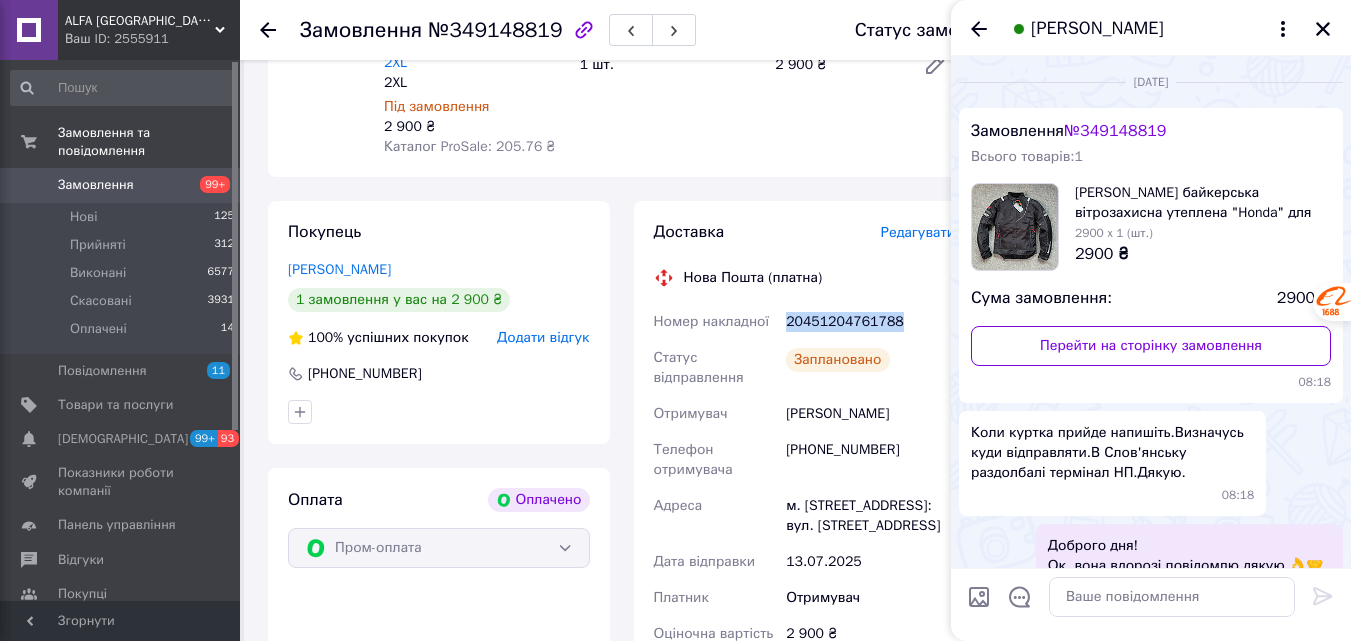 scroll, scrollTop: 407, scrollLeft: 0, axis: vertical 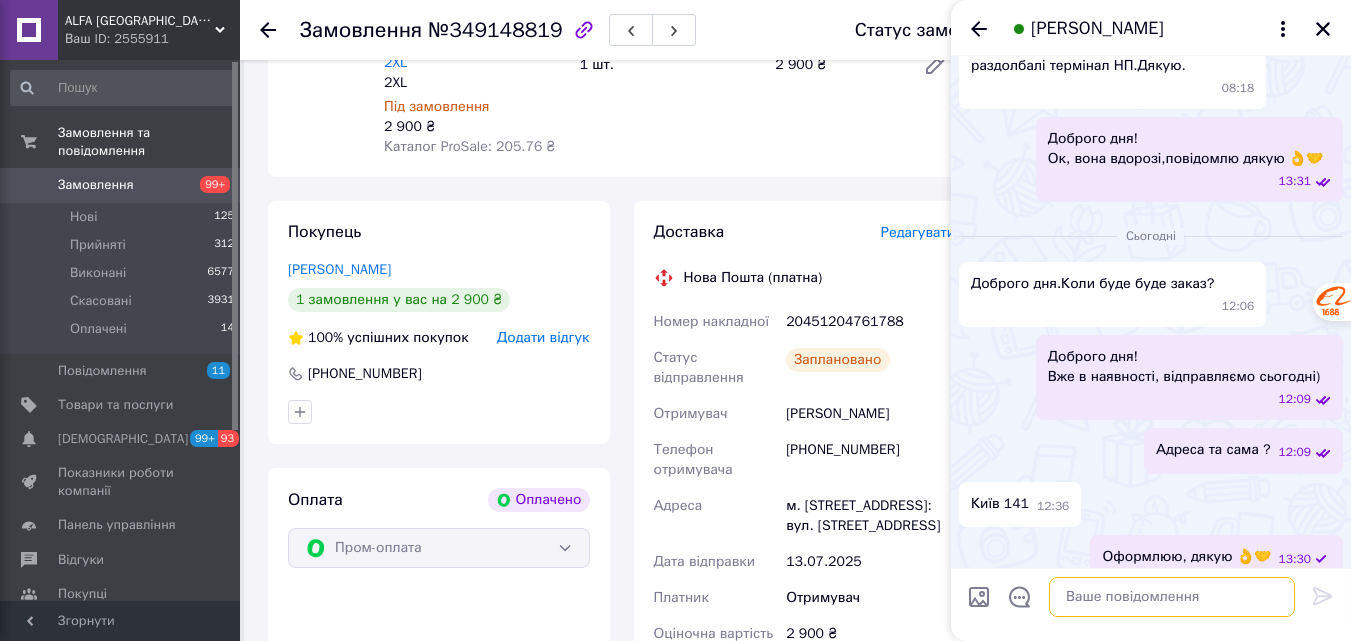 click at bounding box center [1172, 597] 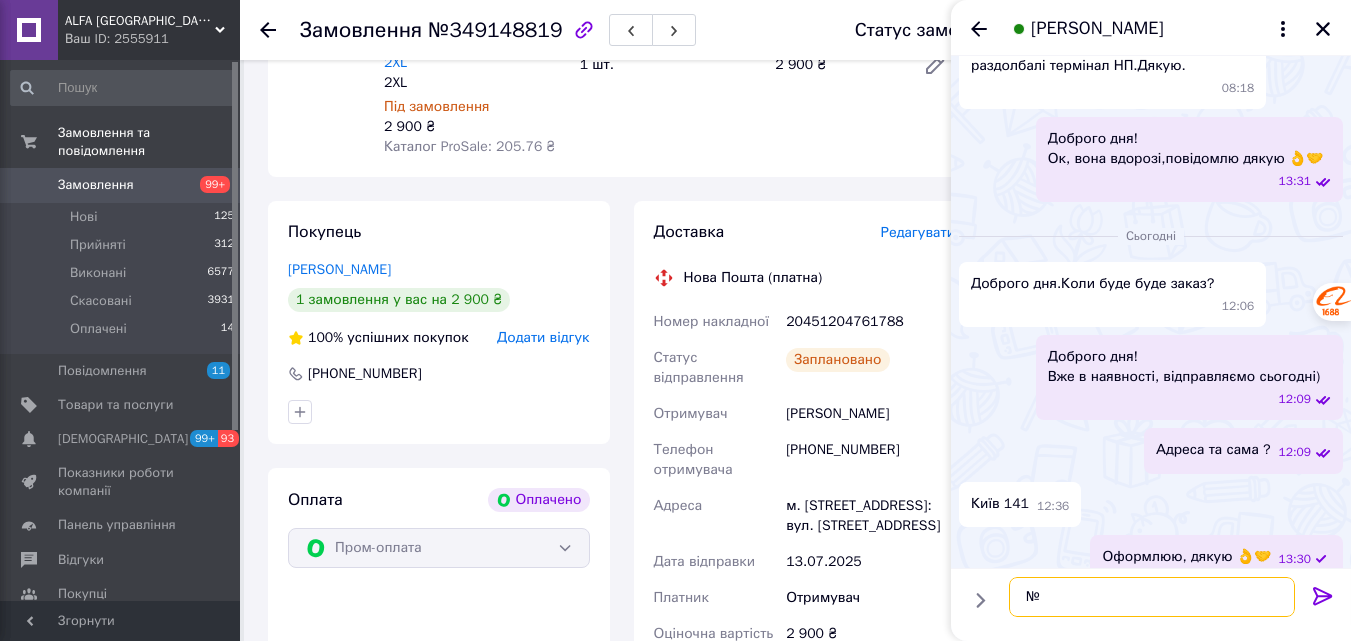 paste on "20451204761788" 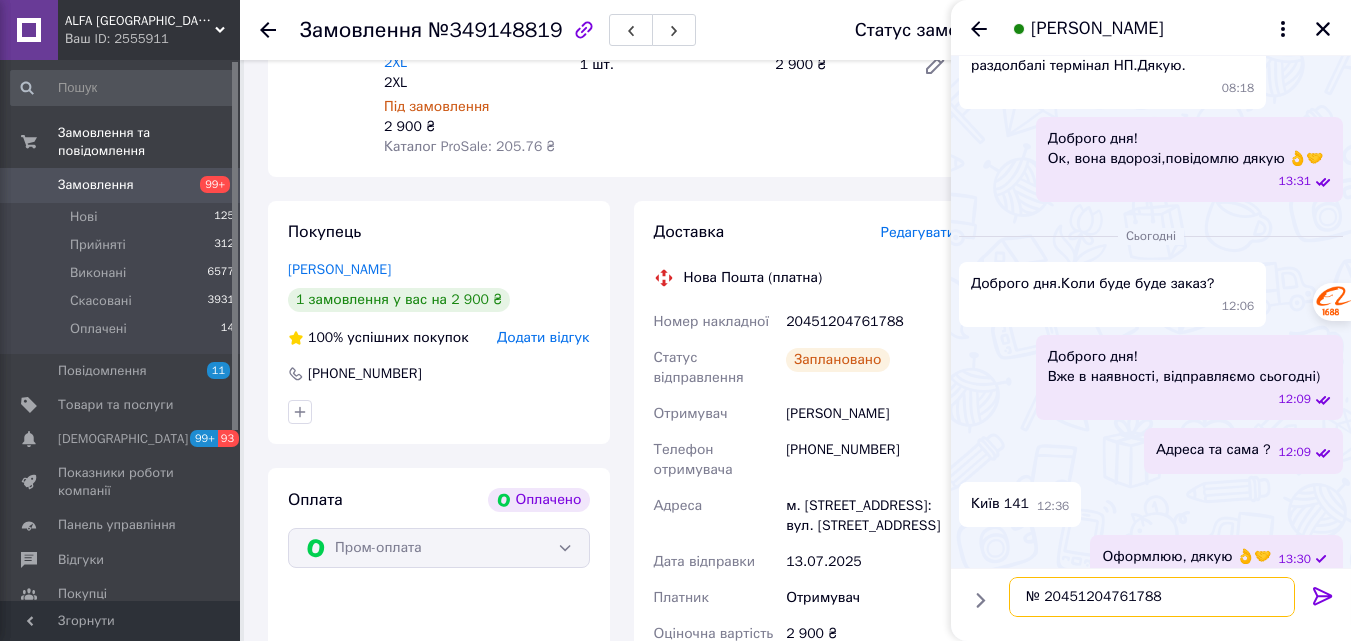 type 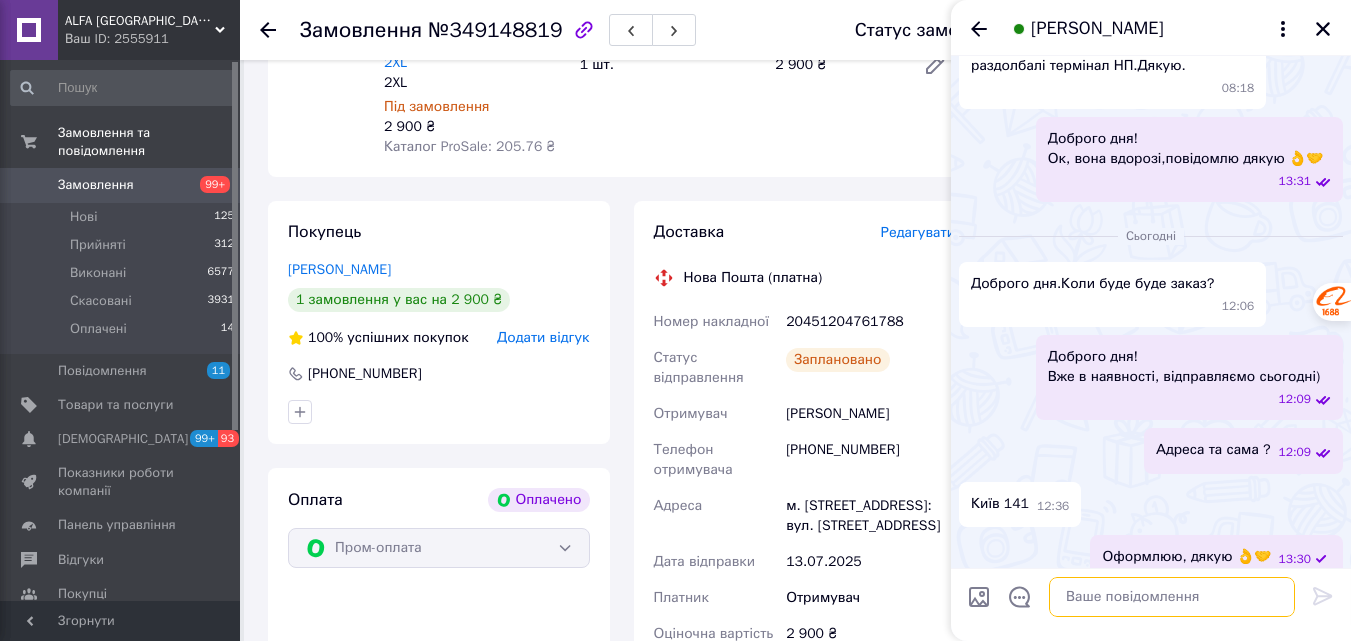 scroll, scrollTop: 460, scrollLeft: 0, axis: vertical 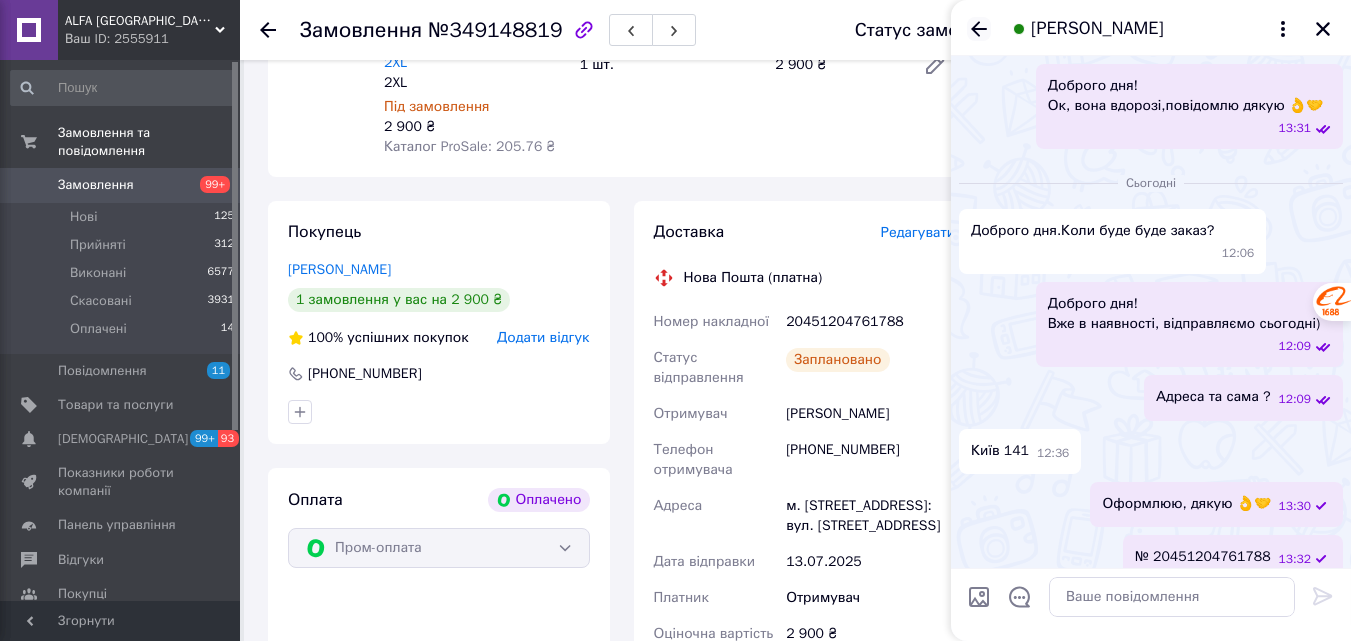 click 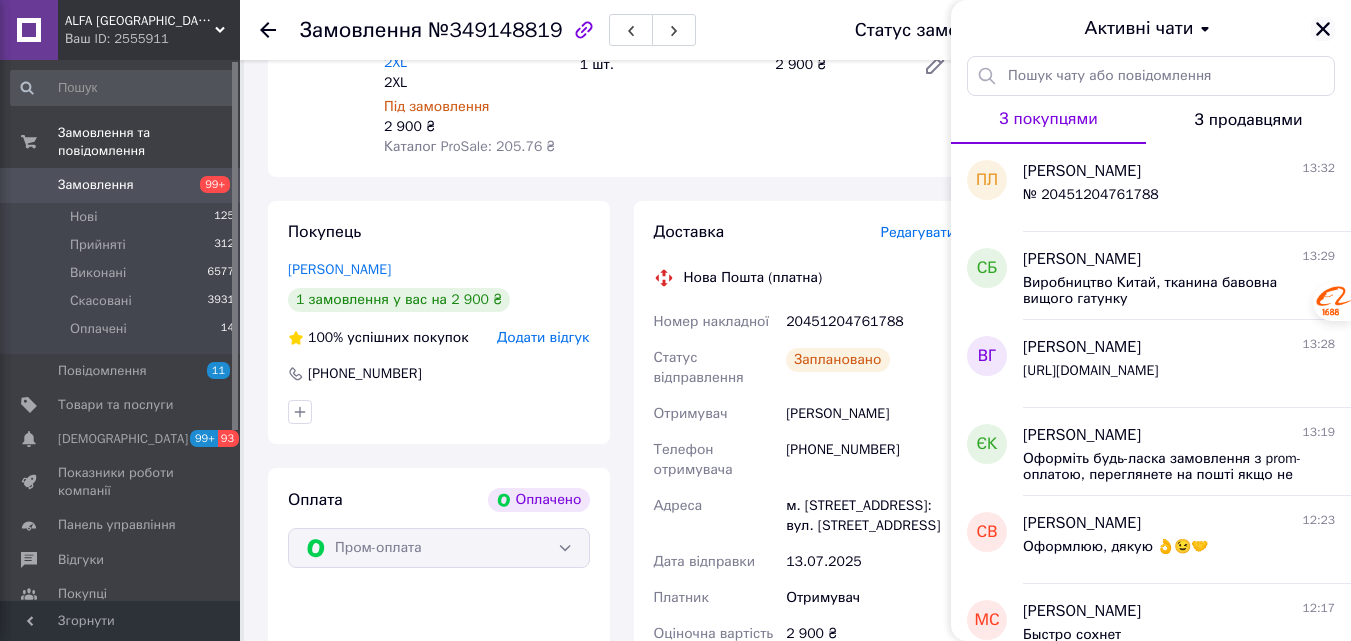 click 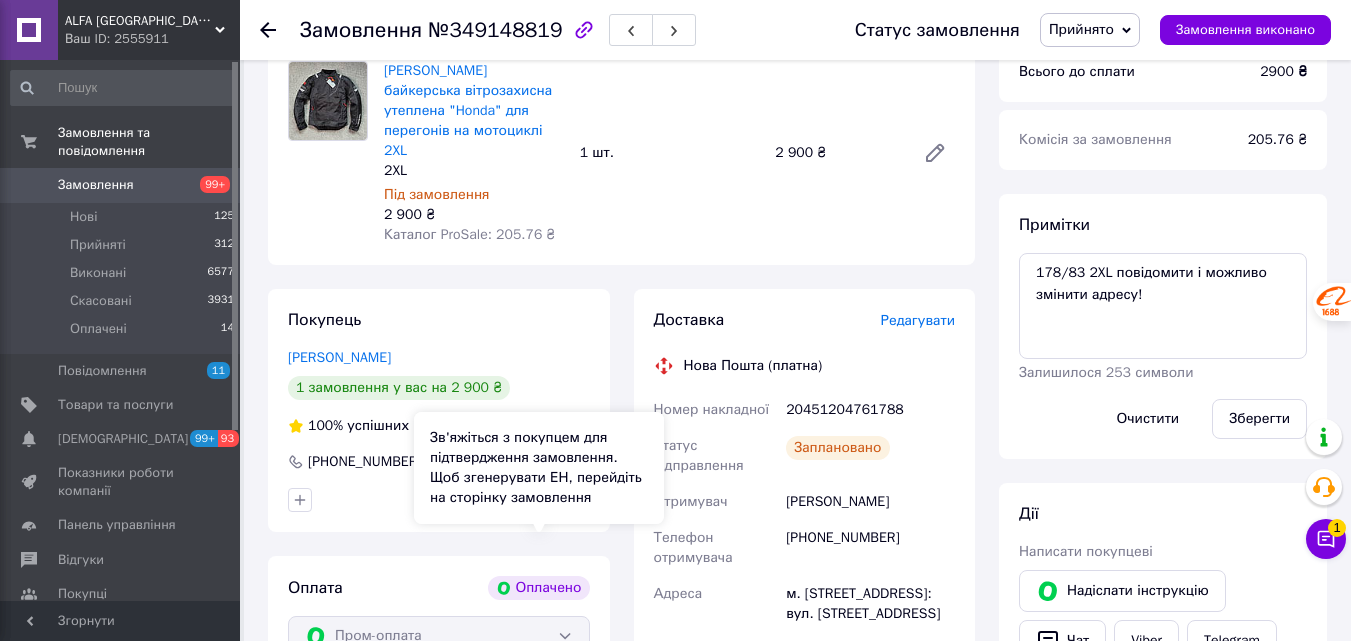 scroll, scrollTop: 700, scrollLeft: 0, axis: vertical 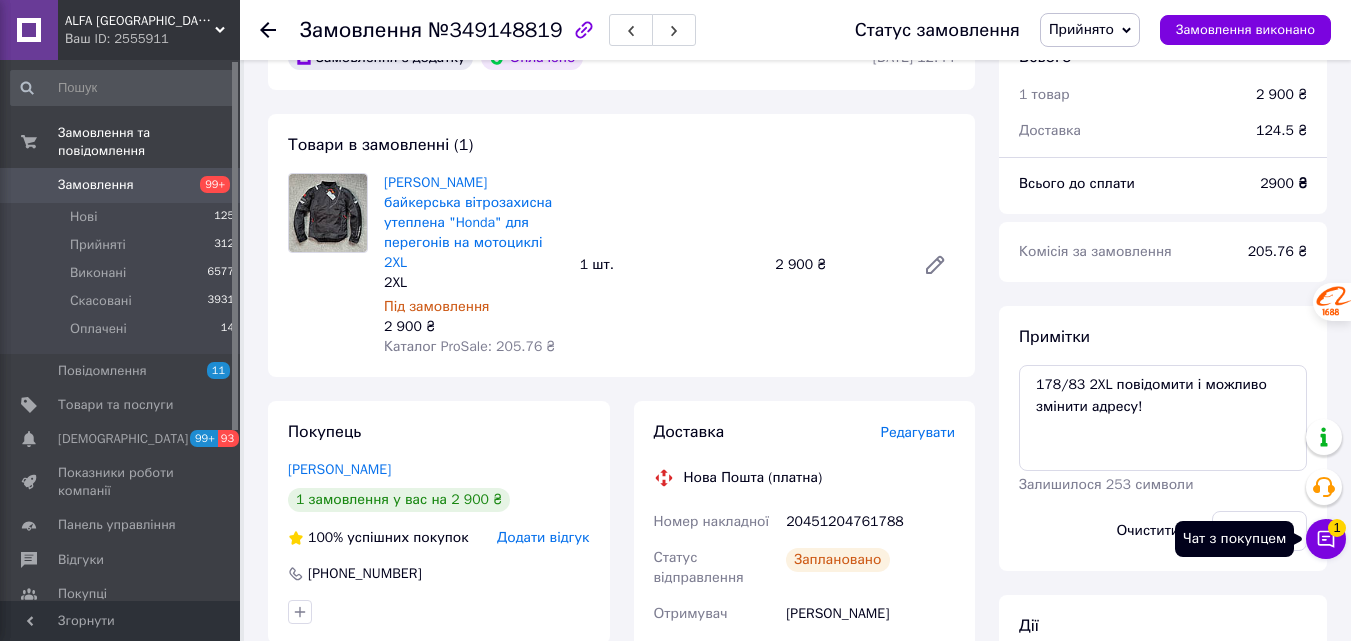 click on "Чат з покупцем 1" at bounding box center [1326, 539] 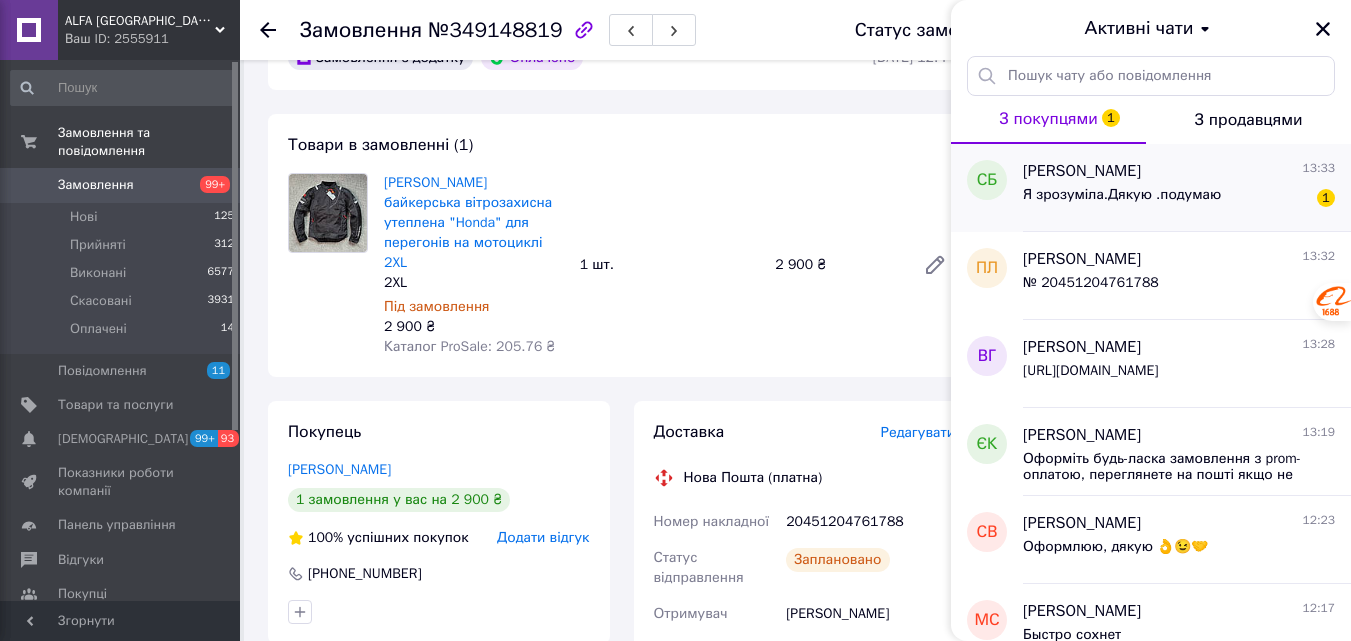 click on "Светлана Борис 13:33" at bounding box center (1179, 171) 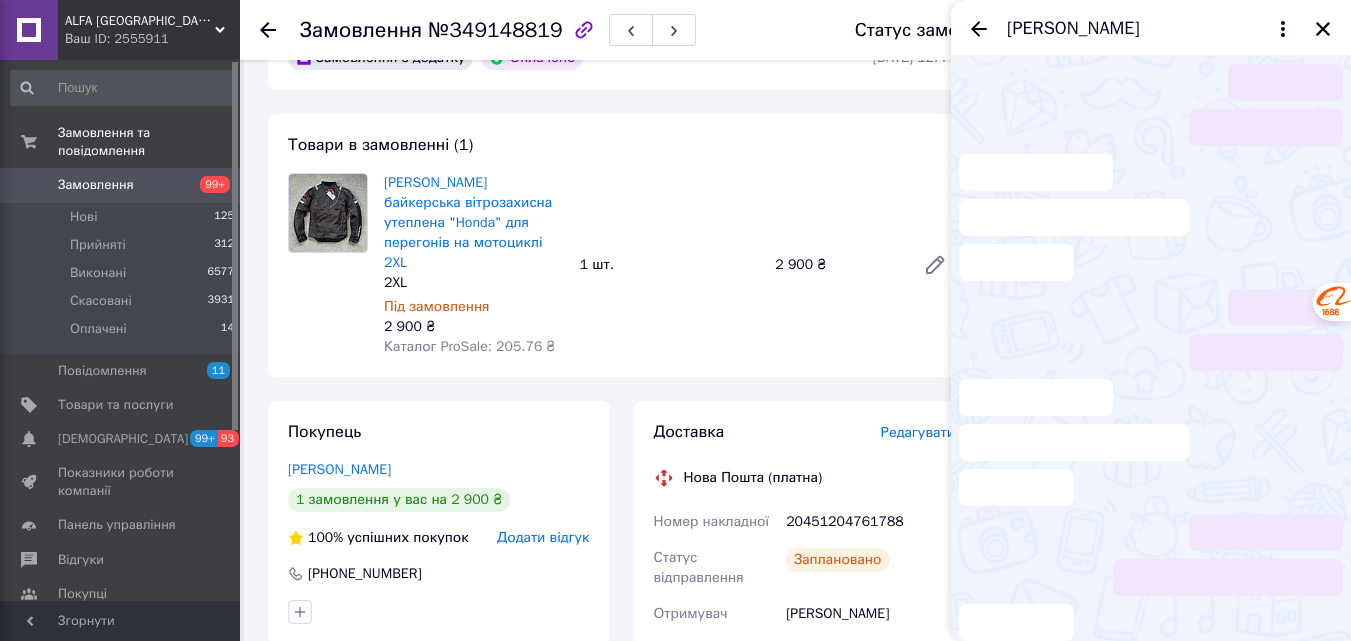 scroll, scrollTop: 306, scrollLeft: 0, axis: vertical 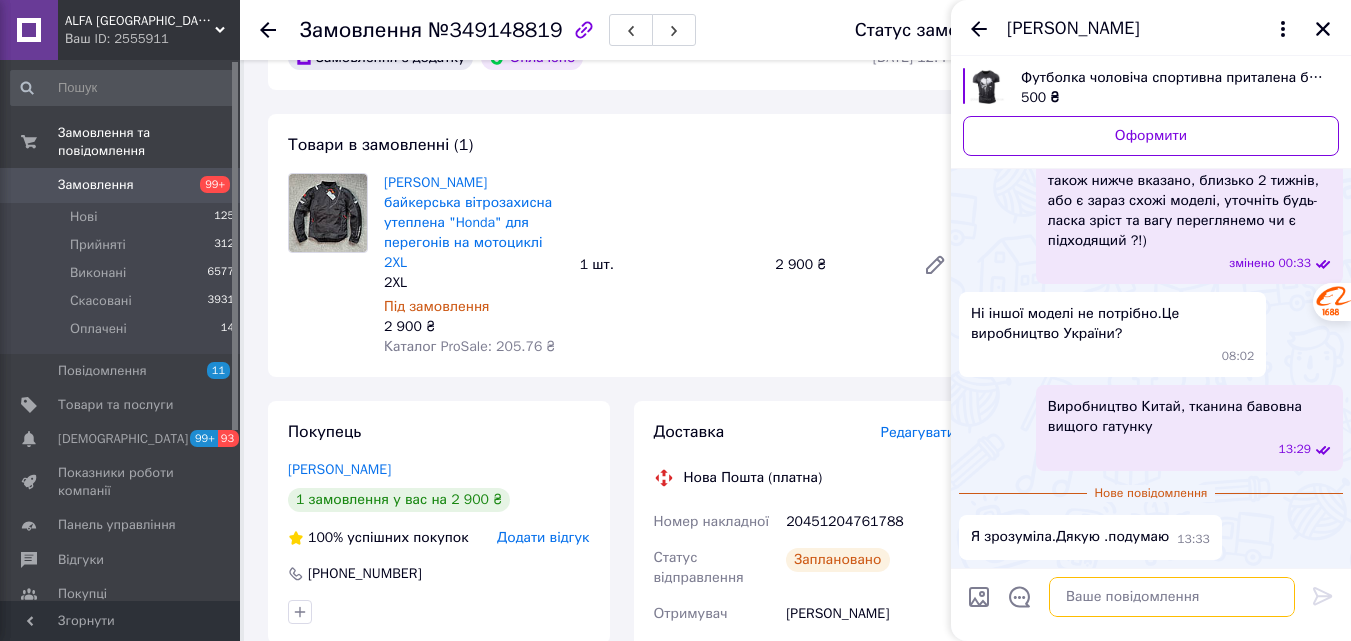 click at bounding box center (1172, 597) 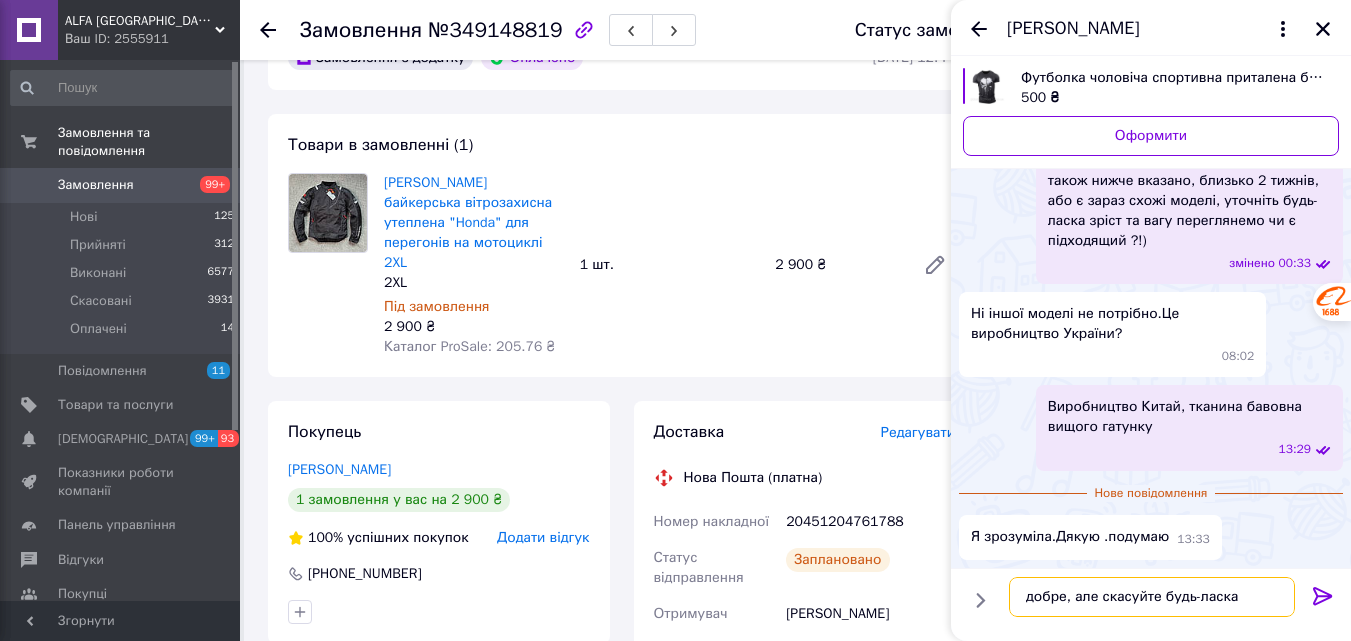 click on "добре, але скасуйте будь-ласка" at bounding box center [1152, 597] 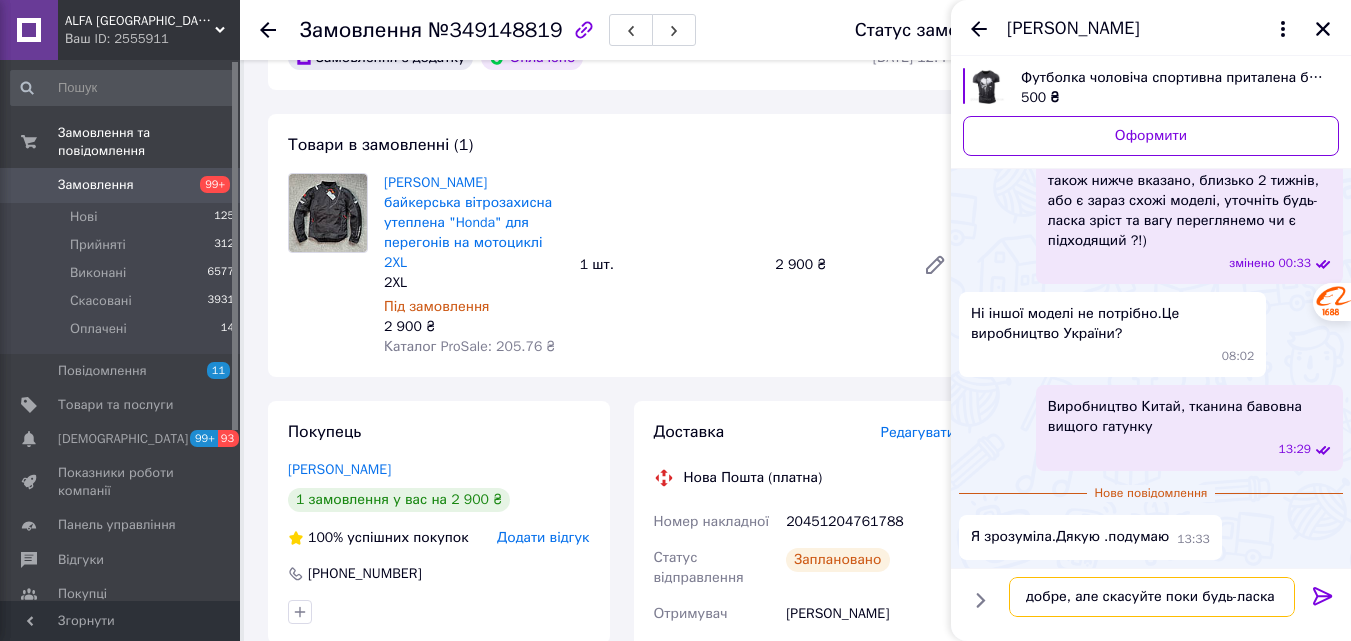 click on "добре, але скасуйте поки будь-ласка" at bounding box center (1152, 597) 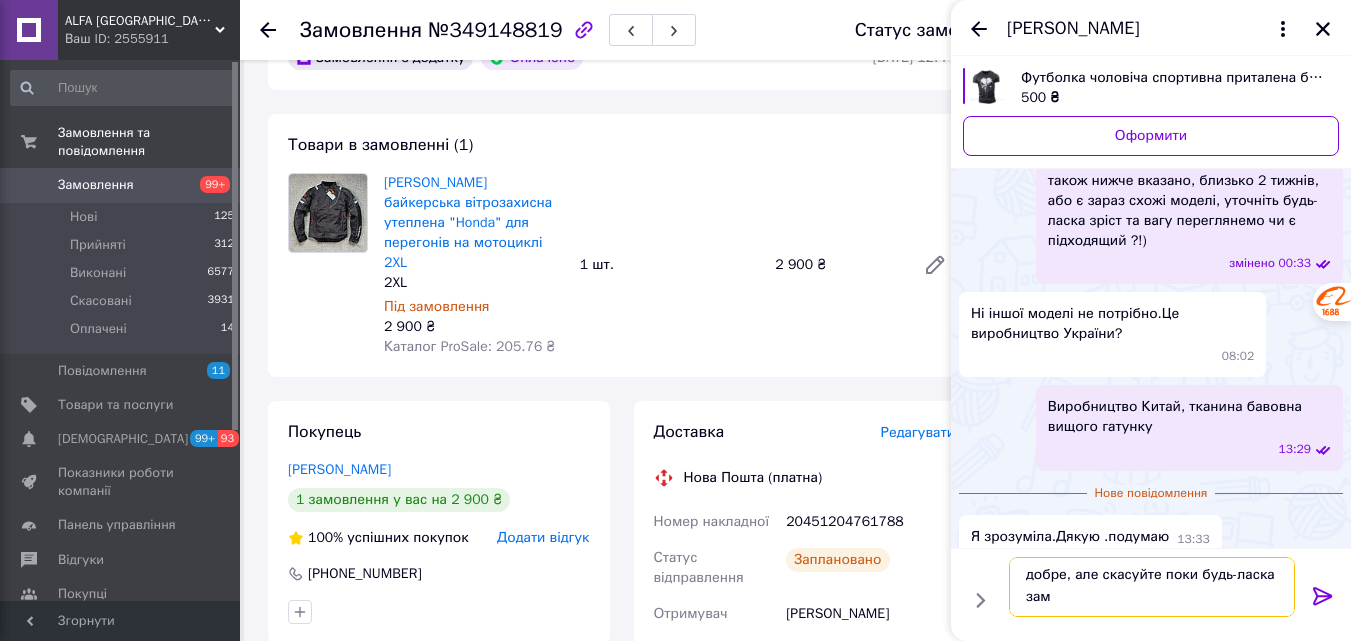 scroll, scrollTop: 2, scrollLeft: 0, axis: vertical 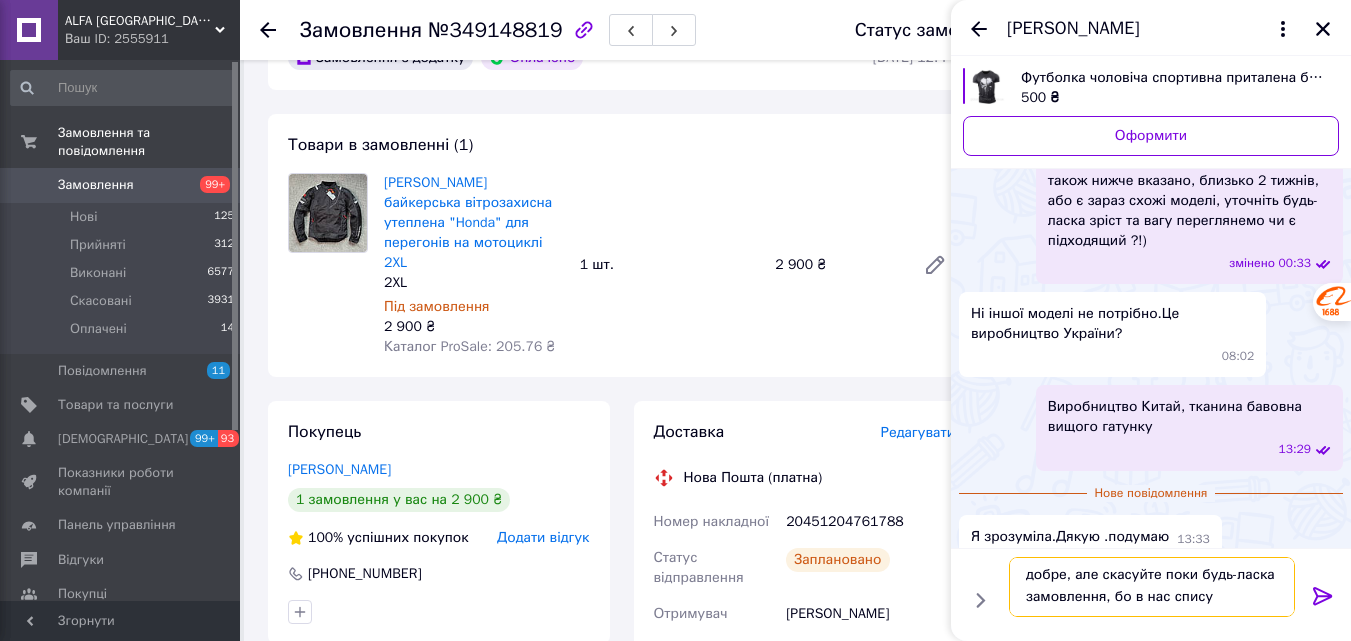 click on "добре, але скасуйте поки будь-ласка замовлення, бо в нас спису" at bounding box center [1152, 587] 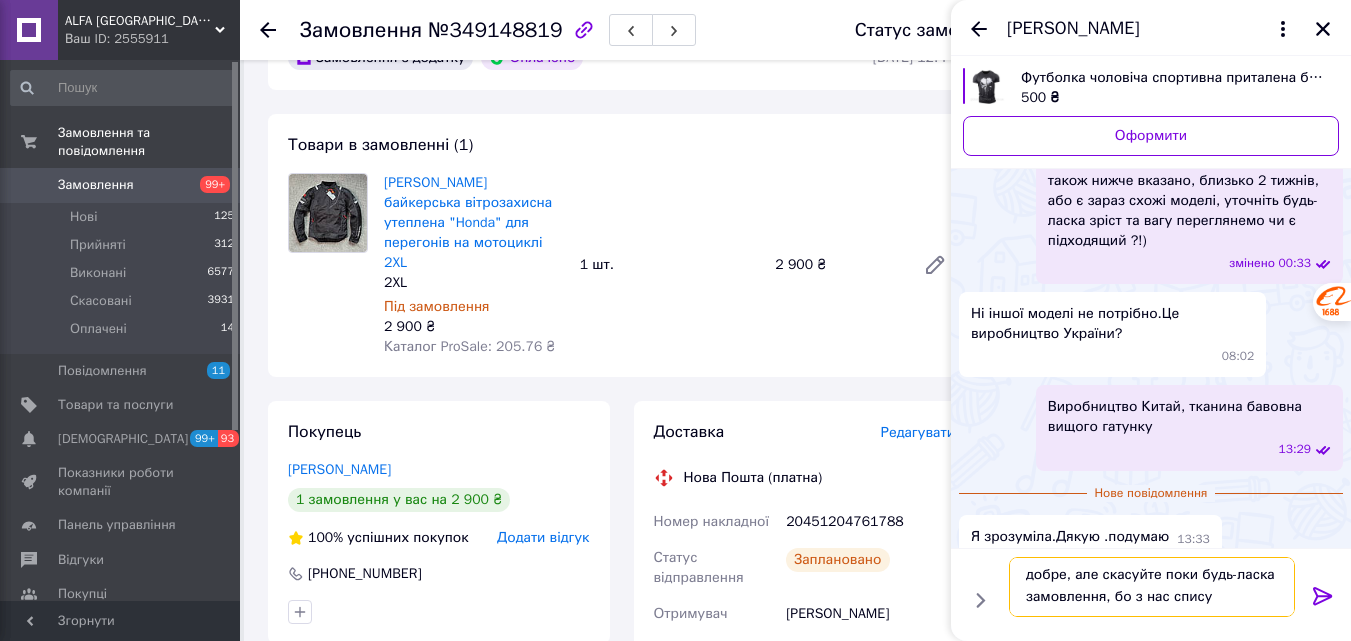 click on "добре, але скасуйте поки будь-ласка замовлення, бо з нас спису" at bounding box center (1152, 587) 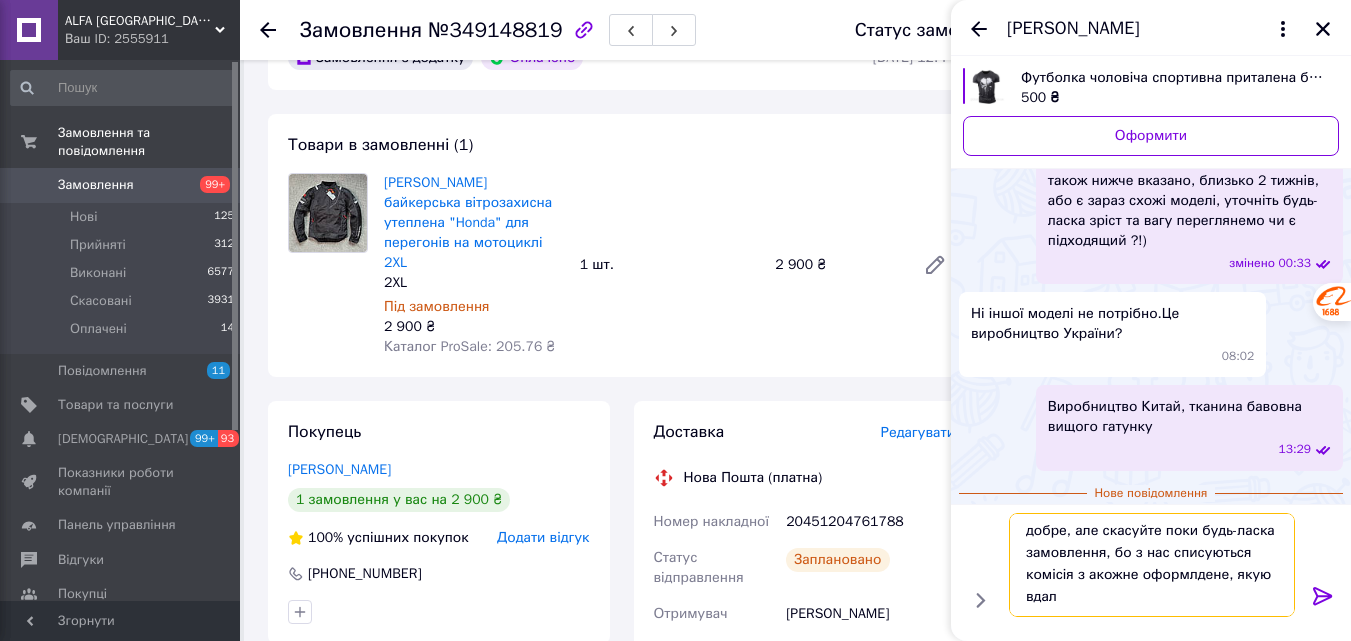 scroll, scrollTop: 2, scrollLeft: 0, axis: vertical 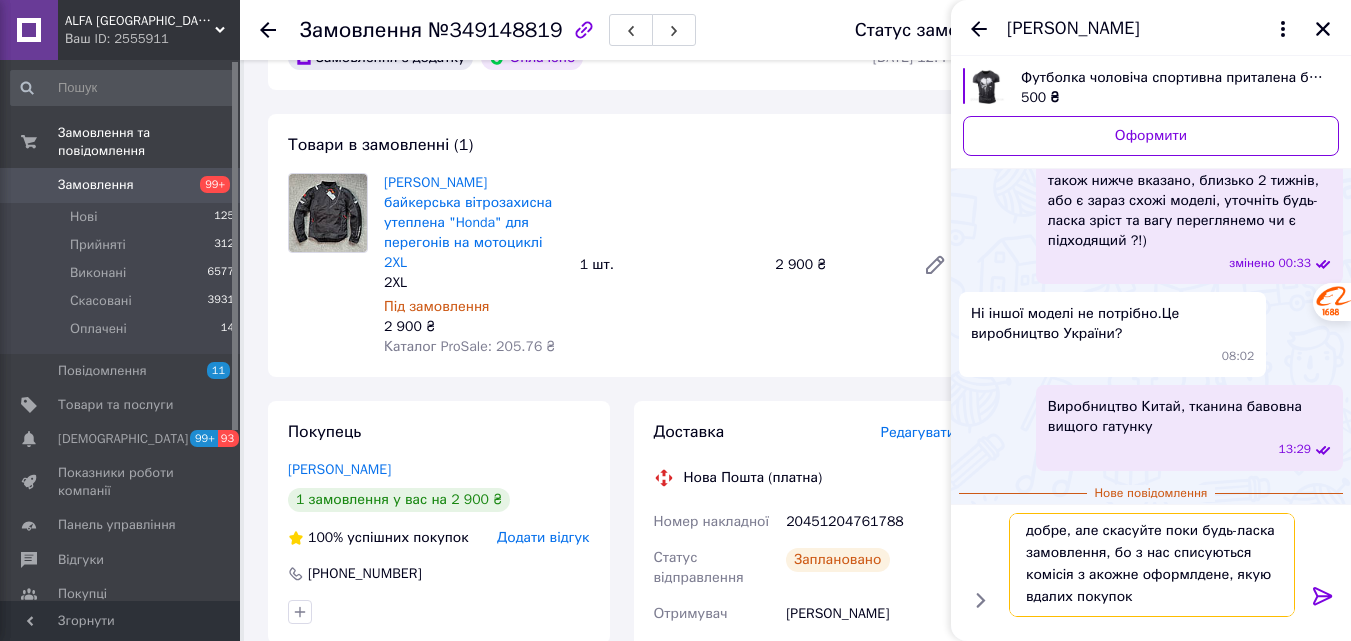 click on "добре, але скасуйте поки будь-ласка замовлення, бо з нас списуються комісія з акожне оформлдене, якую вдалих покупок" at bounding box center [1152, 565] 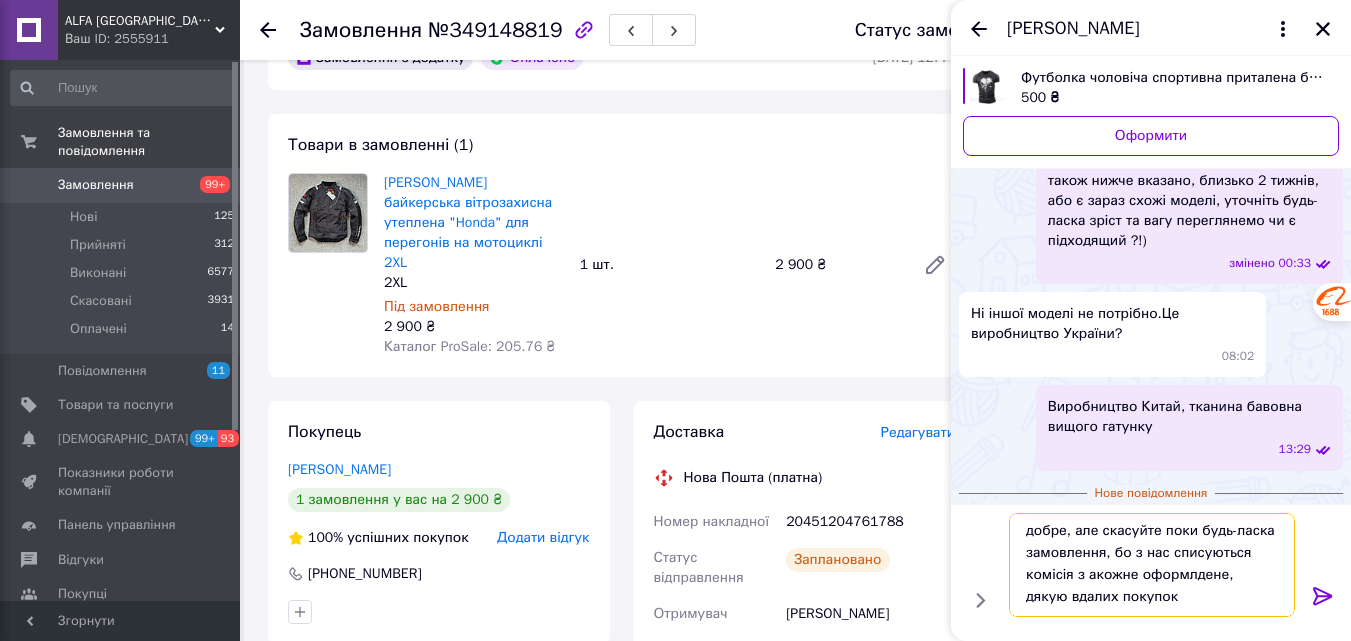 click on "добре, але скасуйте поки будь-ласка замовлення, бо з нас списуються комісія з акожне оформлдене, дякую вдалих покупок" at bounding box center [1152, 565] 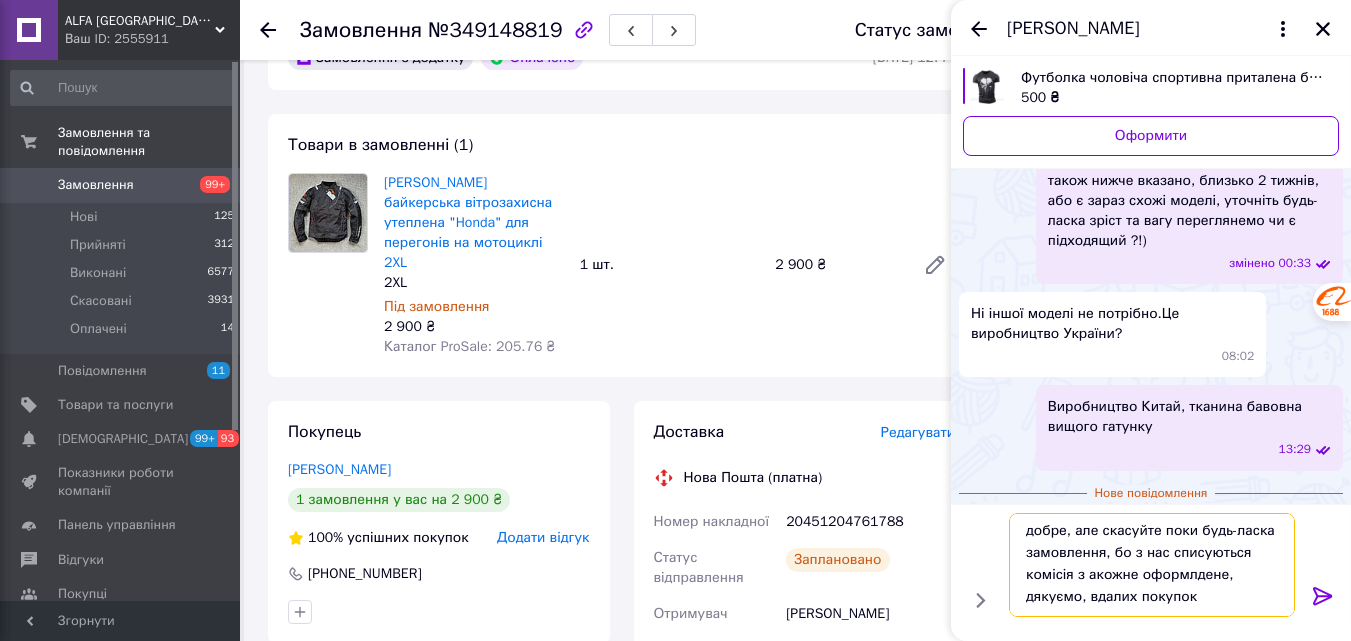 click on "добре, але скасуйте поки будь-ласка замовлення, бо з нас списуються комісія з акожне оформлдене, дякуємо, вдалих покупок" at bounding box center (1152, 565) 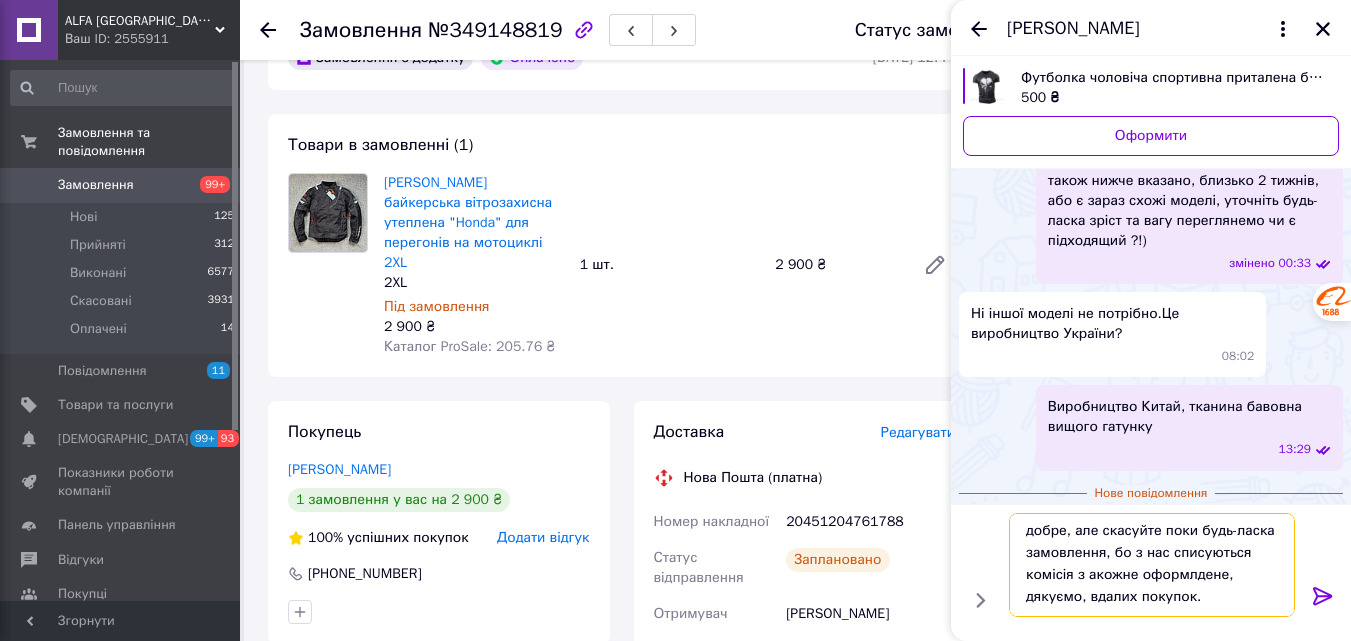 type 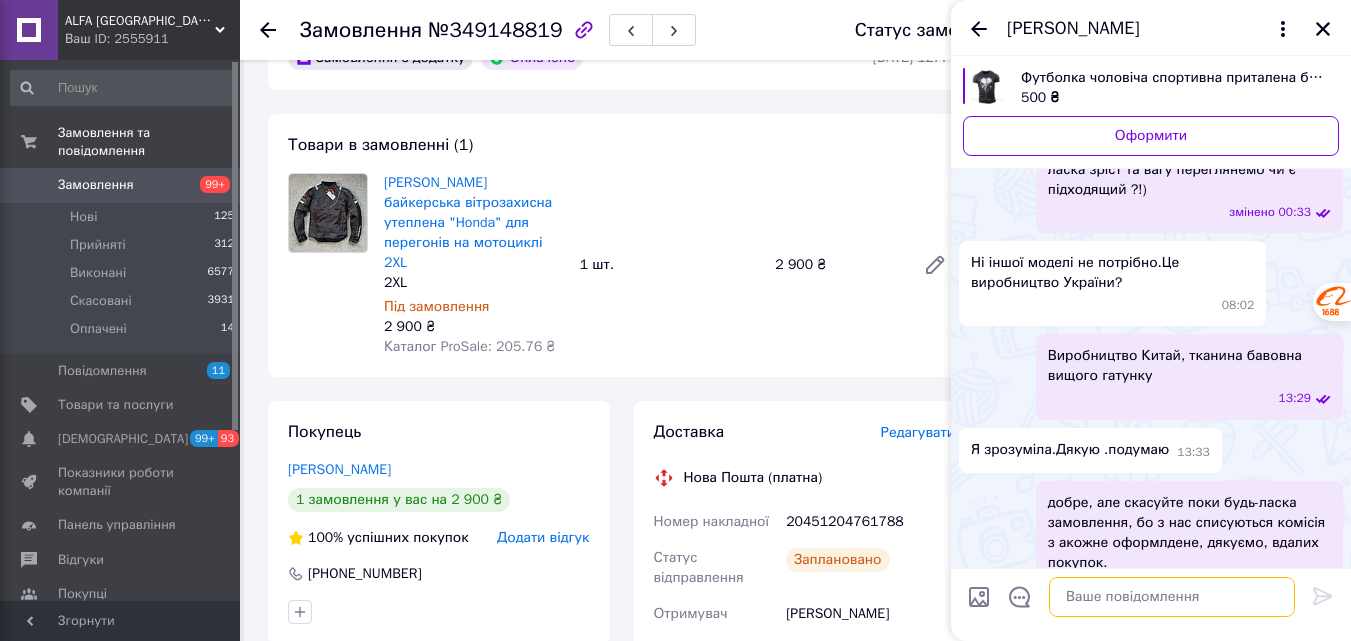 scroll, scrollTop: 0, scrollLeft: 0, axis: both 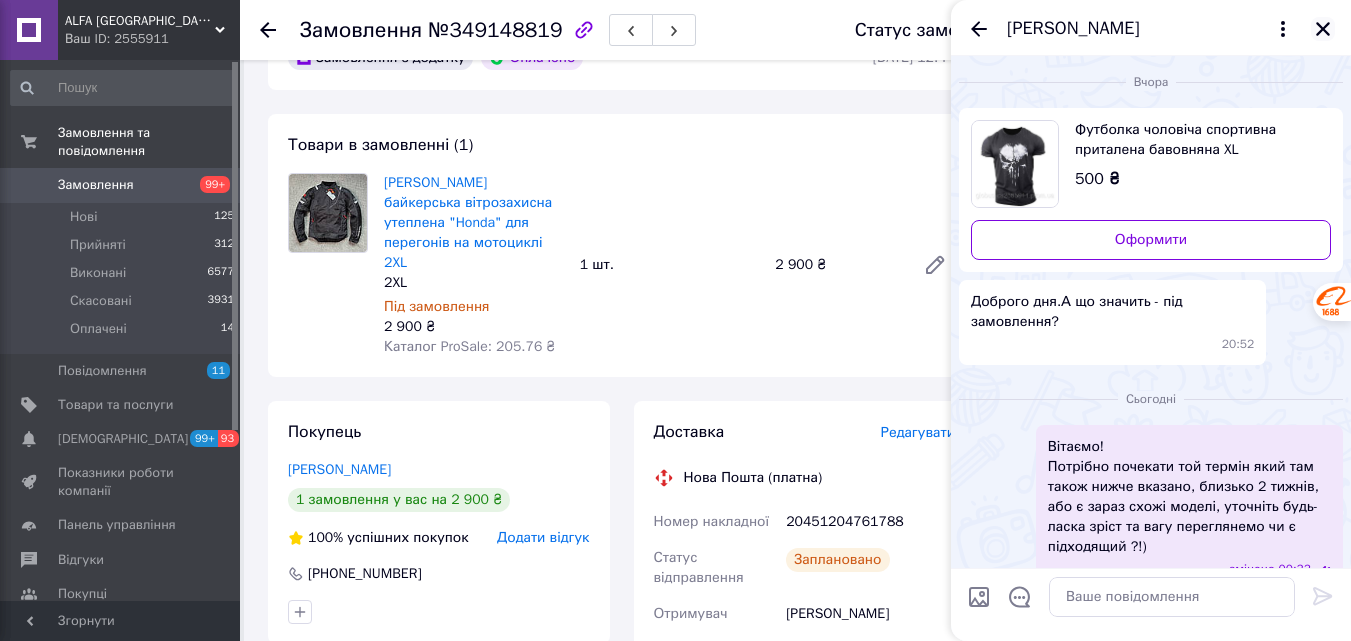 click 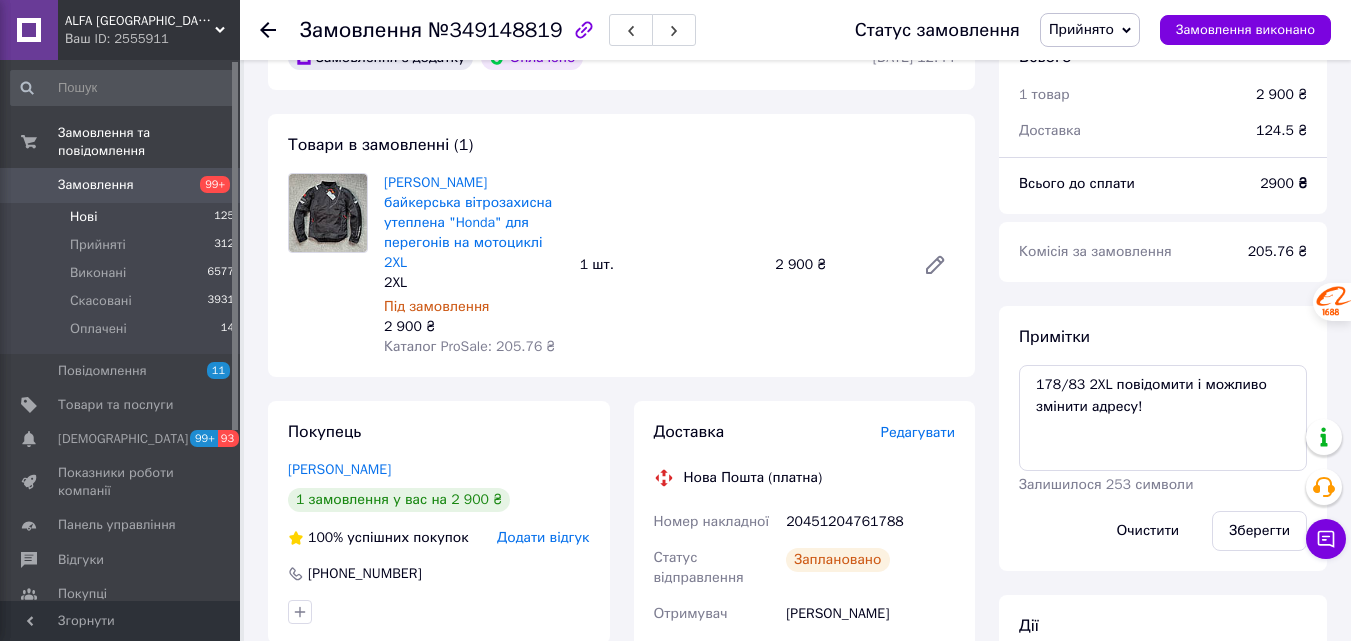 click on "Нові" at bounding box center [83, 217] 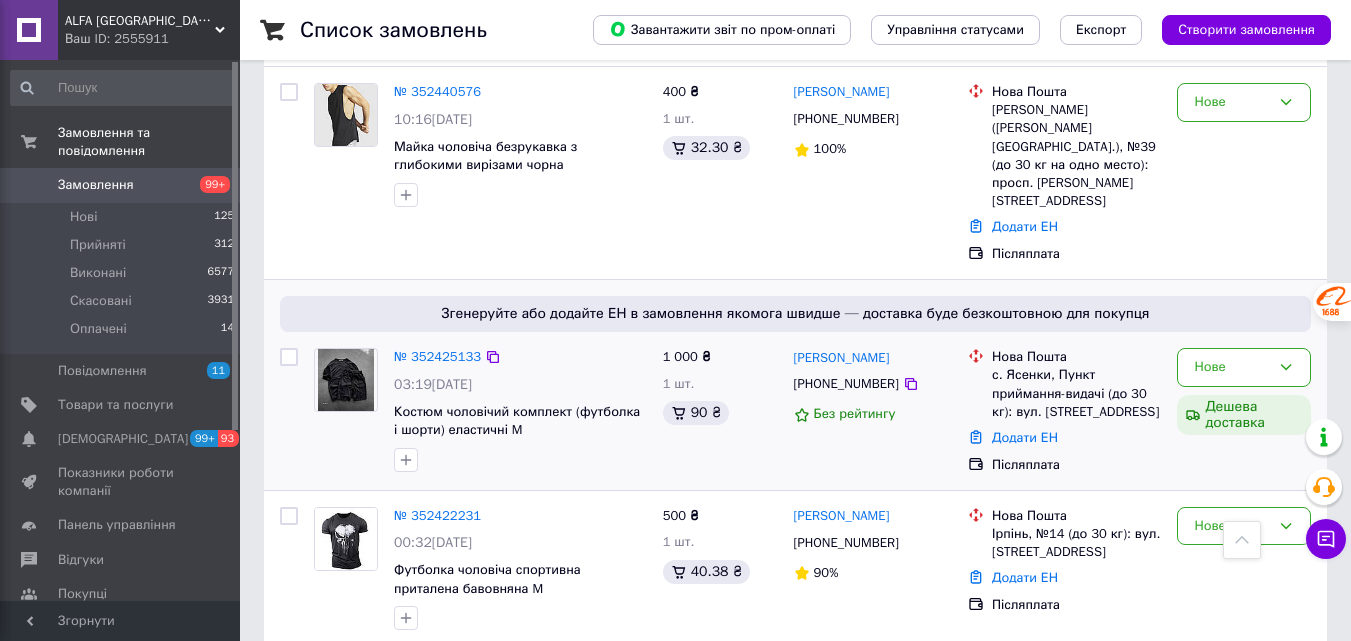 scroll, scrollTop: 1700, scrollLeft: 0, axis: vertical 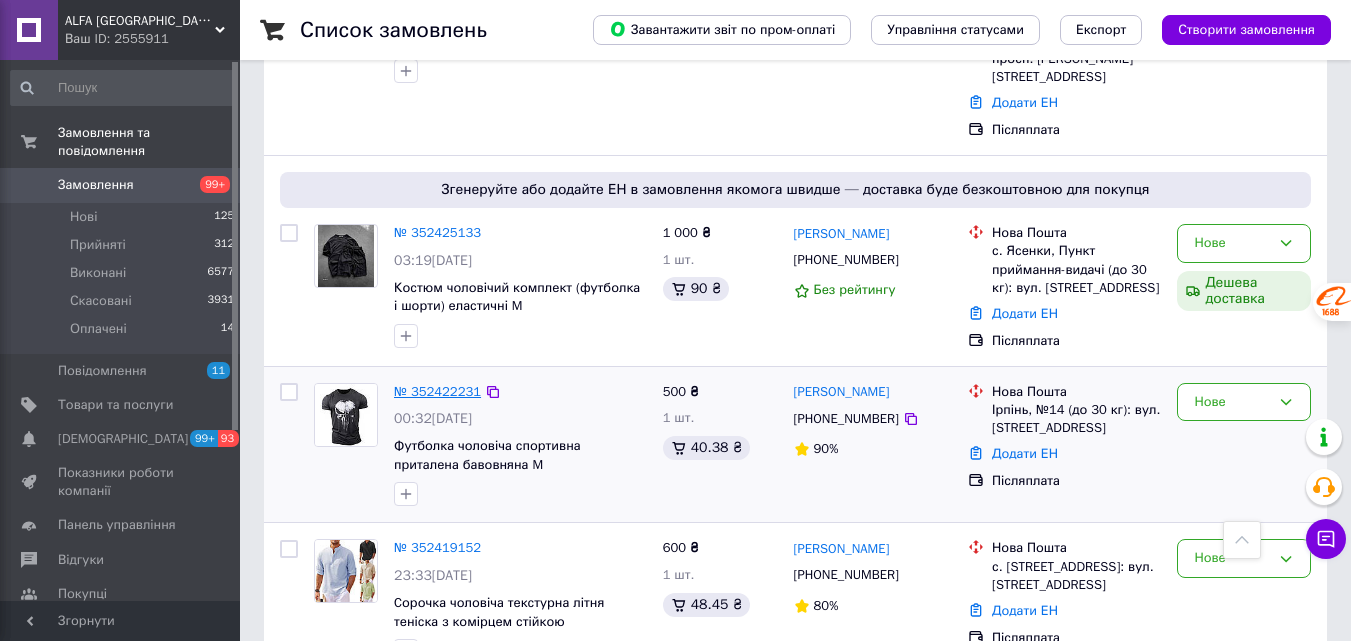 click on "№ 352422231" at bounding box center (437, 391) 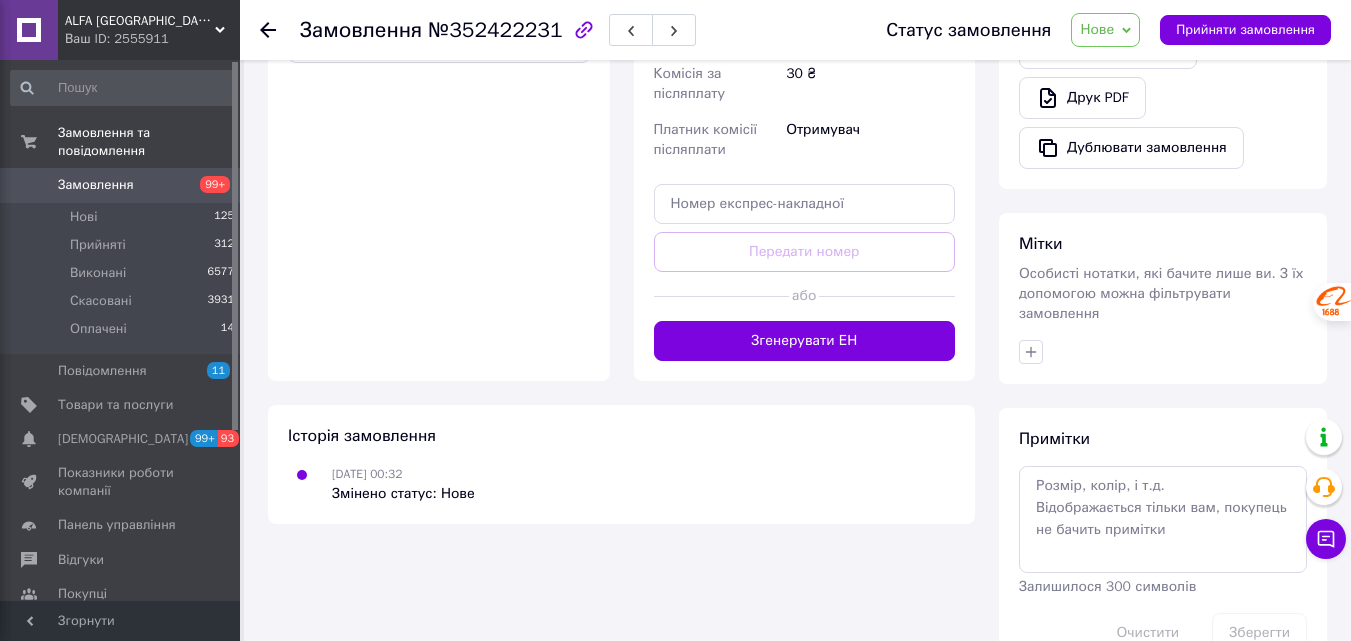 scroll, scrollTop: 358, scrollLeft: 0, axis: vertical 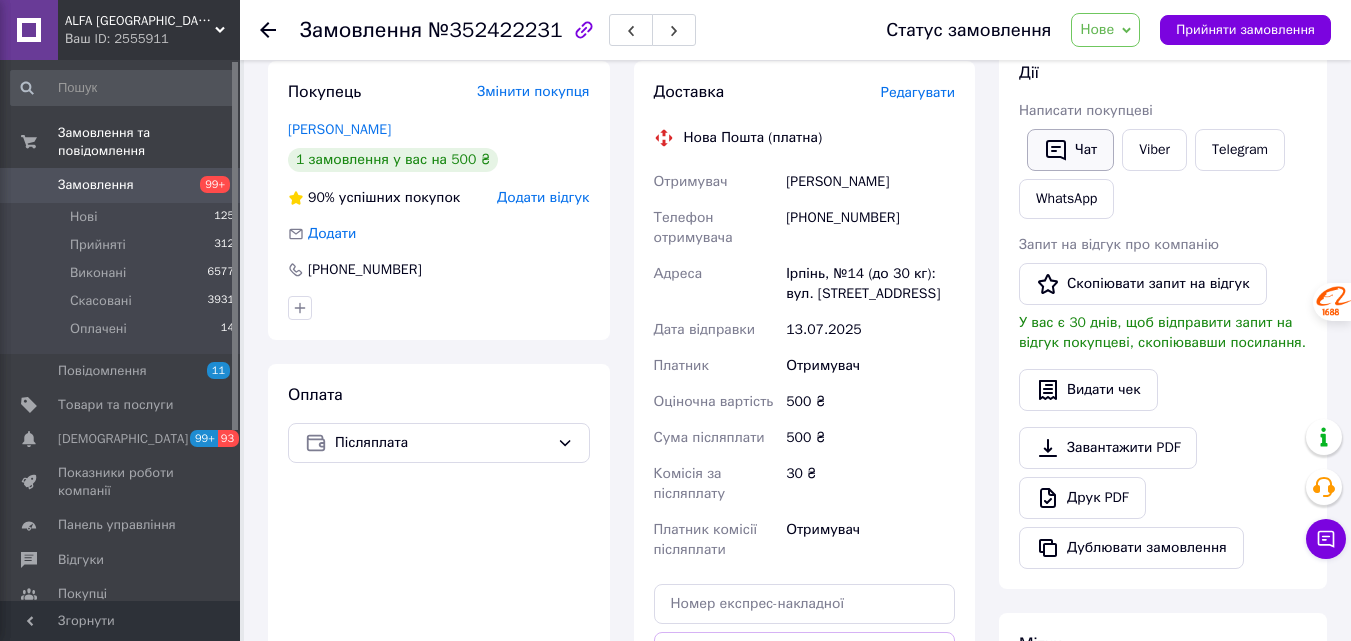 click on "Чат" at bounding box center (1070, 150) 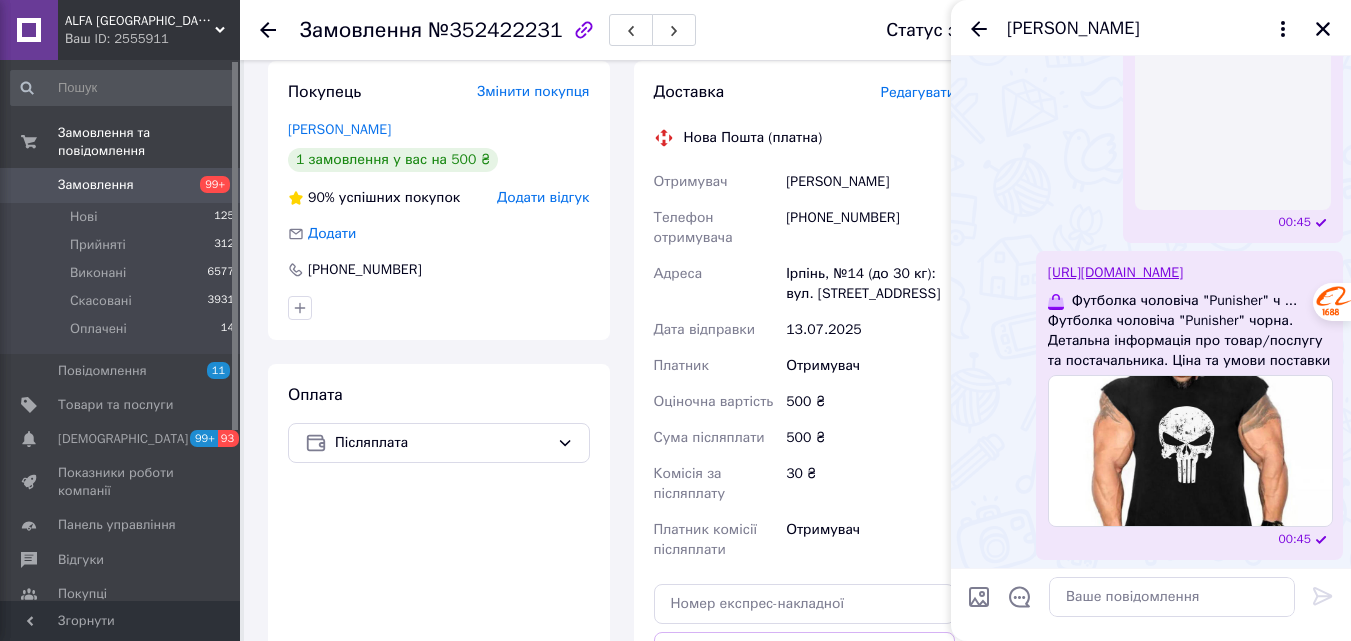 scroll, scrollTop: 922, scrollLeft: 0, axis: vertical 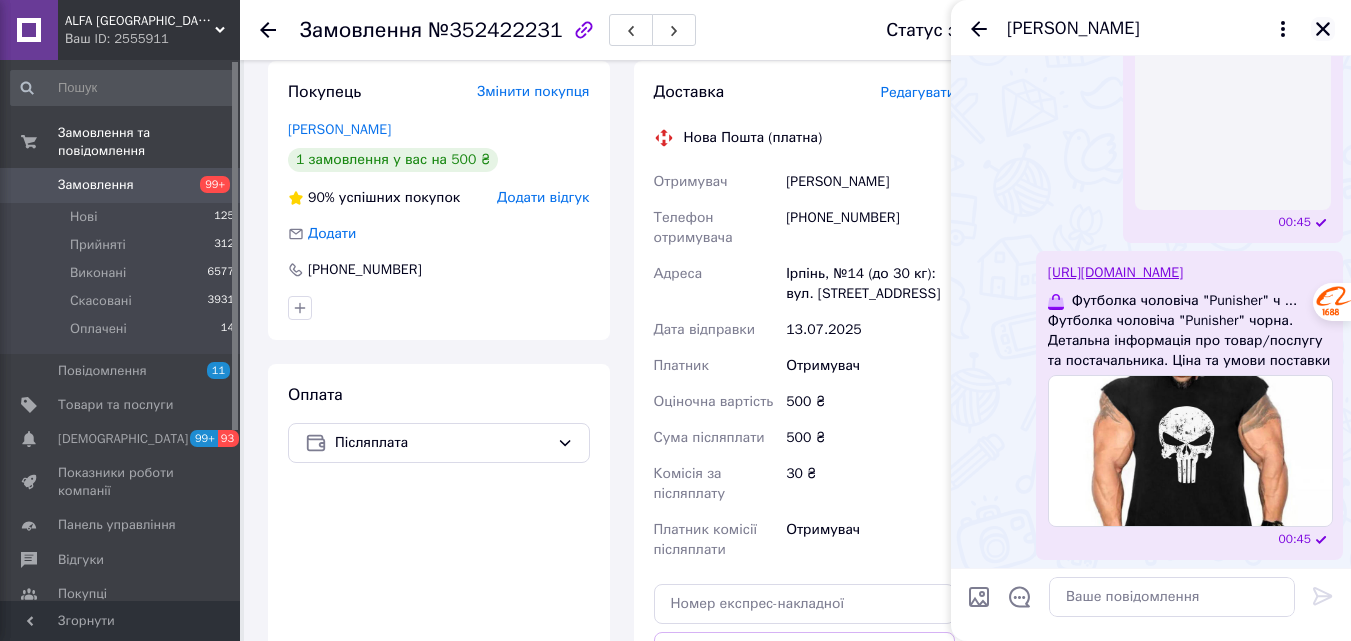 click 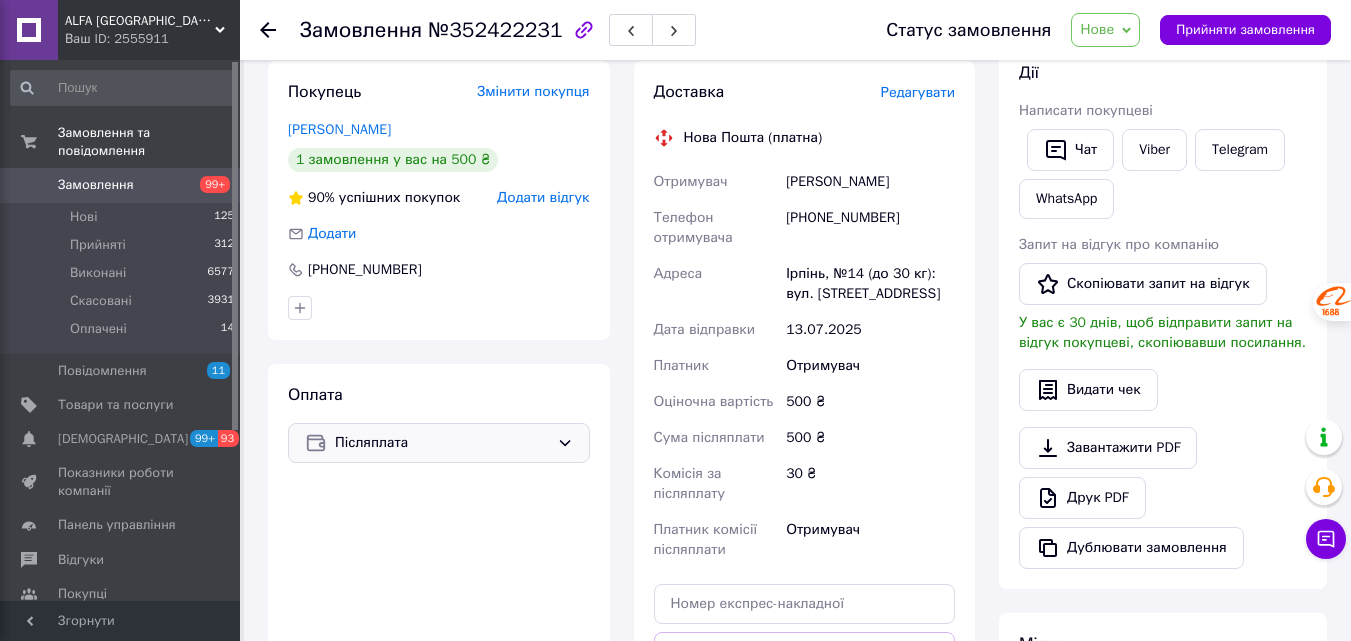 click on "Післяплата" at bounding box center (442, 443) 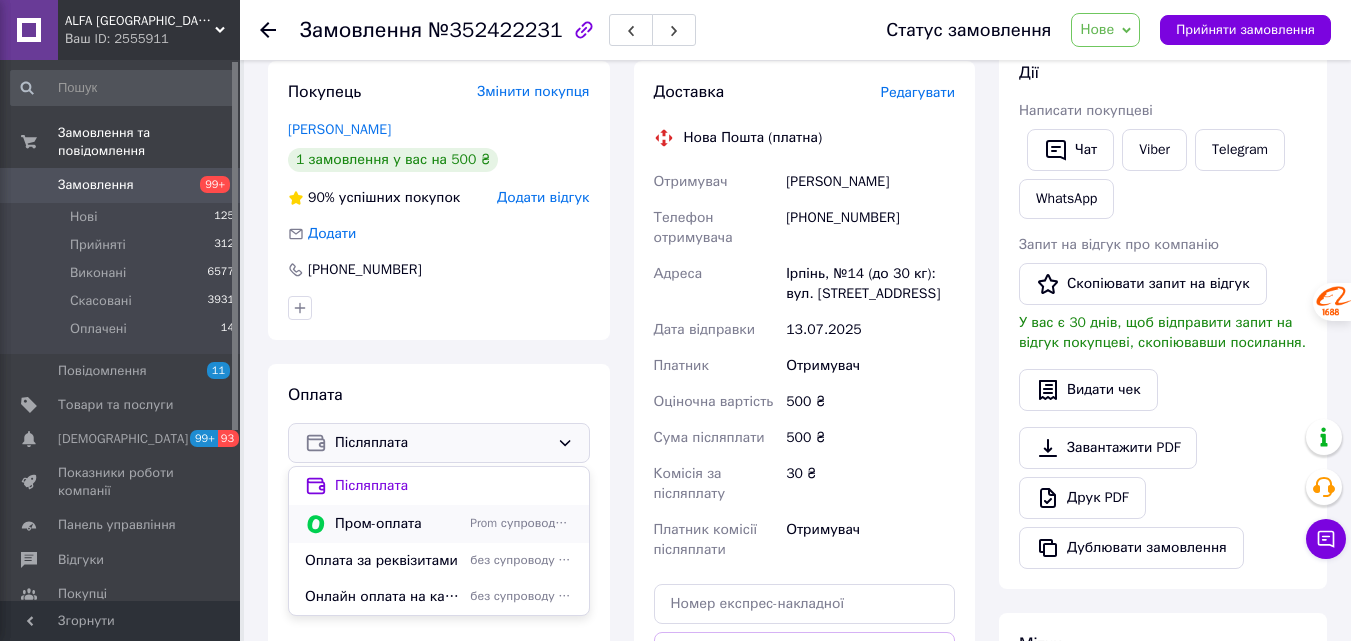 click on "Пром-оплата" at bounding box center [398, 524] 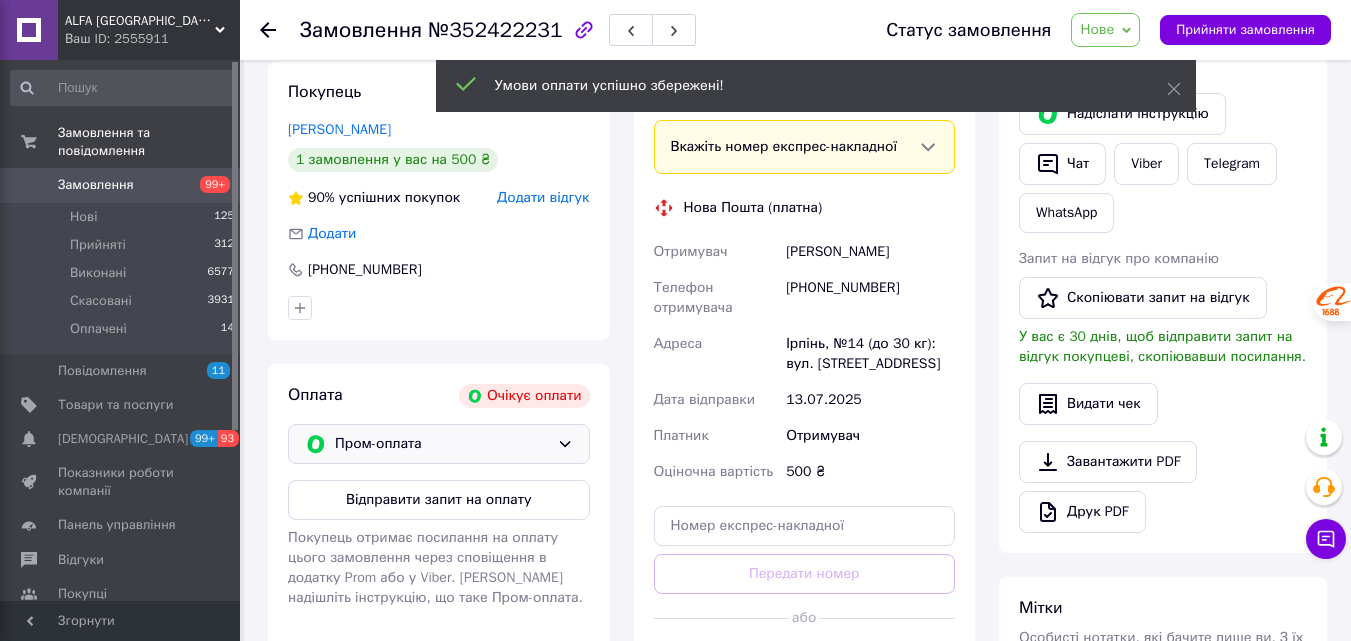click on "Відправити запит на оплату" at bounding box center (439, 500) 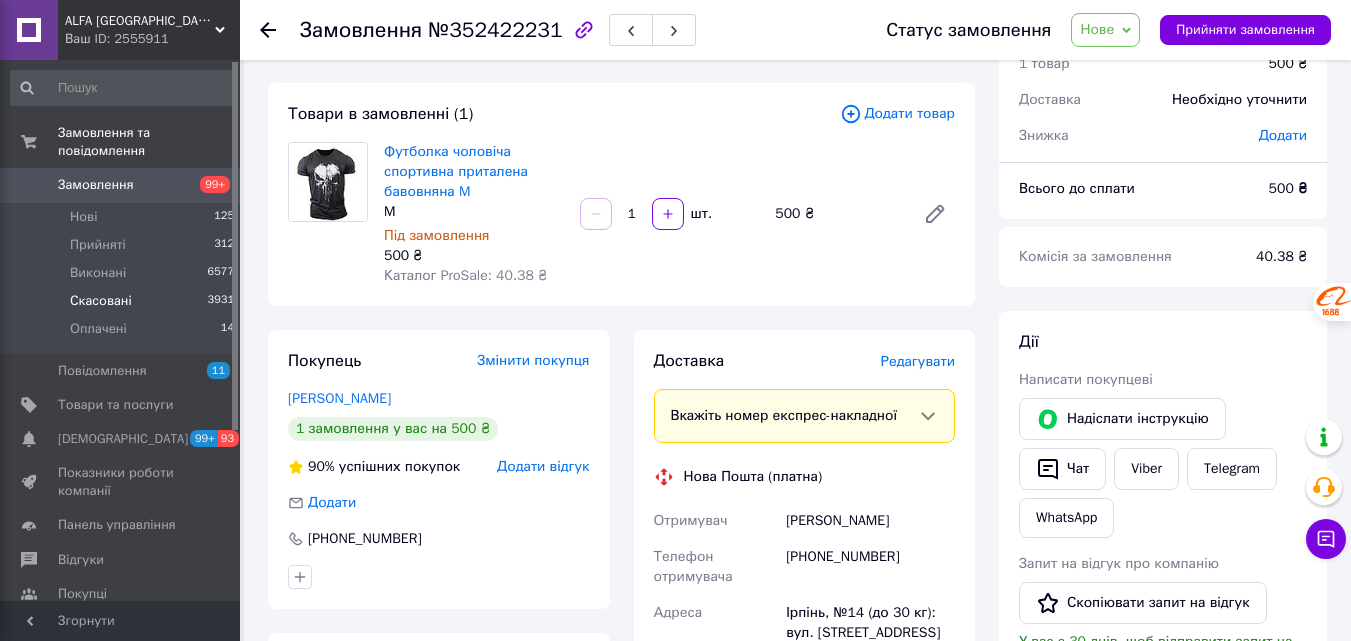 scroll, scrollTop: 0, scrollLeft: 0, axis: both 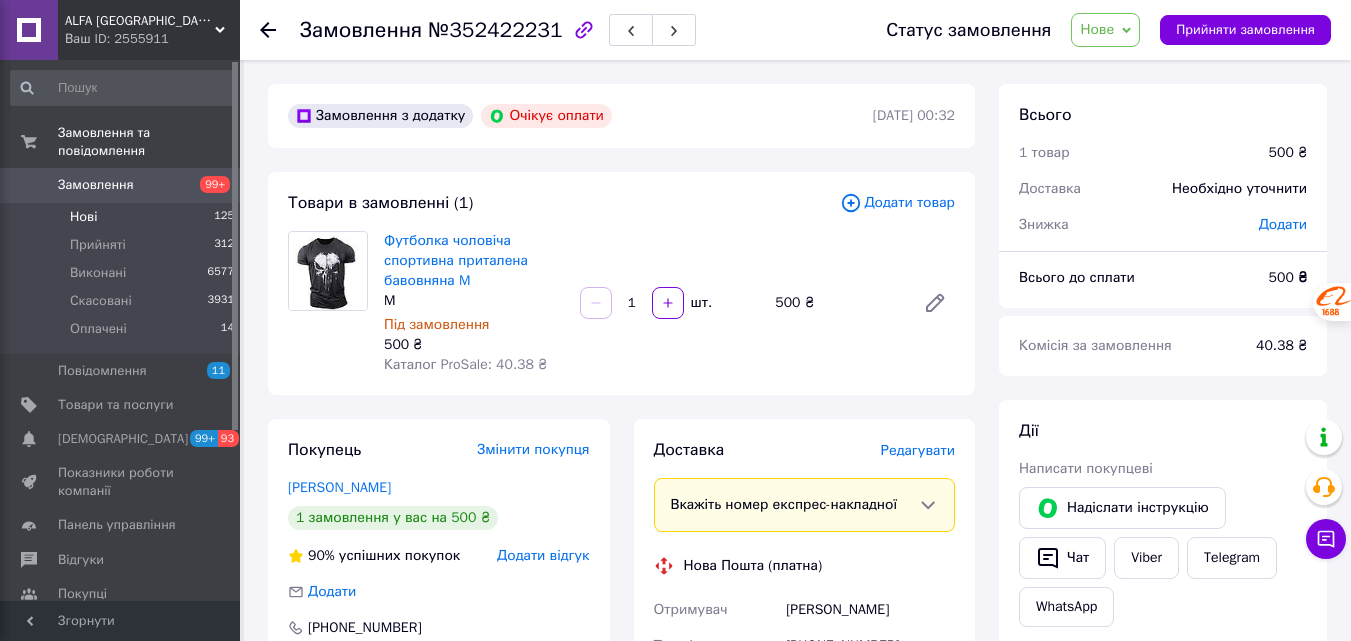 click on "Нові 125" at bounding box center (123, 217) 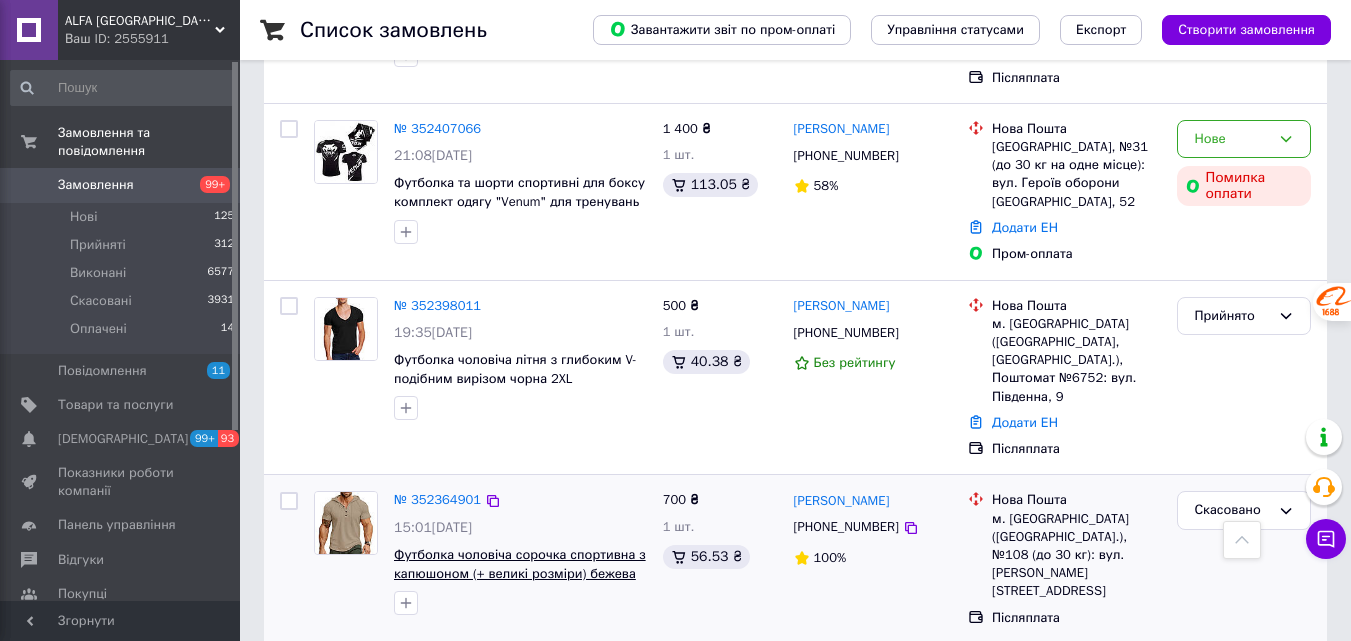 scroll, scrollTop: 3100, scrollLeft: 0, axis: vertical 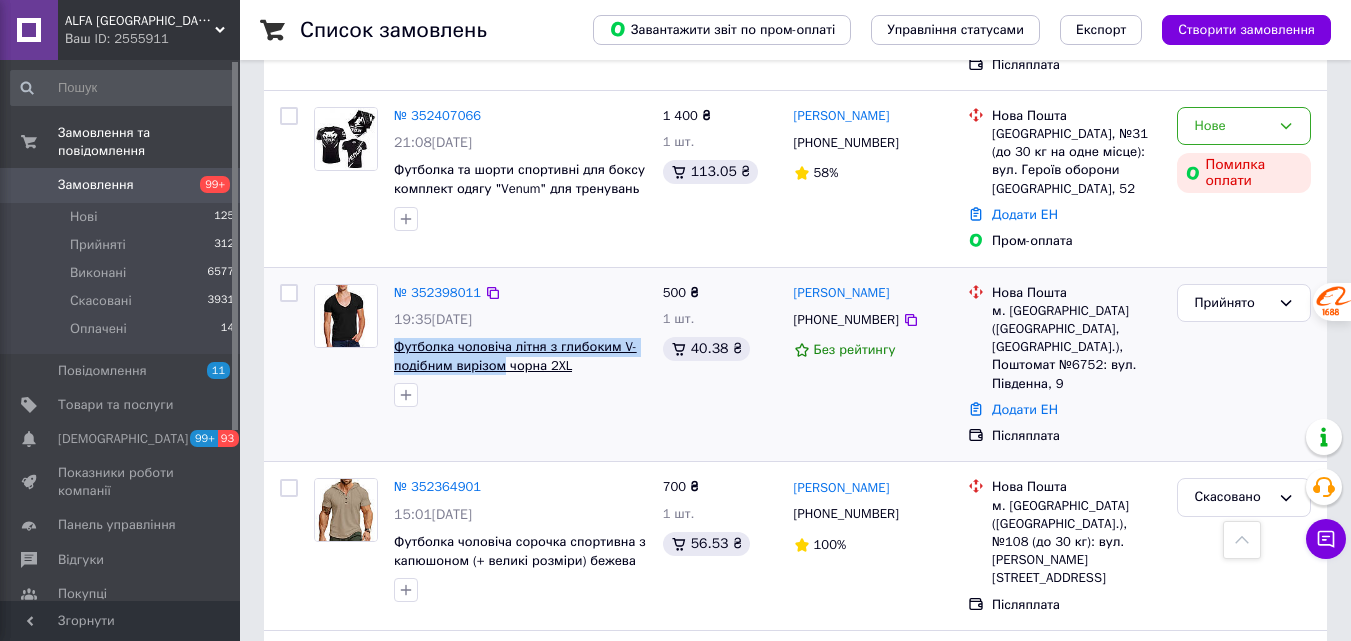 drag, startPoint x: 389, startPoint y: 205, endPoint x: 500, endPoint y: 241, distance: 116.6919 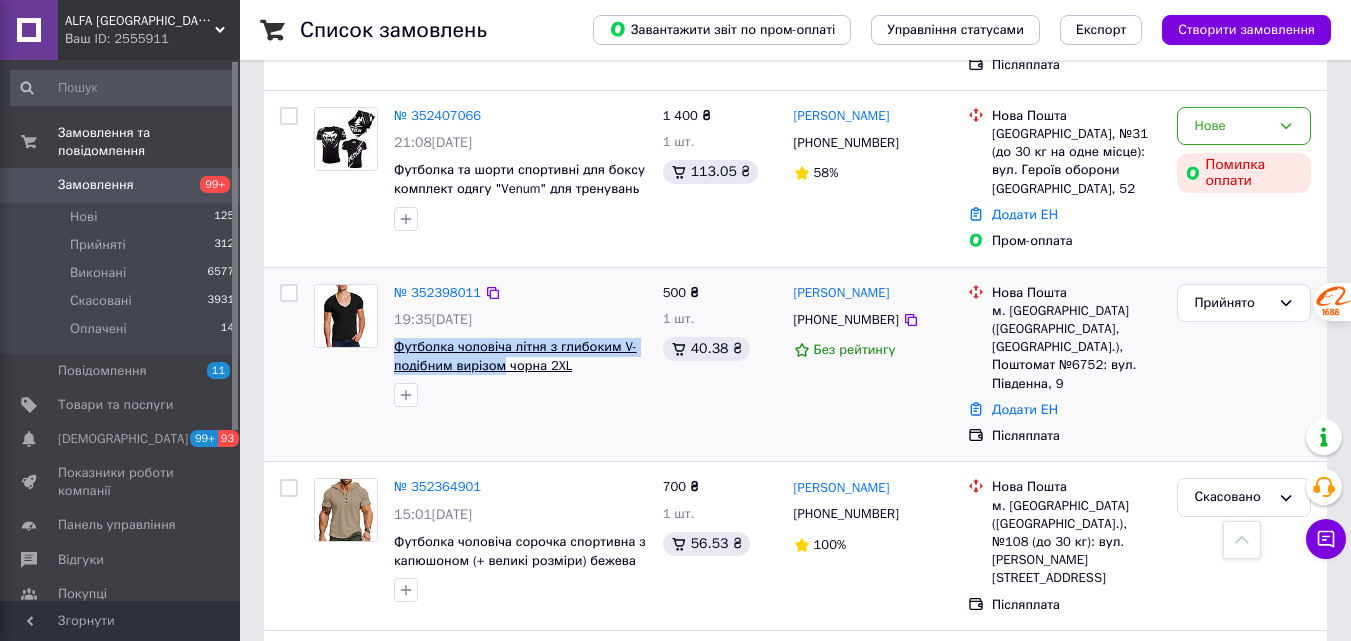 copy on "Футболка чоловіча літня з глибоким V-подібним вирізом" 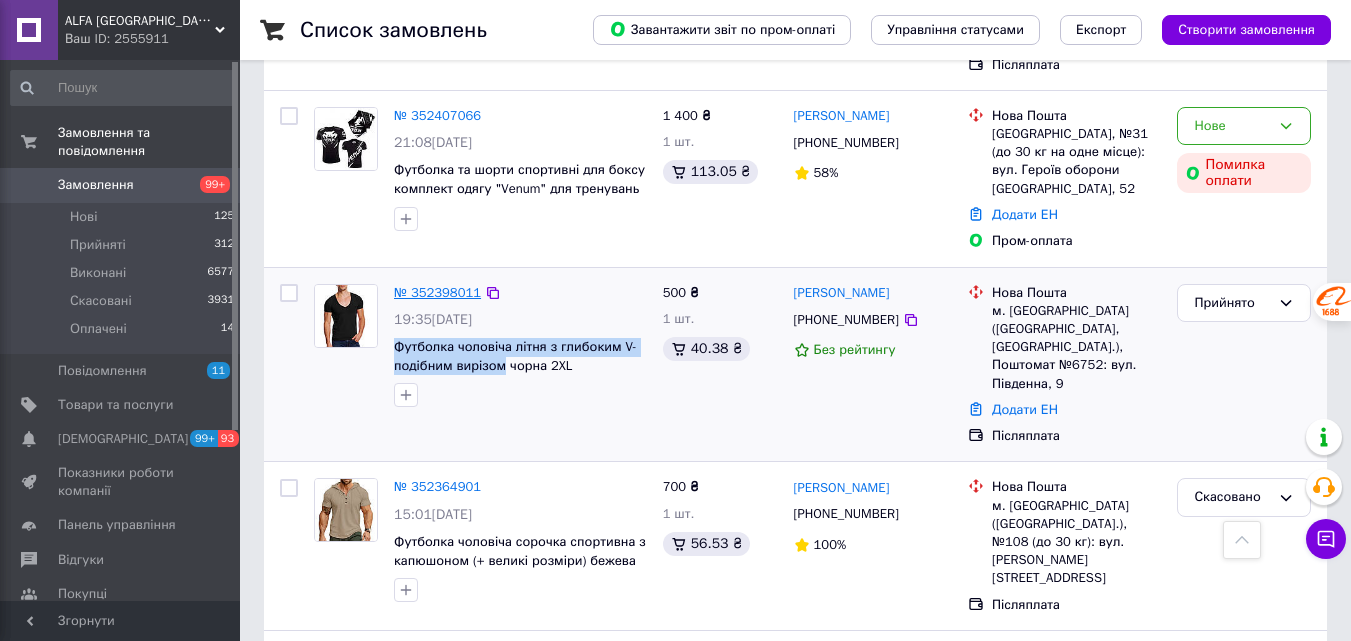 click on "№ 352398011" at bounding box center [437, 292] 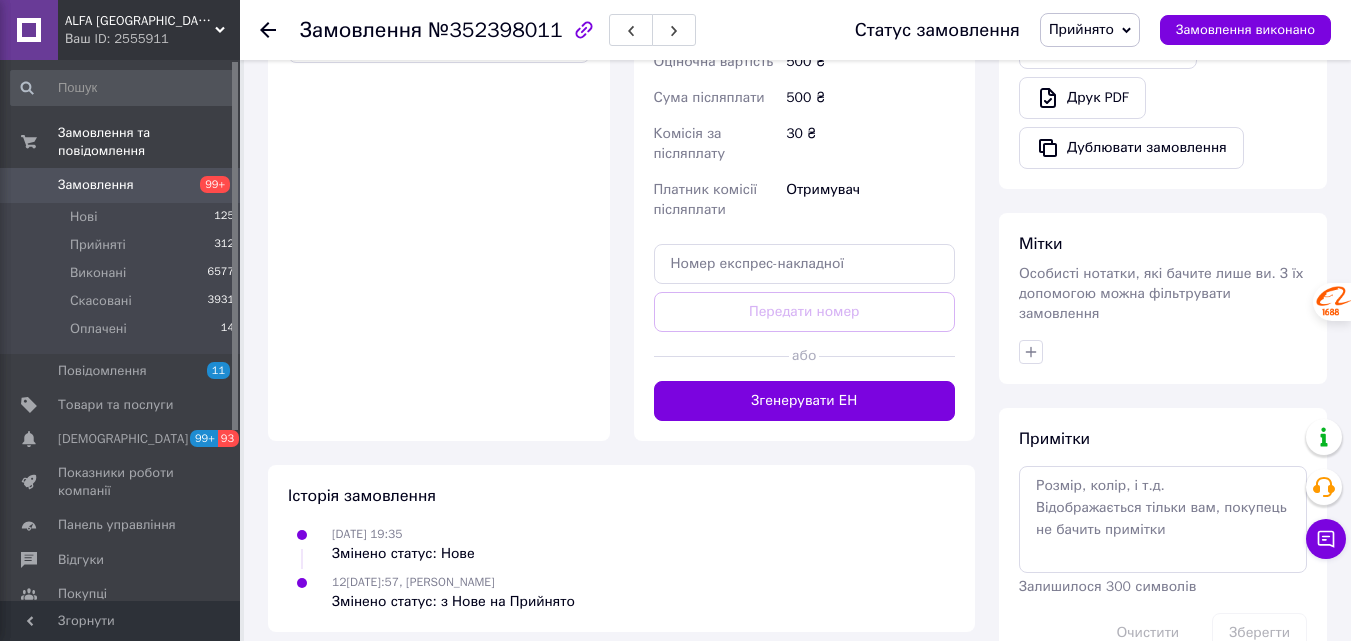 scroll, scrollTop: 794, scrollLeft: 0, axis: vertical 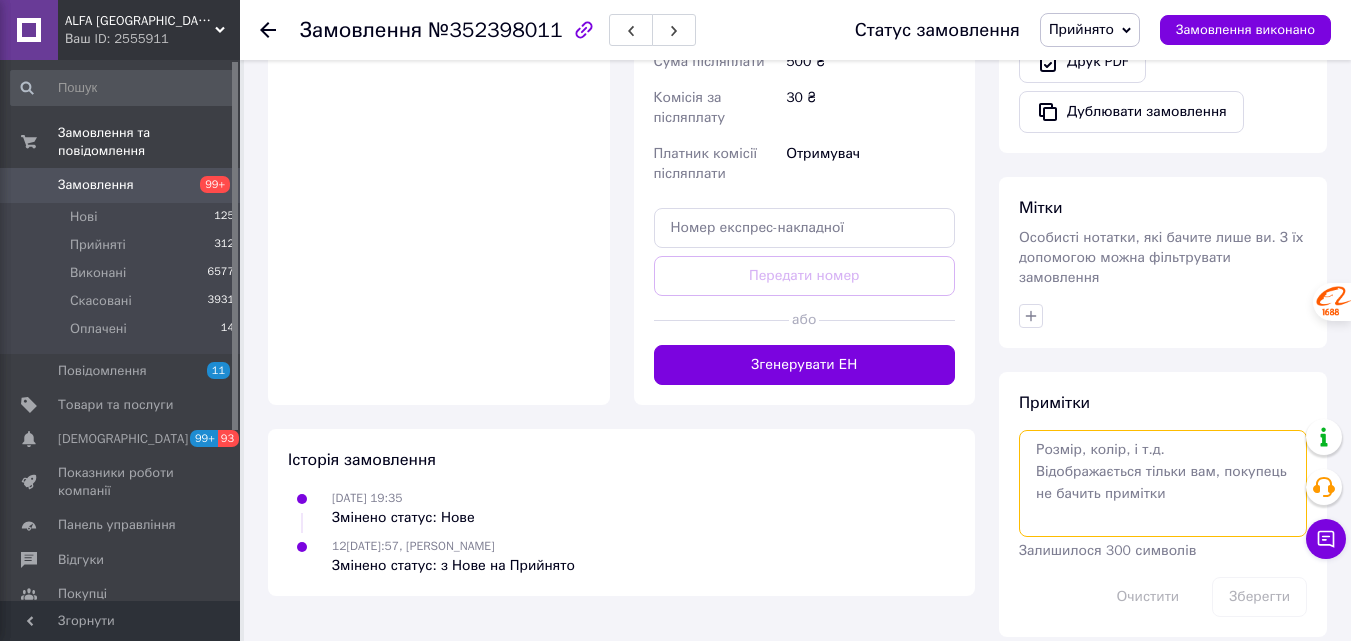 click at bounding box center [1163, 483] 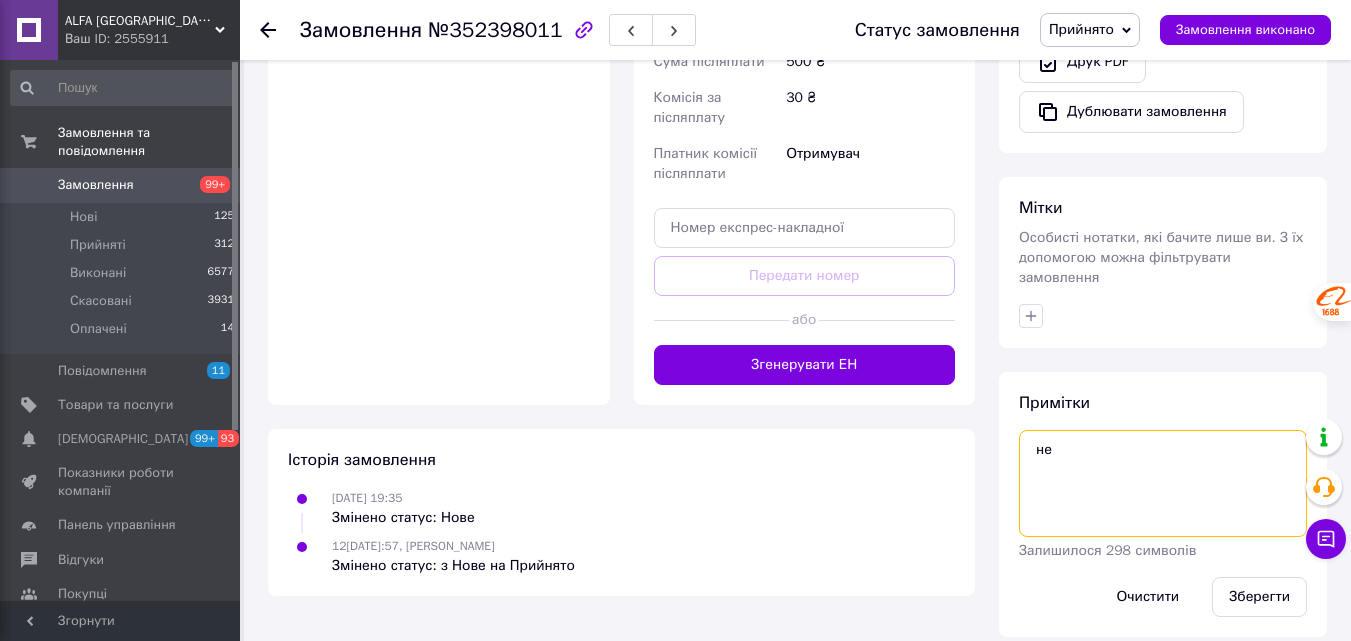 type on "н" 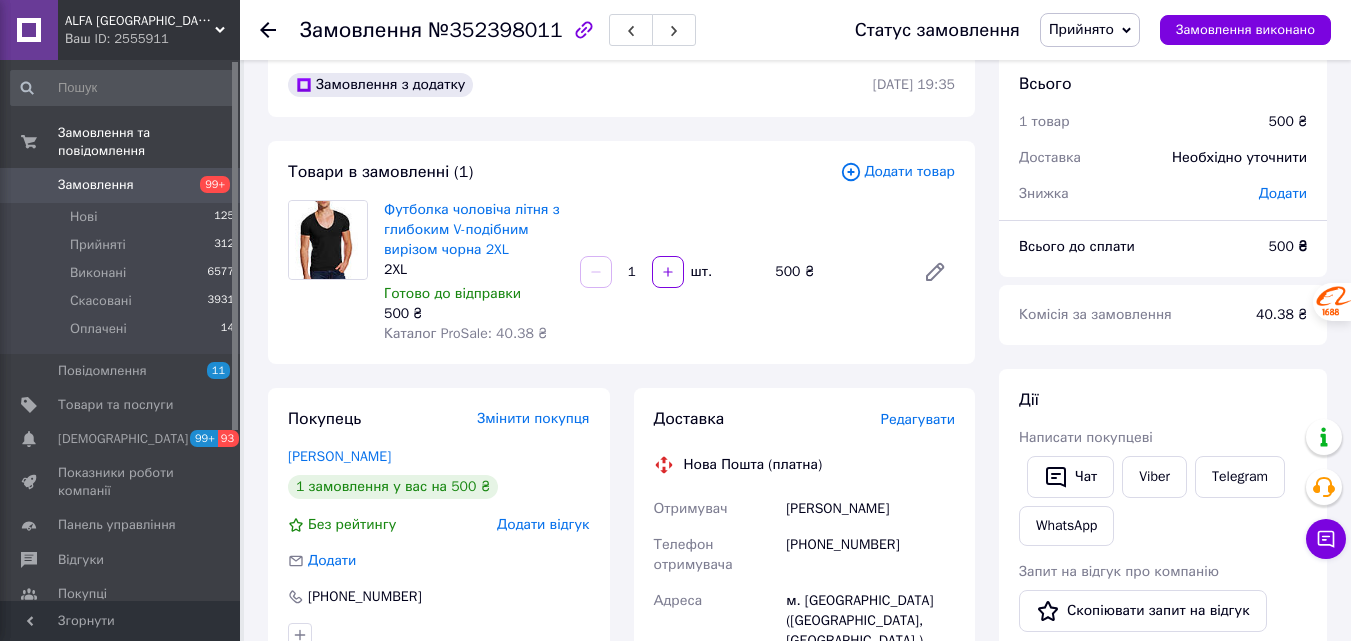 scroll, scrollTop: 0, scrollLeft: 0, axis: both 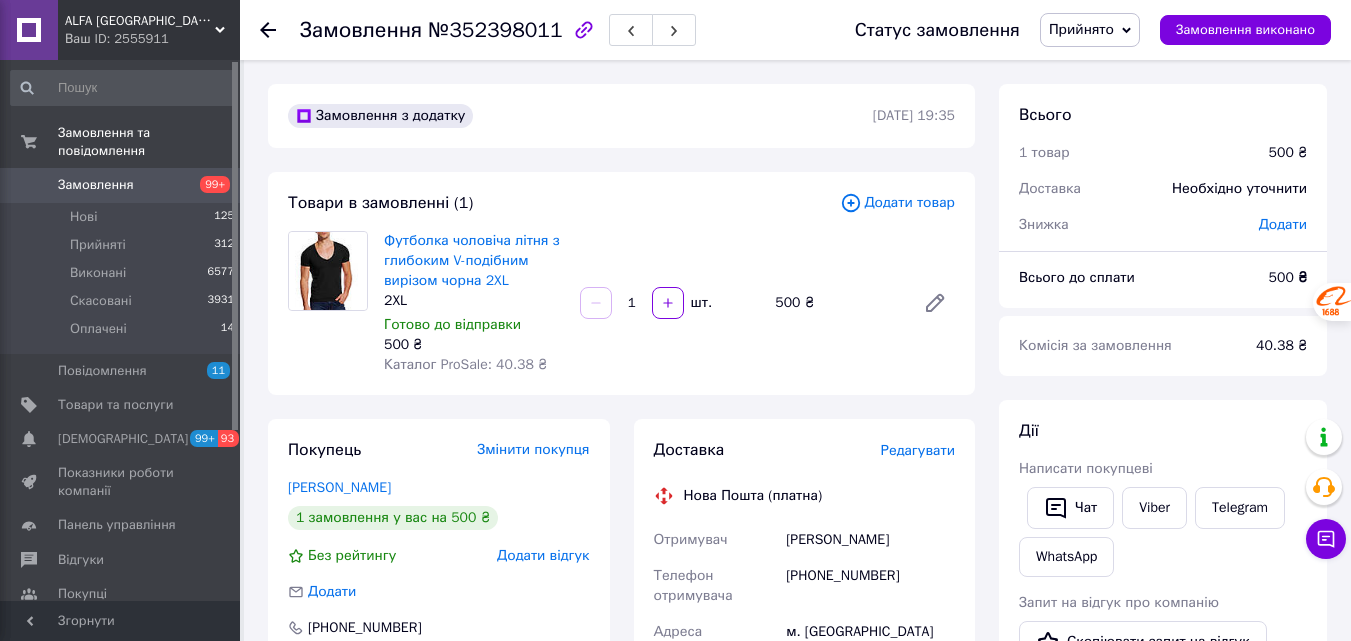 type on "190/110" 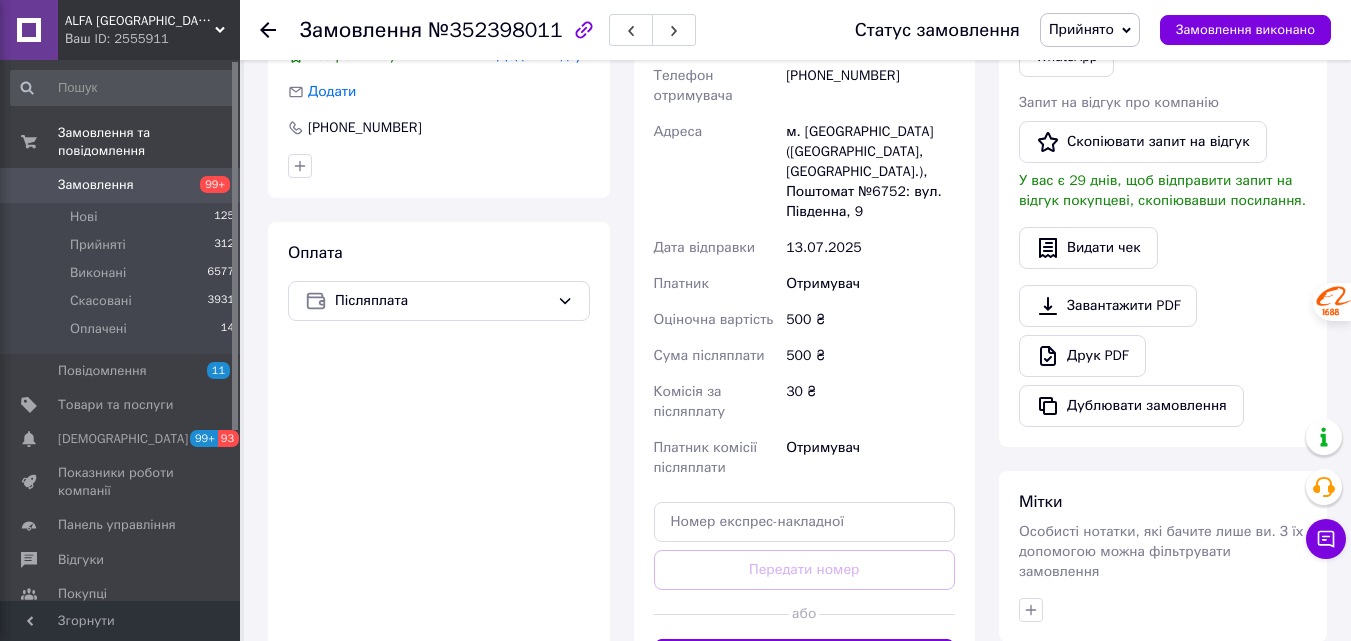scroll, scrollTop: 200, scrollLeft: 0, axis: vertical 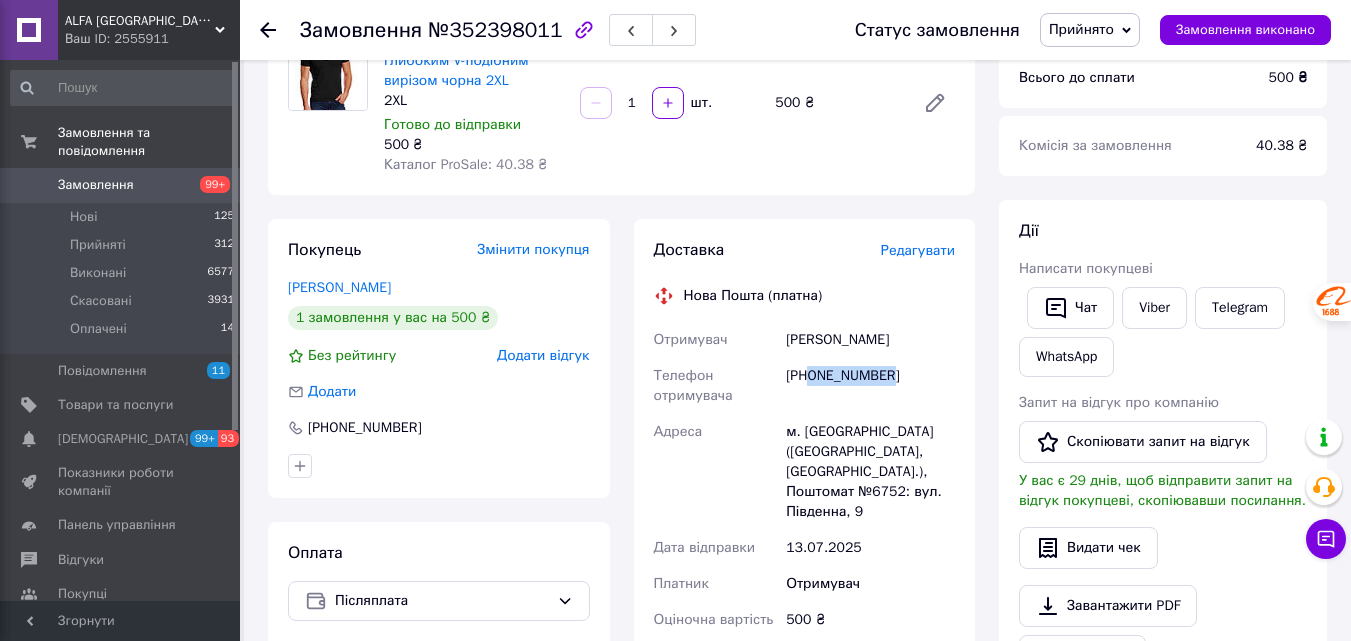 drag, startPoint x: 895, startPoint y: 372, endPoint x: 813, endPoint y: 381, distance: 82.492424 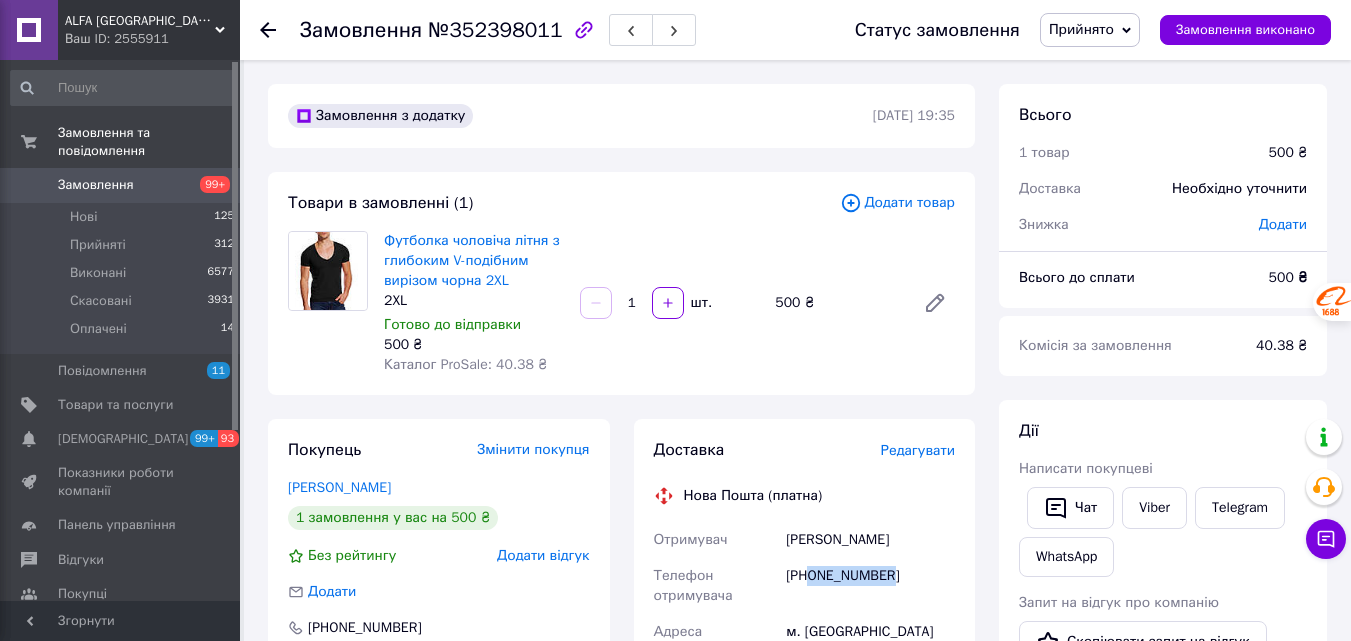 scroll, scrollTop: 100, scrollLeft: 0, axis: vertical 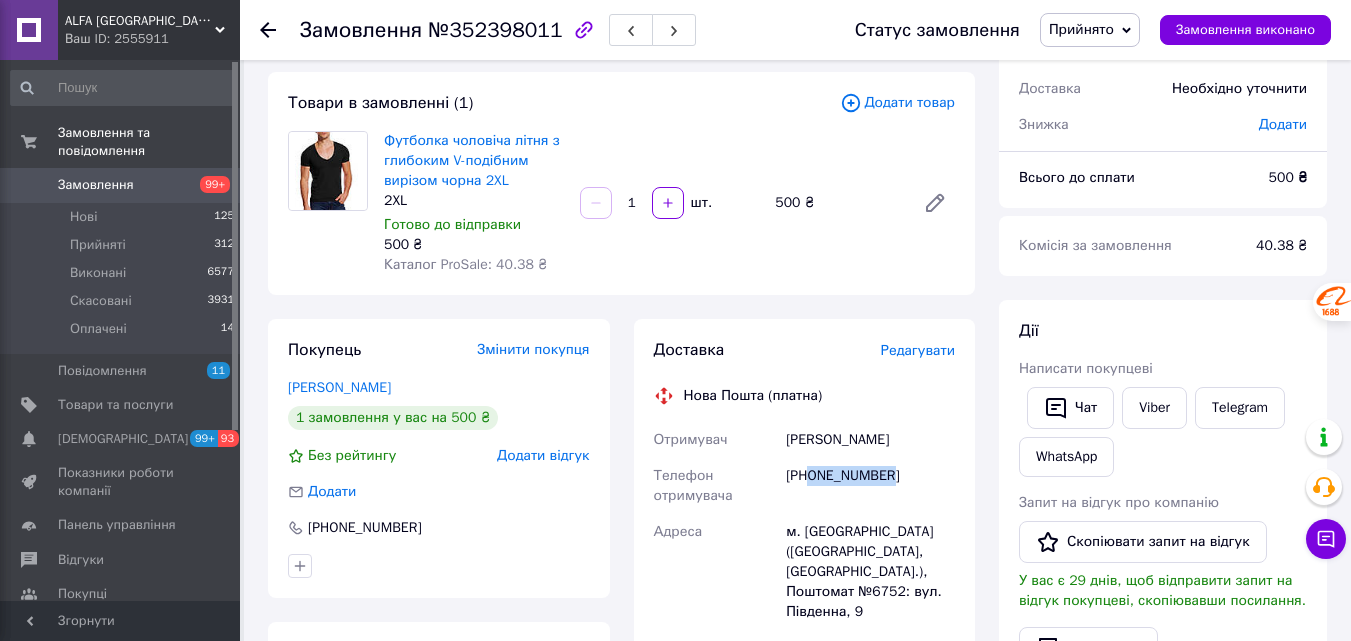 copy on "0507013773" 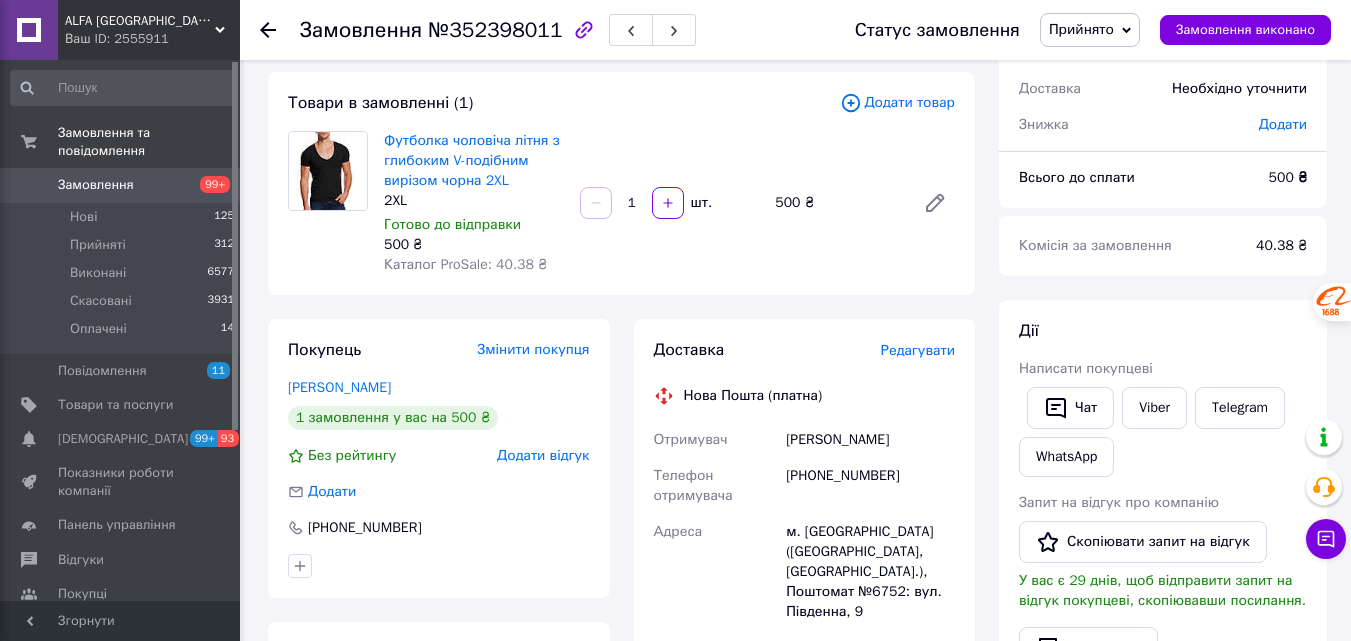 click on "[PERSON_NAME]" at bounding box center (870, 440) 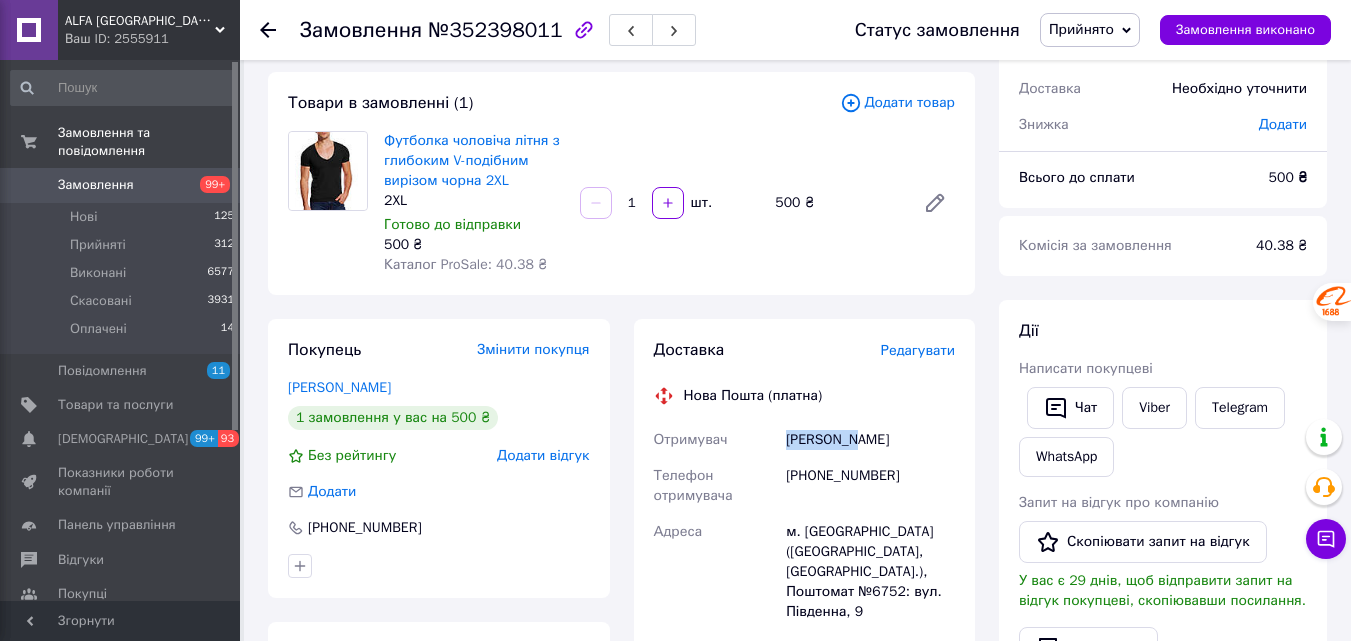 click on "[PERSON_NAME]" at bounding box center [870, 440] 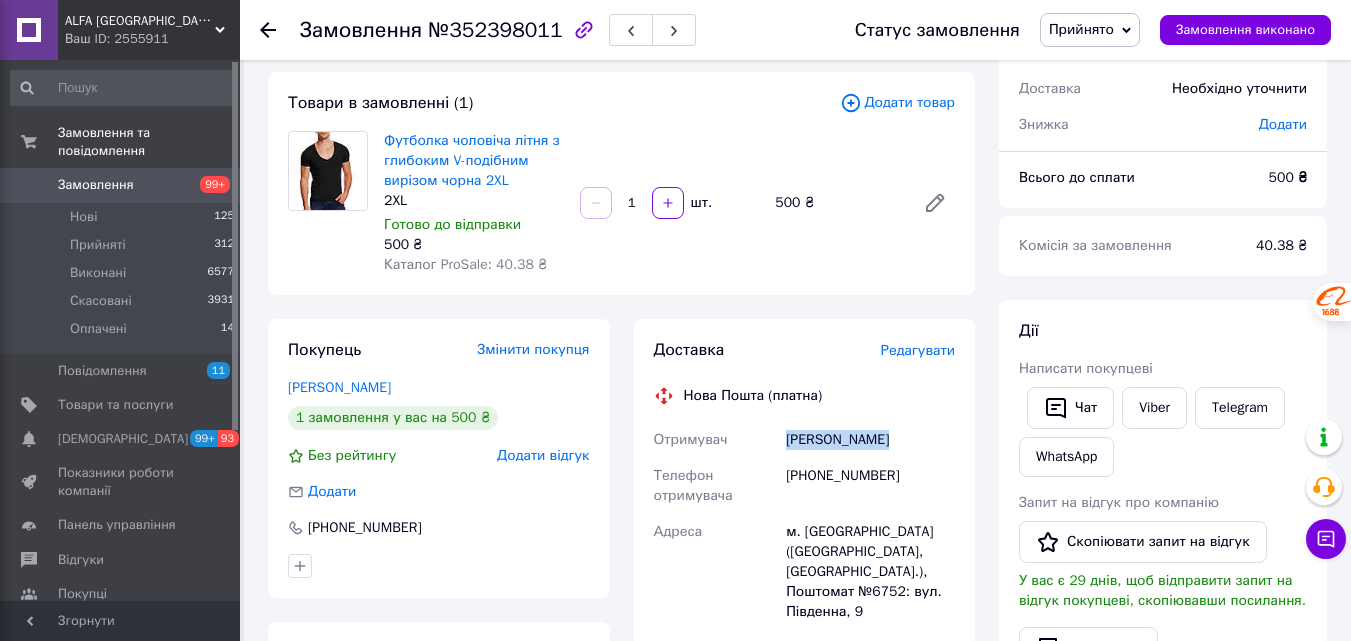 click on "[PERSON_NAME]" at bounding box center [870, 440] 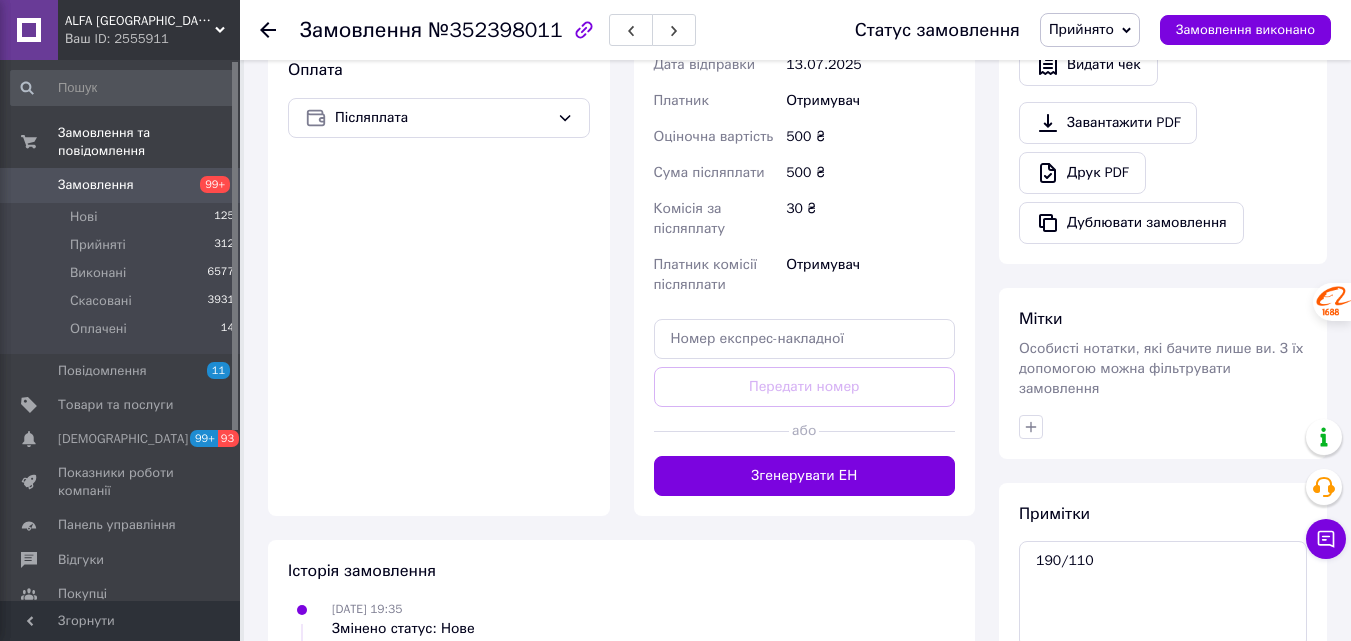 scroll, scrollTop: 700, scrollLeft: 0, axis: vertical 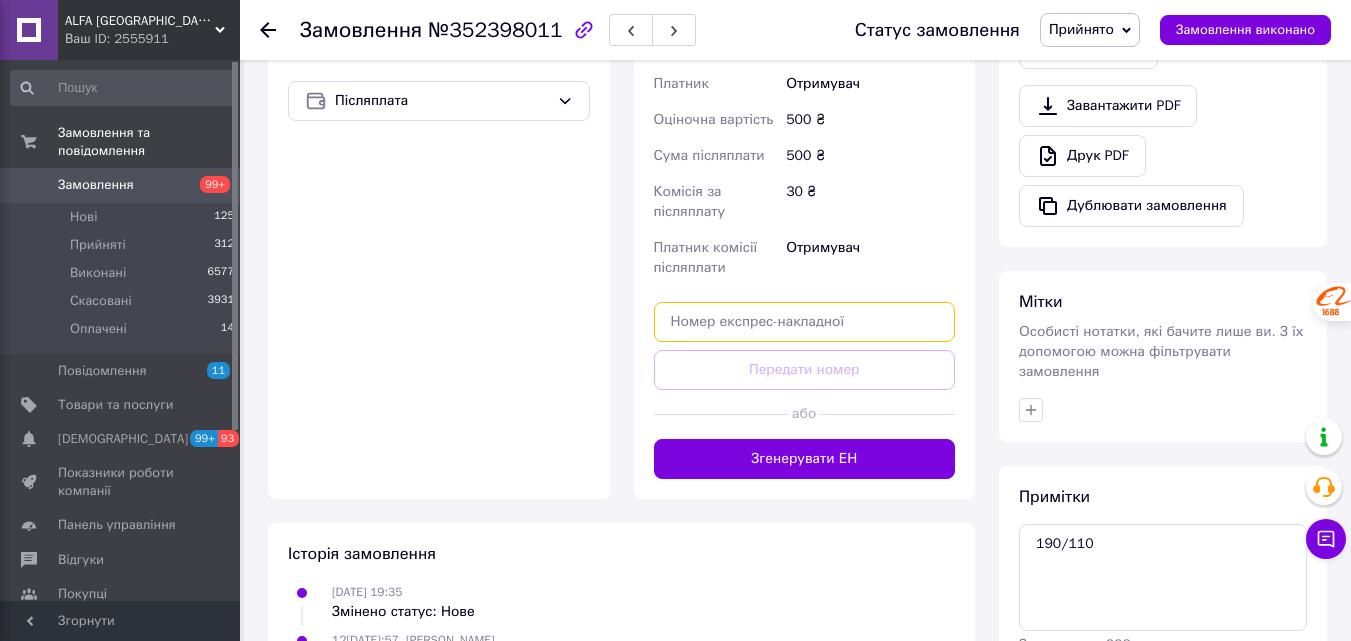 click at bounding box center [805, 322] 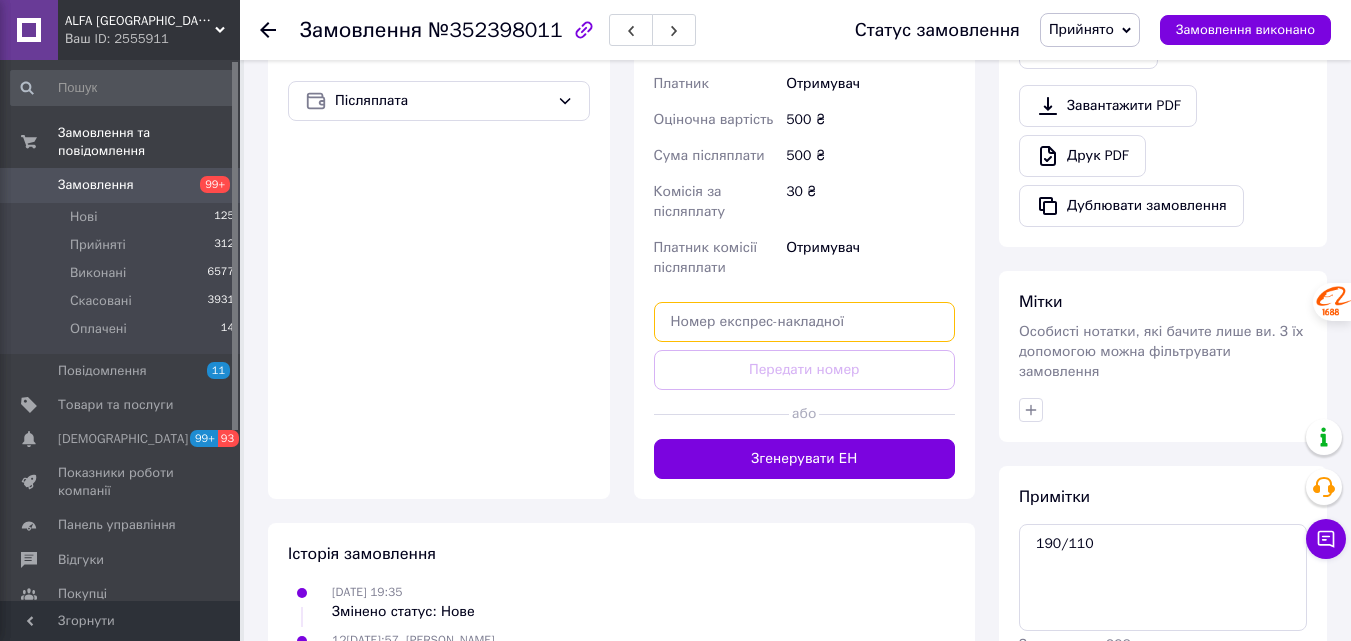 paste on "20451204777414" 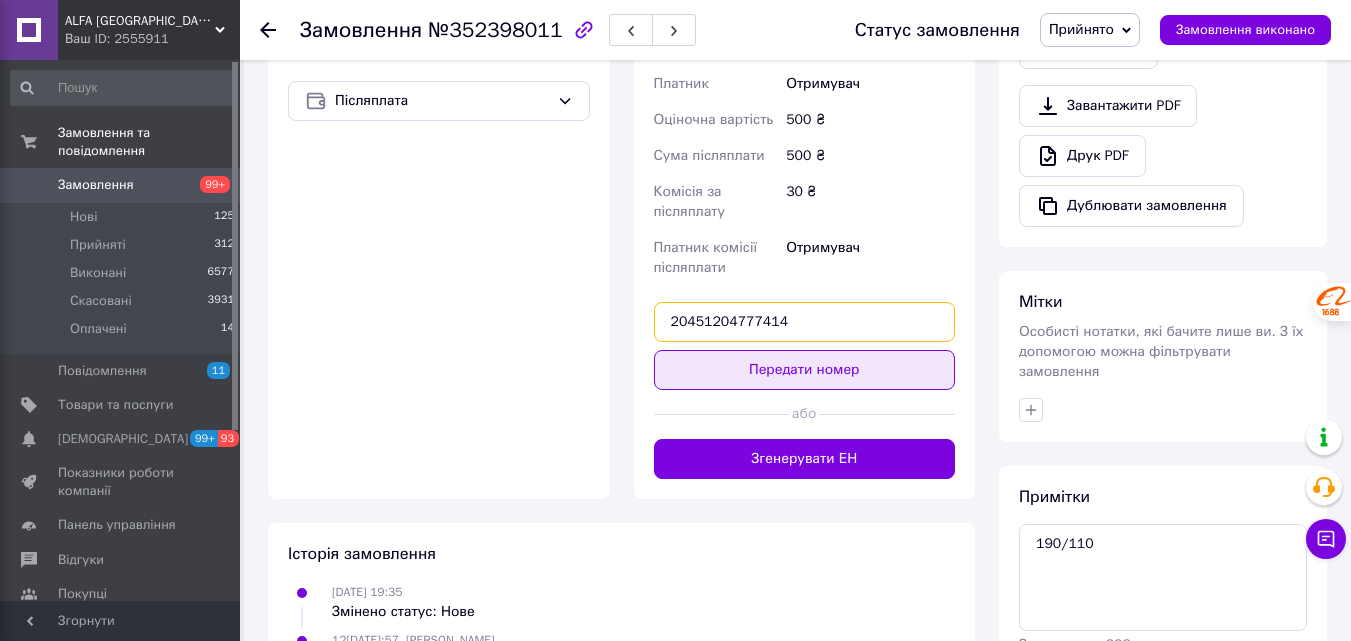 type on "20451204777414" 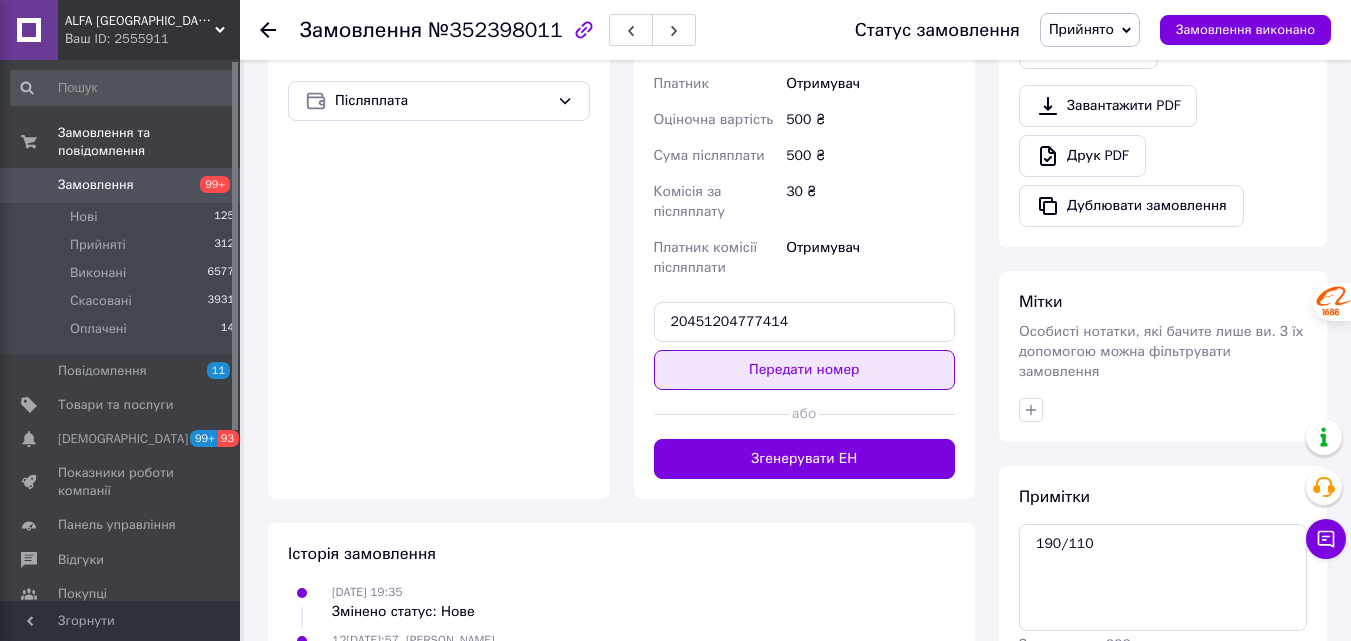 click on "Передати номер" at bounding box center (805, 370) 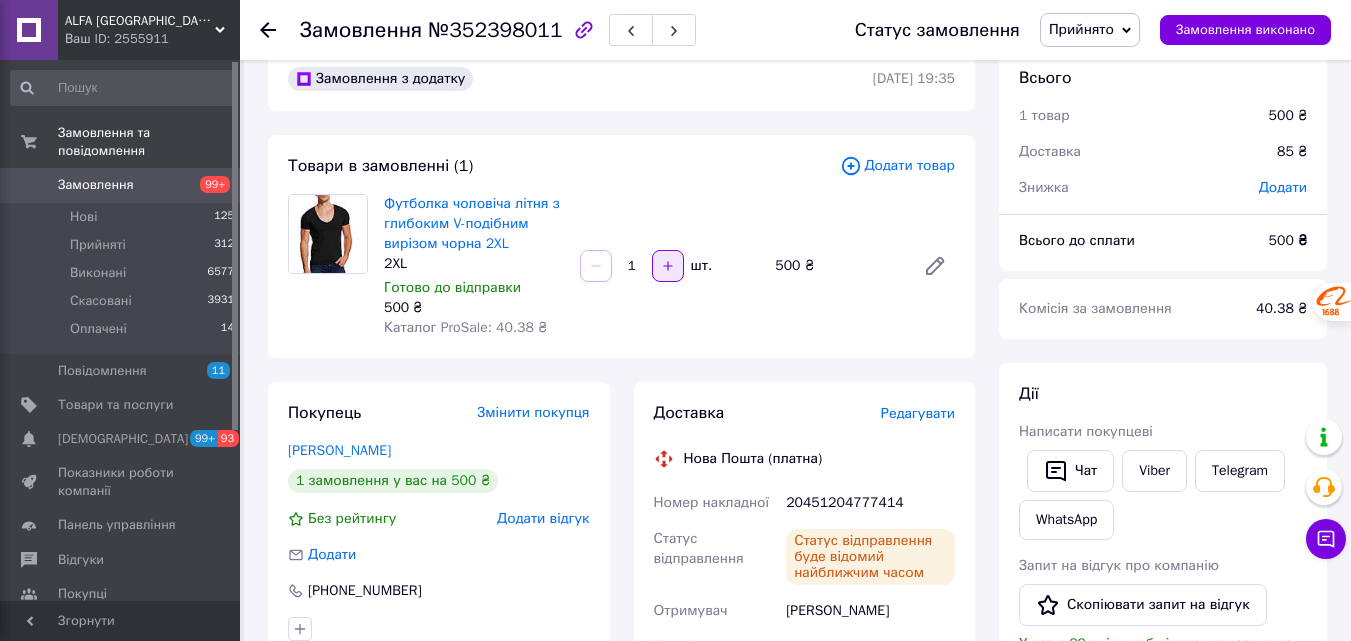 scroll, scrollTop: 0, scrollLeft: 0, axis: both 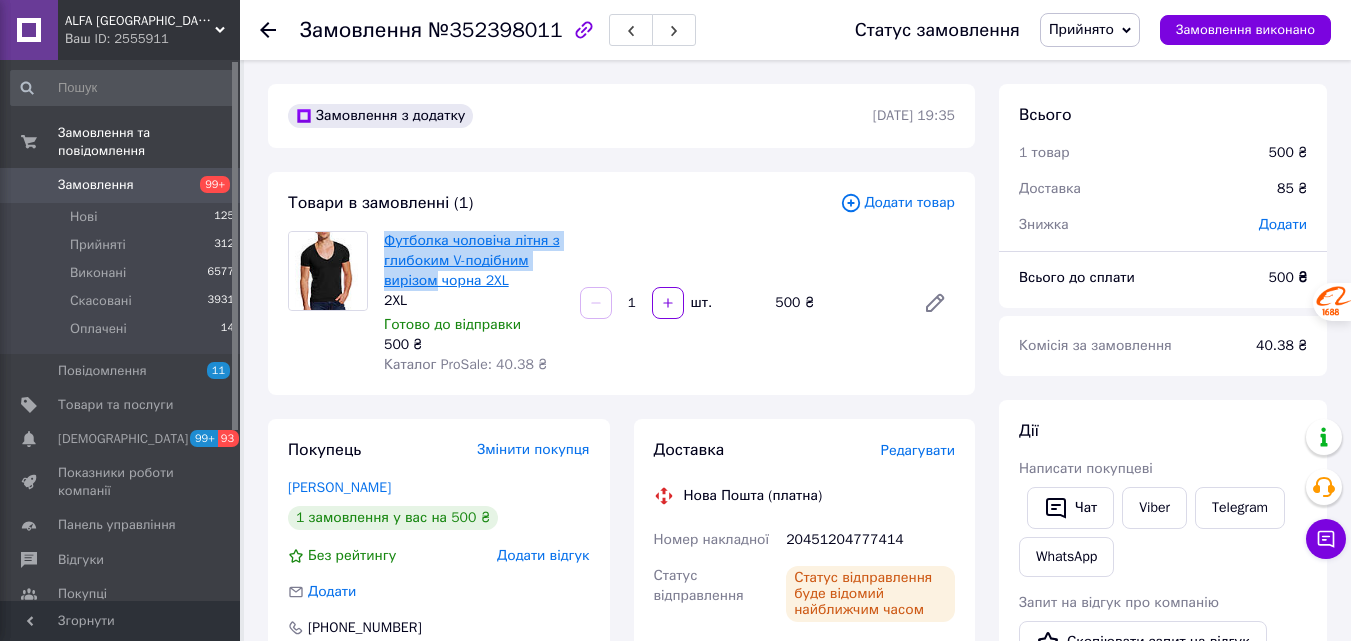 drag, startPoint x: 379, startPoint y: 229, endPoint x: 435, endPoint y: 278, distance: 74.41102 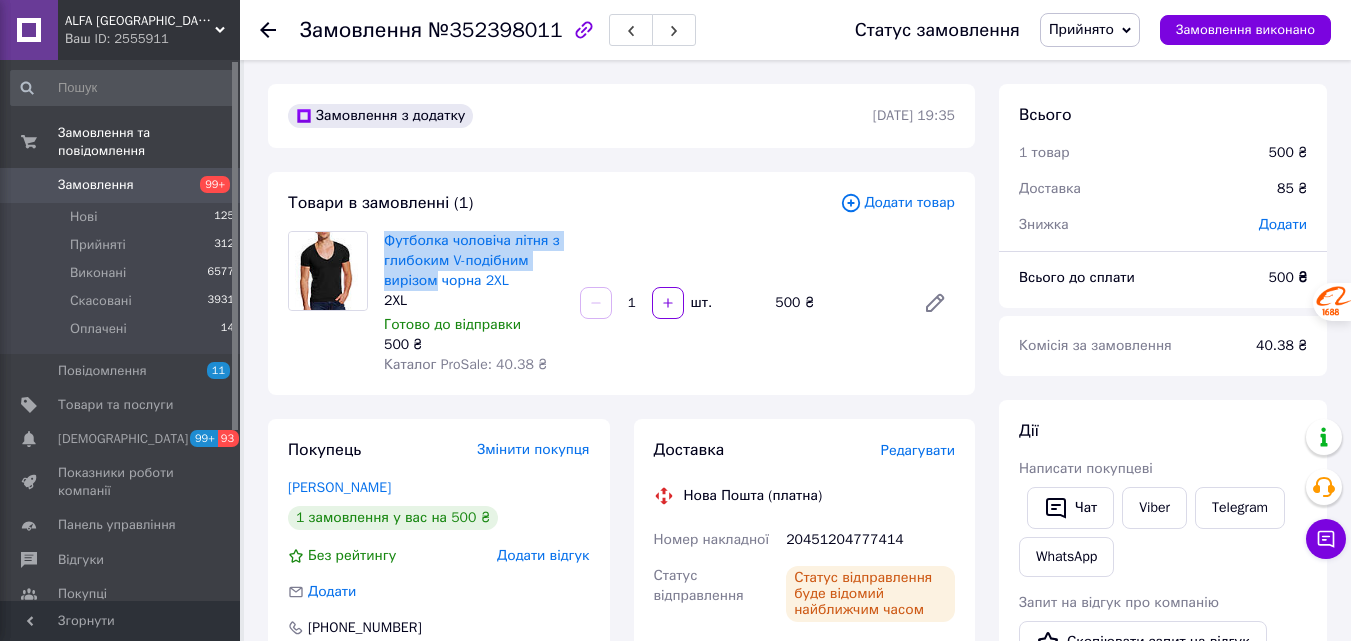 copy on "Футболка чоловіча літня з глибоким V-подібним вирізом" 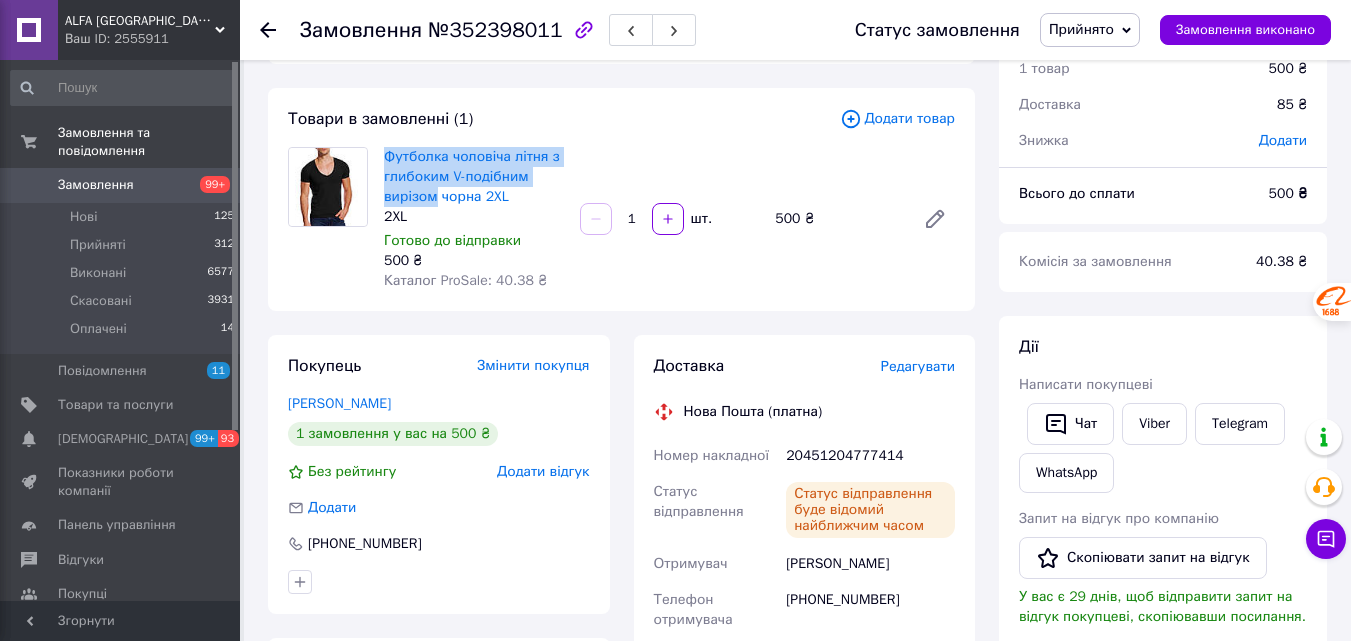 scroll, scrollTop: 200, scrollLeft: 0, axis: vertical 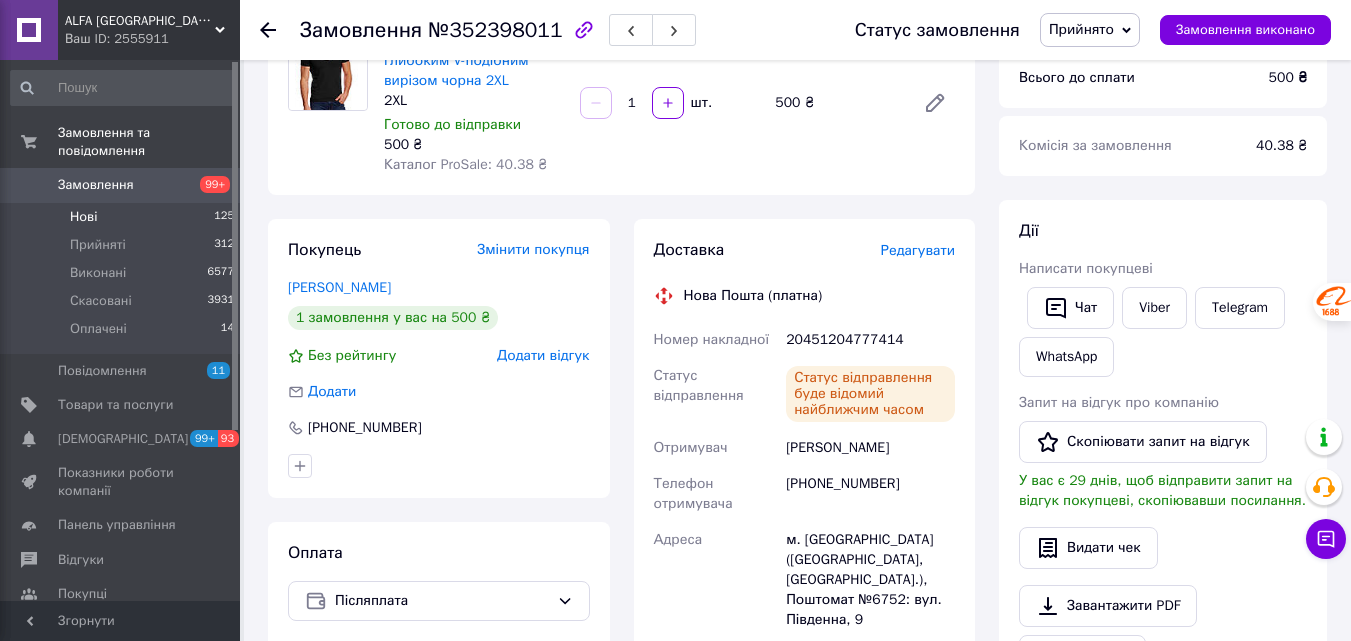click on "Нові 125" at bounding box center (123, 217) 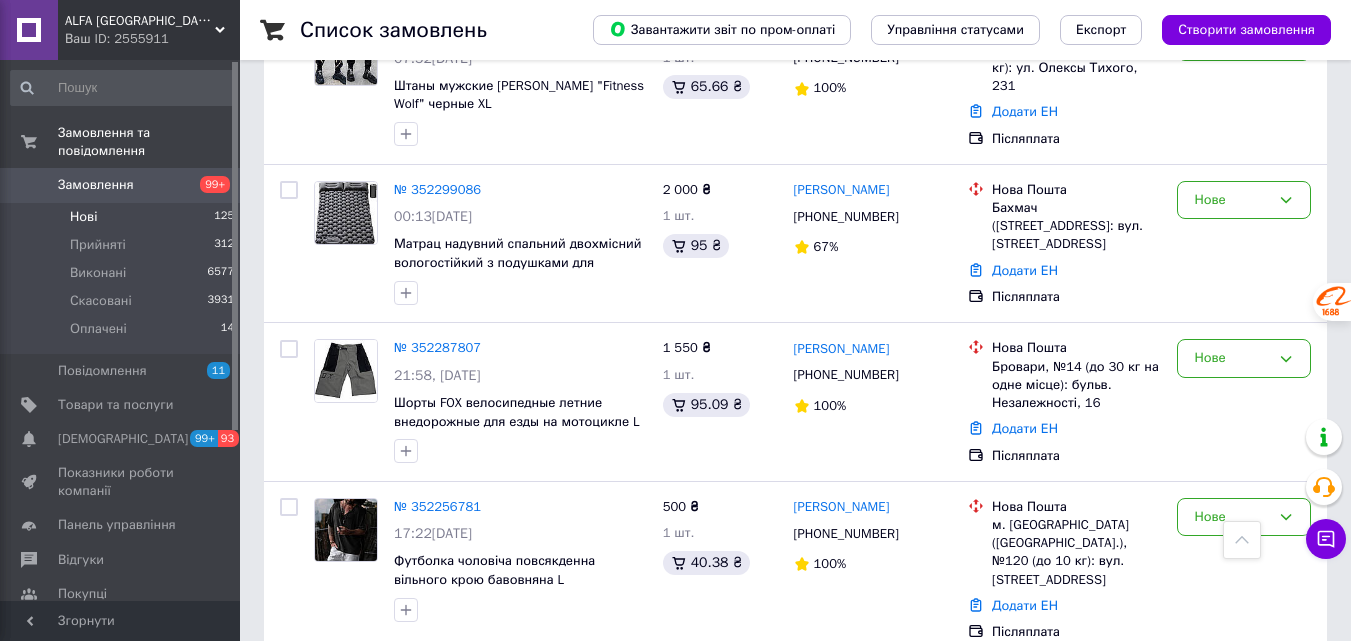 scroll, scrollTop: 3000, scrollLeft: 0, axis: vertical 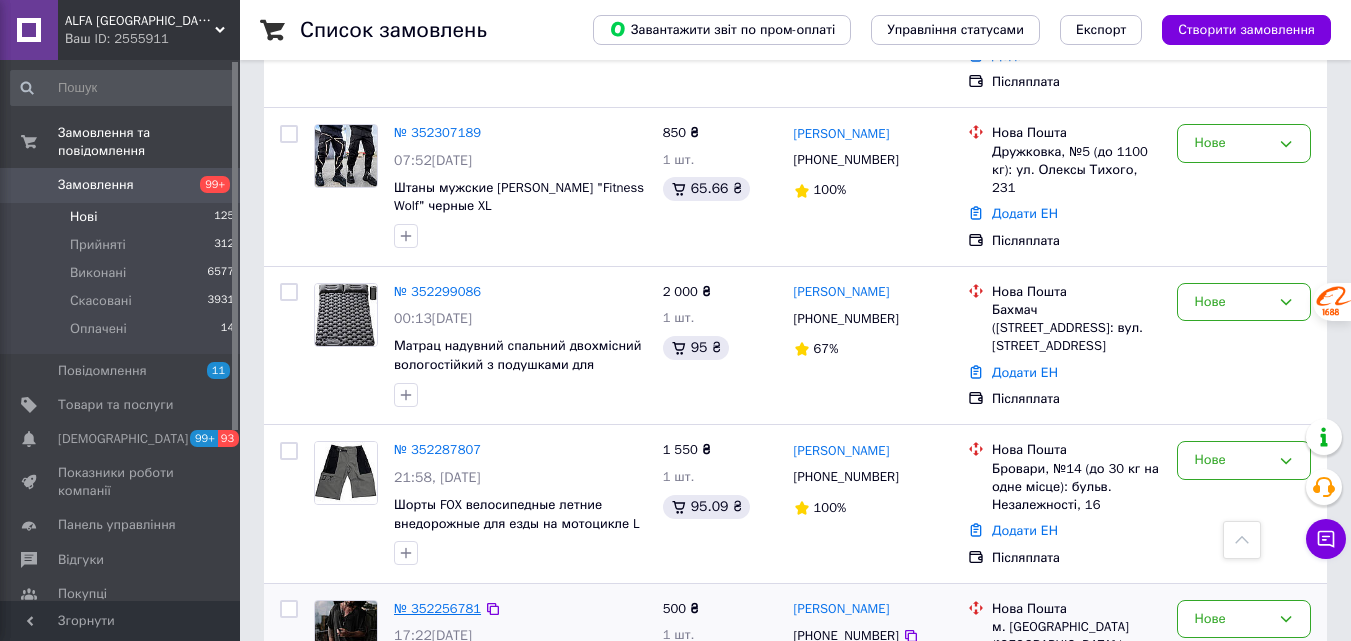 click on "№ 352256781" at bounding box center (437, 608) 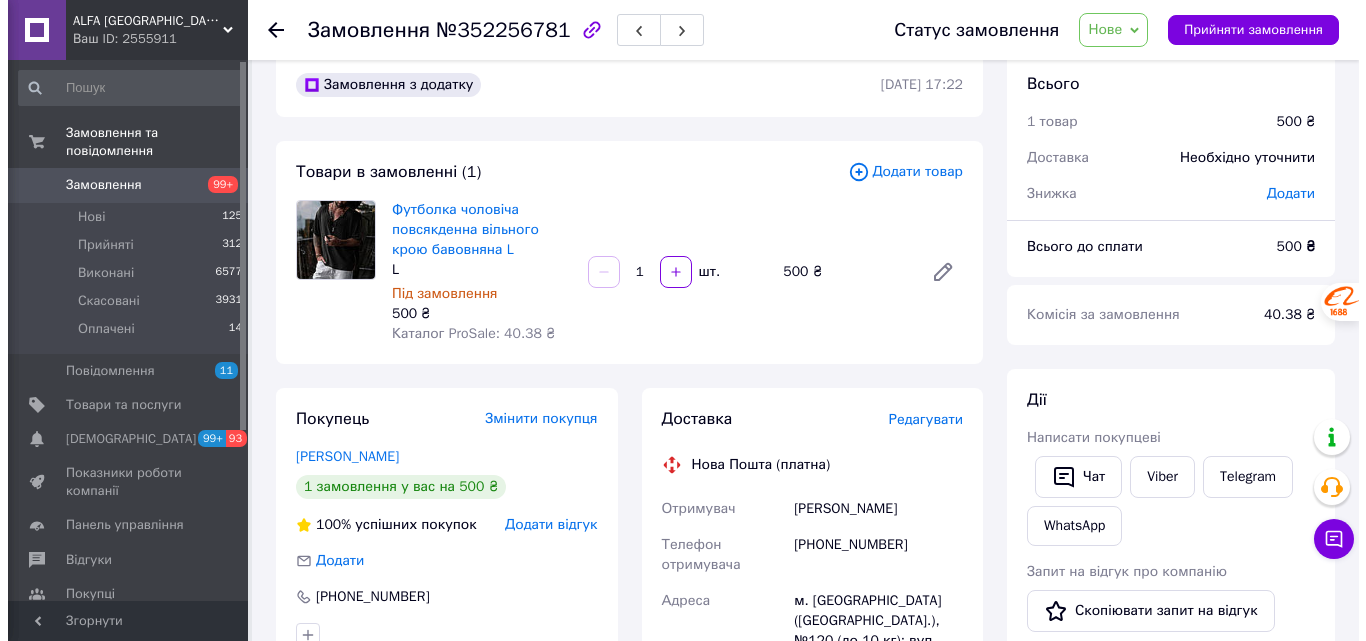 scroll, scrollTop: 0, scrollLeft: 0, axis: both 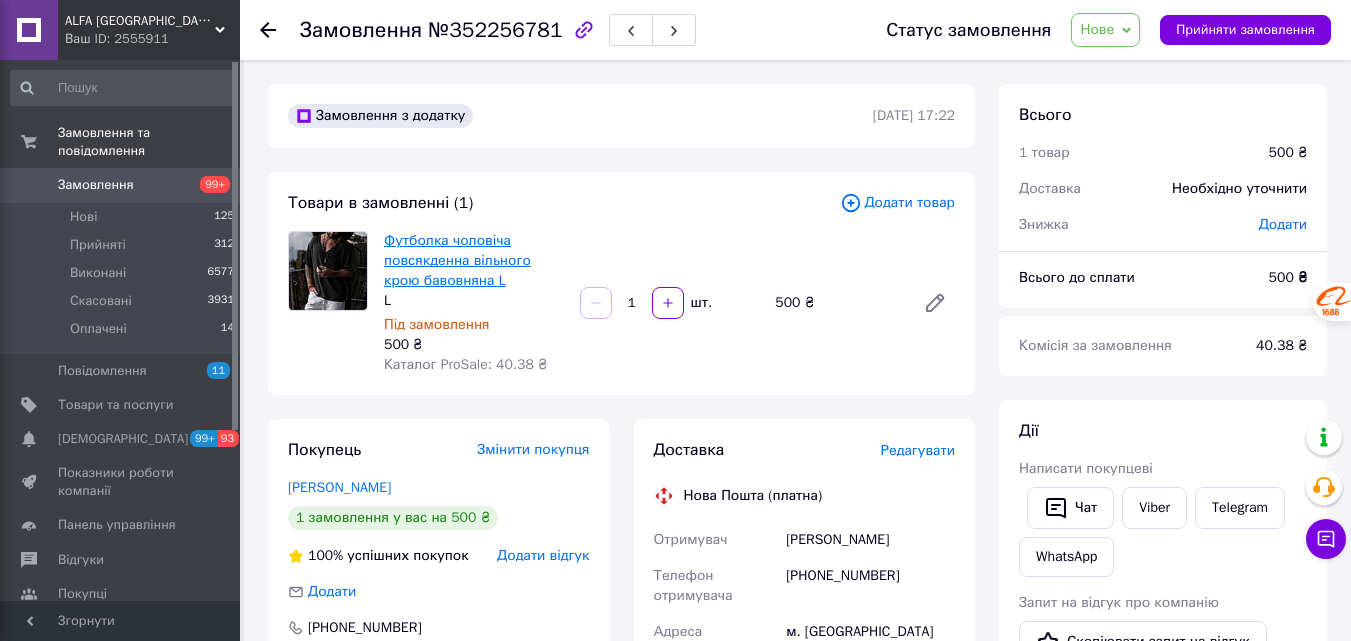 click on "Футболка чоловіча повсякденна вільного крою бавовняна L" at bounding box center [457, 260] 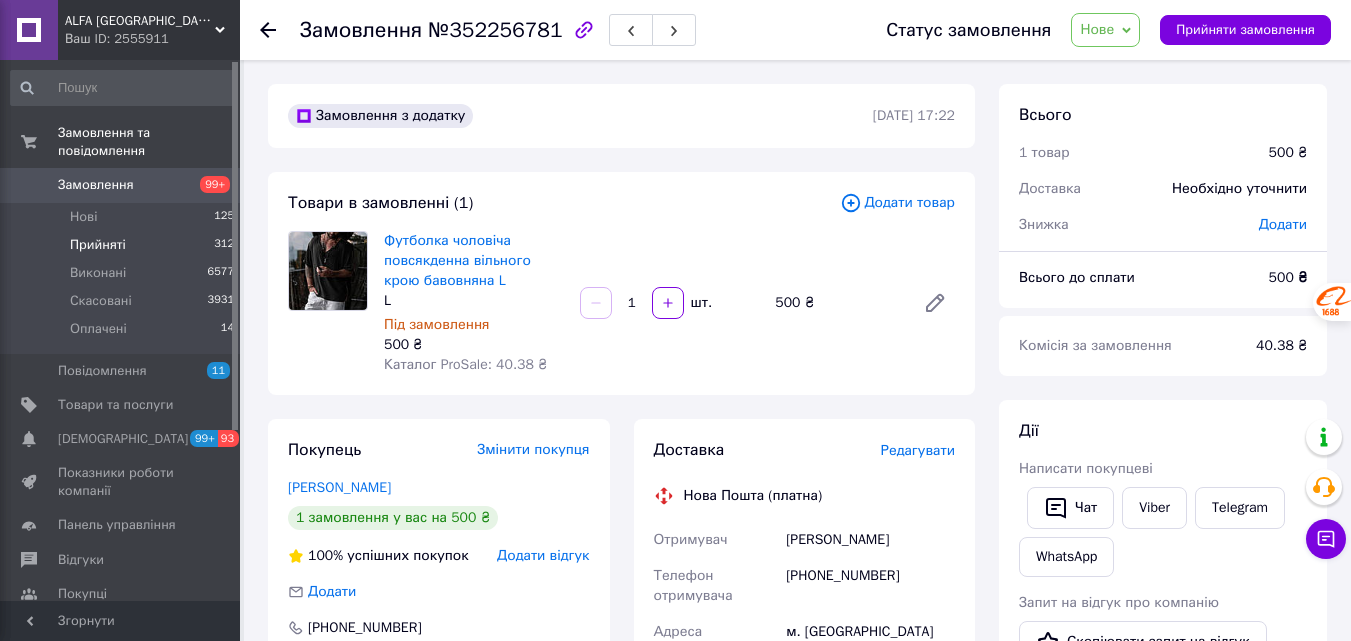 click on "Прийняті" at bounding box center (98, 245) 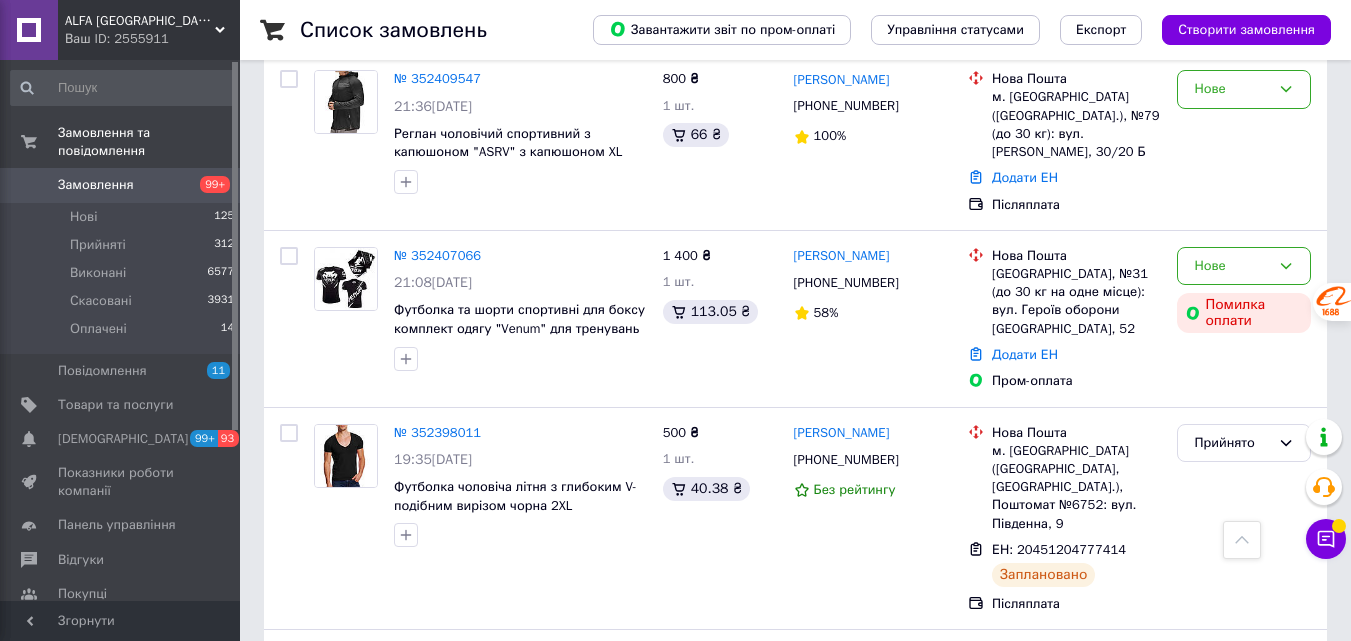 scroll, scrollTop: 3060, scrollLeft: 0, axis: vertical 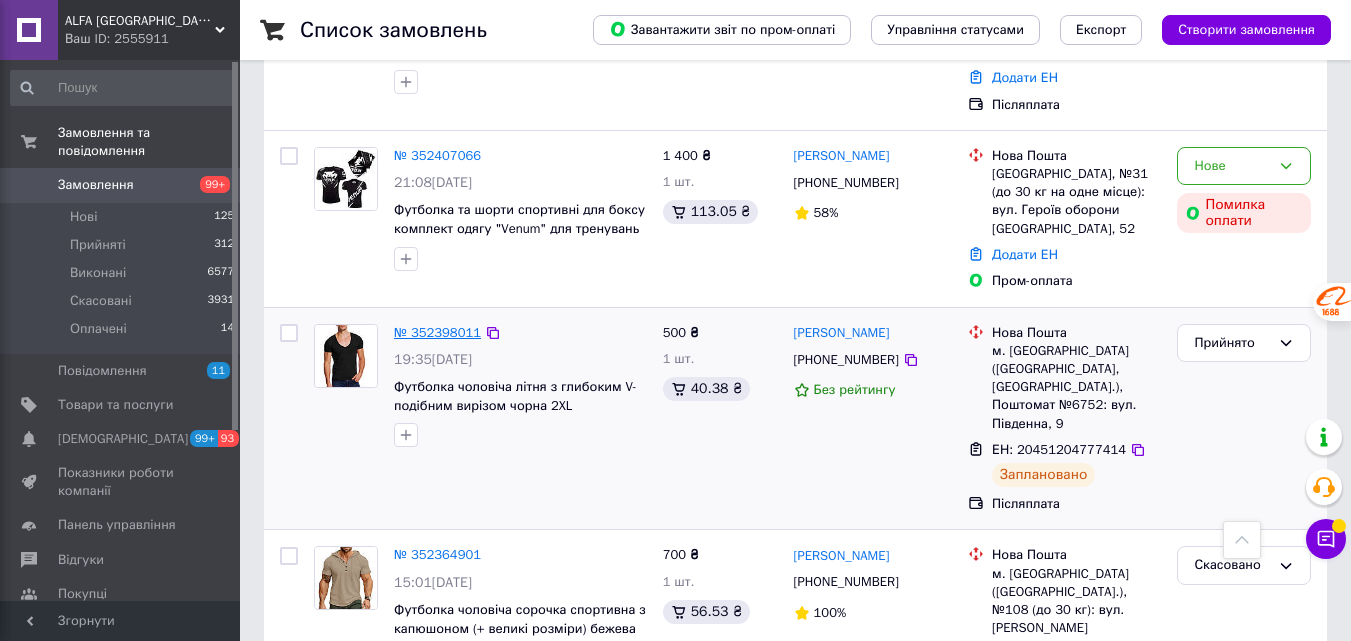 click on "№ 352398011" at bounding box center (437, 332) 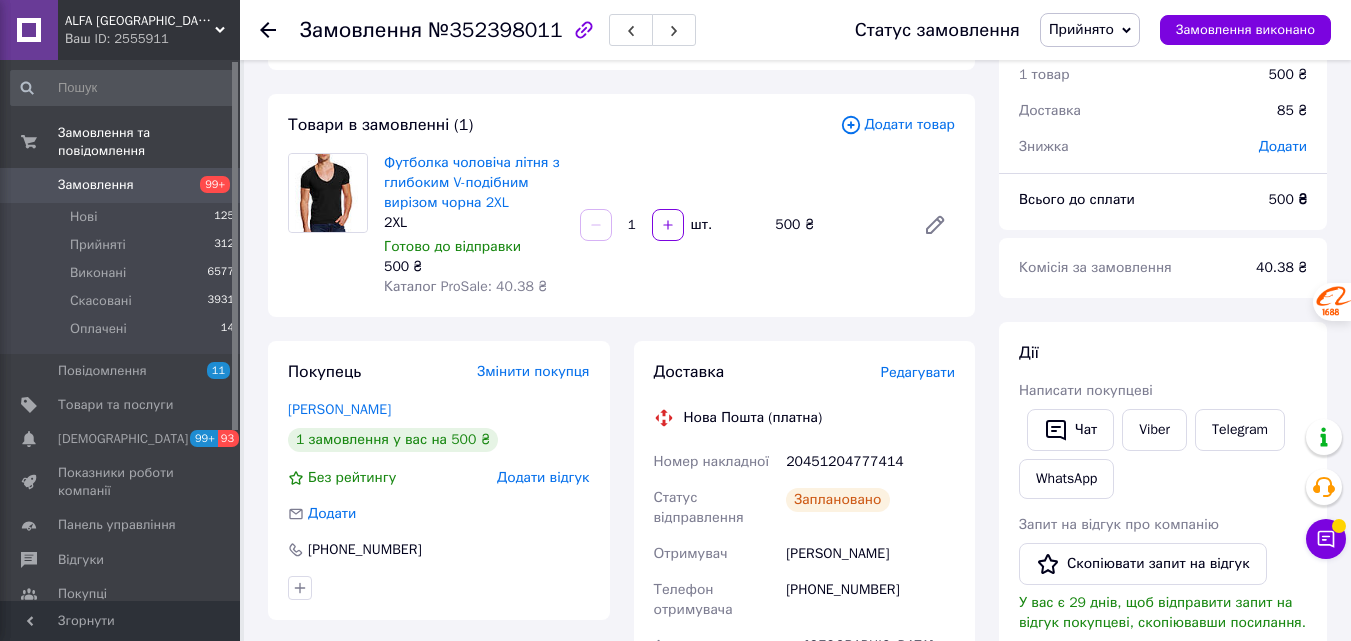scroll, scrollTop: 0, scrollLeft: 0, axis: both 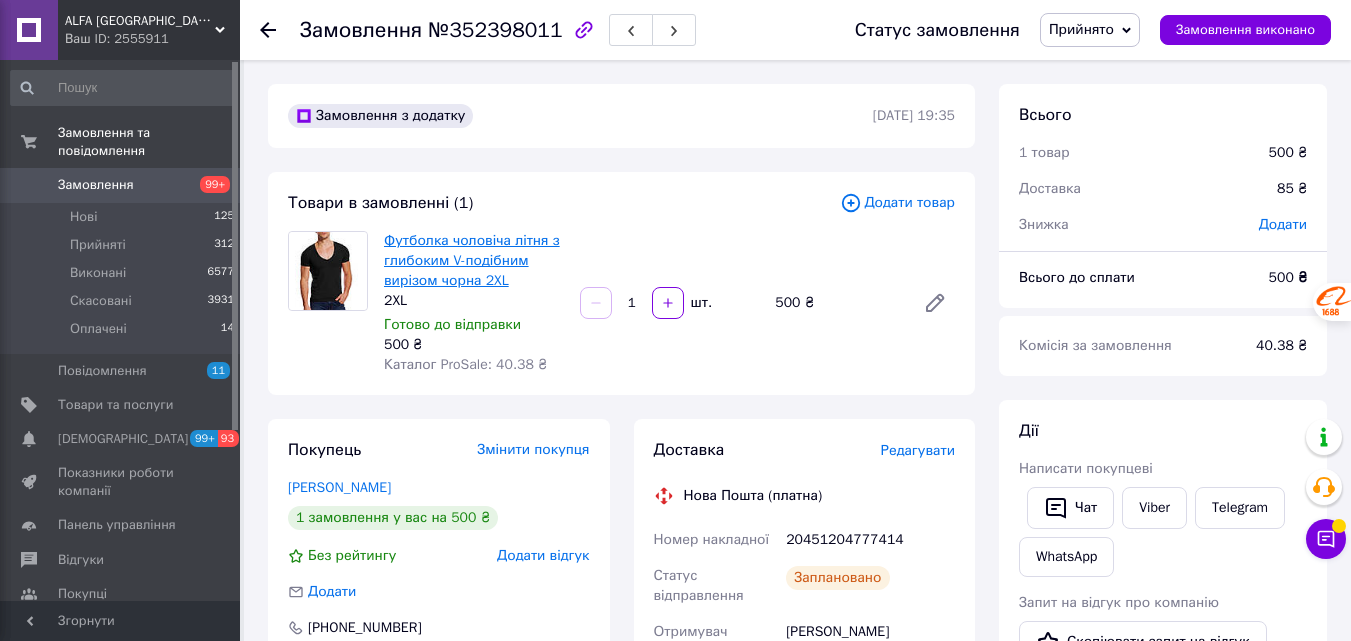 click on "Футболка чоловіча літня з глибоким V-подібним вирізом чорна 2XL" at bounding box center (472, 260) 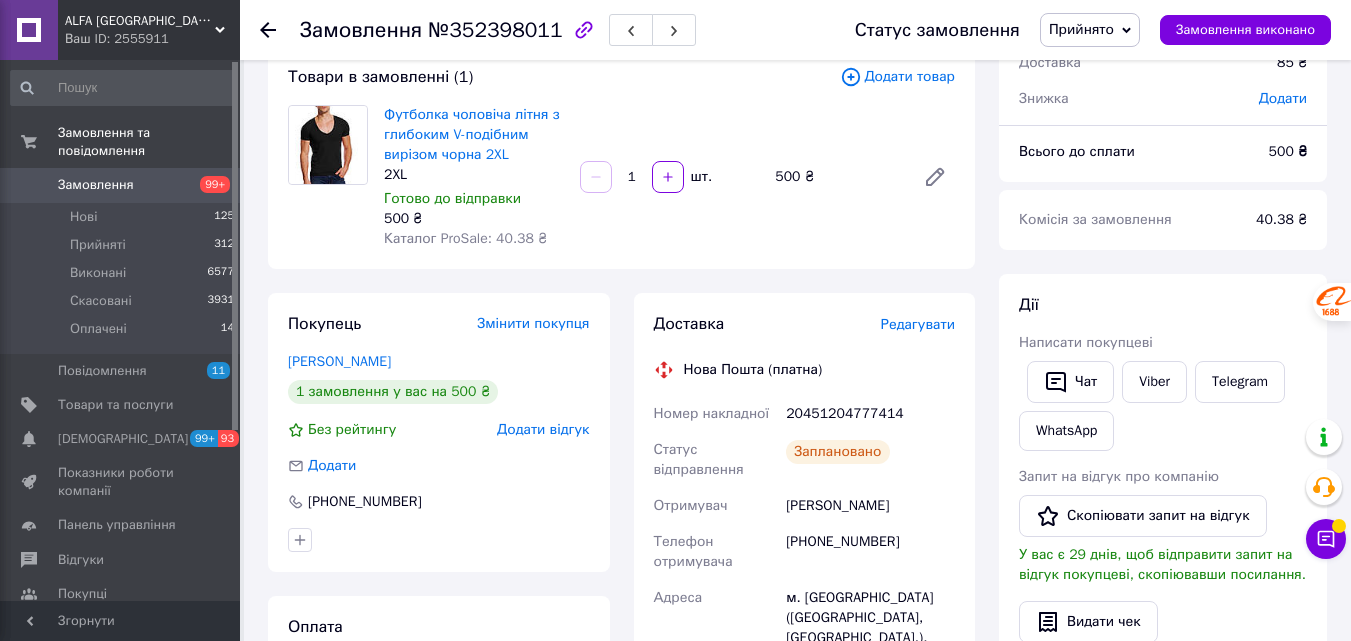 scroll, scrollTop: 0, scrollLeft: 0, axis: both 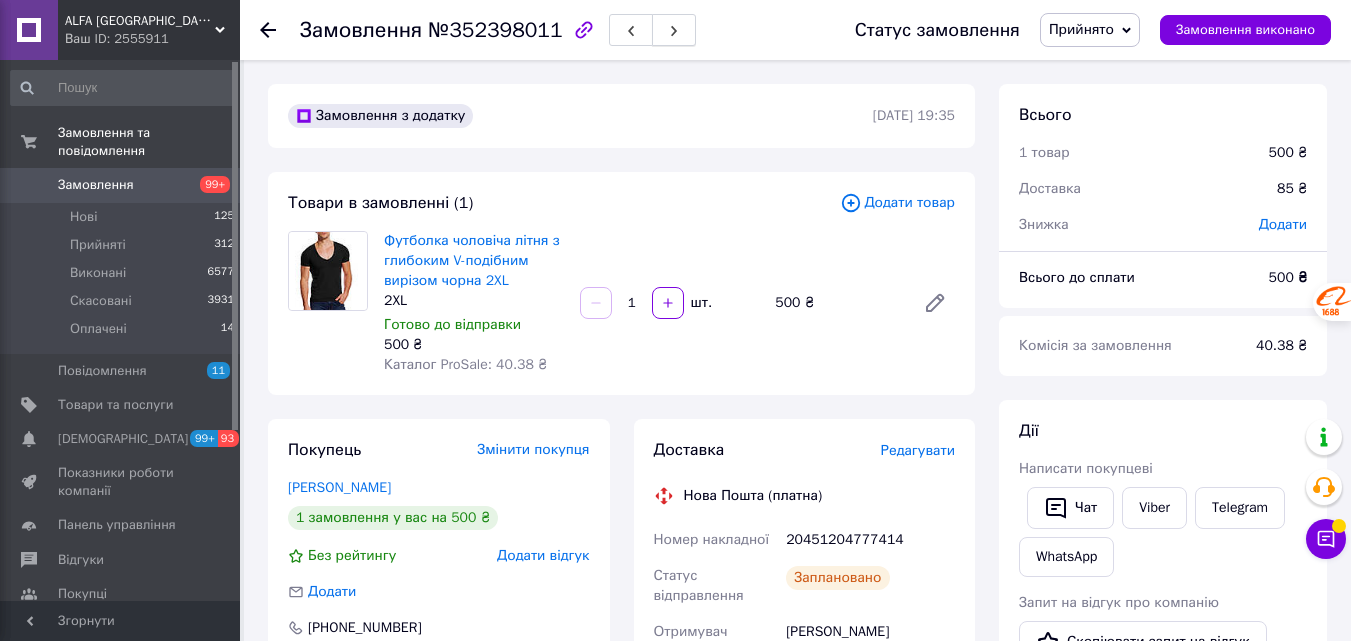 click at bounding box center (674, 30) 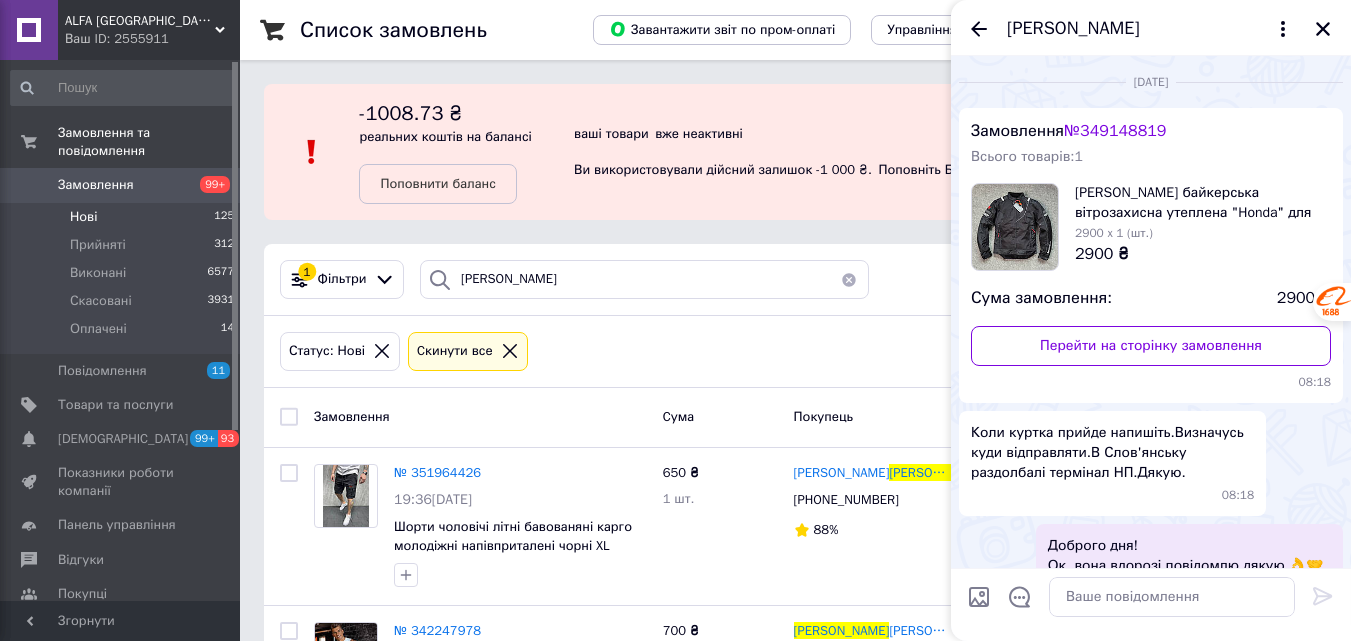 scroll, scrollTop: 0, scrollLeft: 0, axis: both 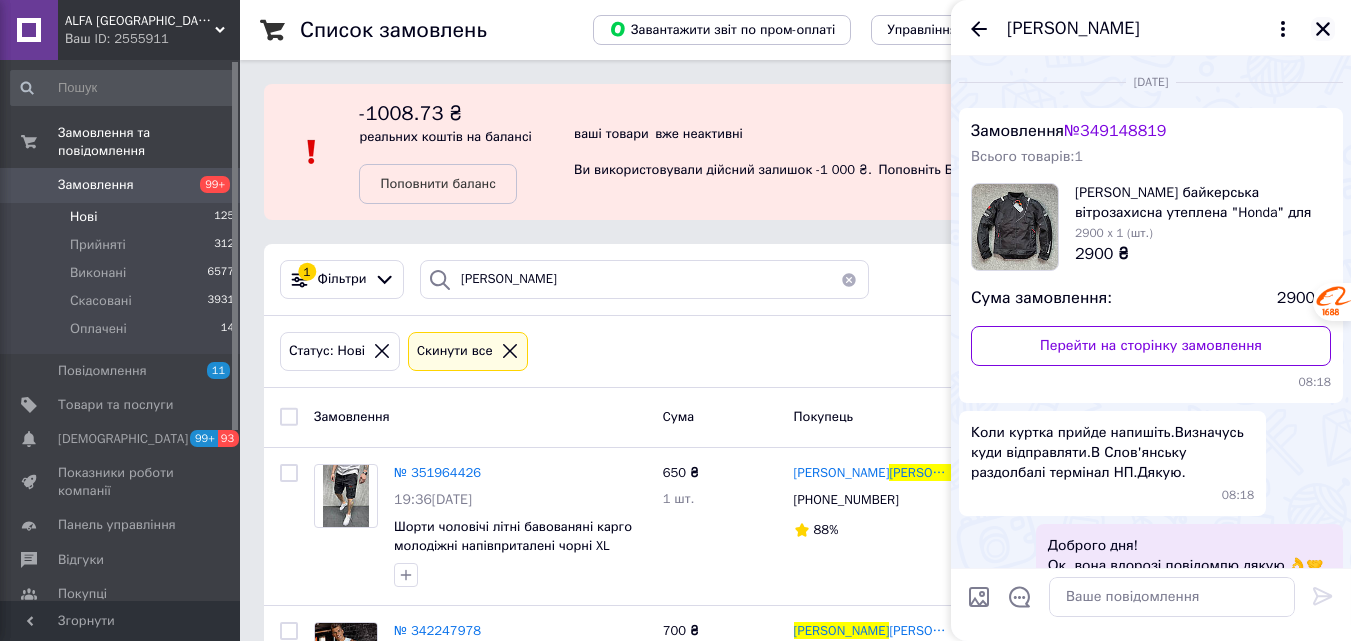 click 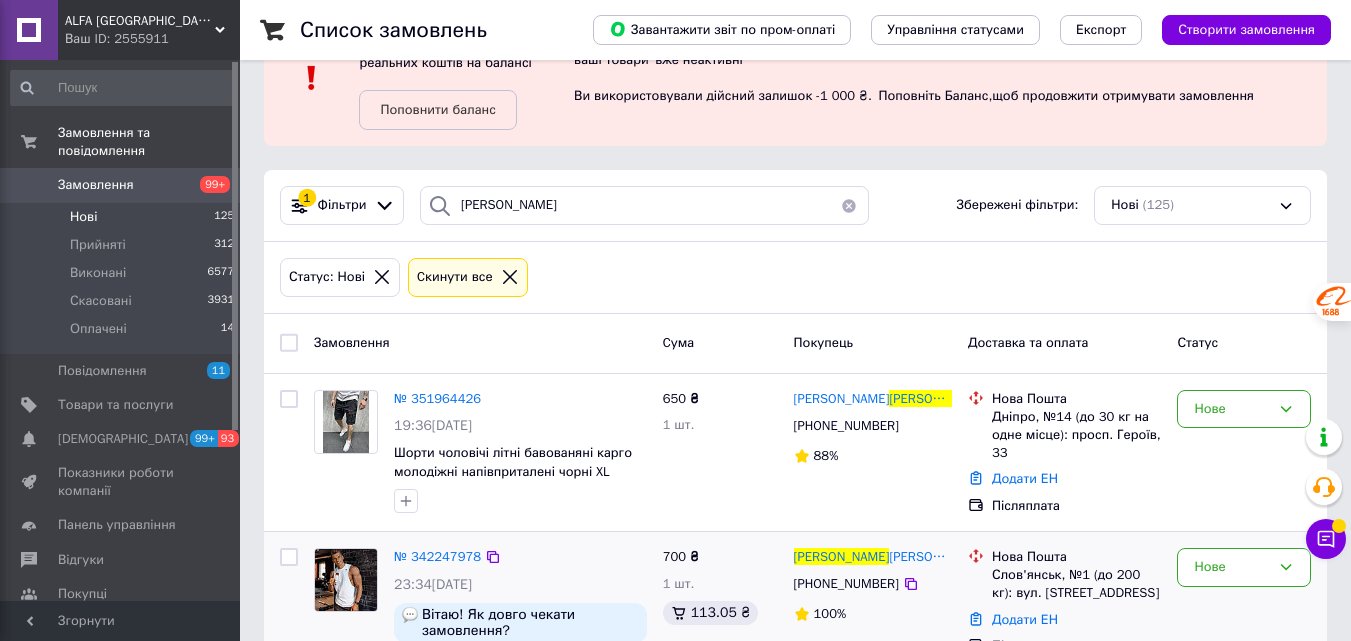 scroll, scrollTop: 200, scrollLeft: 0, axis: vertical 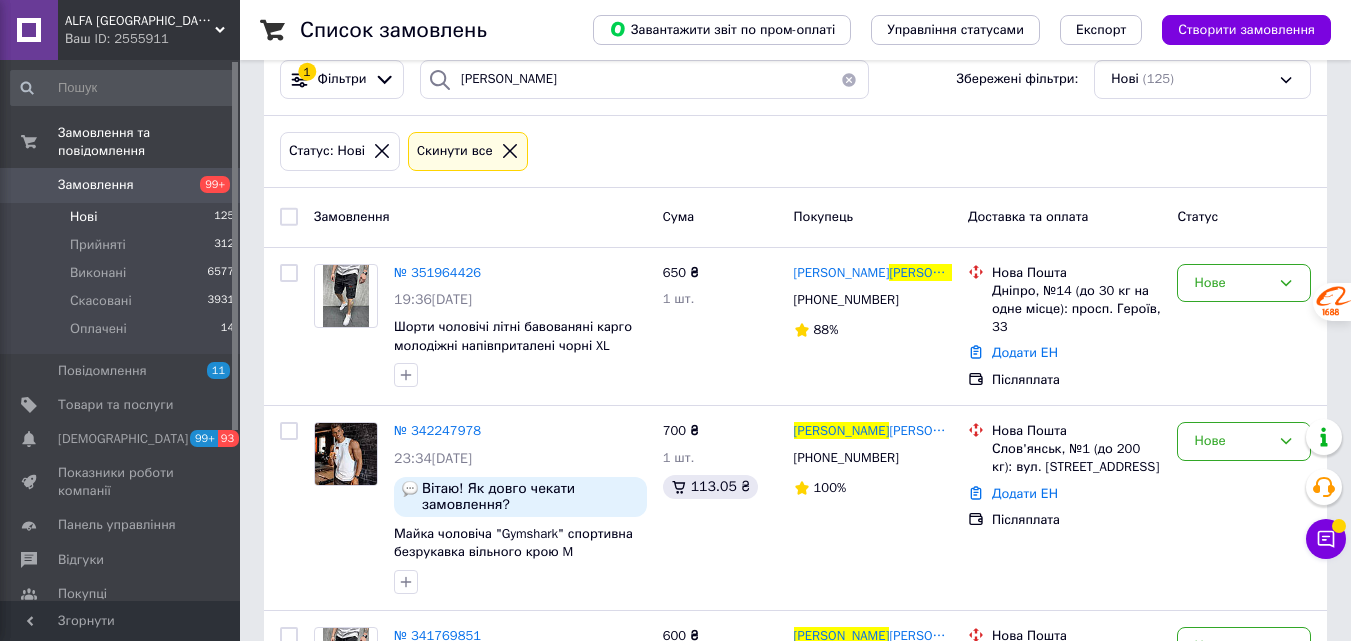 click on "Нові" at bounding box center [83, 217] 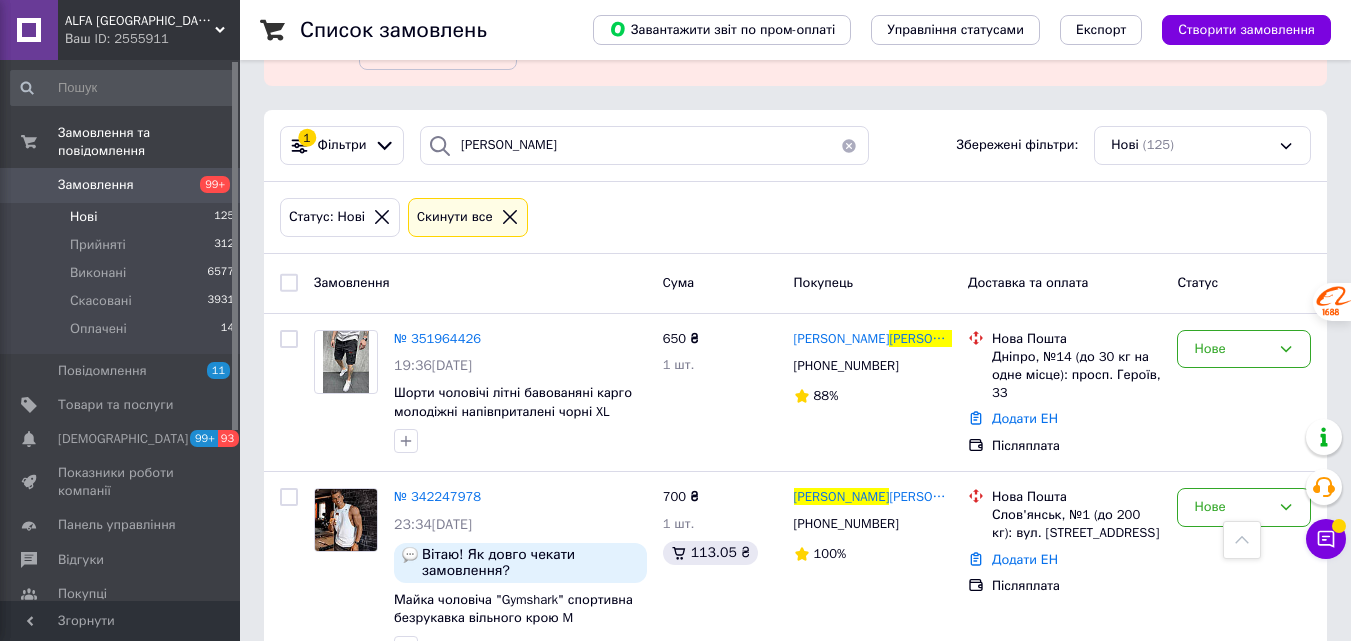 scroll, scrollTop: 0, scrollLeft: 0, axis: both 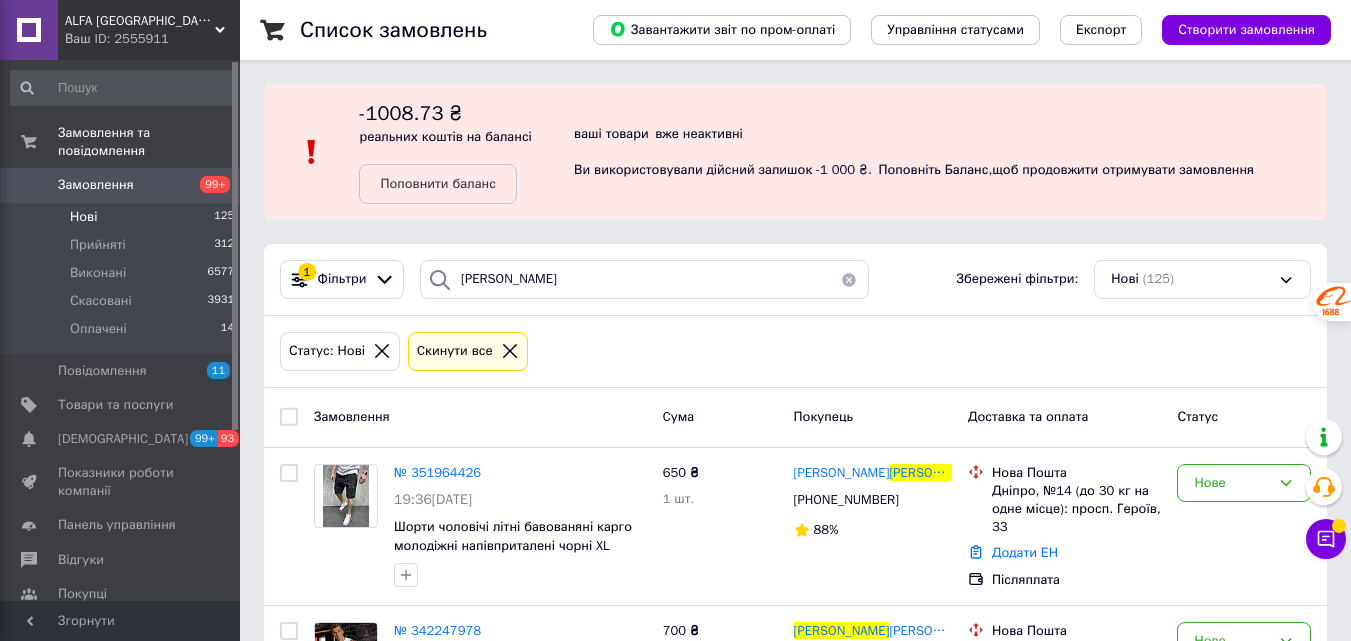 click at bounding box center (849, 279) 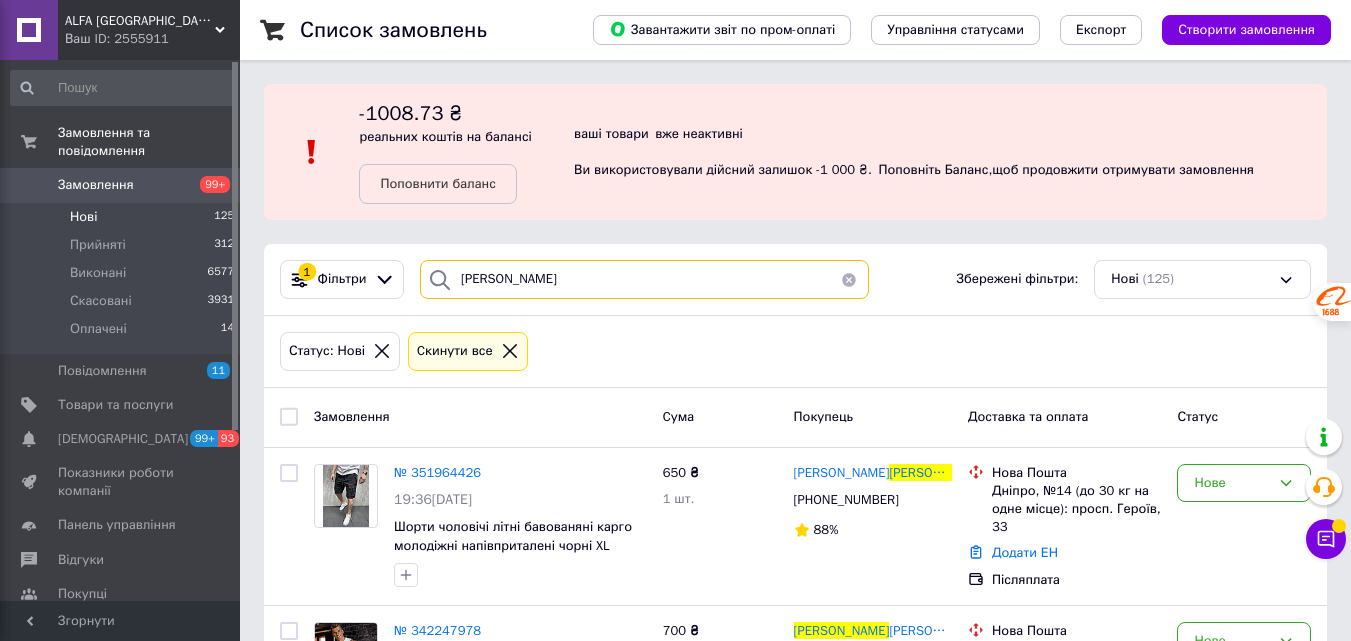 type 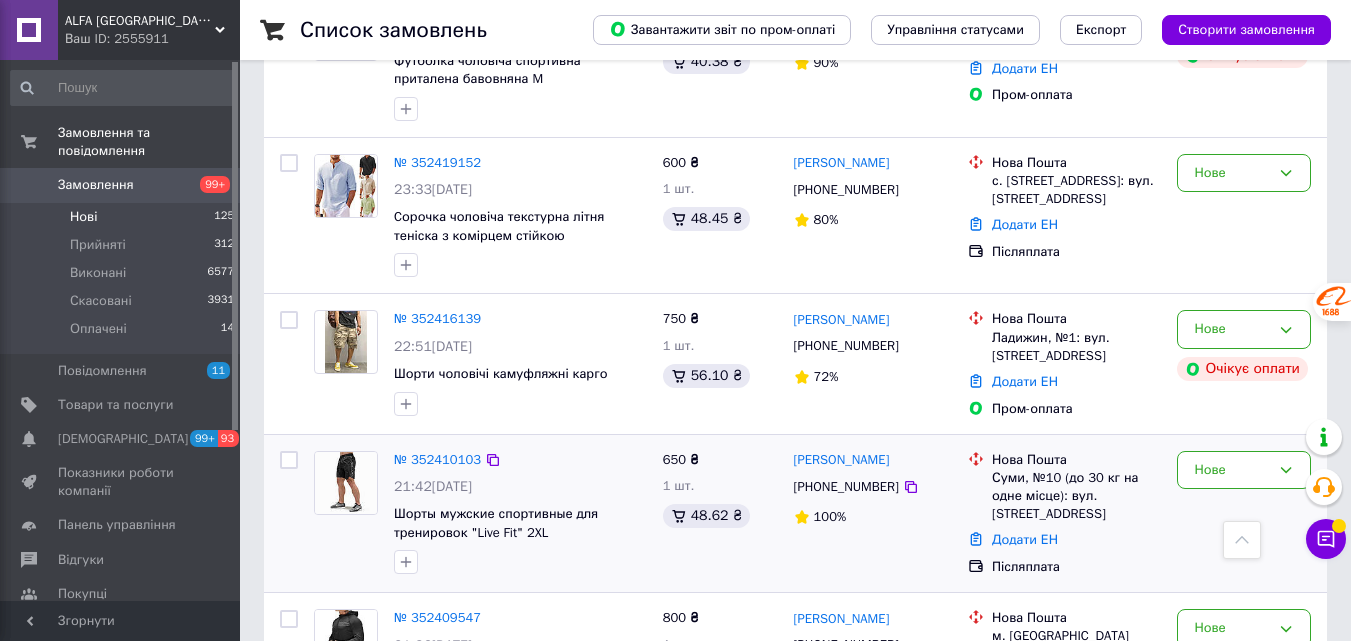 scroll, scrollTop: 1700, scrollLeft: 0, axis: vertical 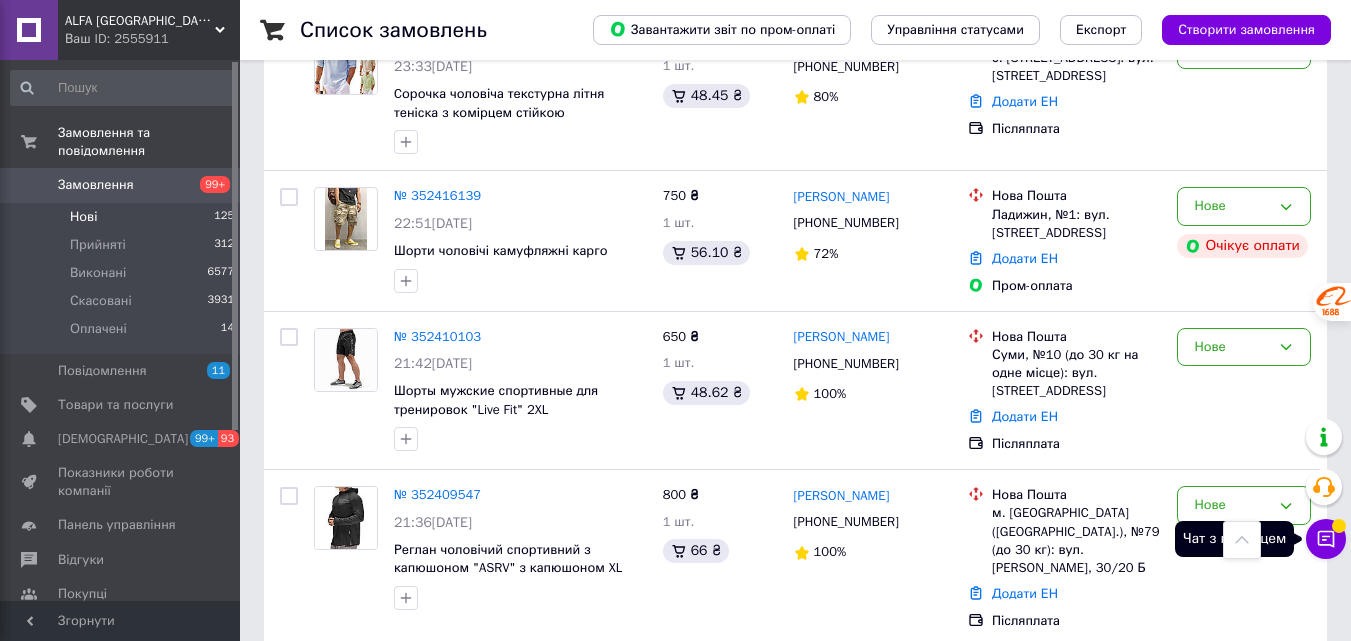 click 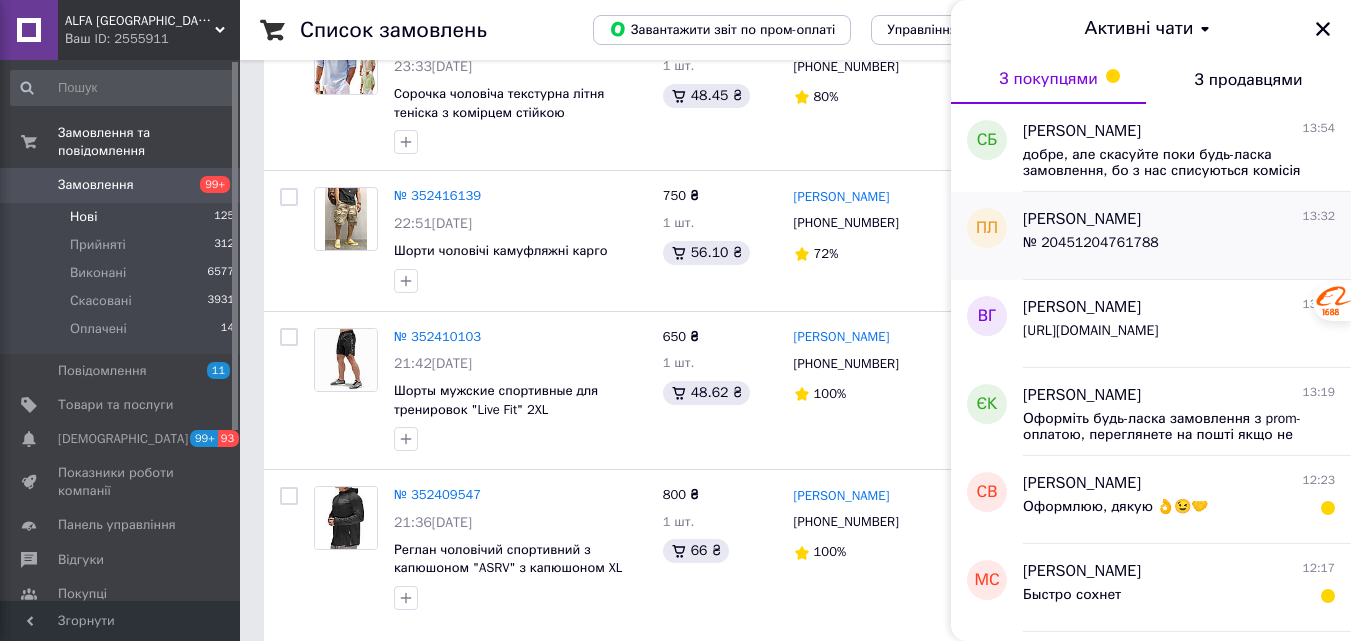 scroll, scrollTop: 200, scrollLeft: 0, axis: vertical 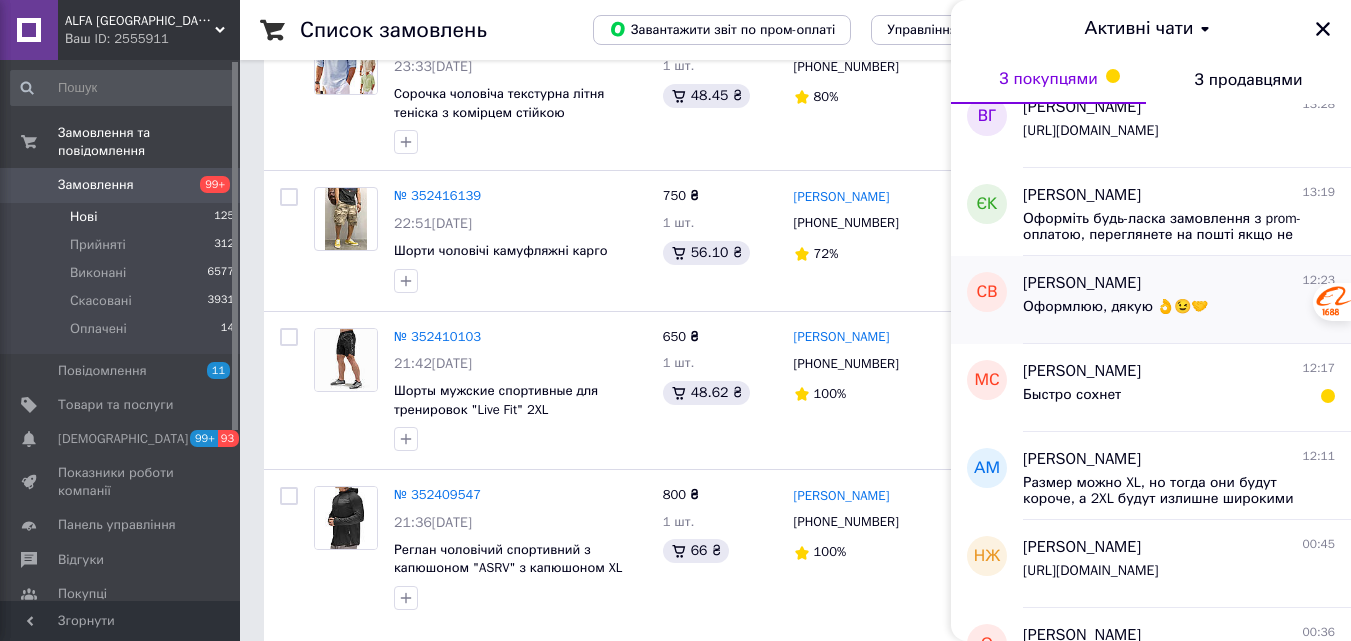 click on "[PERSON_NAME]" at bounding box center (1082, 283) 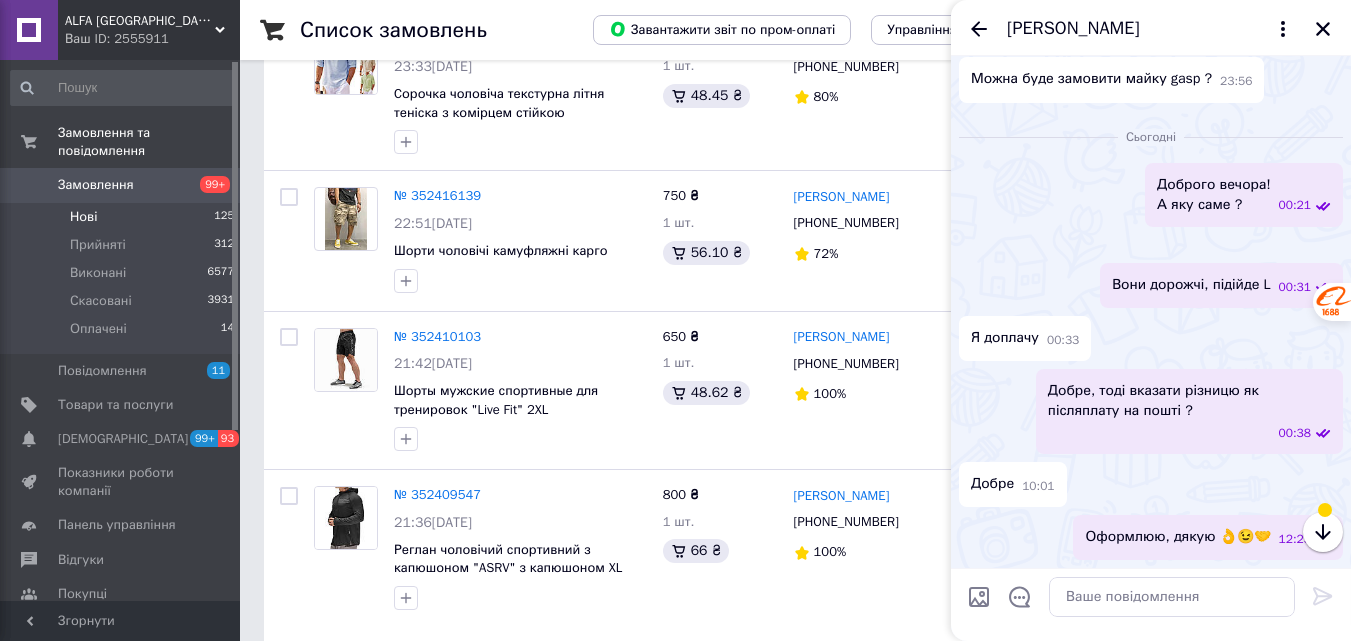 scroll, scrollTop: 1046, scrollLeft: 0, axis: vertical 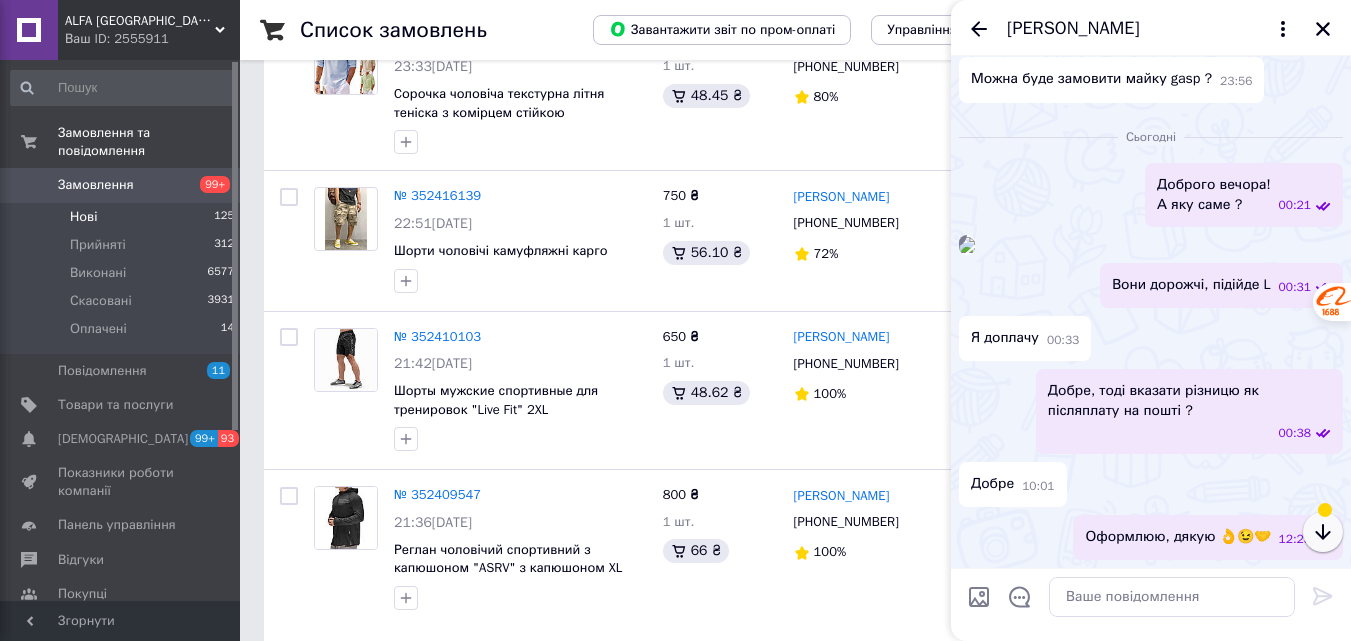 click 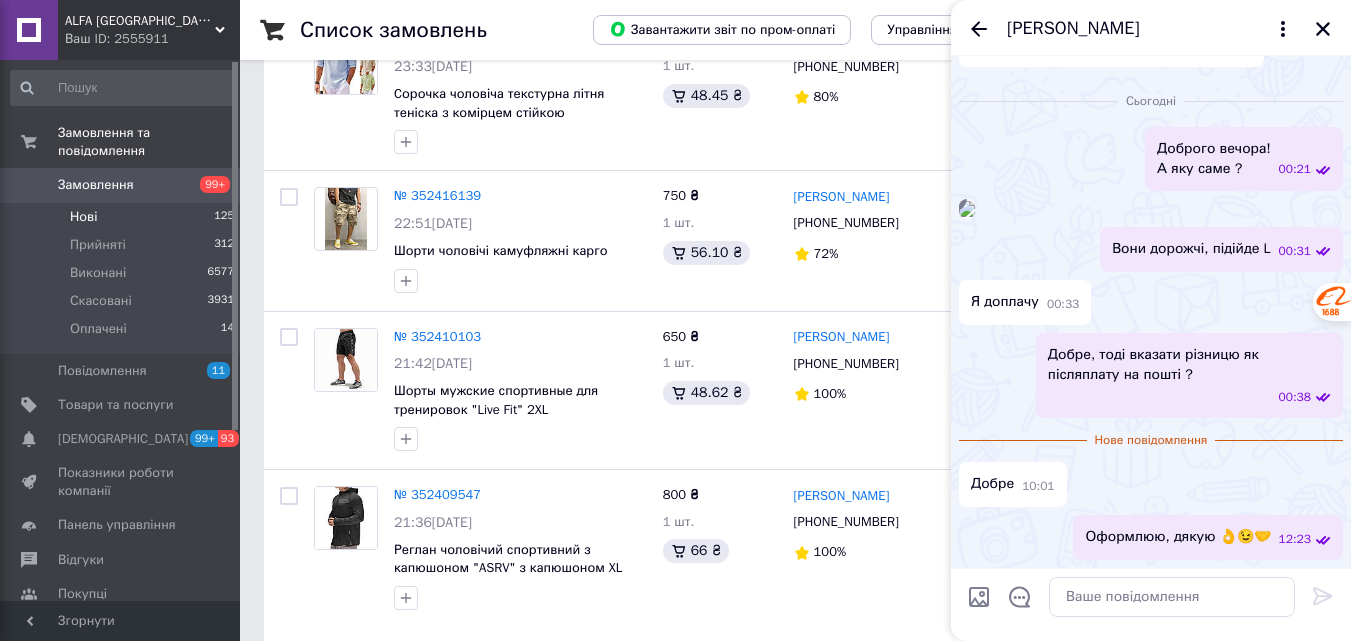 scroll, scrollTop: 1194, scrollLeft: 0, axis: vertical 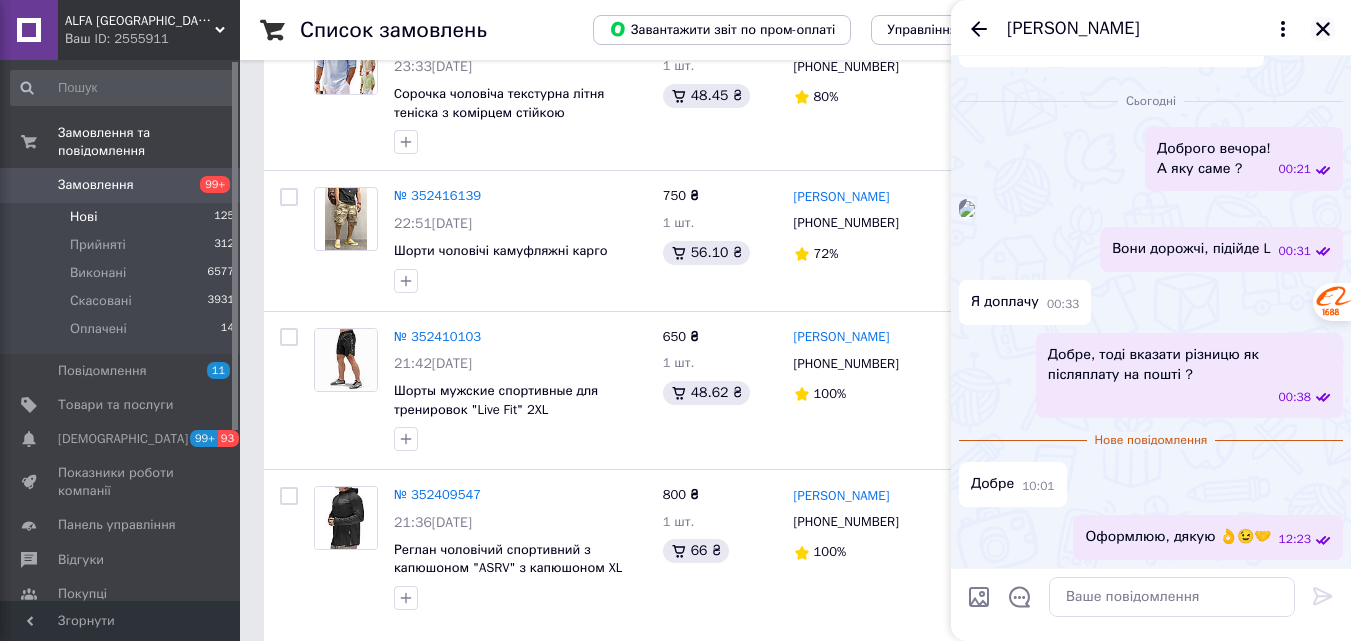click 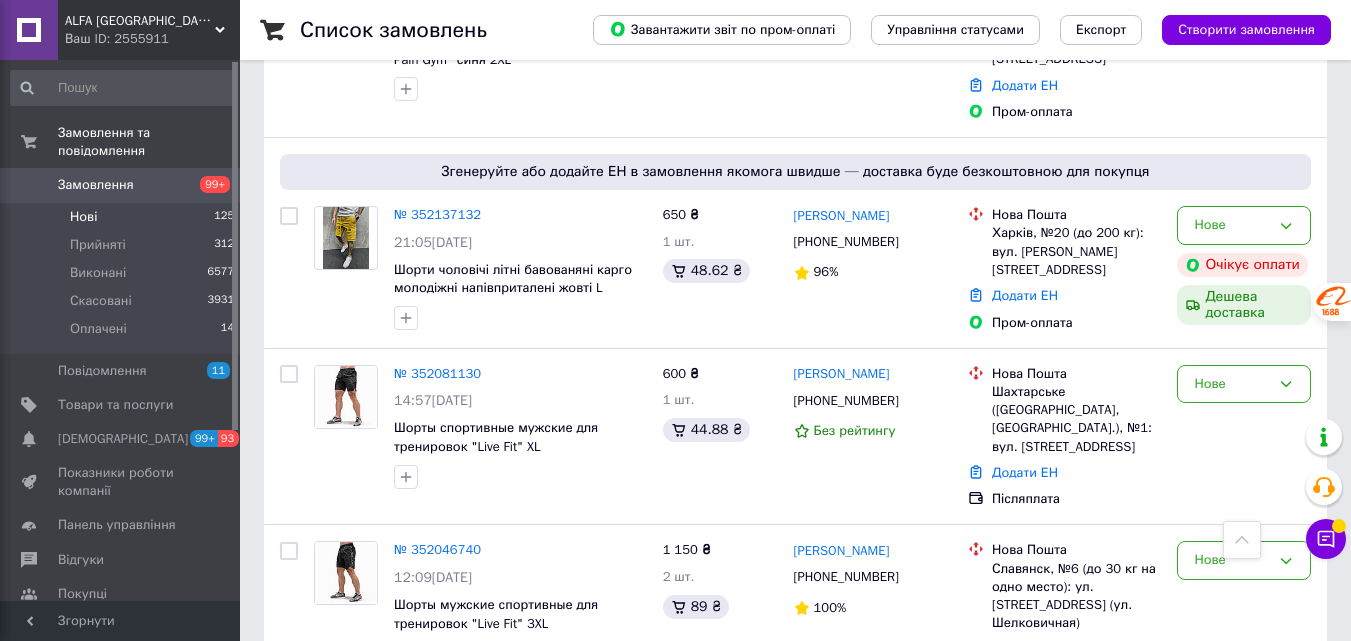scroll, scrollTop: 3700, scrollLeft: 0, axis: vertical 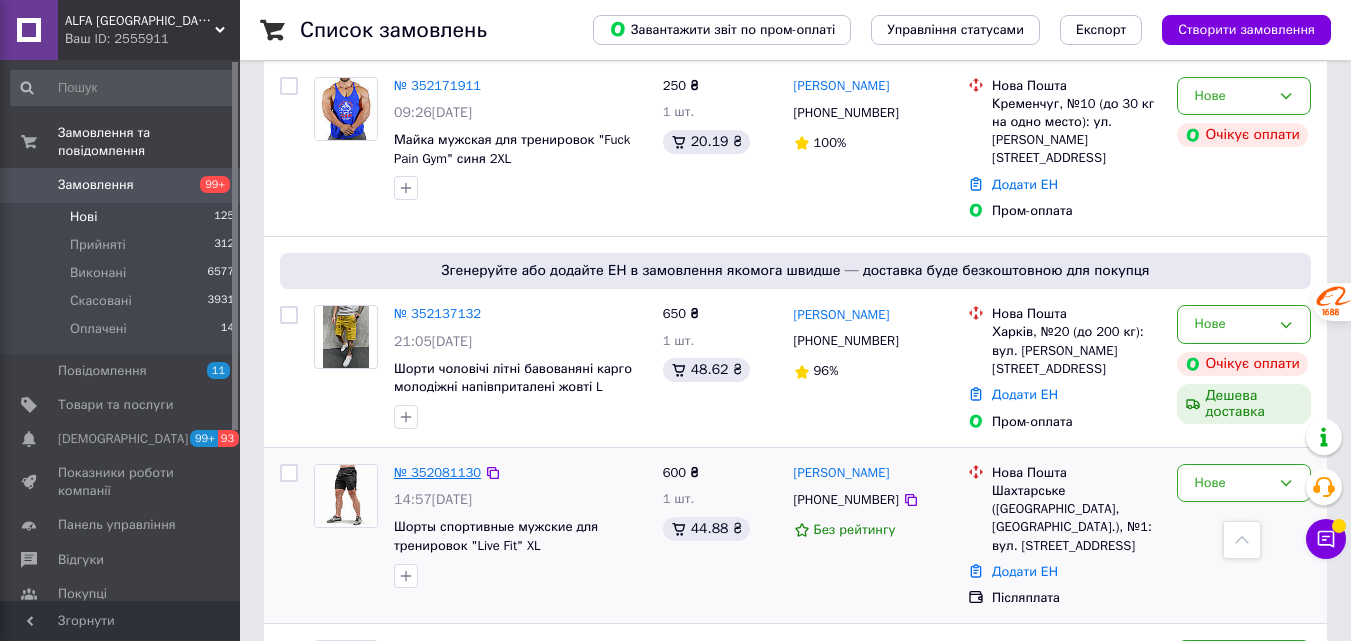 click on "№ 352081130" at bounding box center [437, 472] 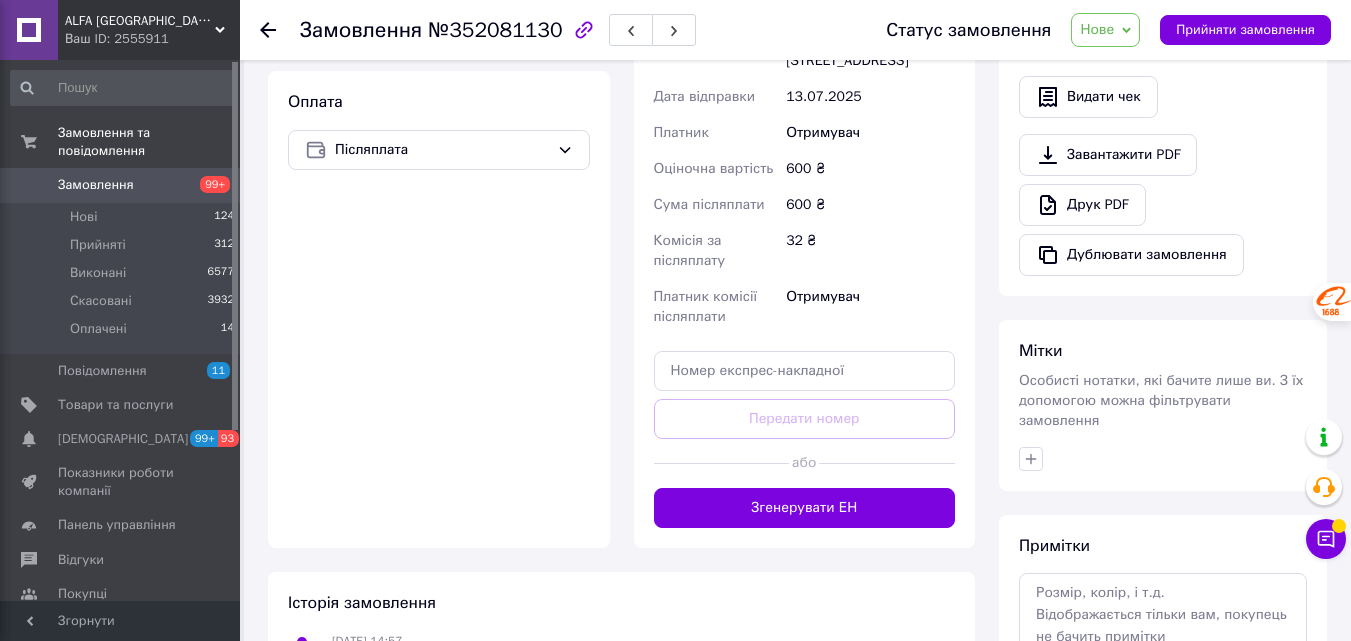 scroll, scrollTop: 700, scrollLeft: 0, axis: vertical 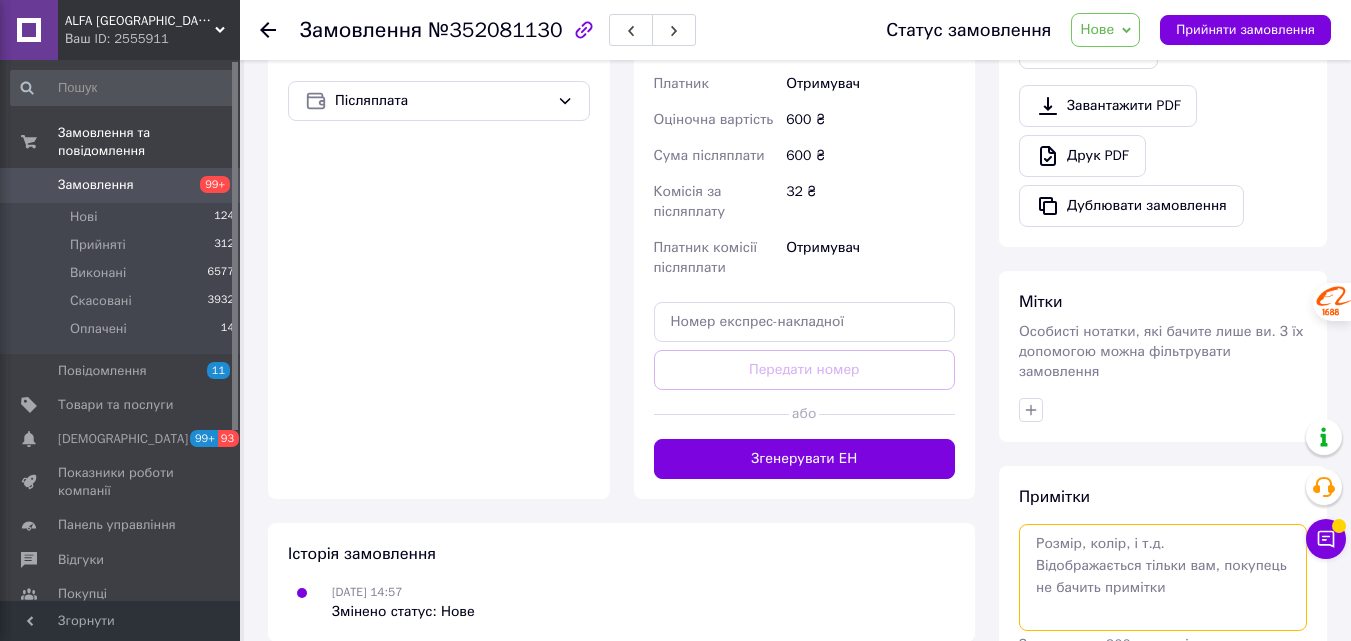 click at bounding box center [1163, 577] 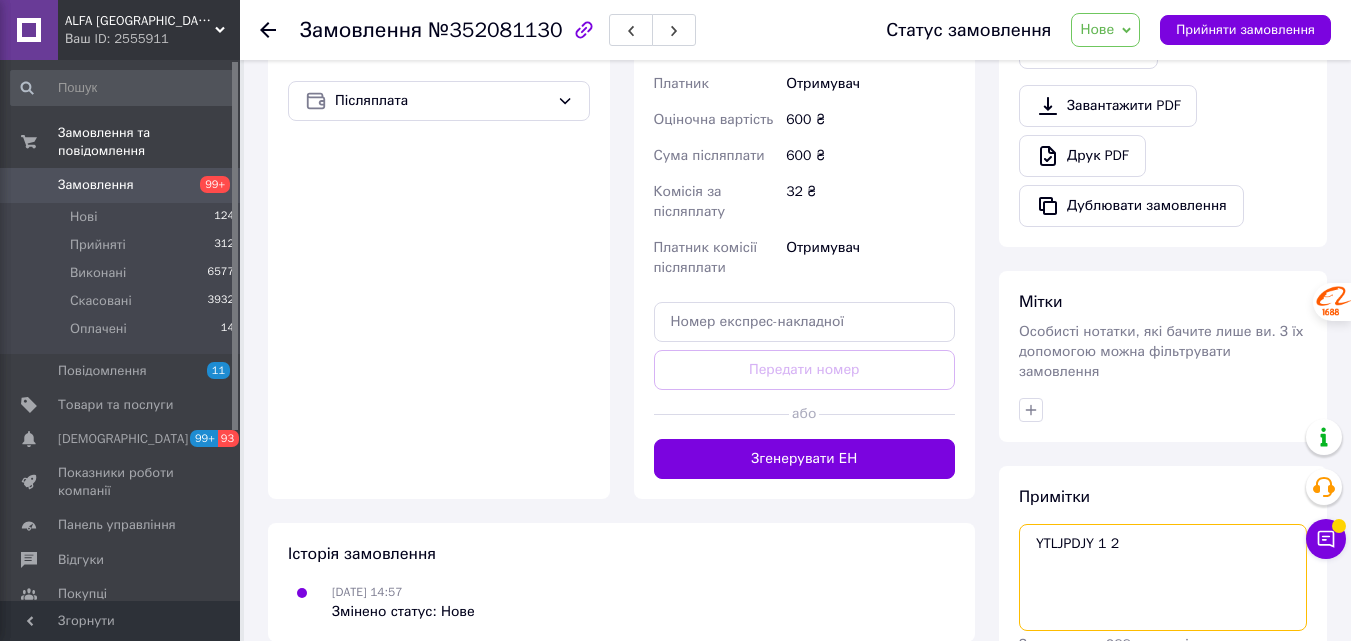 click on "YTLJPDJY 1 2" at bounding box center (1163, 577) 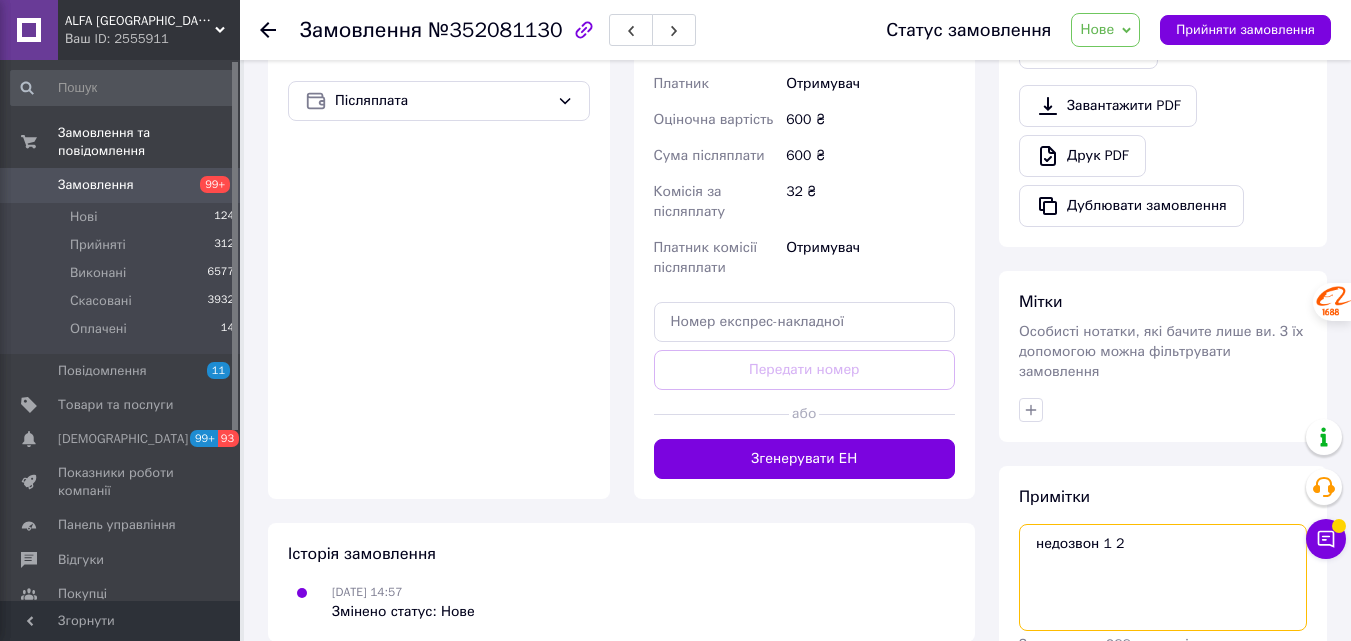 scroll, scrollTop: 794, scrollLeft: 0, axis: vertical 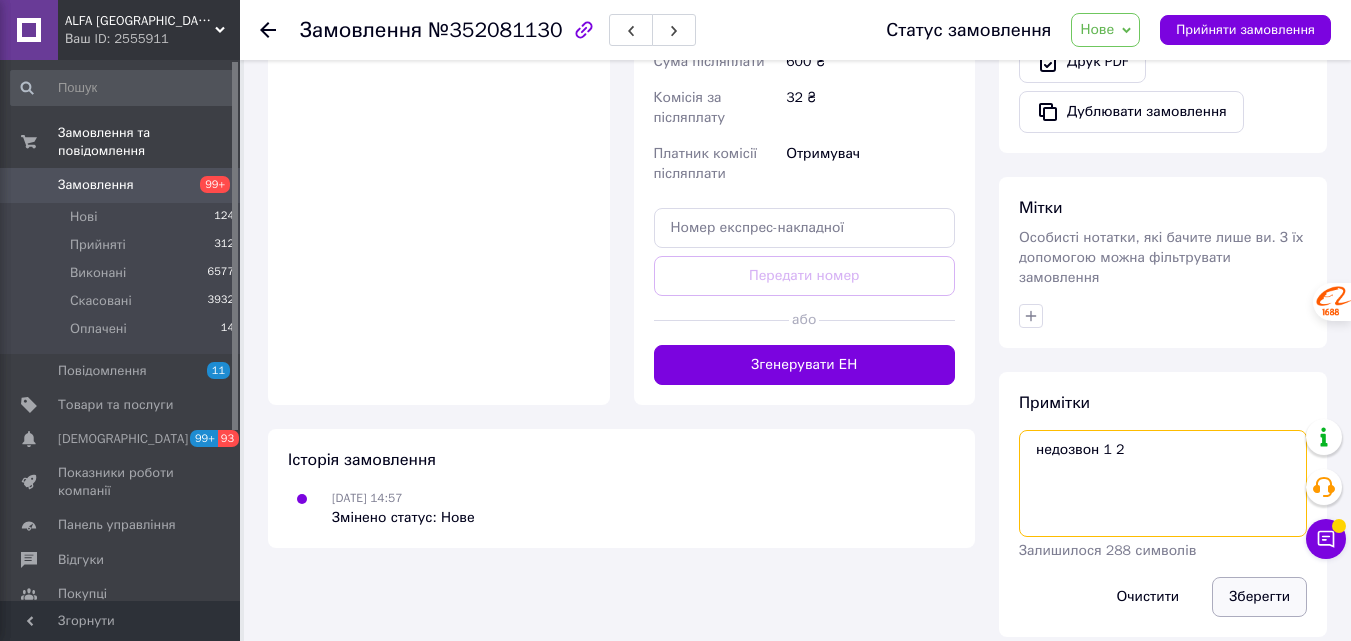 type on "недозвон 1 2" 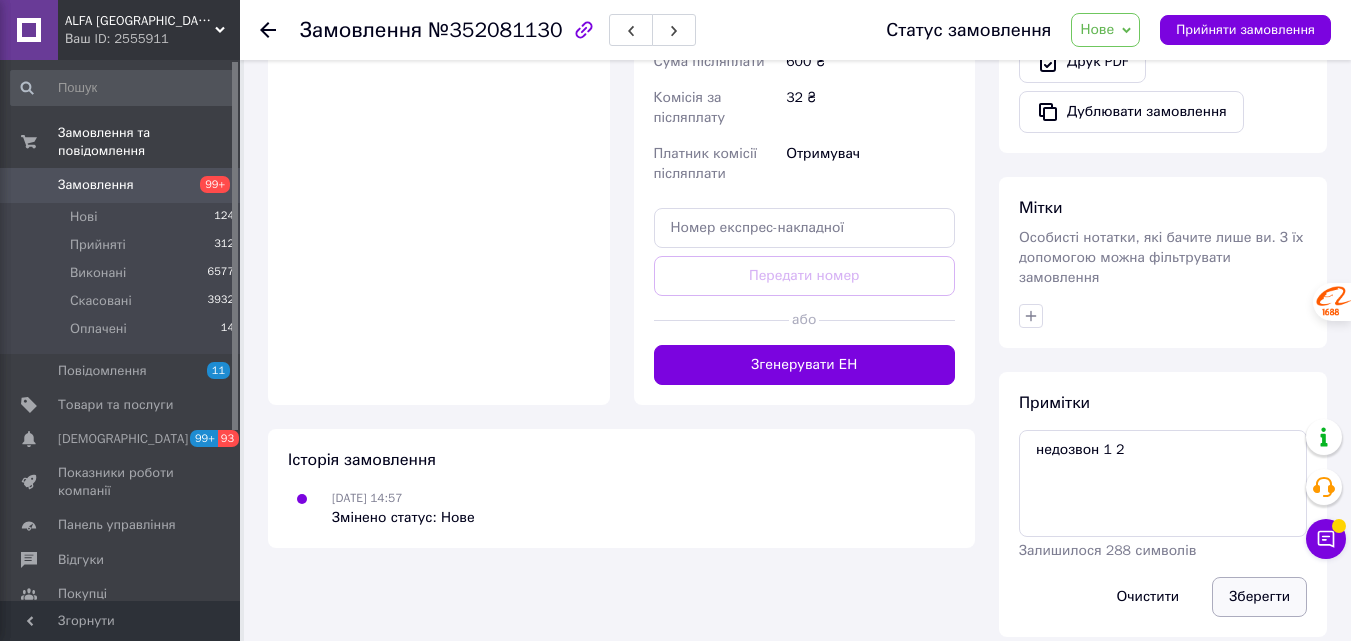 click on "Зберегти" at bounding box center [1259, 597] 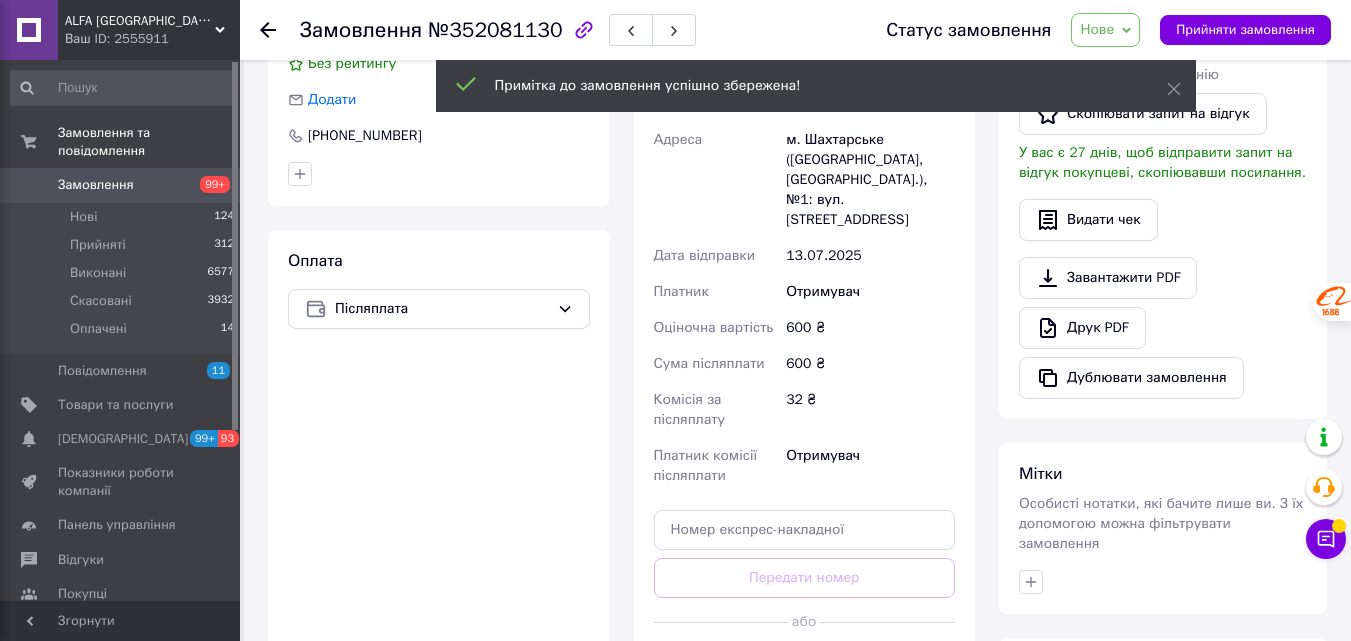 scroll, scrollTop: 294, scrollLeft: 0, axis: vertical 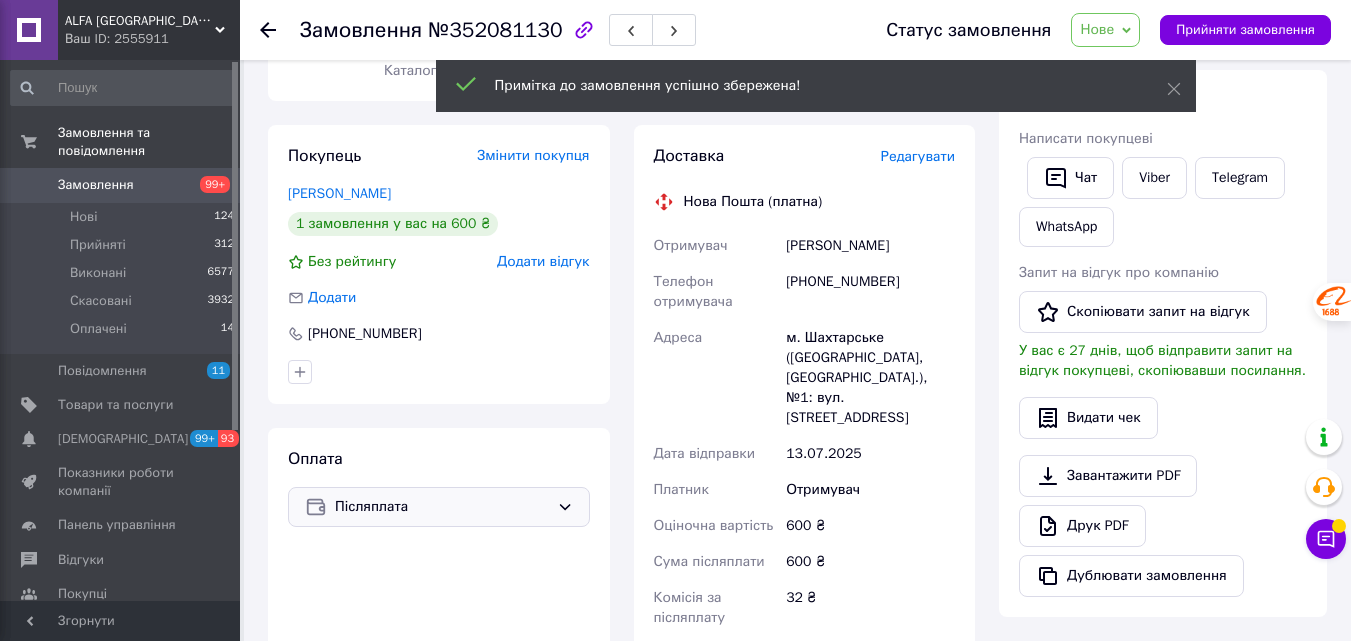 click on "Післяплата" at bounding box center (439, 507) 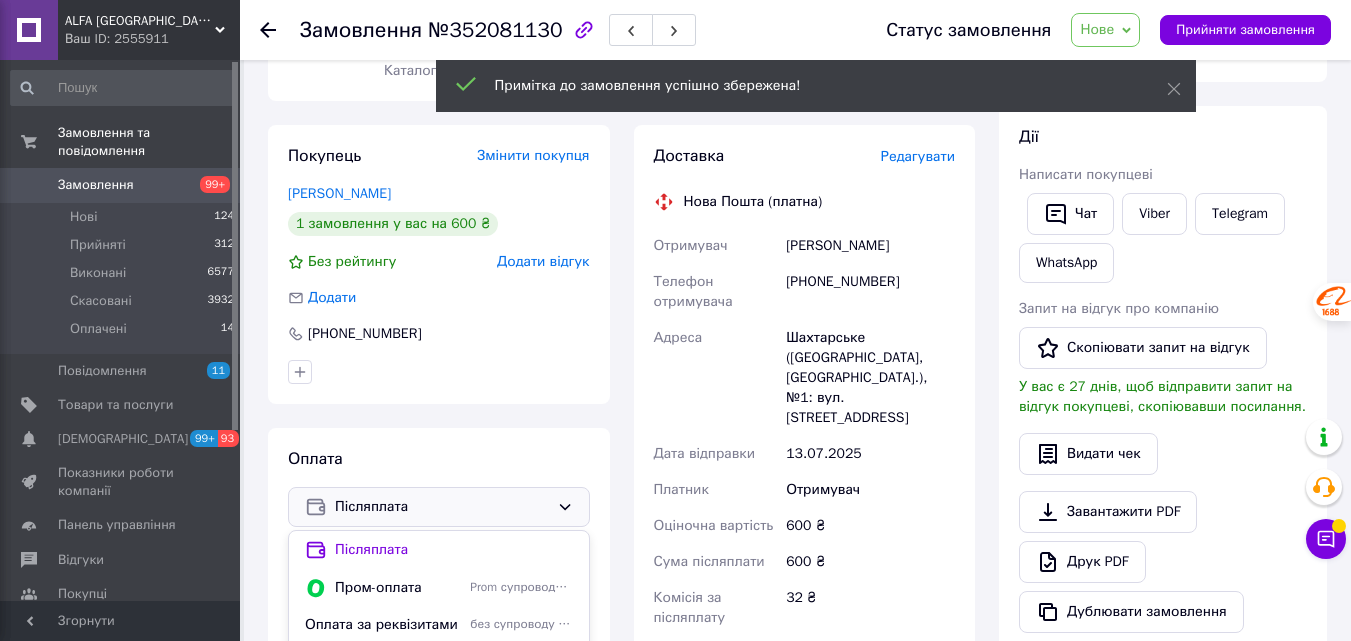click on "Пром-оплата" at bounding box center (398, 588) 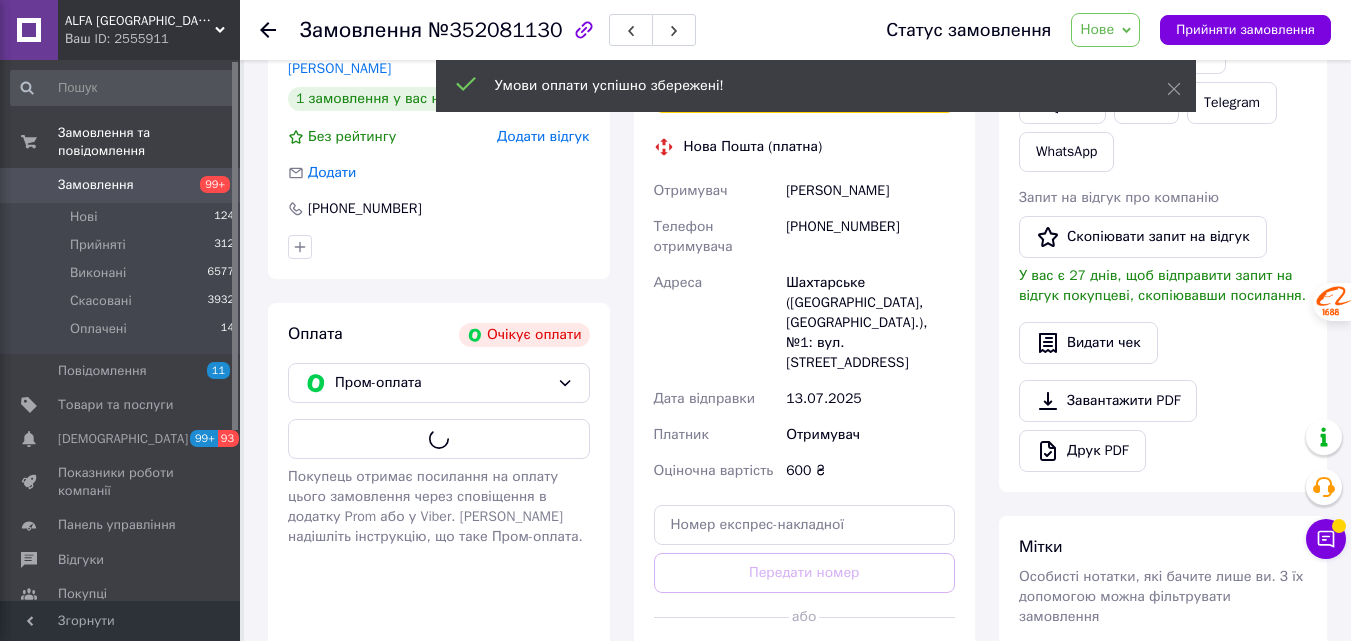 scroll, scrollTop: 594, scrollLeft: 0, axis: vertical 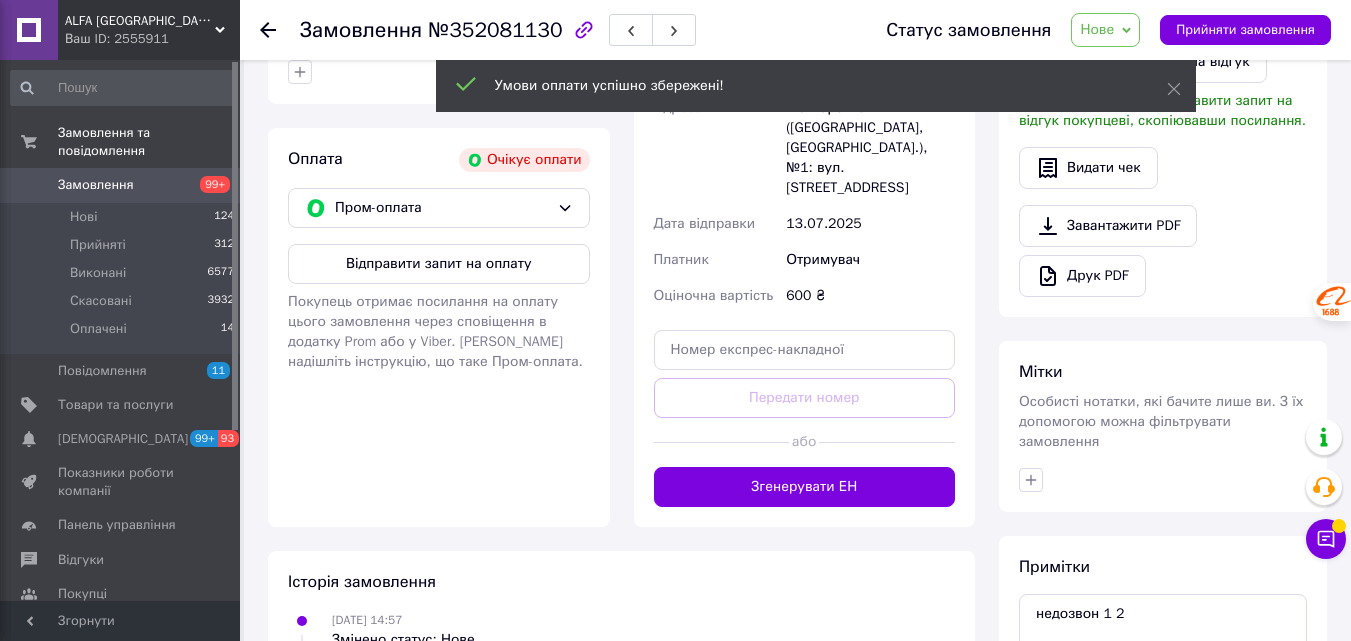 click on "Відправити запит на оплату" at bounding box center [439, 264] 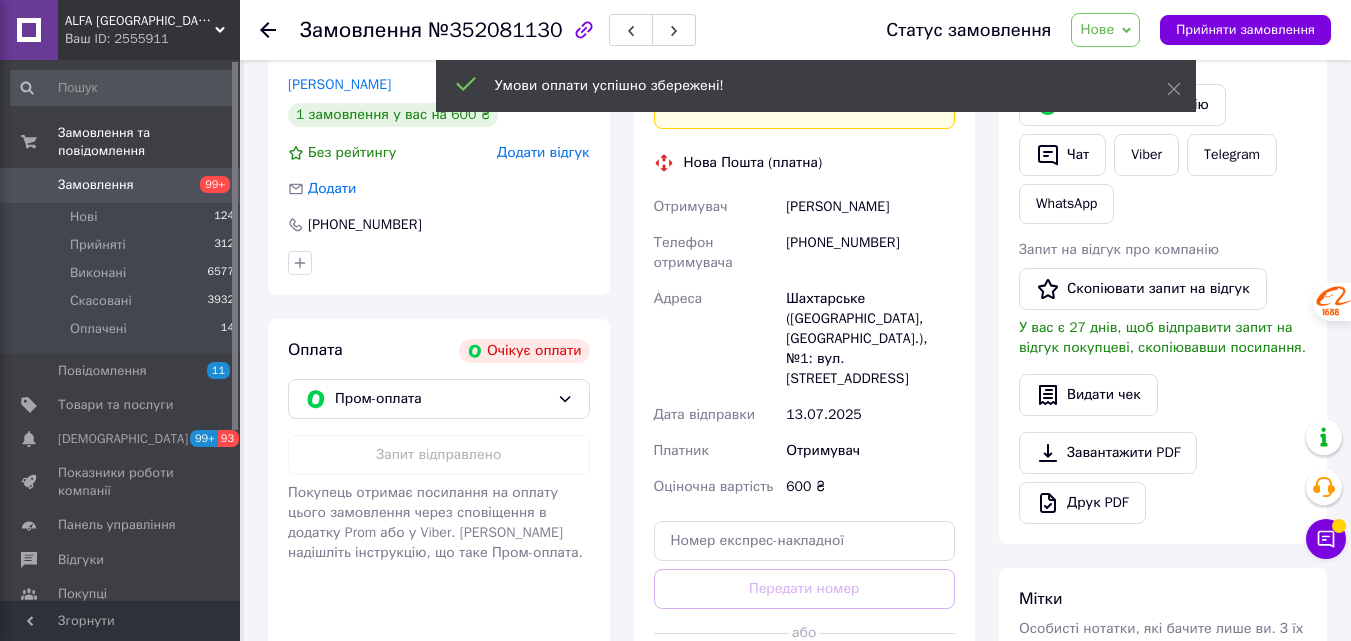 scroll, scrollTop: 294, scrollLeft: 0, axis: vertical 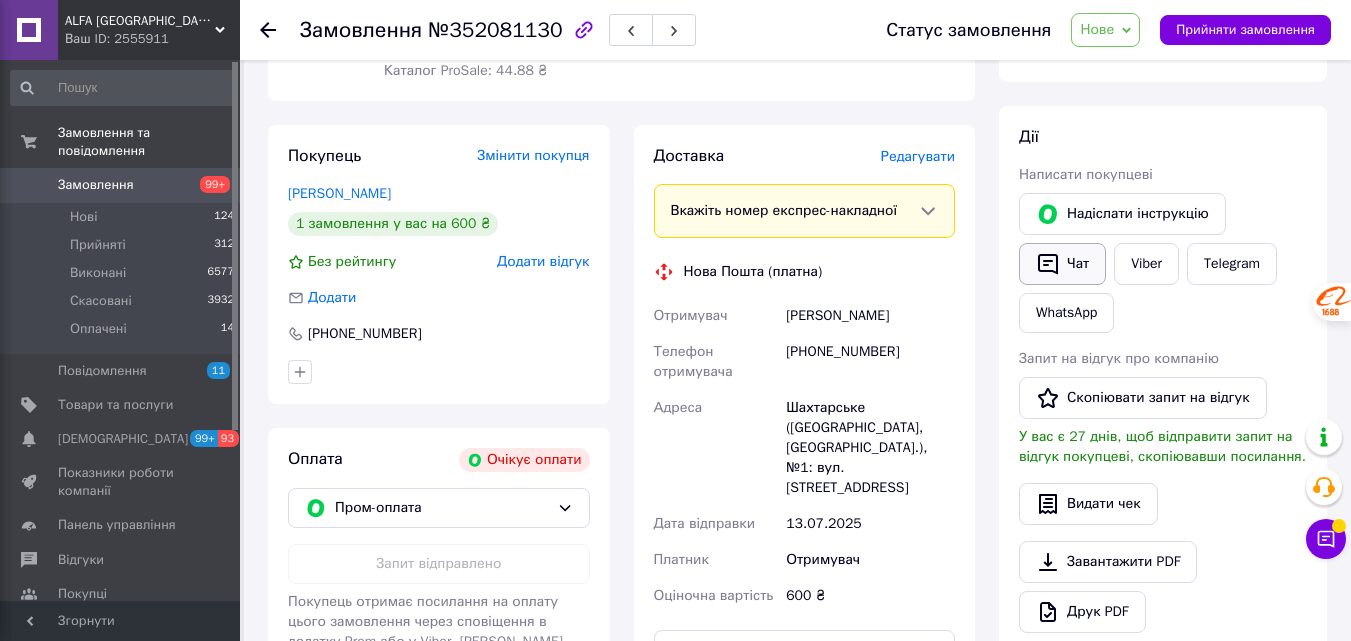 click on "Чат" at bounding box center [1062, 264] 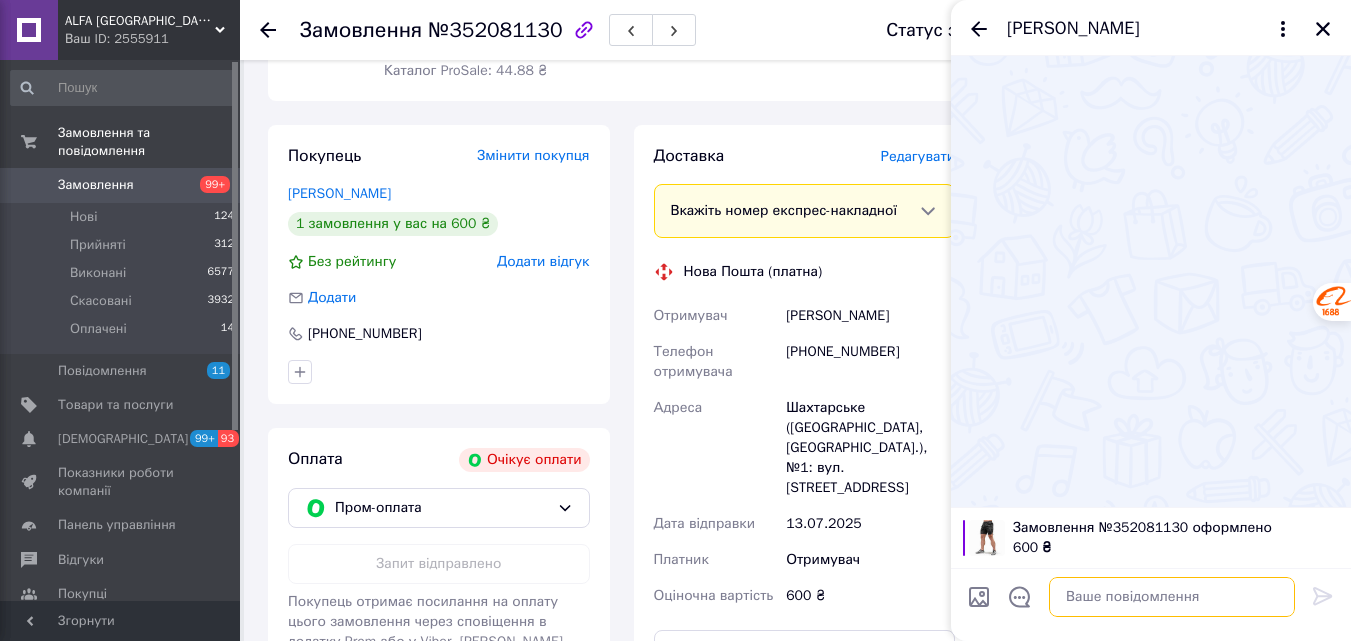 click at bounding box center [1172, 597] 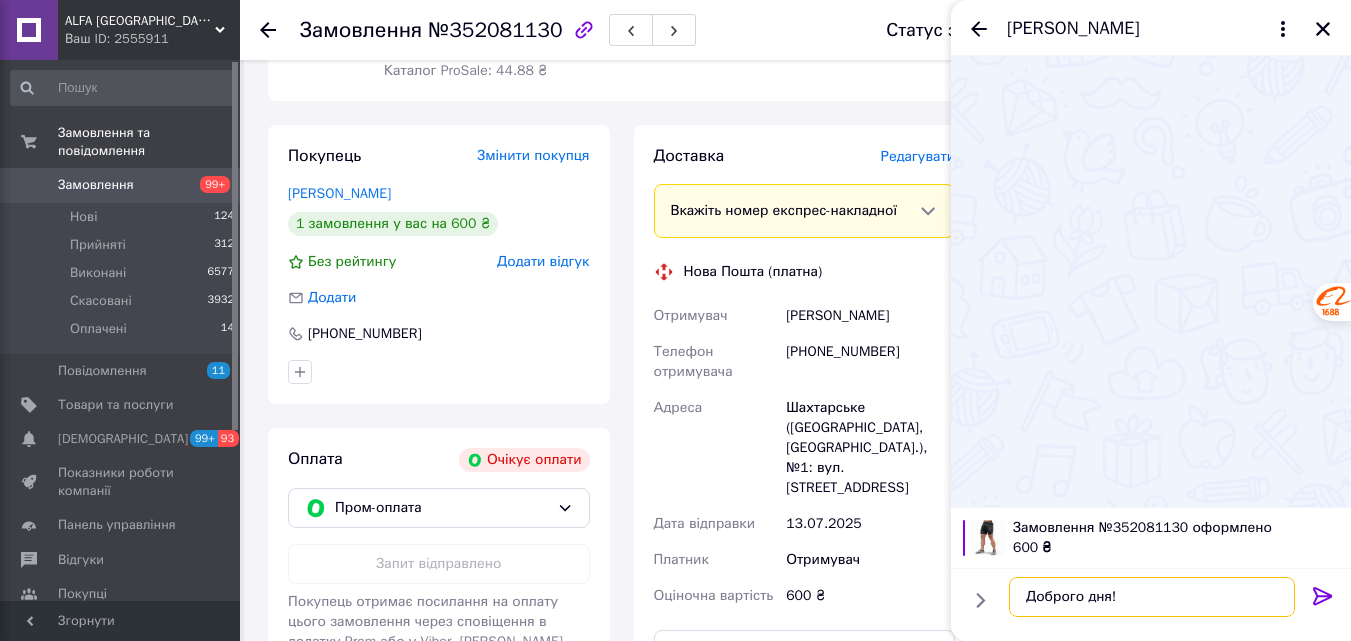 scroll, scrollTop: 12, scrollLeft: 0, axis: vertical 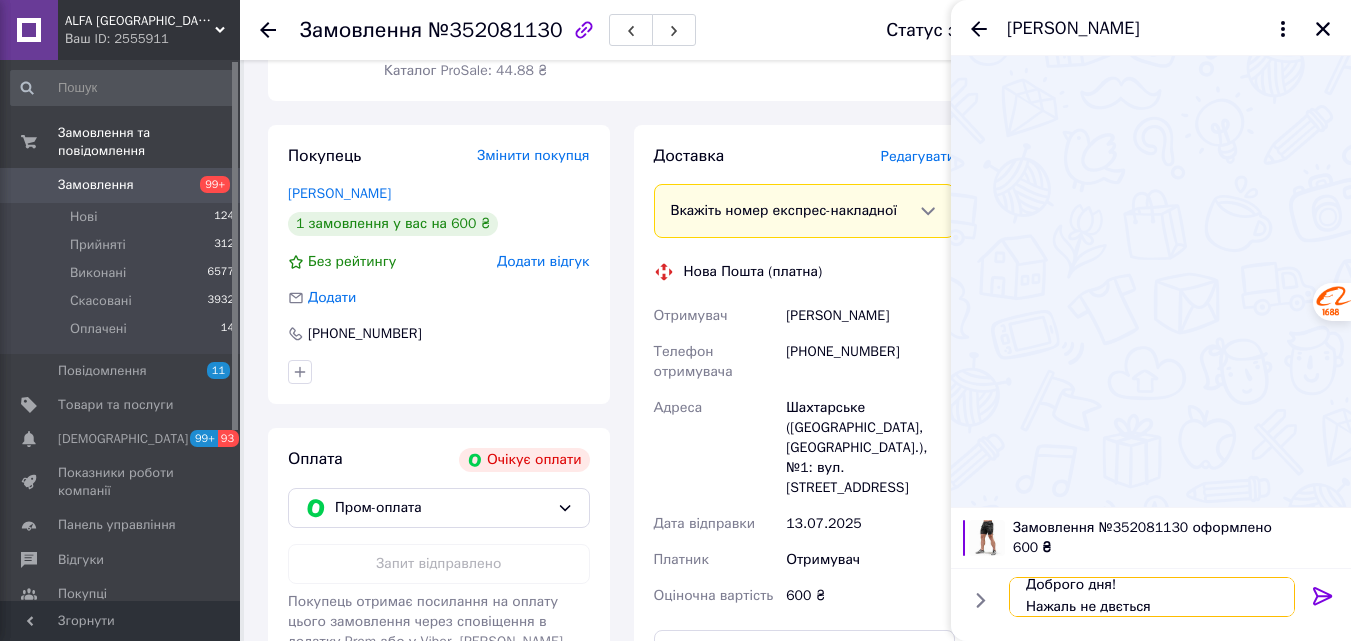 click on "Доброго дня!
Нажаль не двється" at bounding box center [1152, 597] 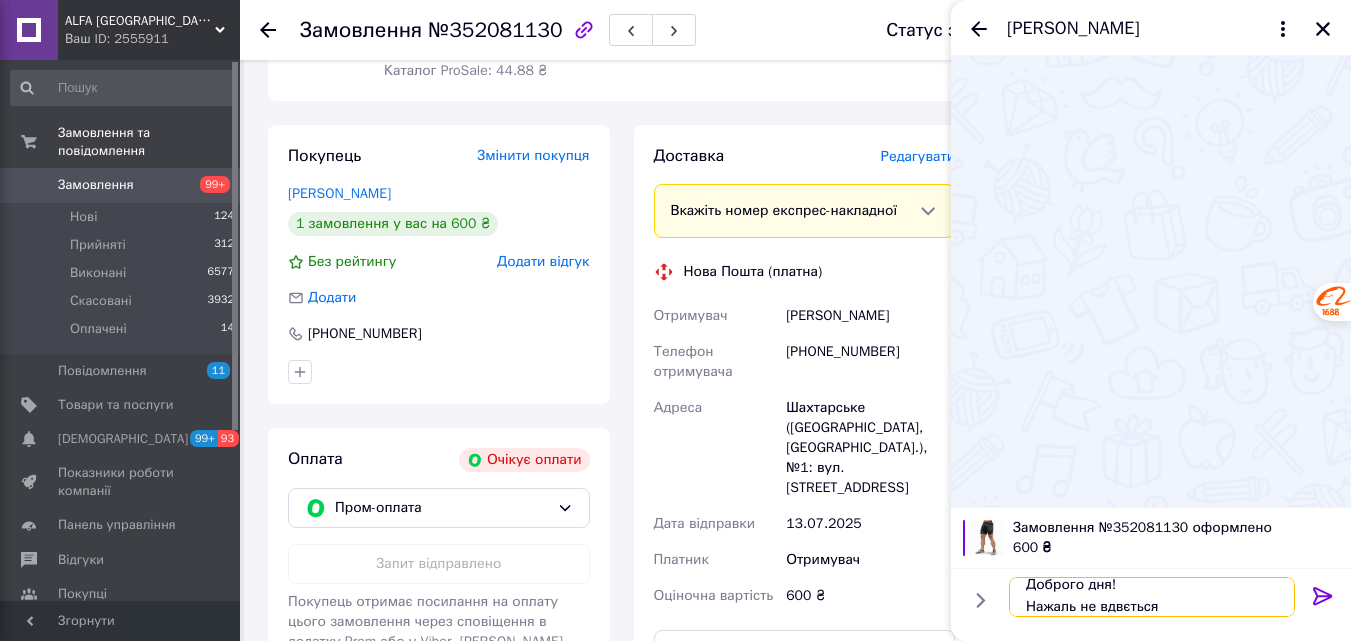 click on "Доброго дня!
Нажаль не вдвється" at bounding box center (1152, 597) 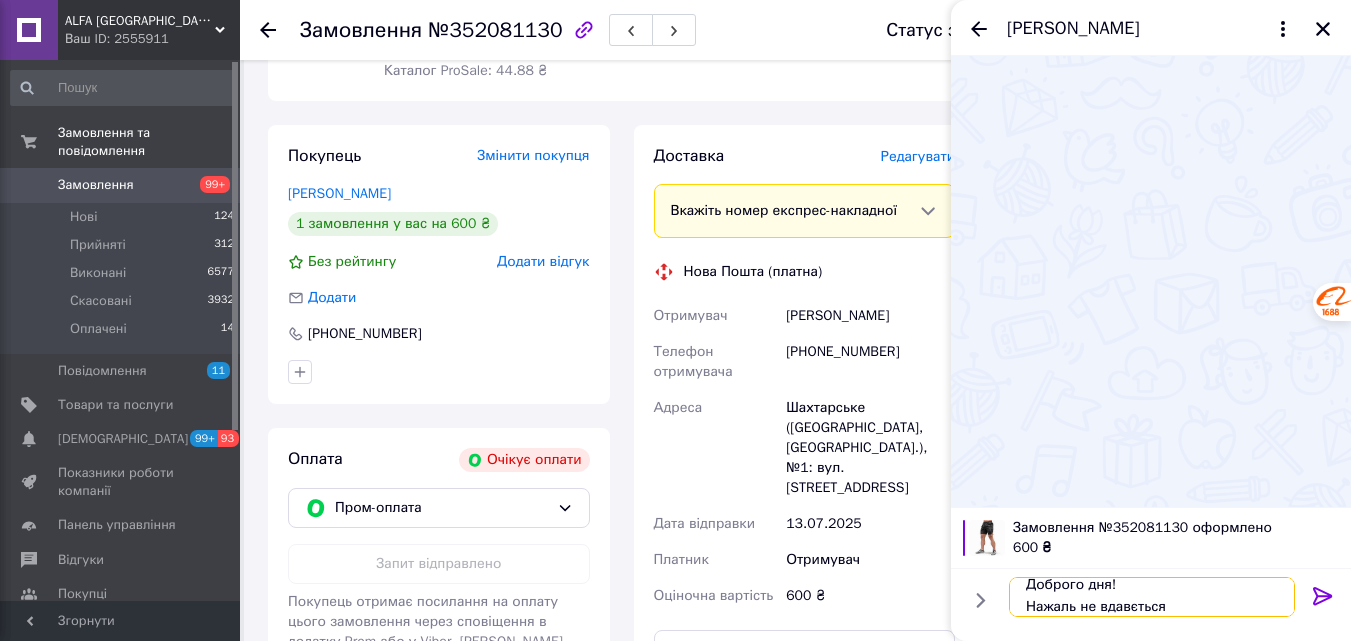 click on "Доброго дня!
Нажаль не вдавється" at bounding box center (1152, 597) 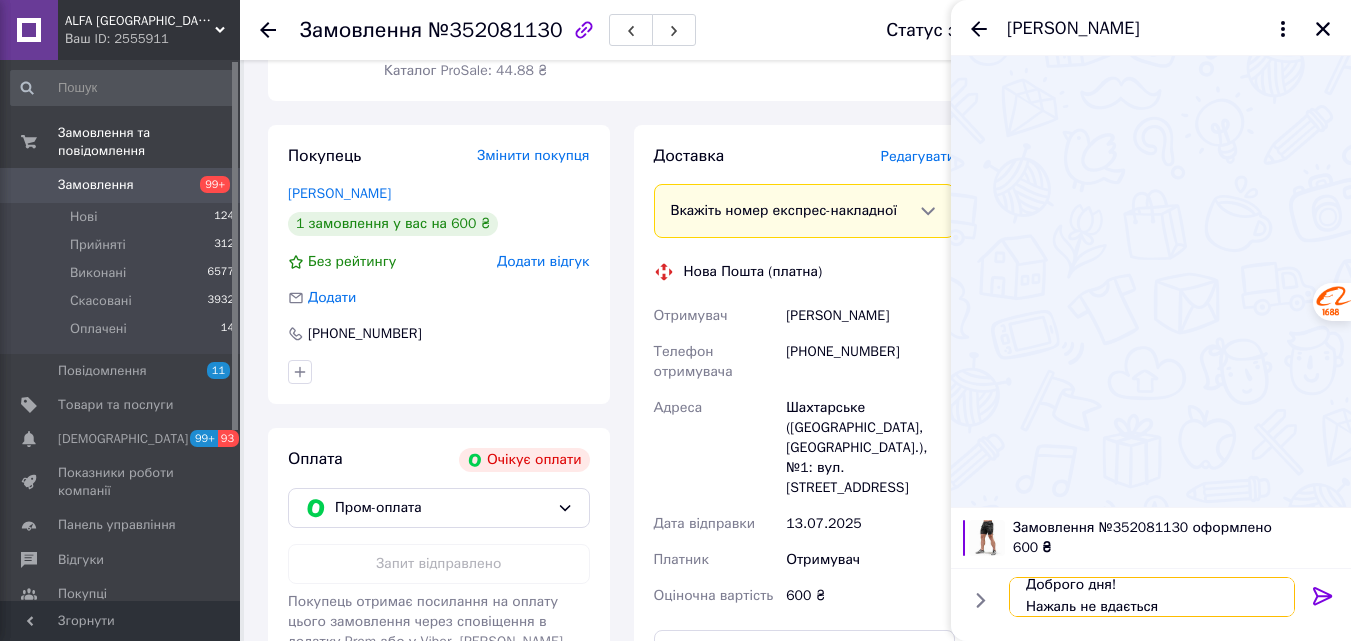 click on "Доброго дня!
Нажаль не вдається" at bounding box center [1152, 597] 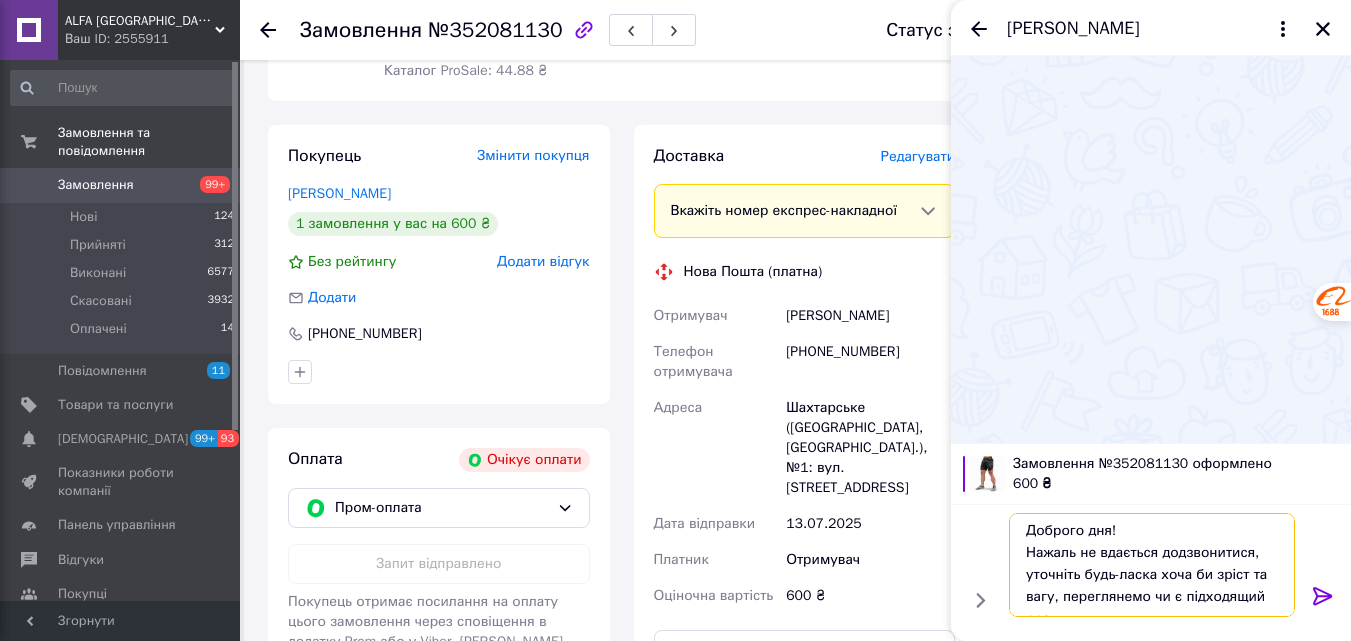 scroll, scrollTop: 14, scrollLeft: 0, axis: vertical 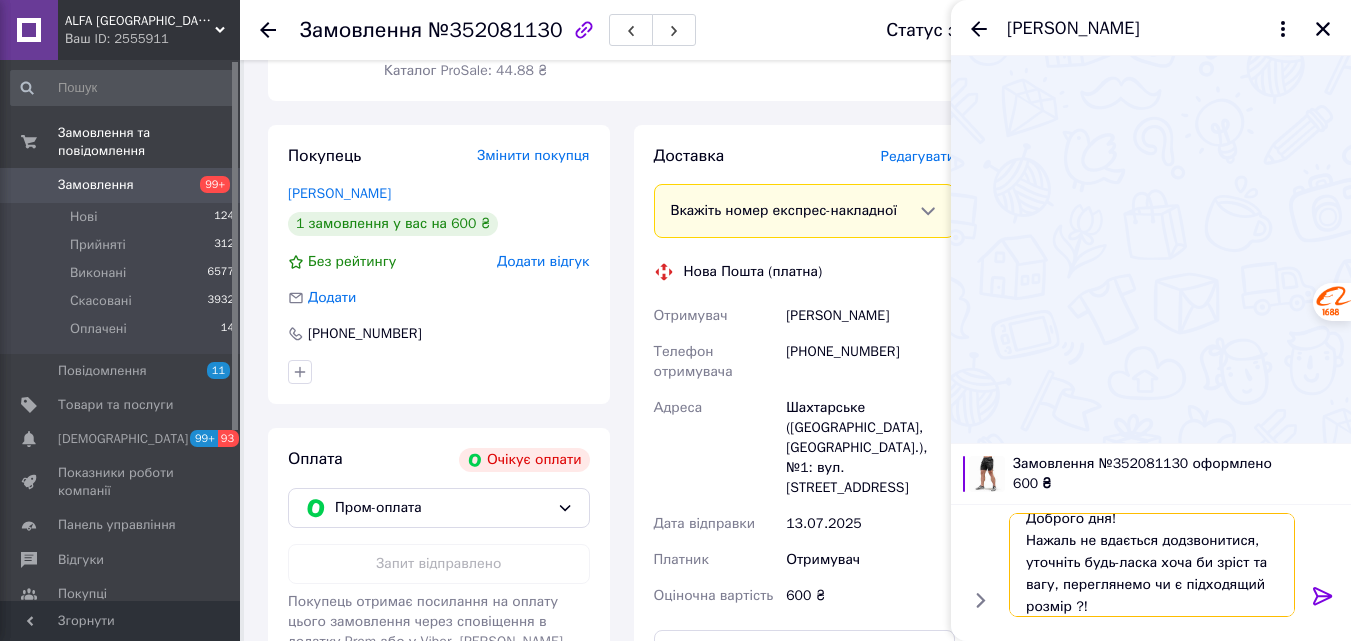 type on "Доброго дня!
Нажаль не вдається додзвонитися, уточніть будь-ласка хоча би зріст та вагу, переглянемо чи є підходящий розмір ?! )" 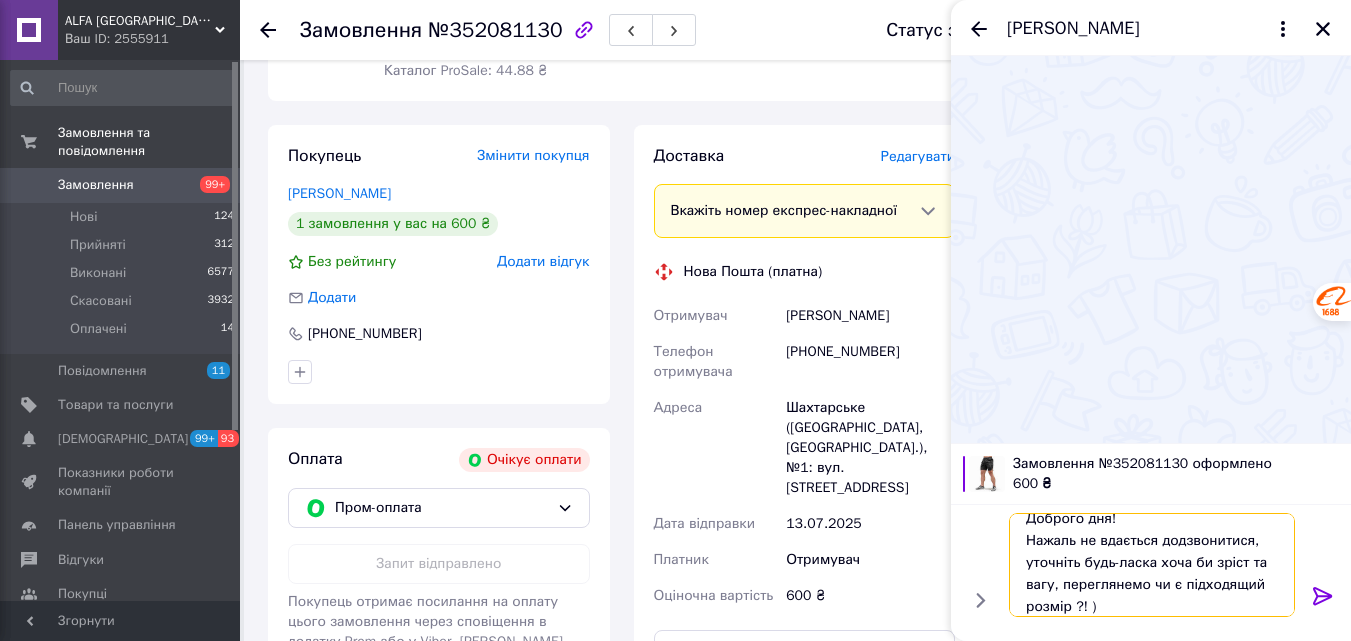 type 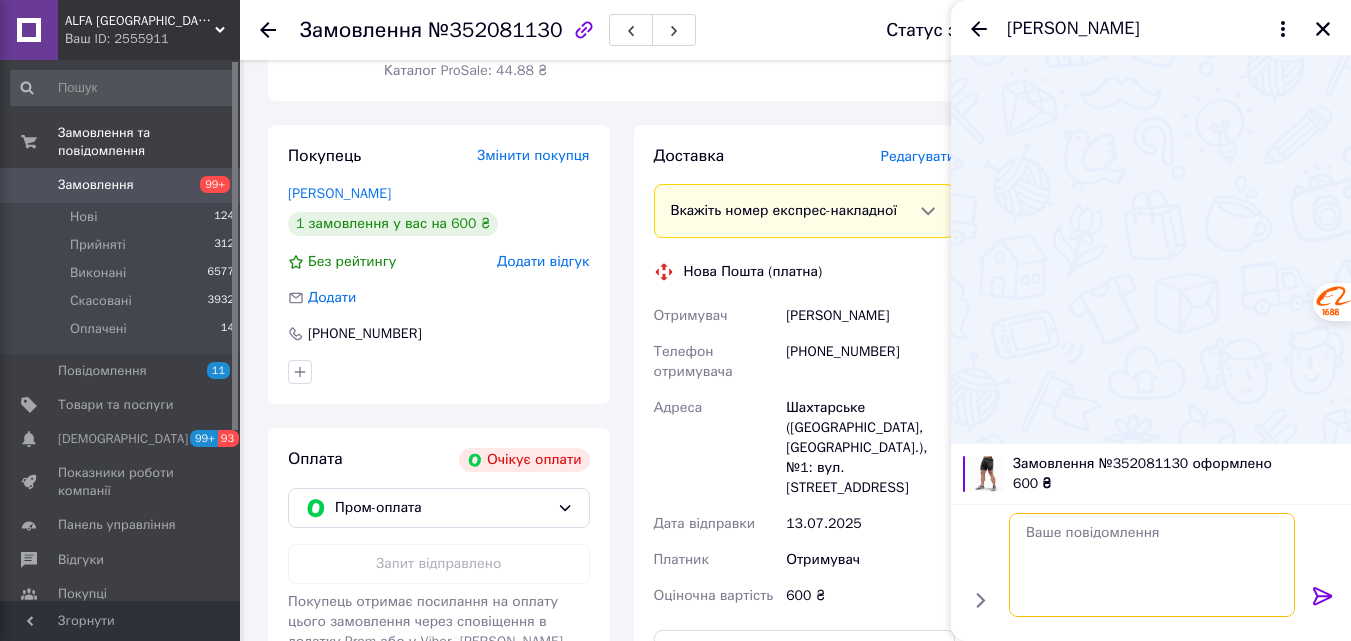 scroll, scrollTop: 0, scrollLeft: 0, axis: both 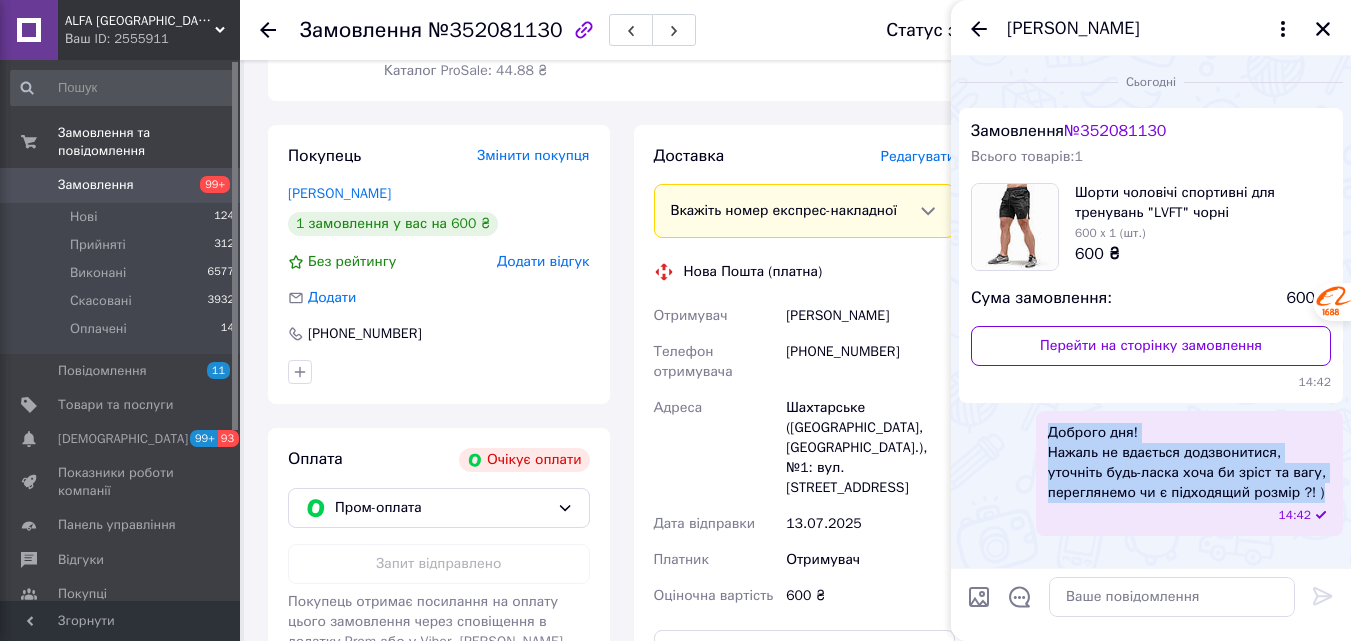 drag, startPoint x: 1044, startPoint y: 432, endPoint x: 1330, endPoint y: 487, distance: 291.24045 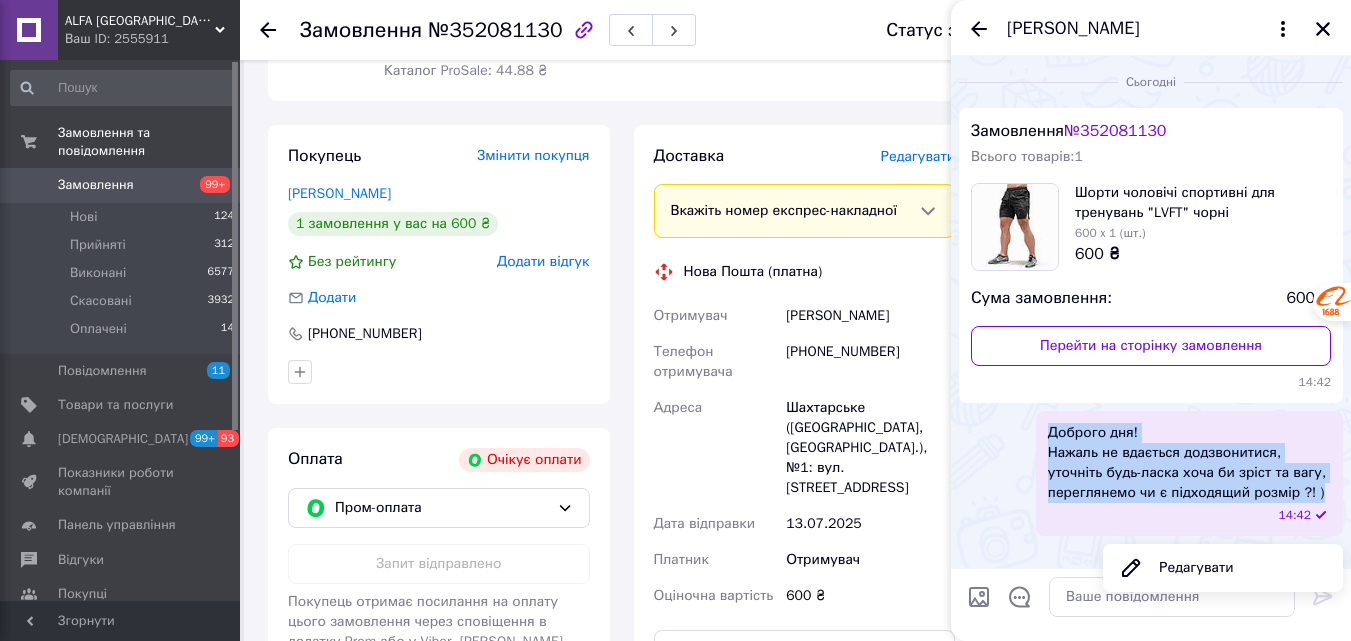 copy on "Доброго дня! Нажаль не вдається додзвонитися, уточніть будь-ласка хоча би зріст та вагу, переглянемо чи є підходящий розмір ?! )" 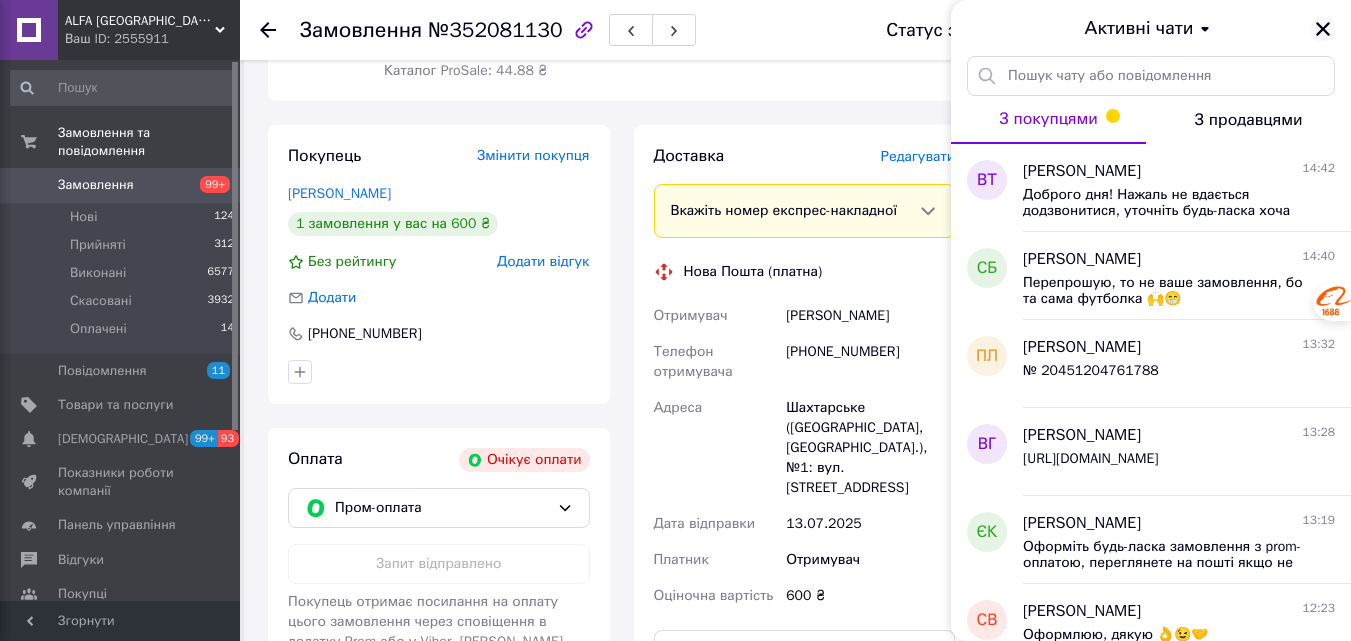 click 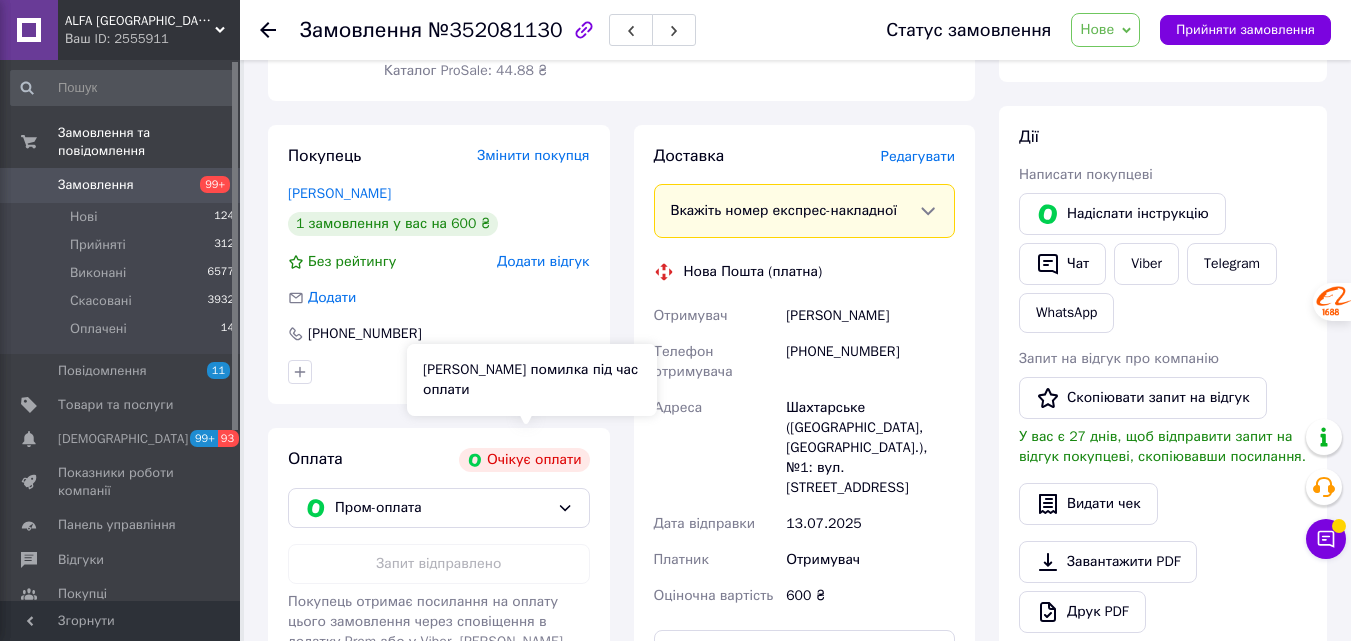 scroll, scrollTop: 0, scrollLeft: 0, axis: both 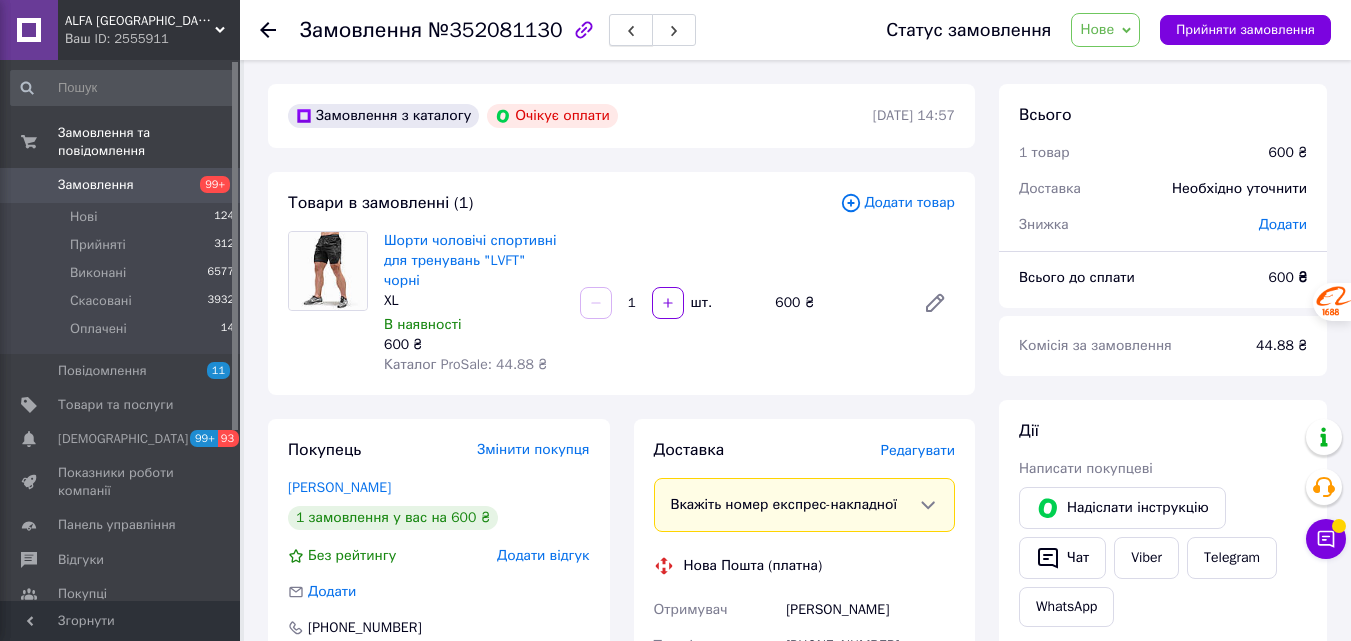 click at bounding box center (631, 30) 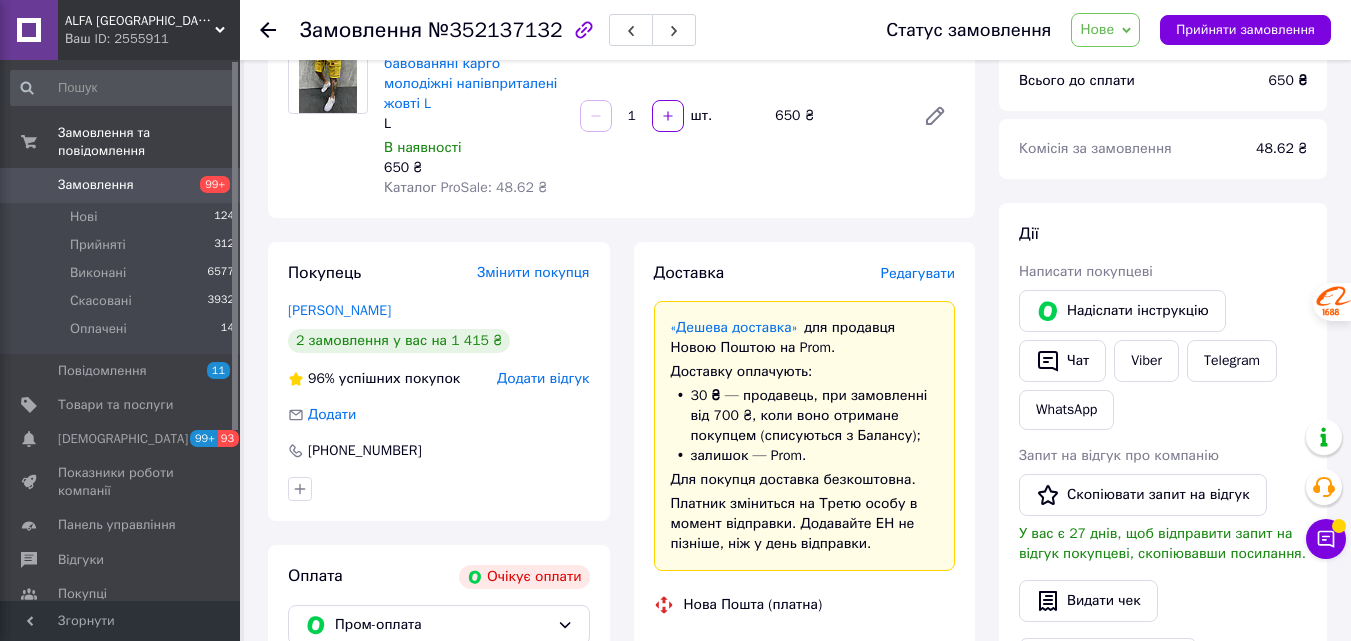 scroll, scrollTop: 200, scrollLeft: 0, axis: vertical 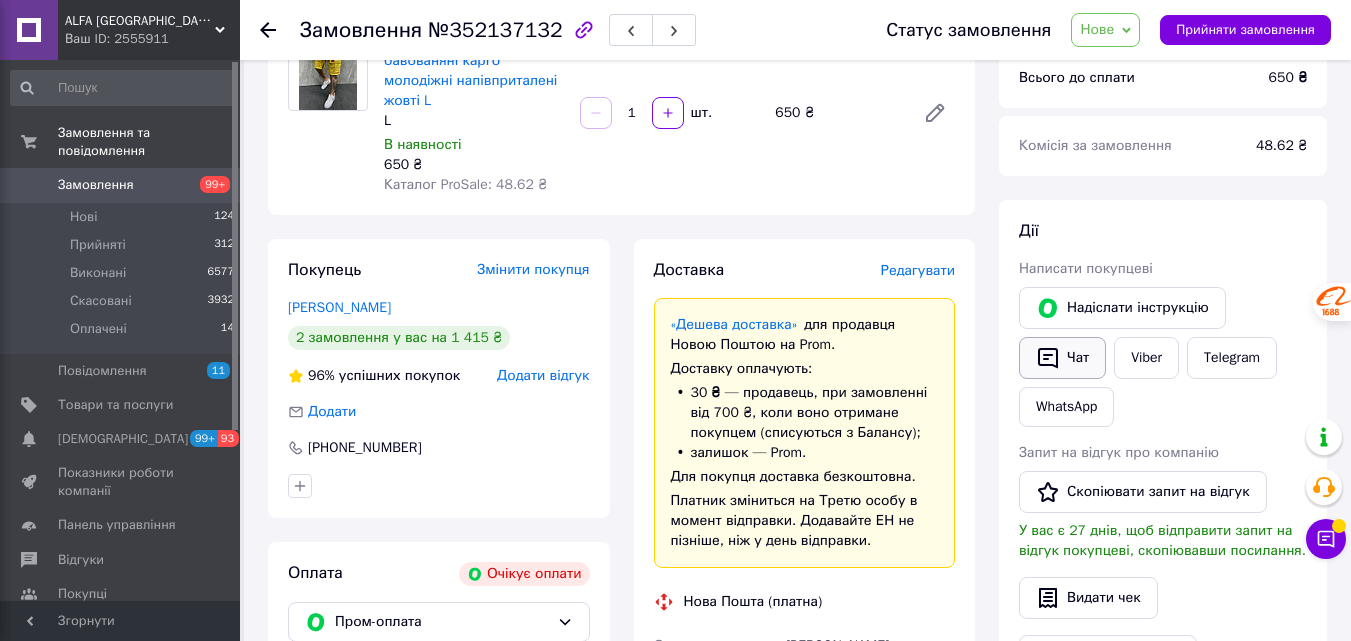 click on "Чат" at bounding box center (1062, 358) 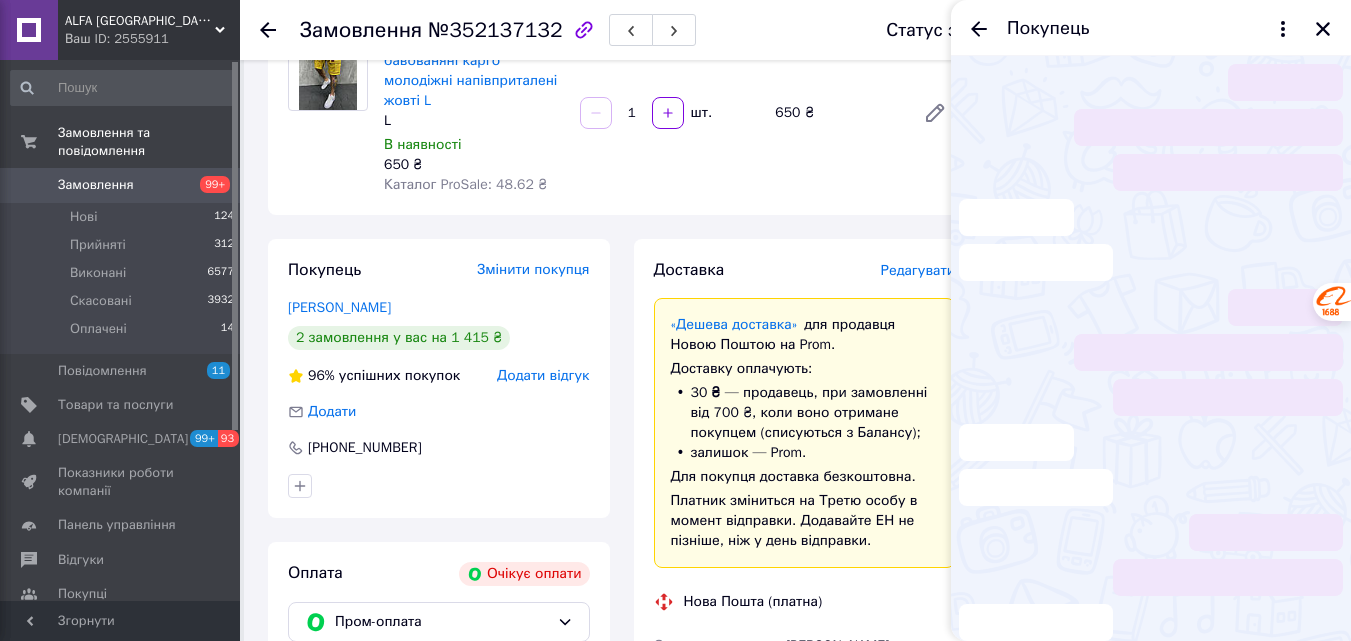 scroll, scrollTop: 225, scrollLeft: 0, axis: vertical 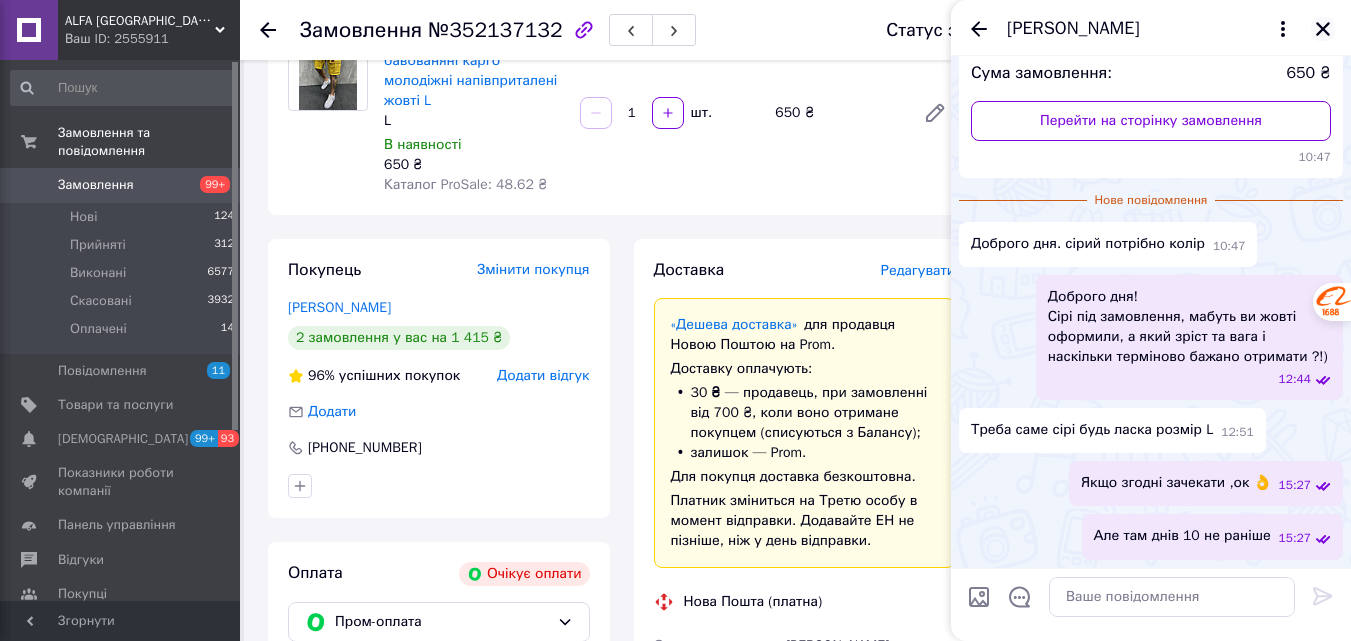 click 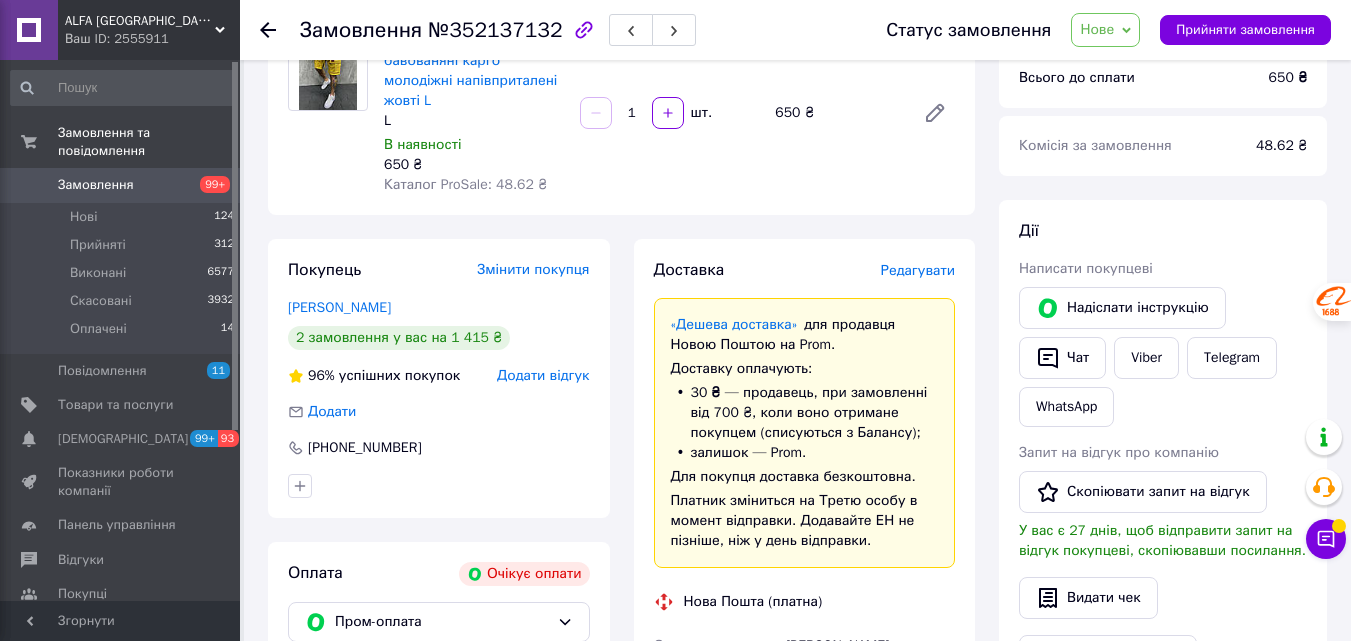 scroll, scrollTop: 400, scrollLeft: 0, axis: vertical 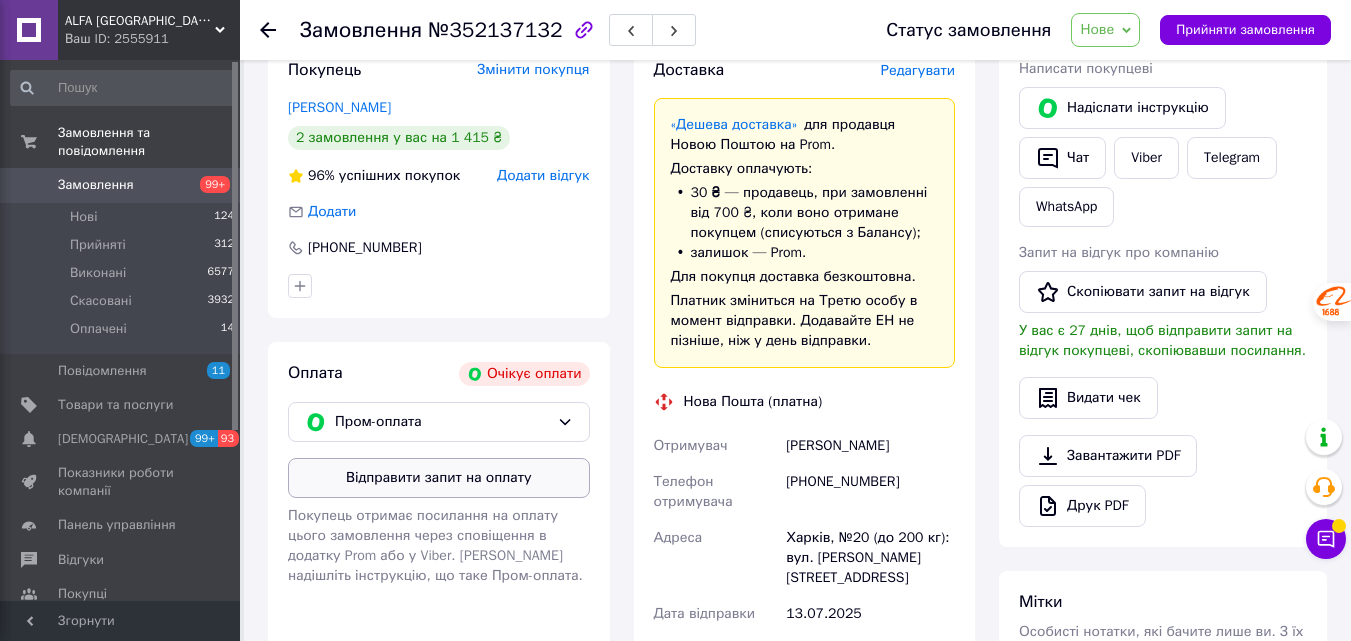 click on "Відправити запит на оплату" at bounding box center [439, 478] 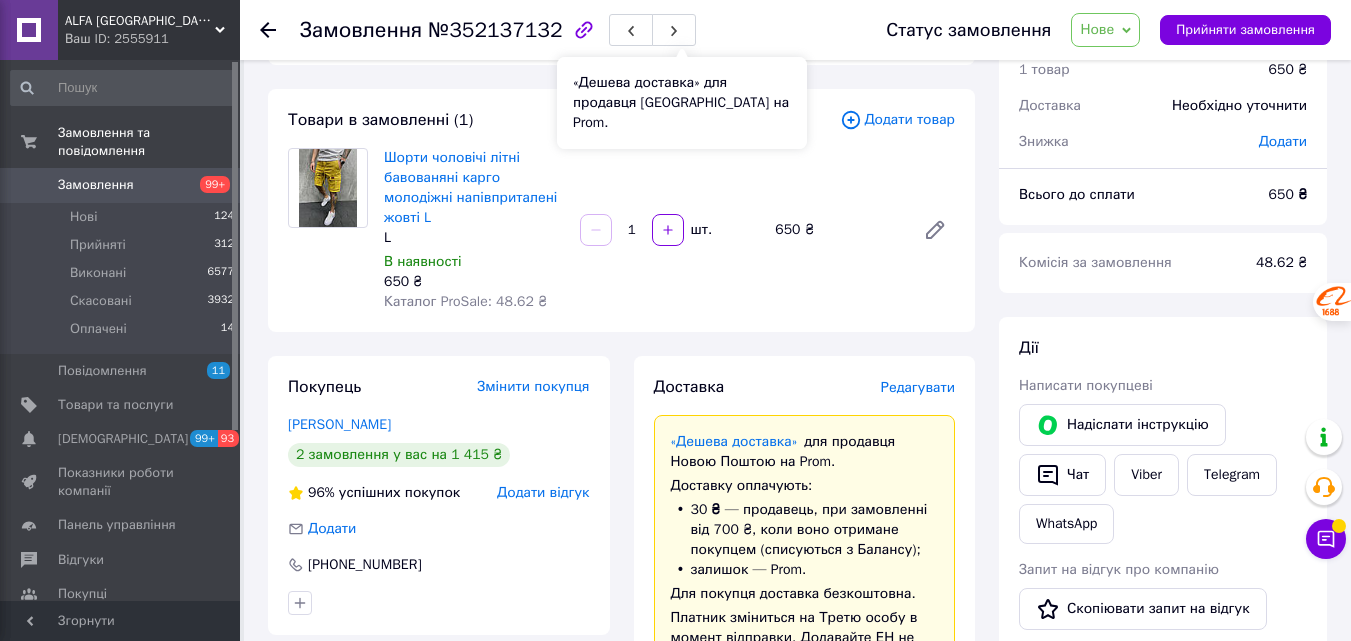 scroll, scrollTop: 100, scrollLeft: 0, axis: vertical 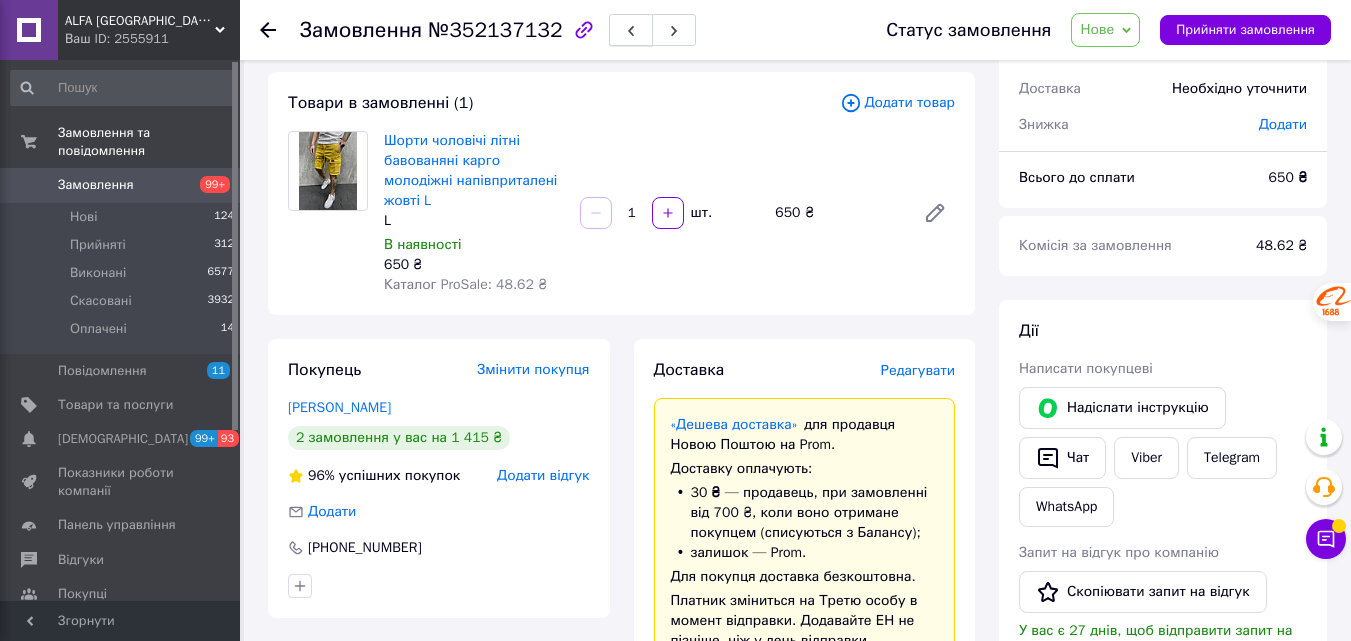 click 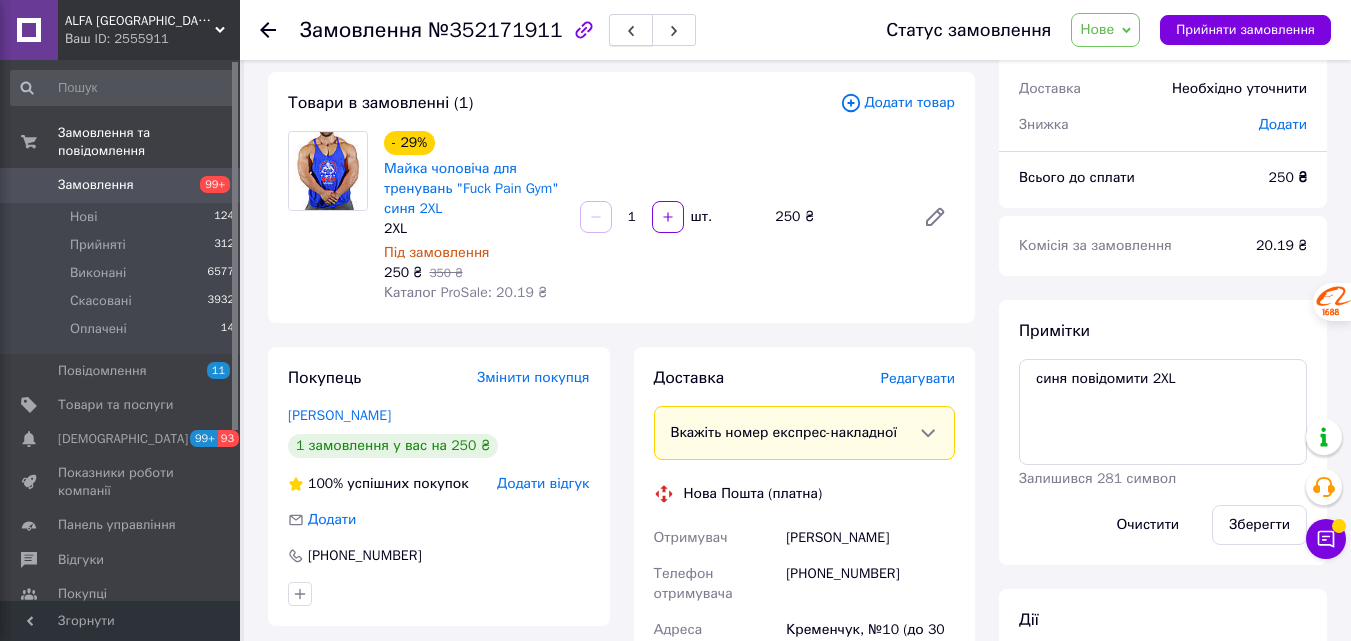 click 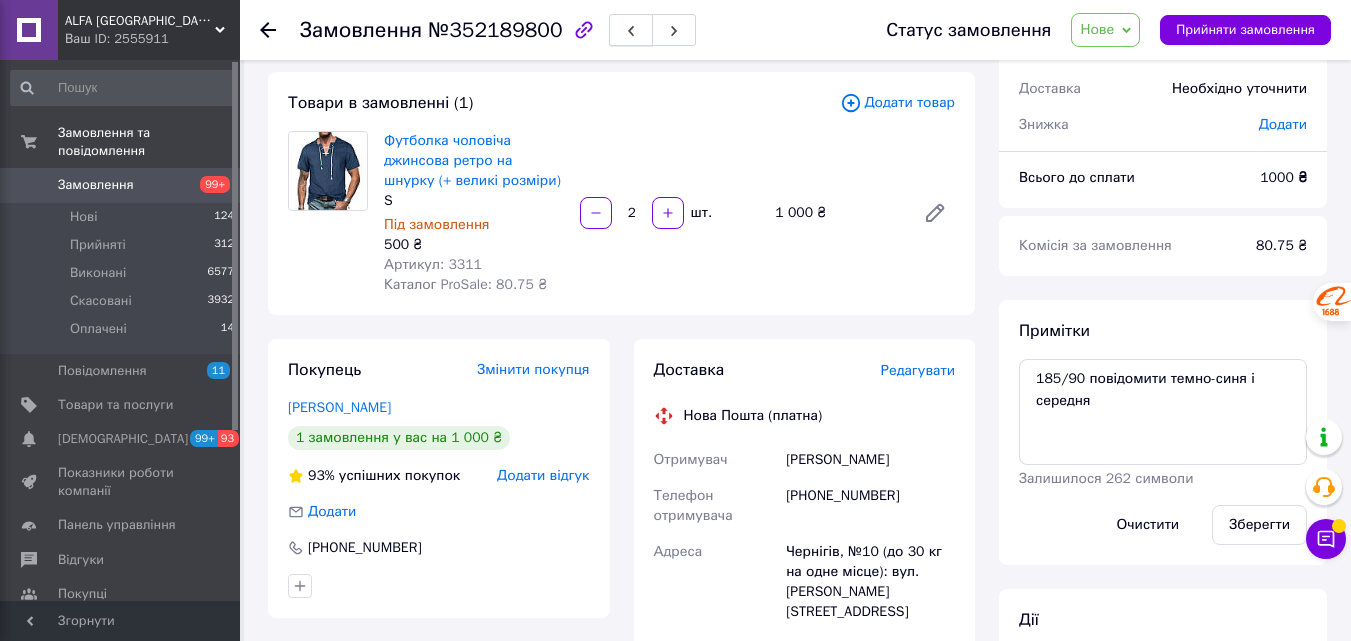 click 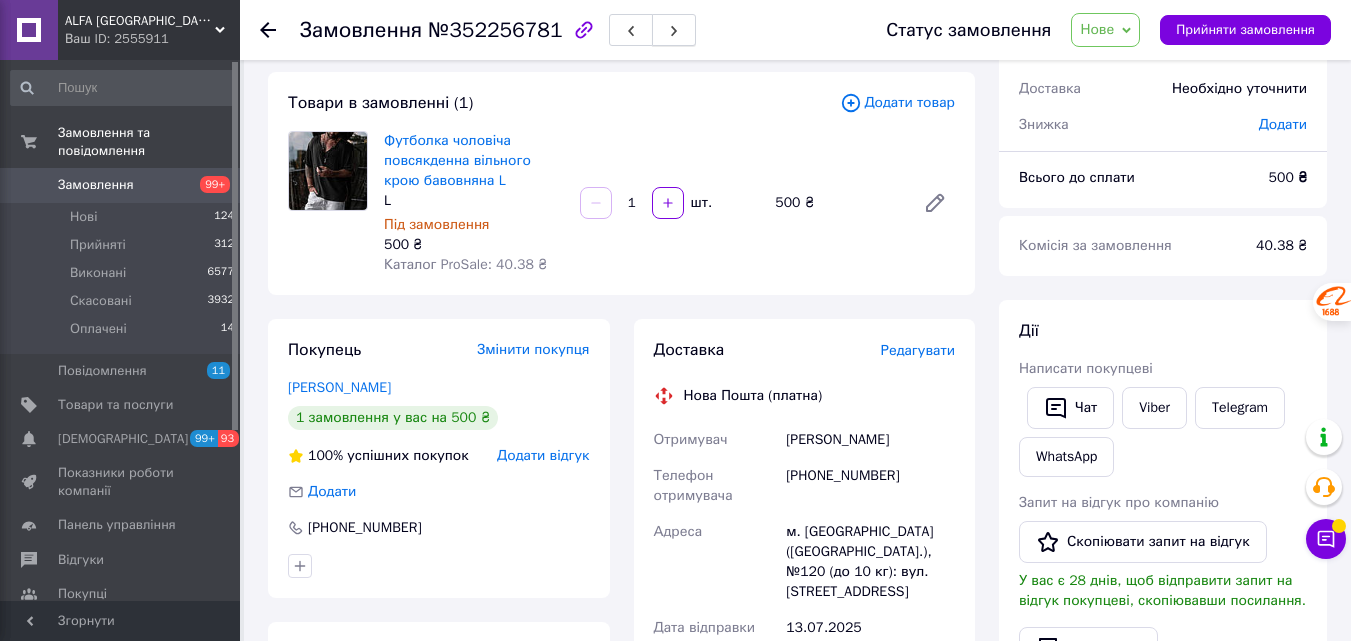 click at bounding box center [674, 30] 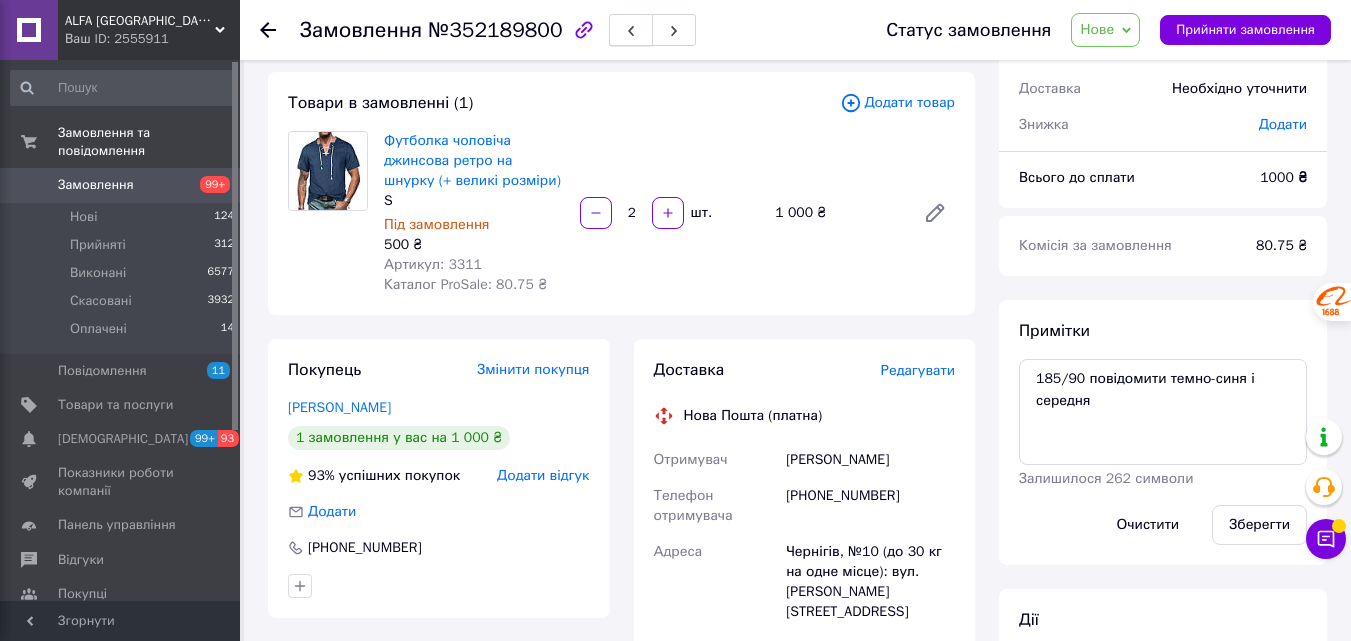 click 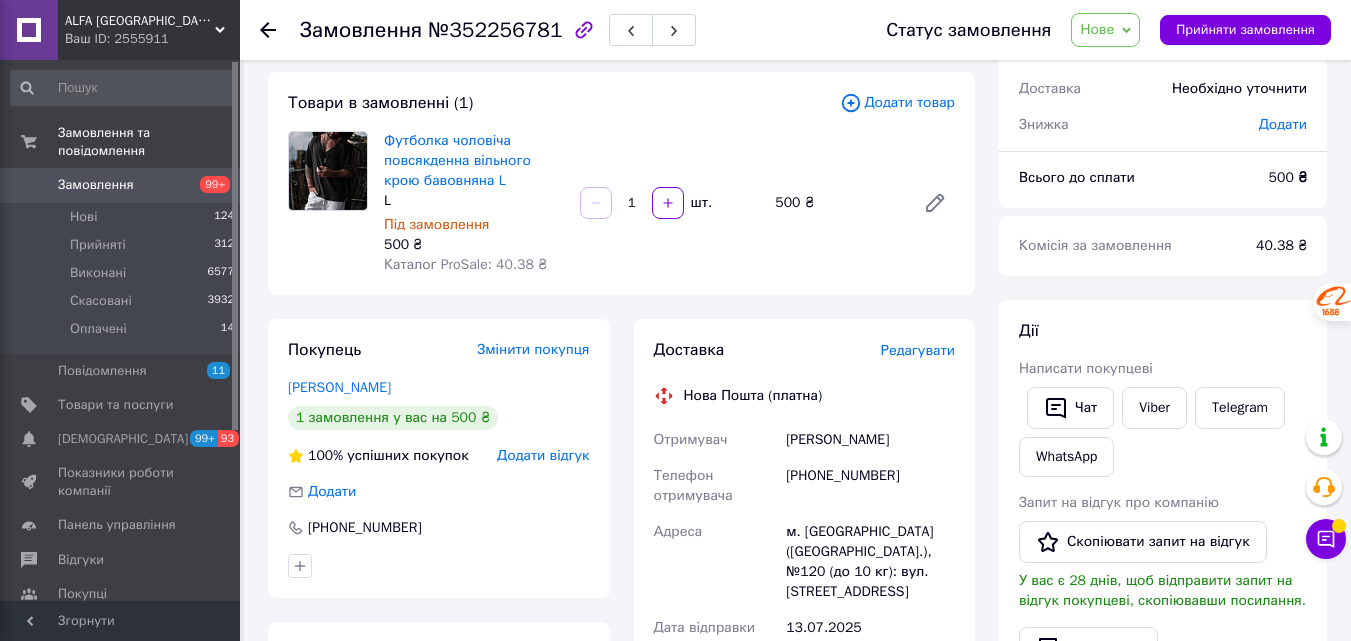 click 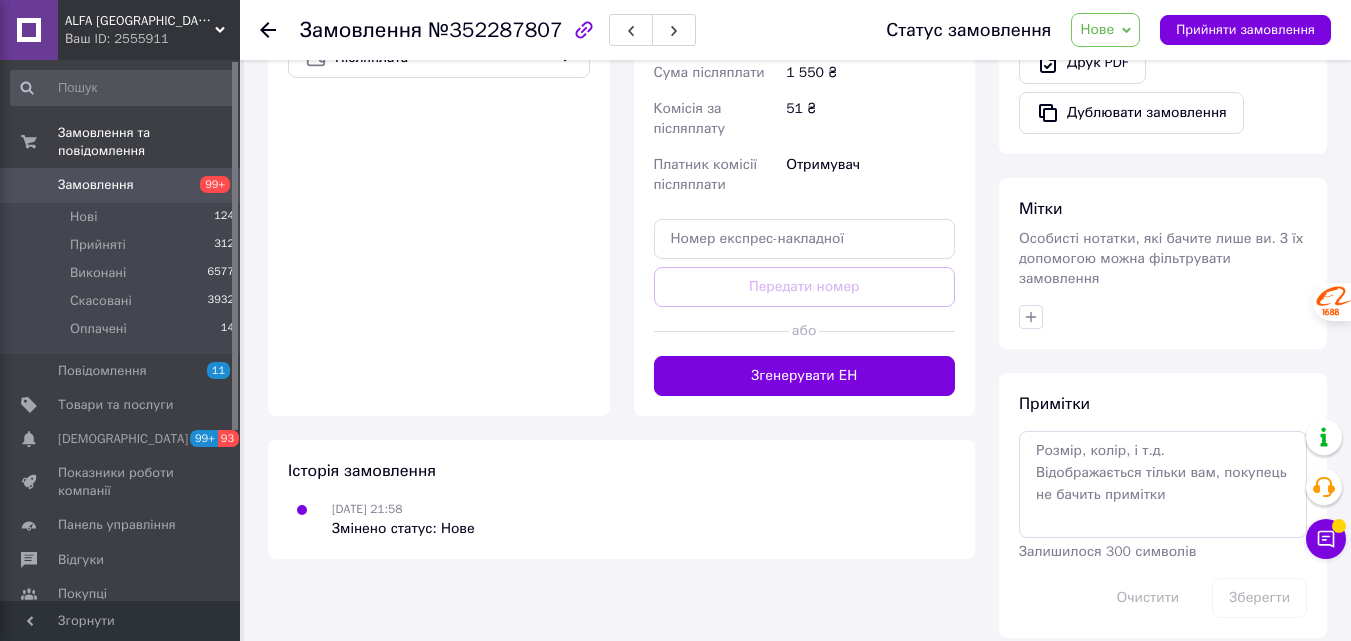 scroll, scrollTop: 744, scrollLeft: 0, axis: vertical 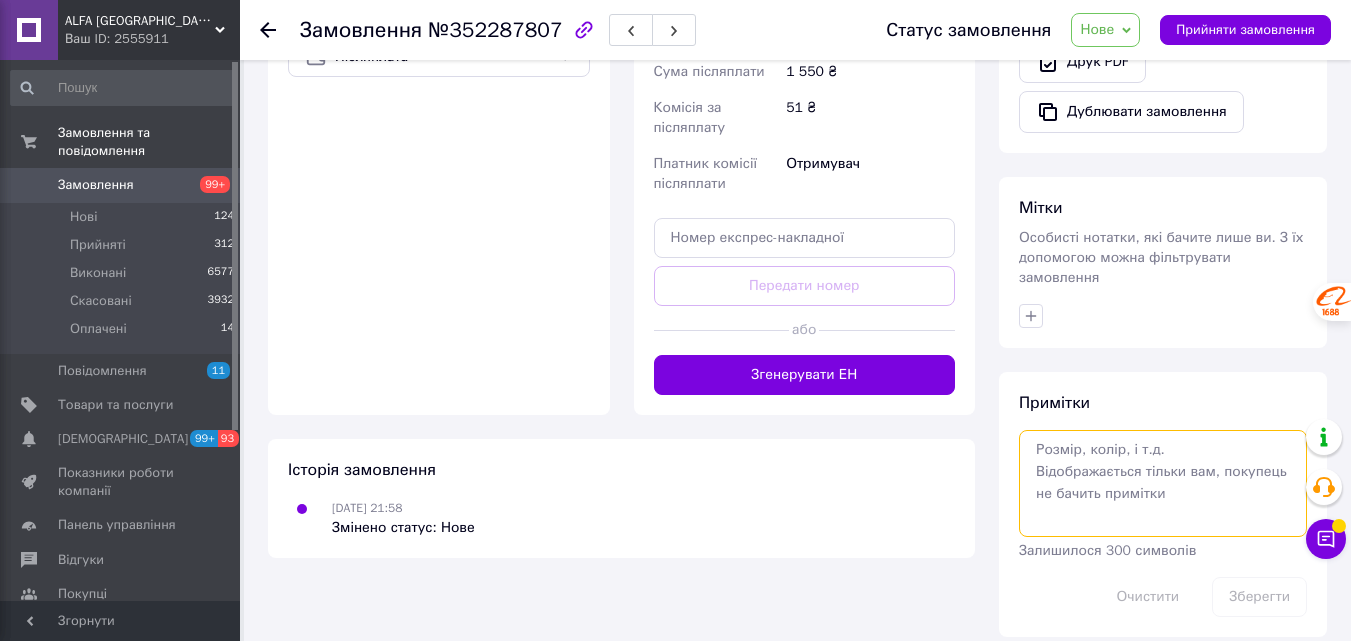 click at bounding box center [1163, 483] 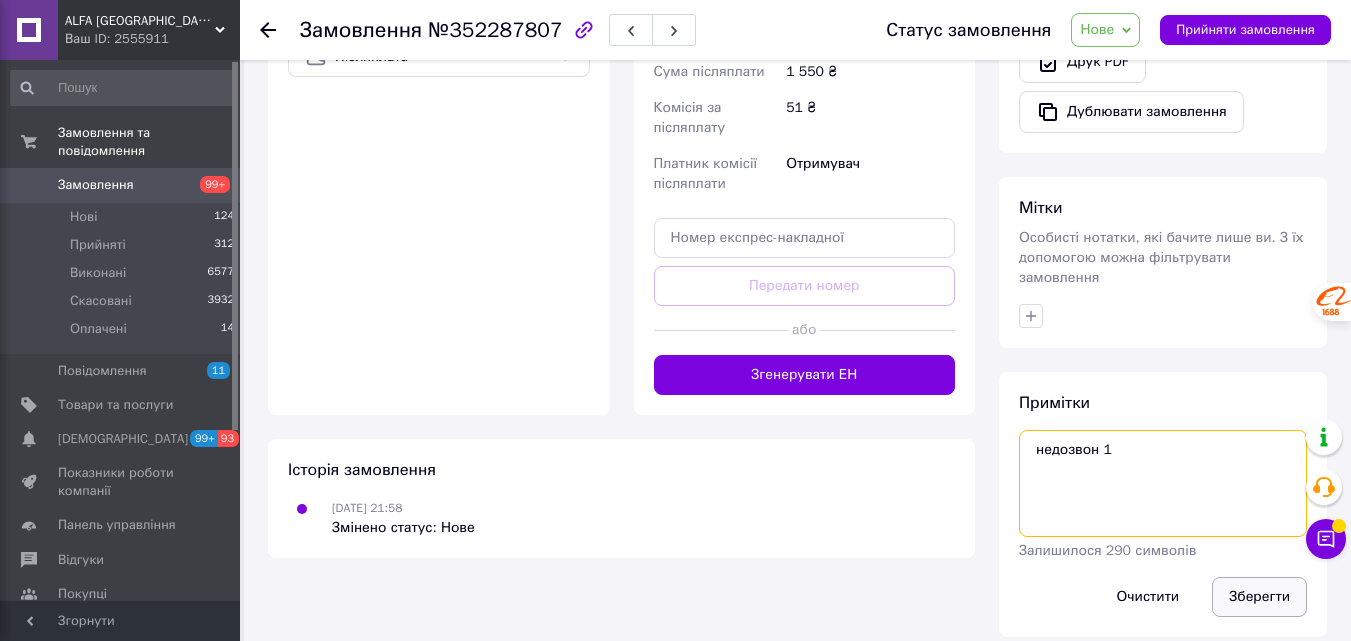 type on "недозвон 1" 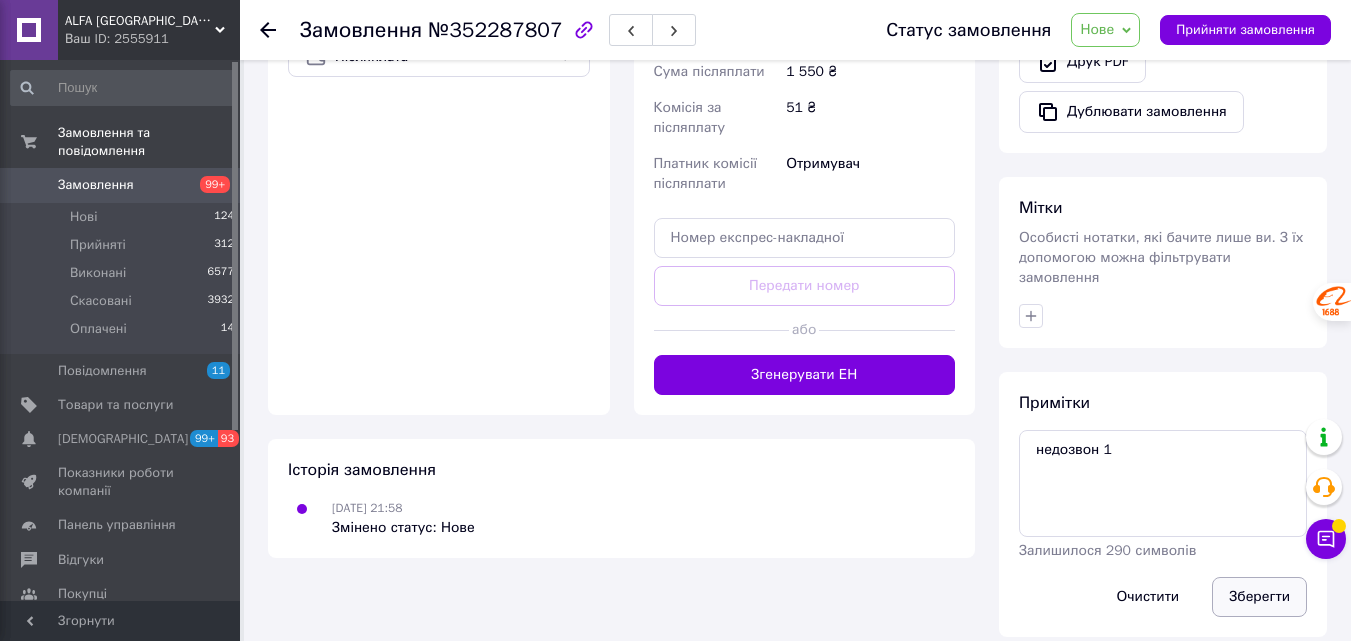 click on "Зберегти" at bounding box center [1259, 597] 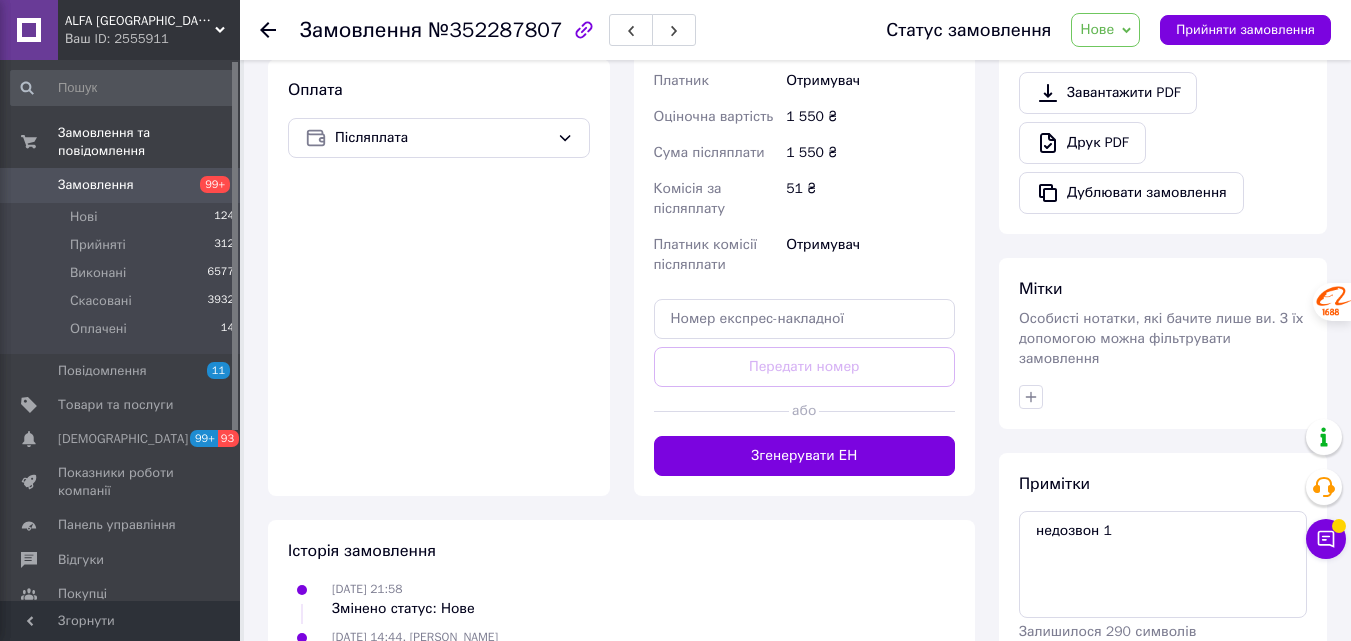 scroll, scrollTop: 744, scrollLeft: 0, axis: vertical 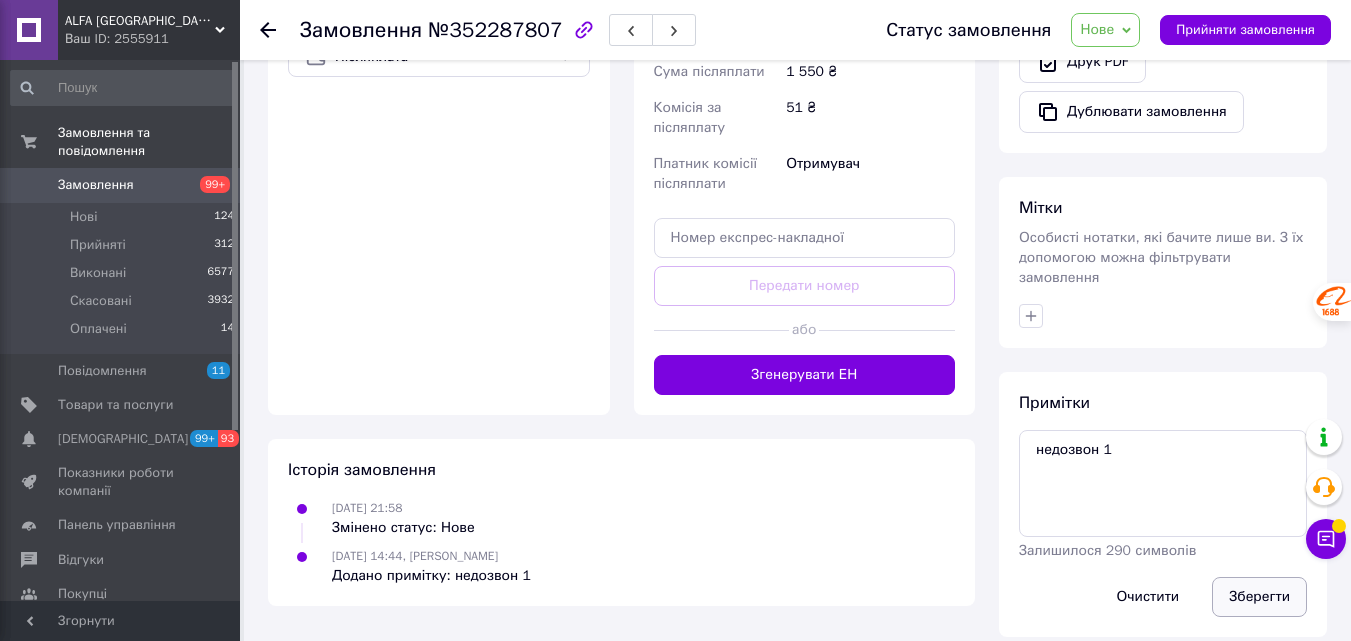 click on "Зберегти" at bounding box center (1259, 597) 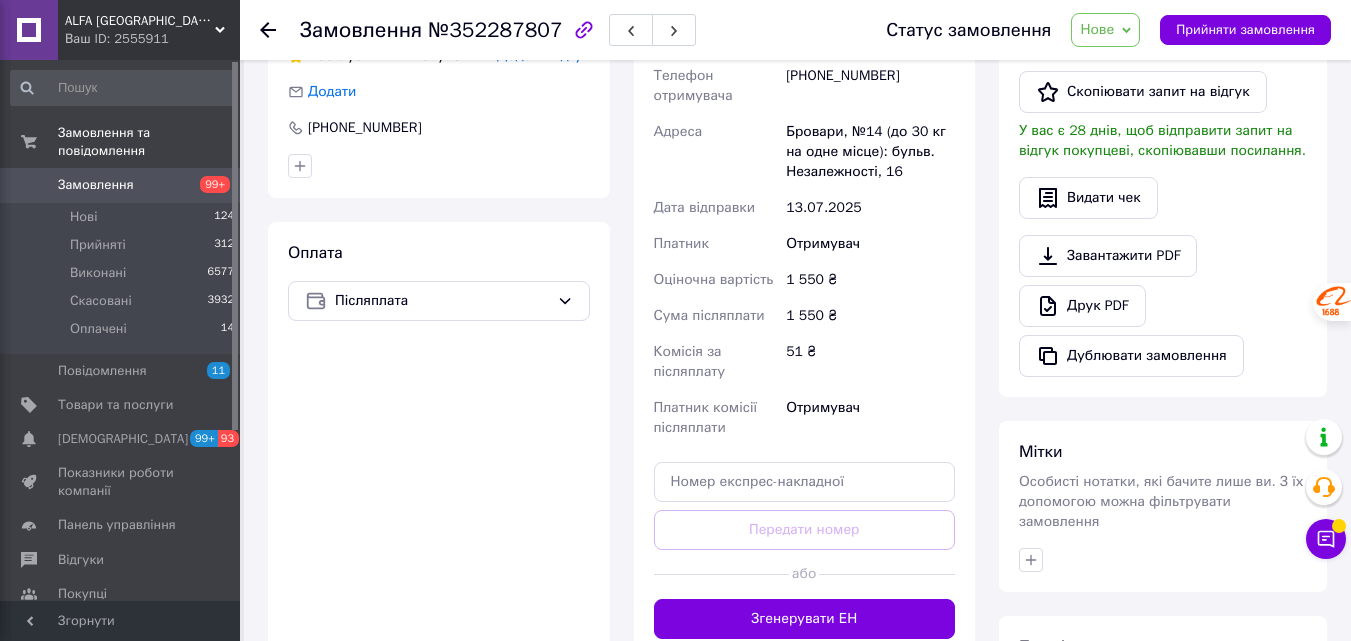 scroll, scrollTop: 644, scrollLeft: 0, axis: vertical 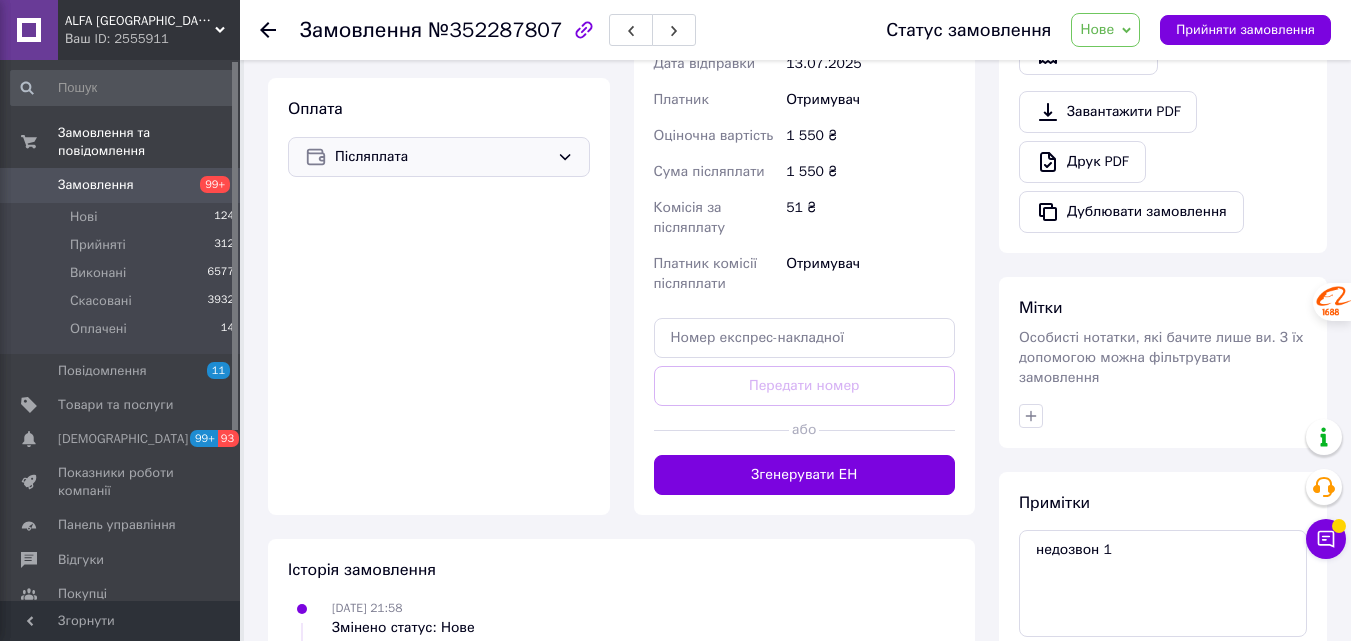 click on "Післяплата" at bounding box center [439, 157] 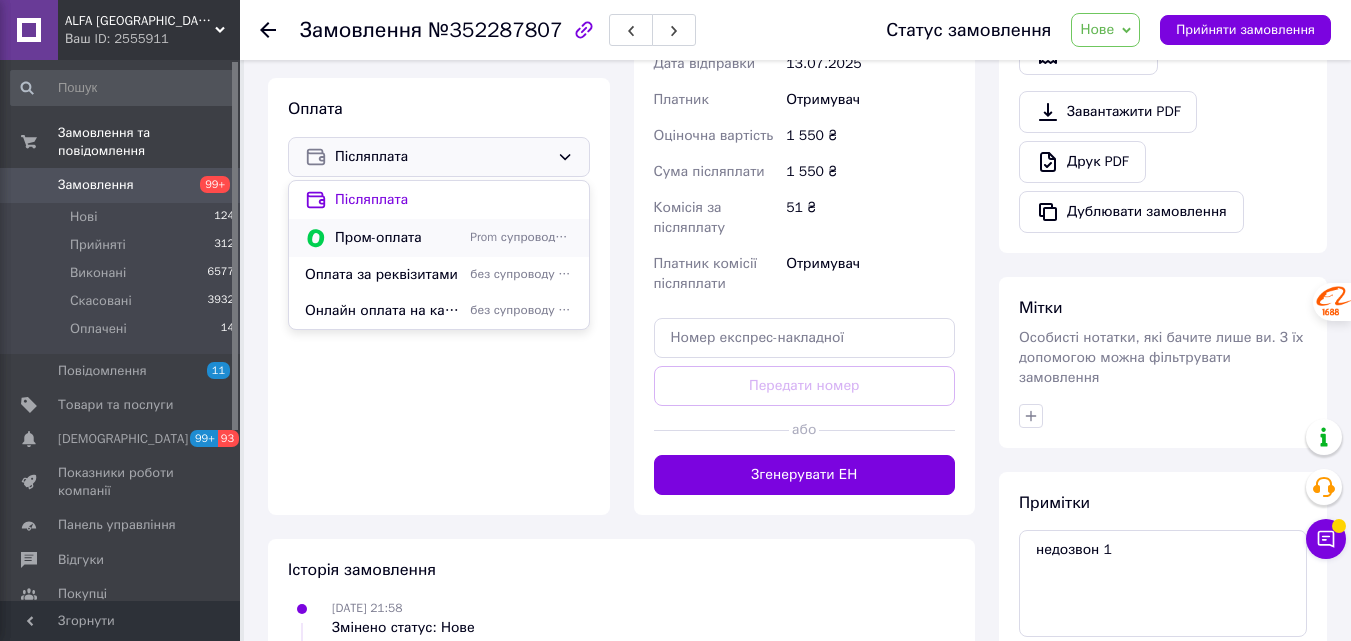 click on "Пром-оплата" at bounding box center [398, 238] 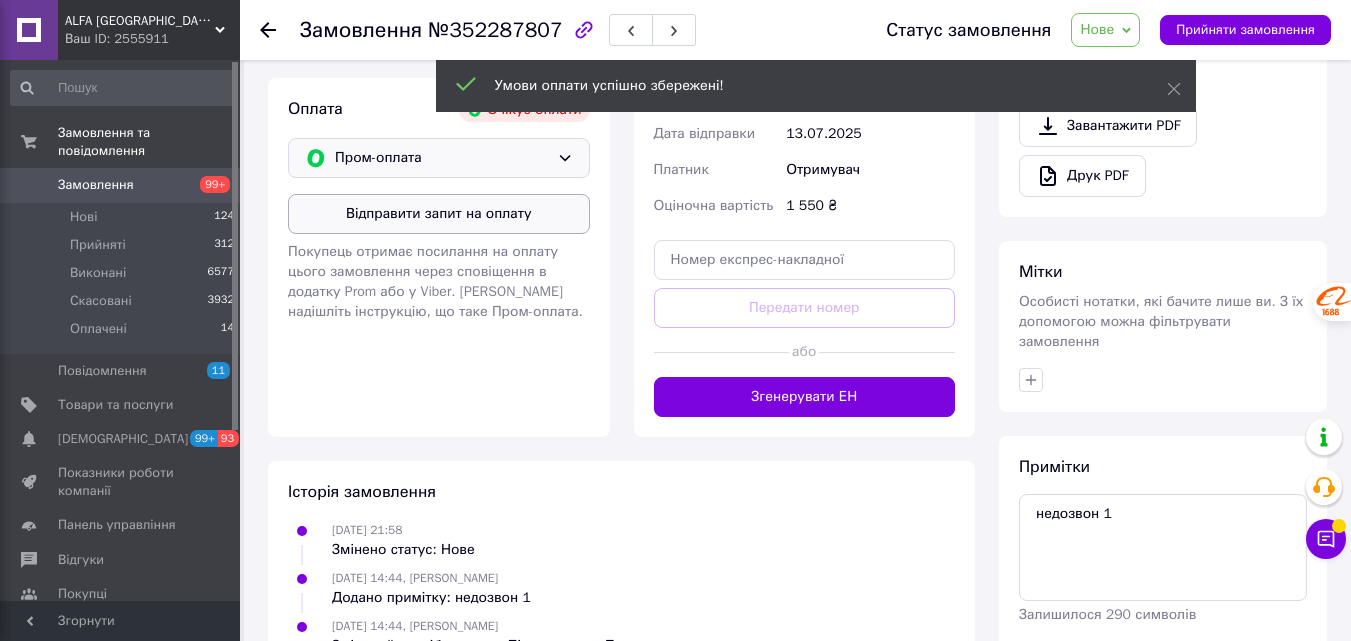 click on "Відправити запит на оплату" at bounding box center (439, 214) 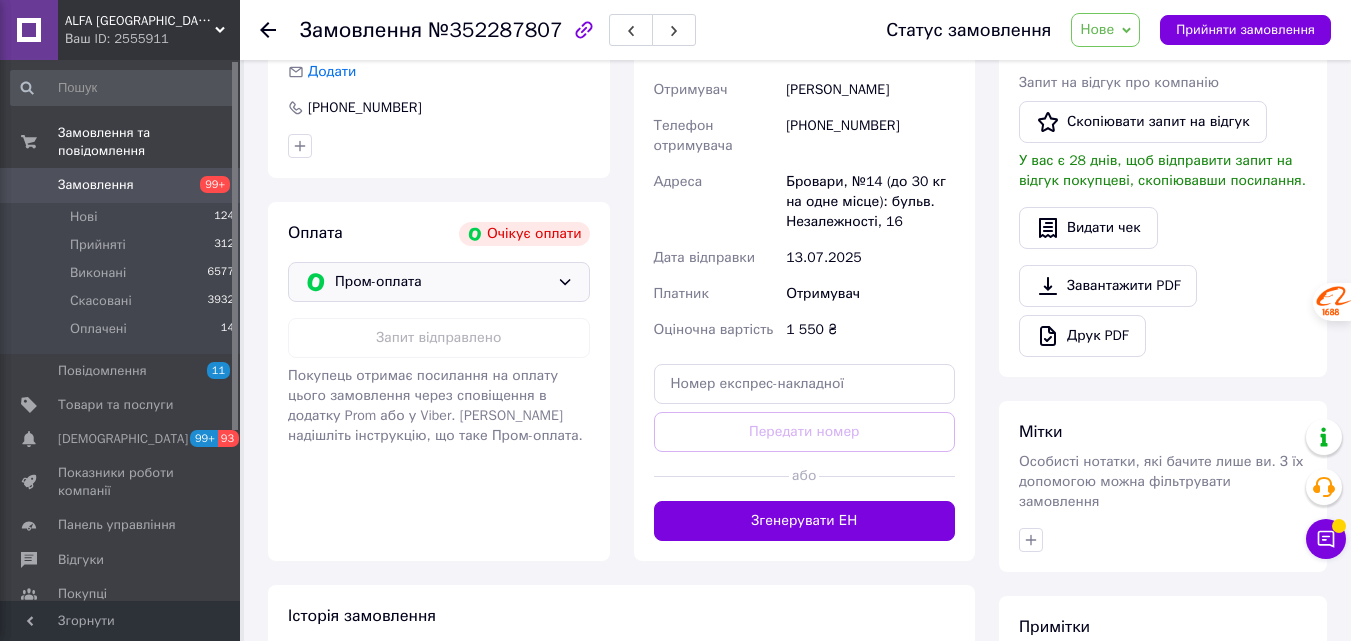 scroll, scrollTop: 744, scrollLeft: 0, axis: vertical 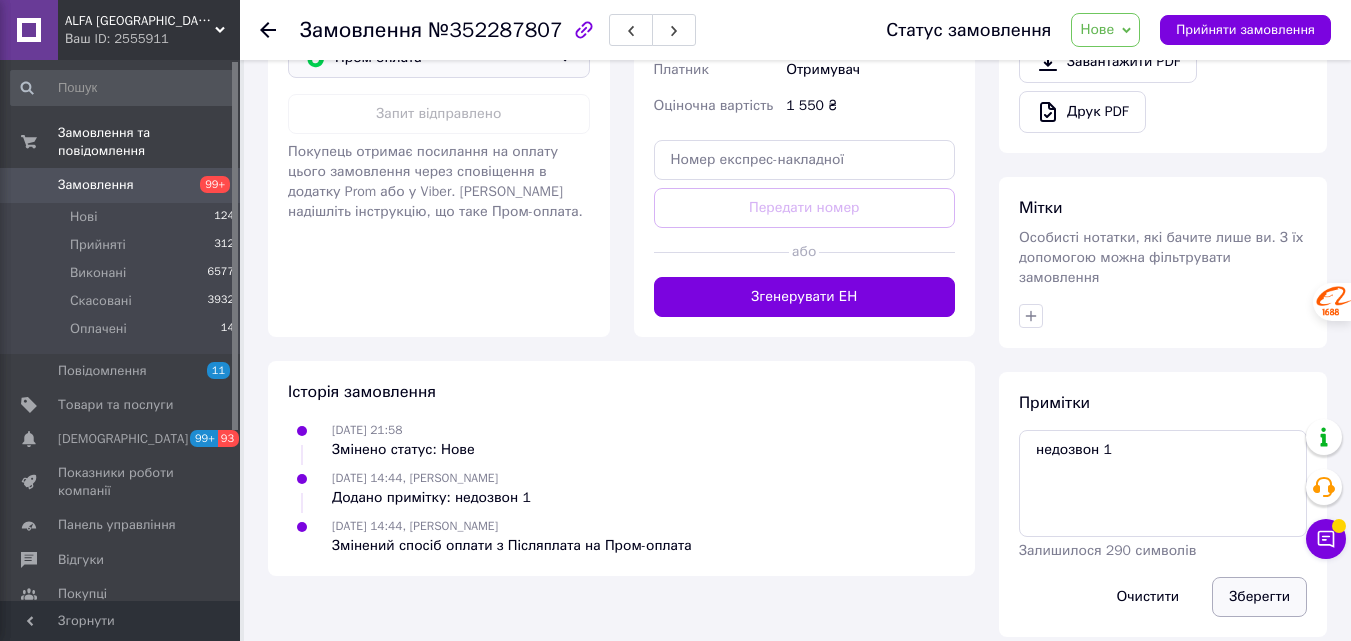 click on "Зберегти" at bounding box center (1259, 597) 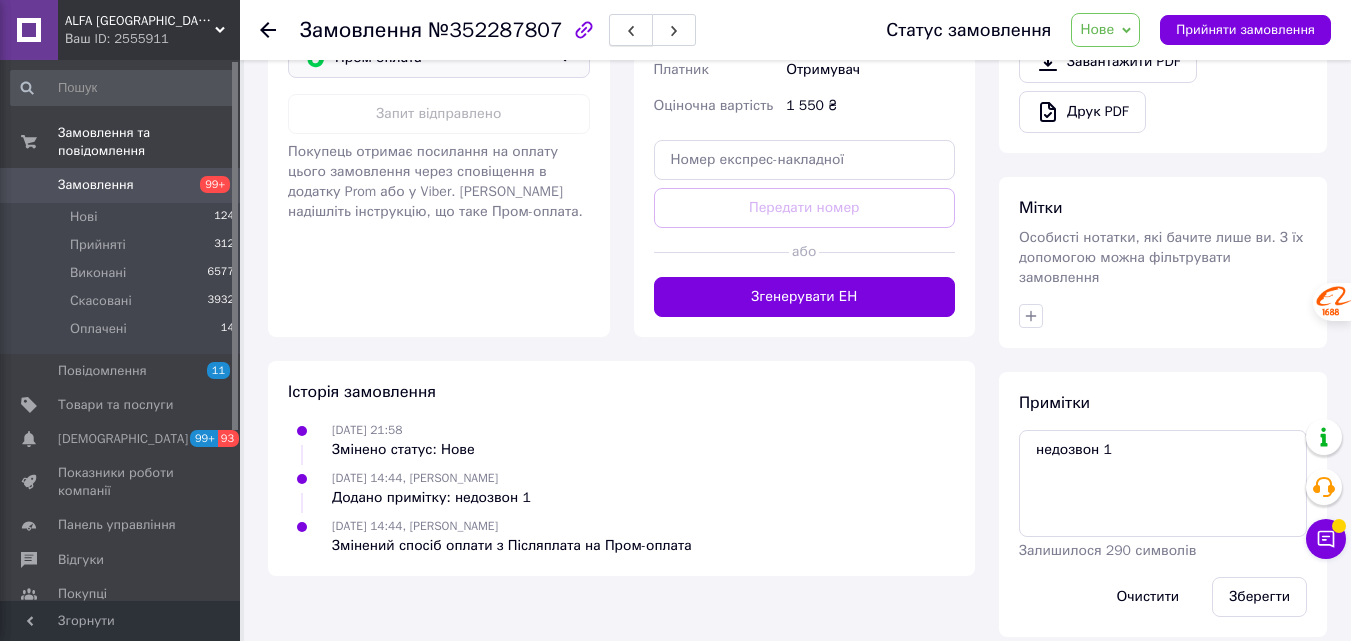 click 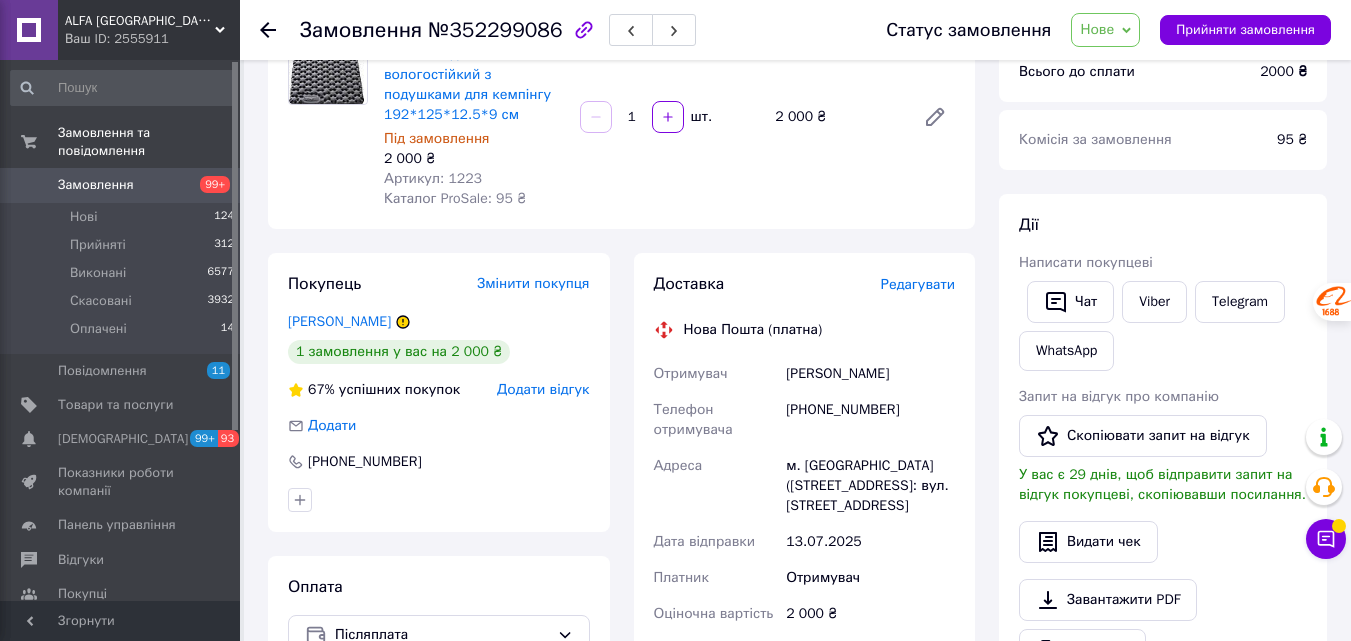 scroll, scrollTop: 400, scrollLeft: 0, axis: vertical 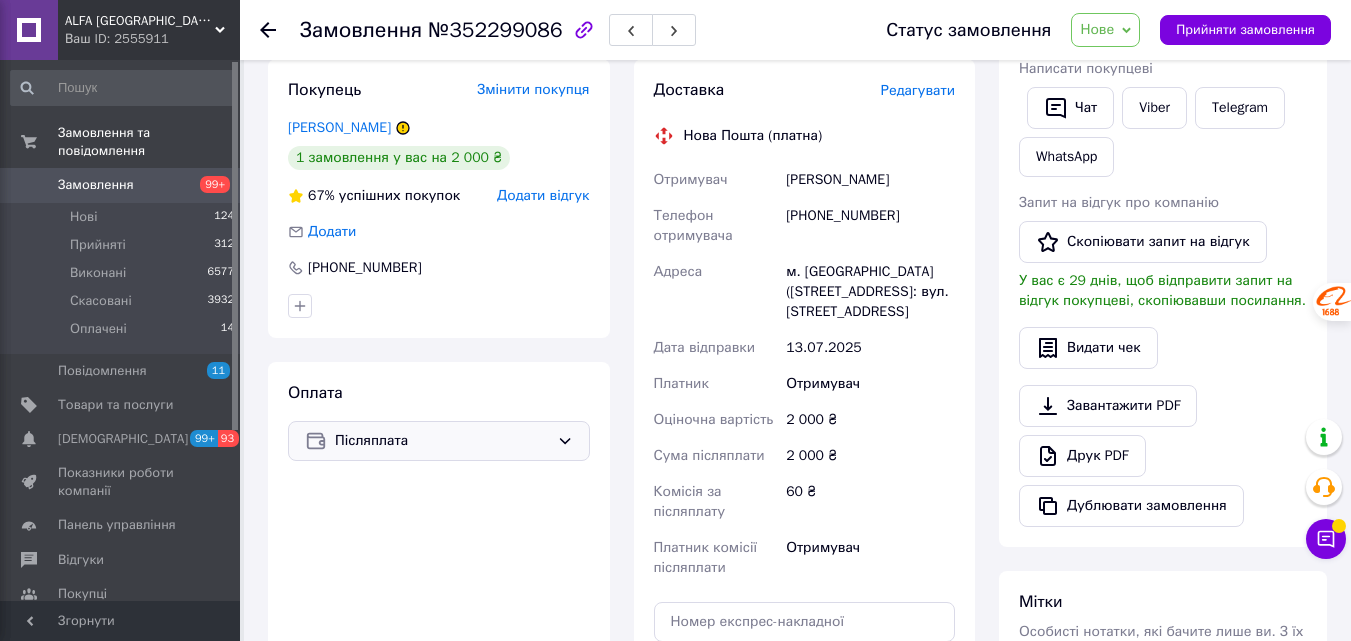 click on "Післяплата" at bounding box center (442, 441) 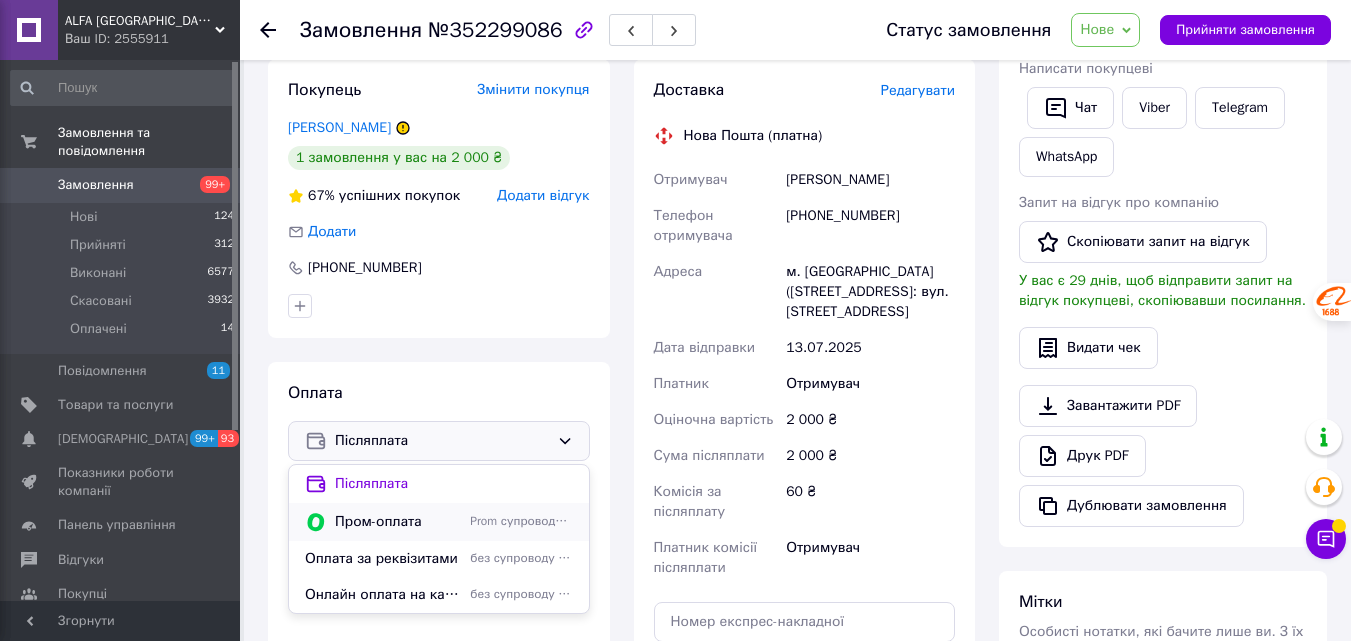 click on "Пром-оплата" at bounding box center (398, 522) 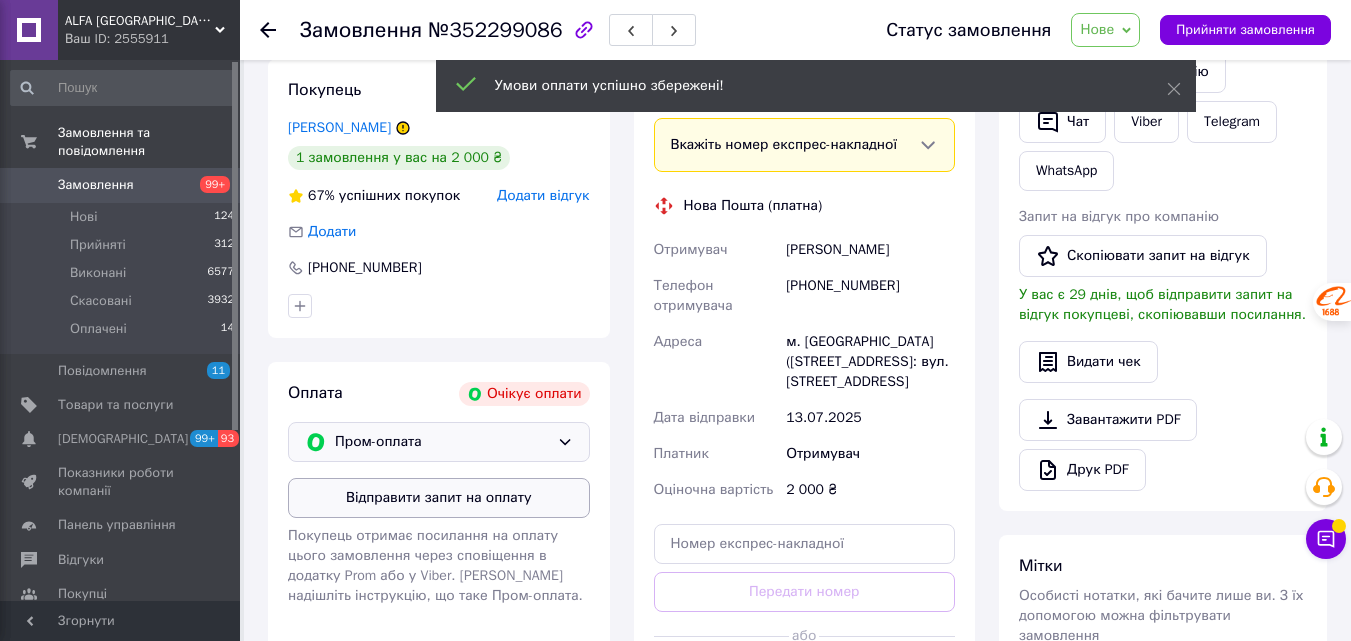 click on "Відправити запит на оплату" at bounding box center (439, 498) 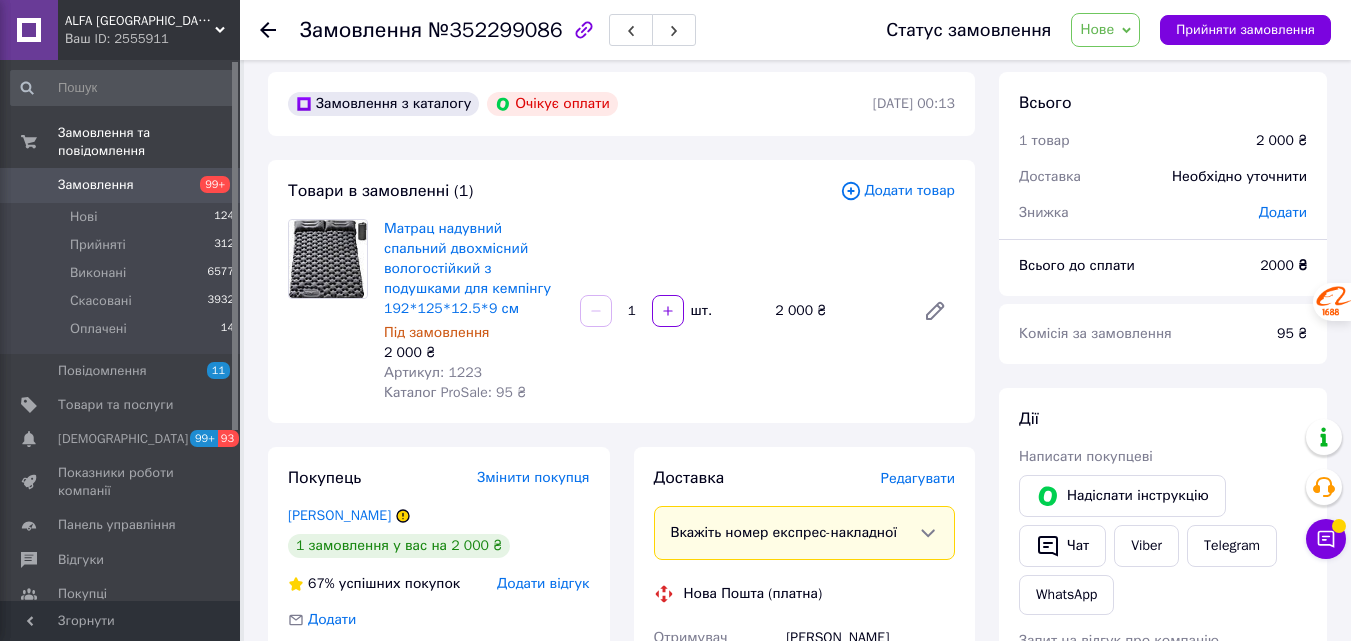 scroll, scrollTop: 0, scrollLeft: 0, axis: both 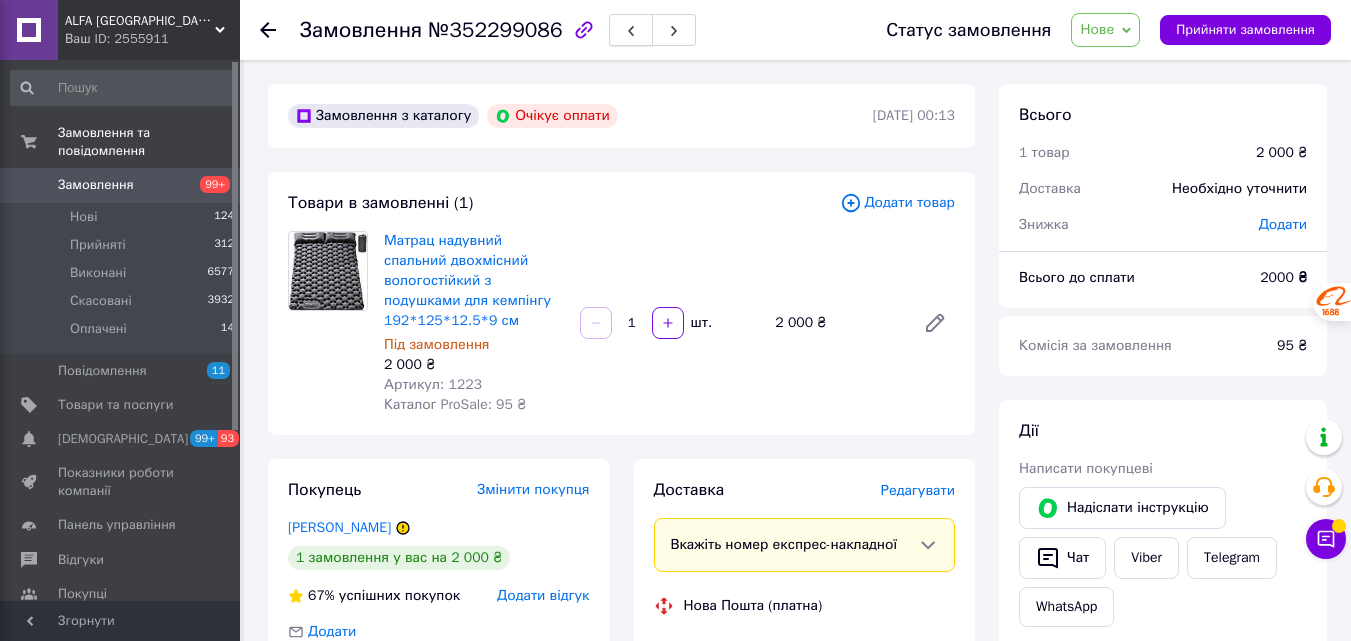 click 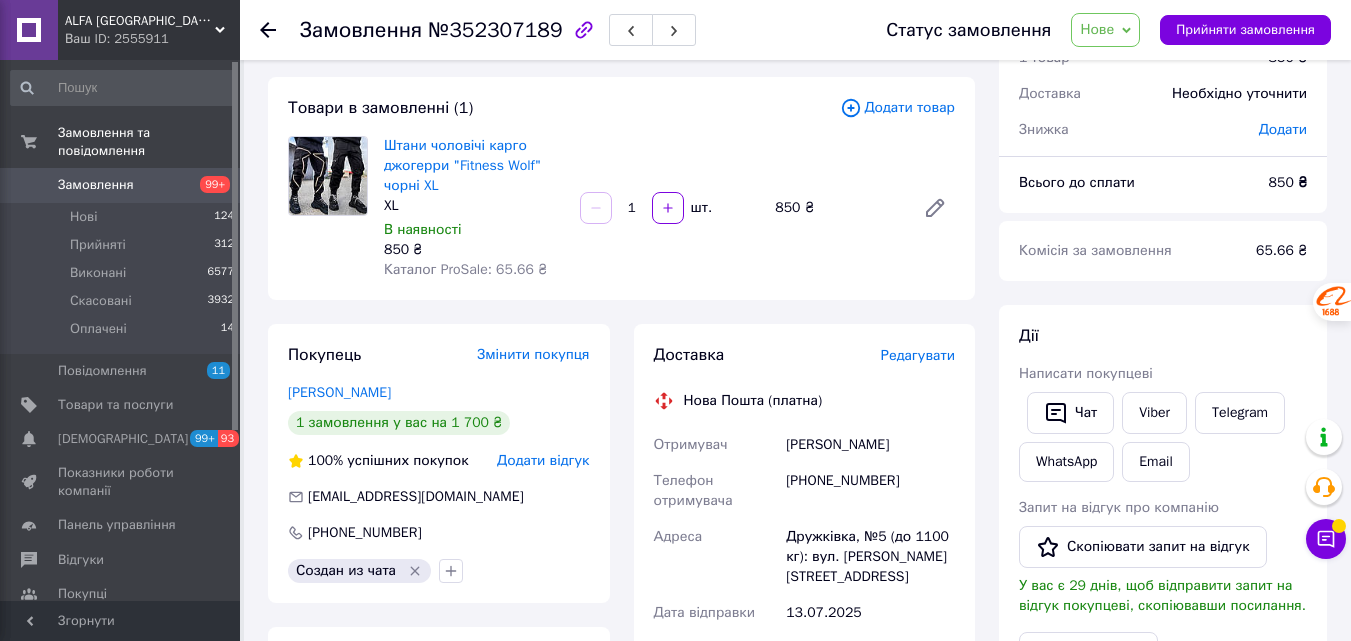 scroll, scrollTop: 0, scrollLeft: 0, axis: both 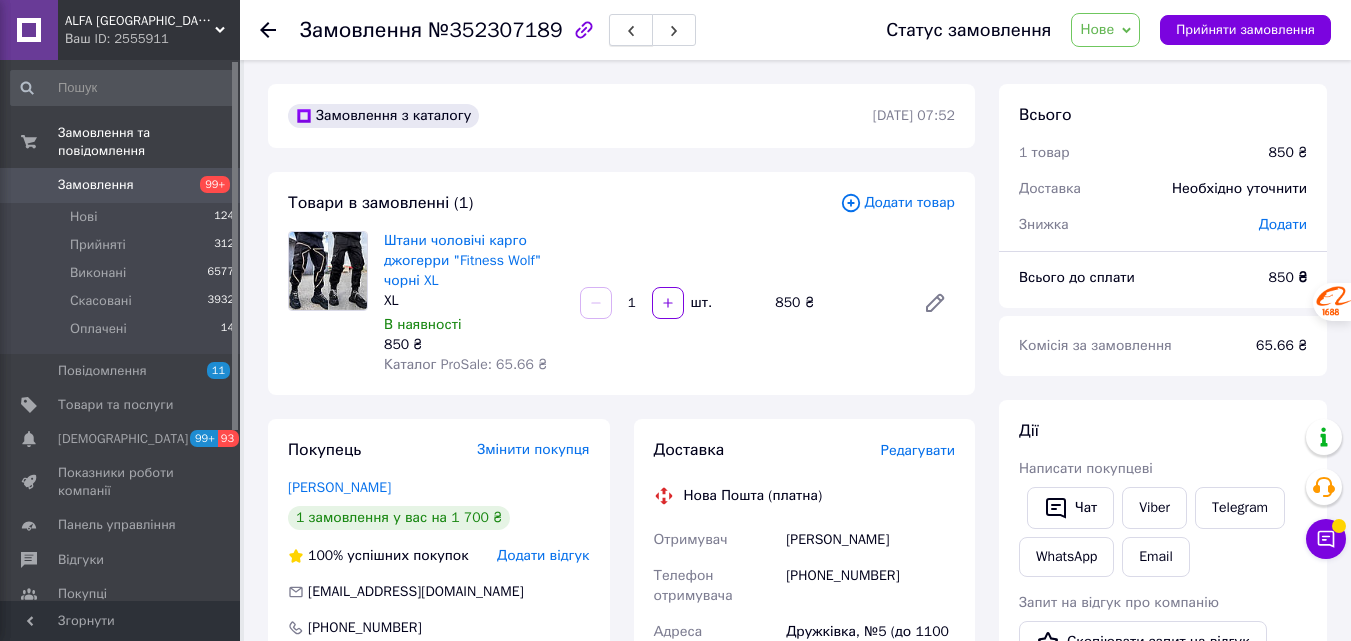 click at bounding box center (631, 30) 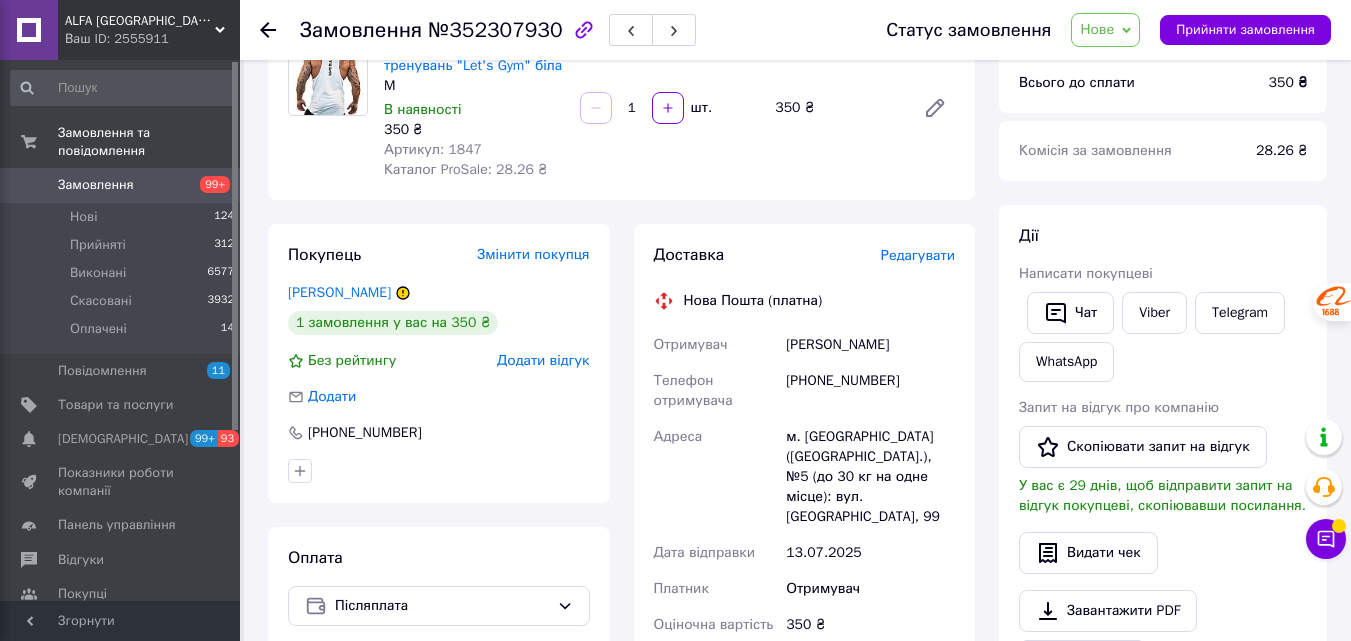 scroll, scrollTop: 200, scrollLeft: 0, axis: vertical 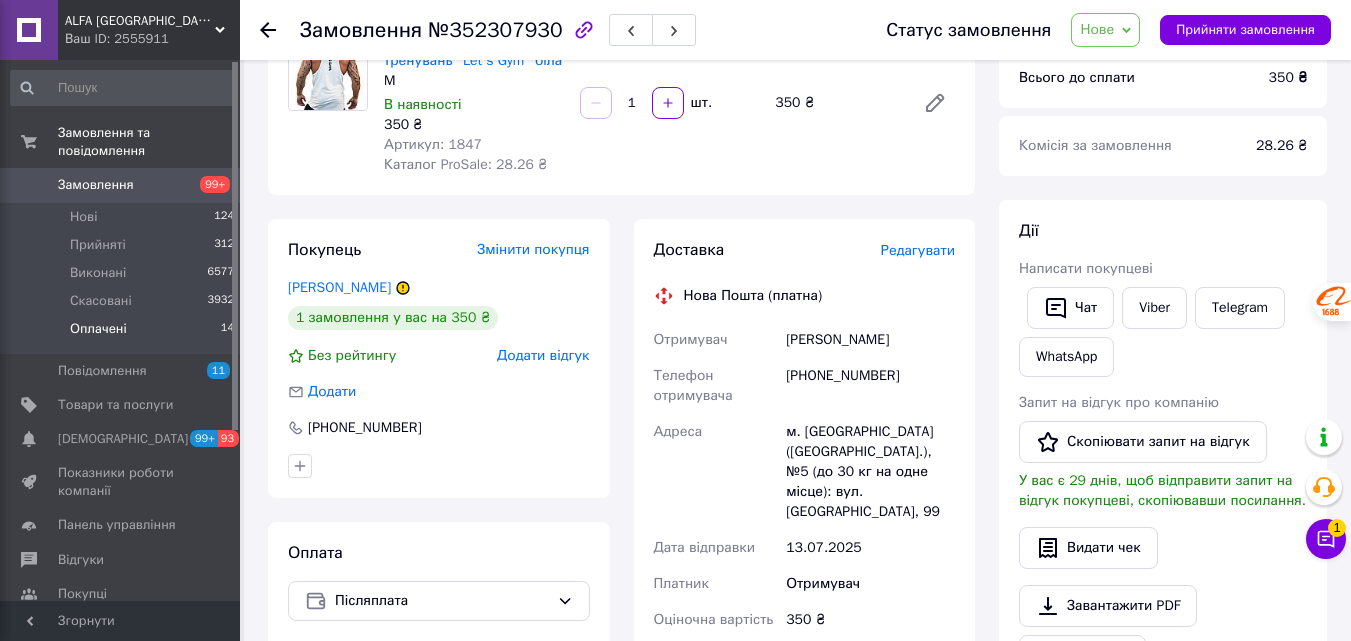 click on "Оплачені" at bounding box center [98, 329] 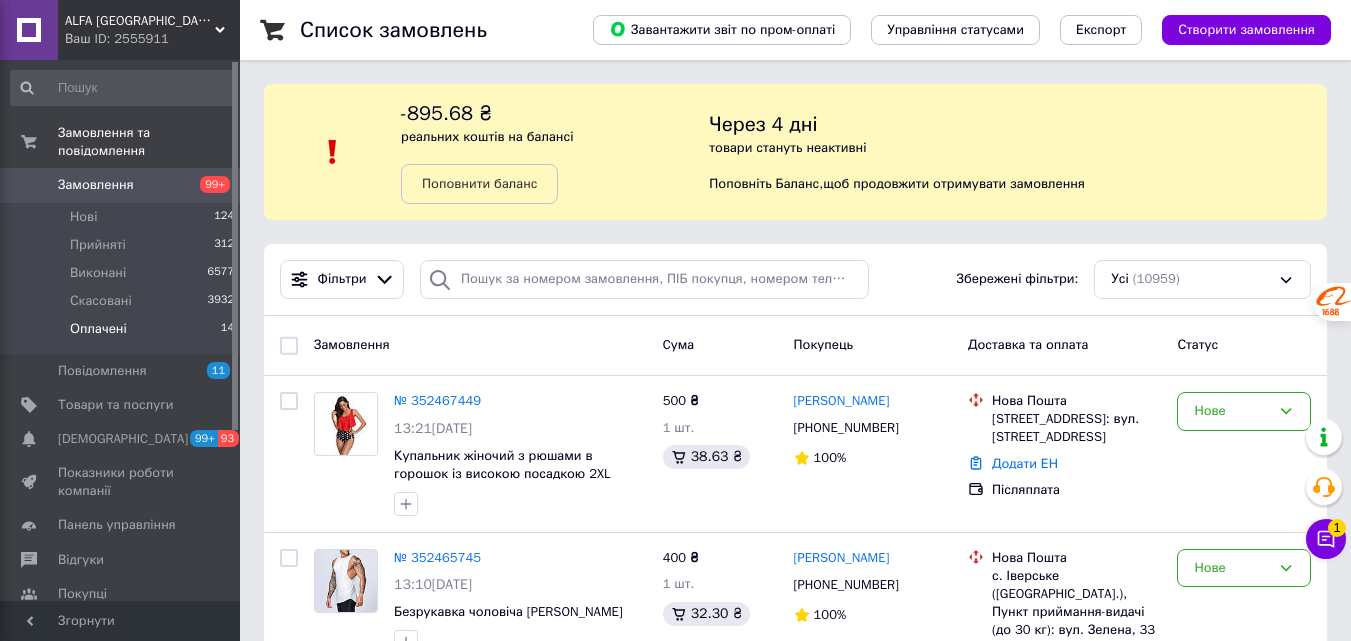 click on "Оплачені 14" at bounding box center [123, 334] 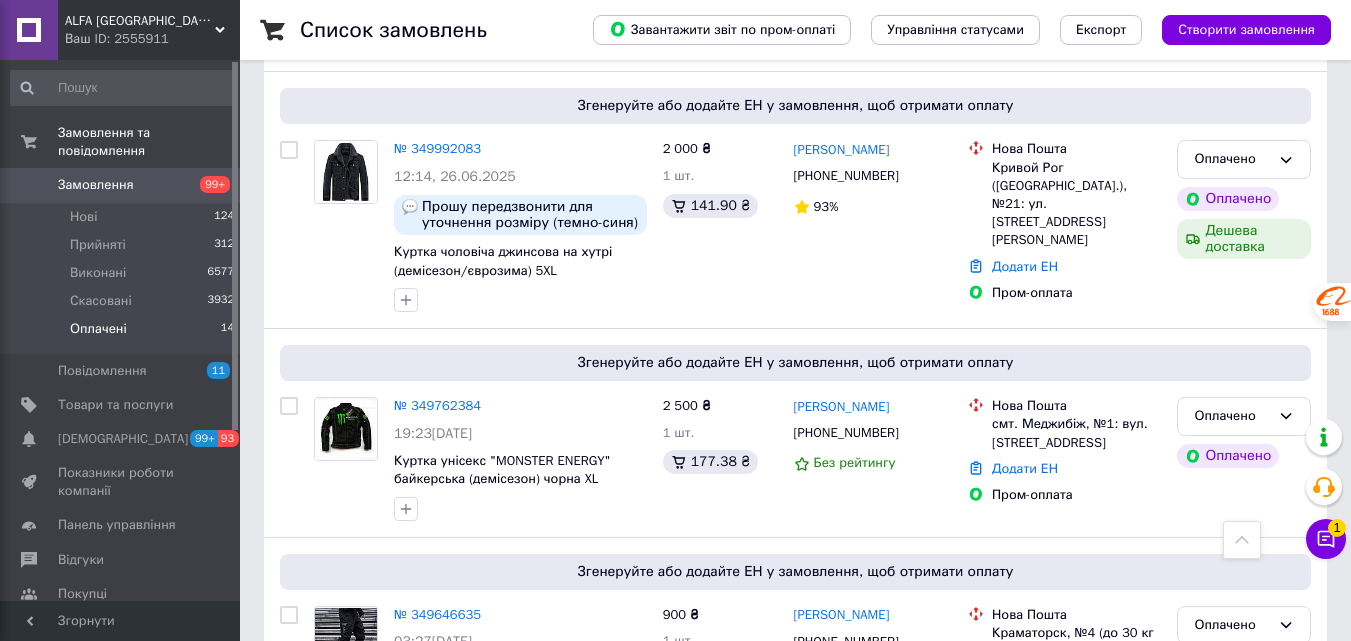 scroll, scrollTop: 2600, scrollLeft: 0, axis: vertical 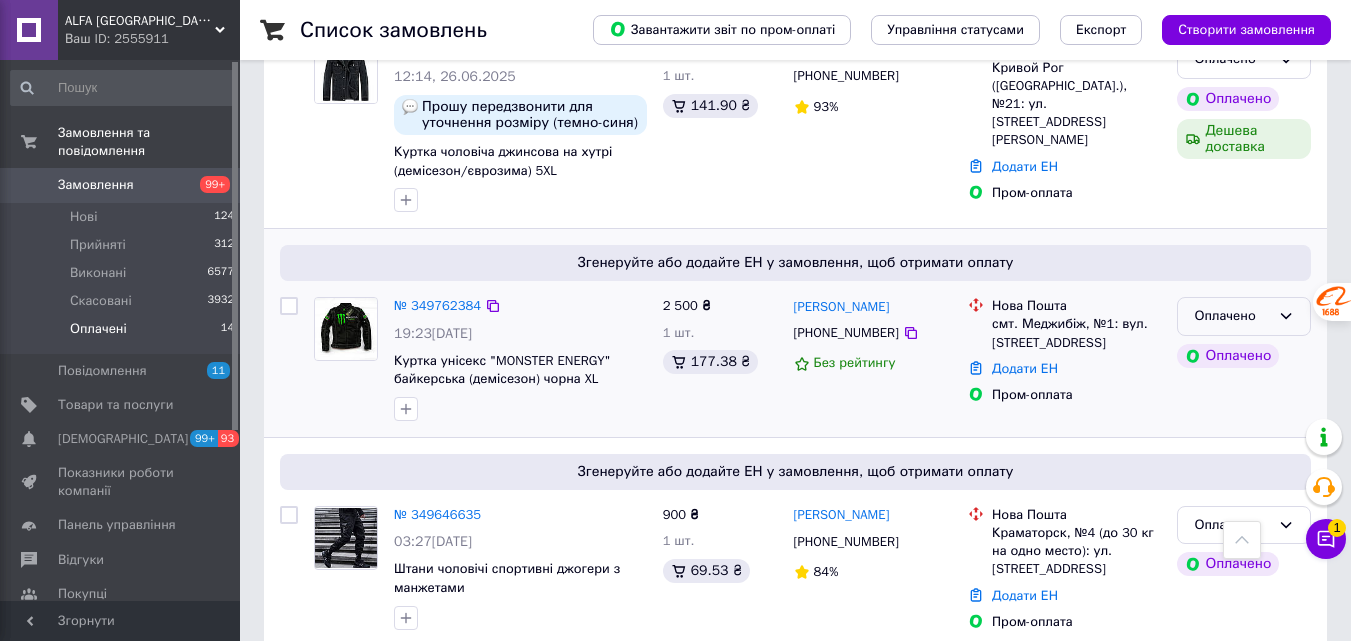 click on "Оплачено" at bounding box center (1232, 316) 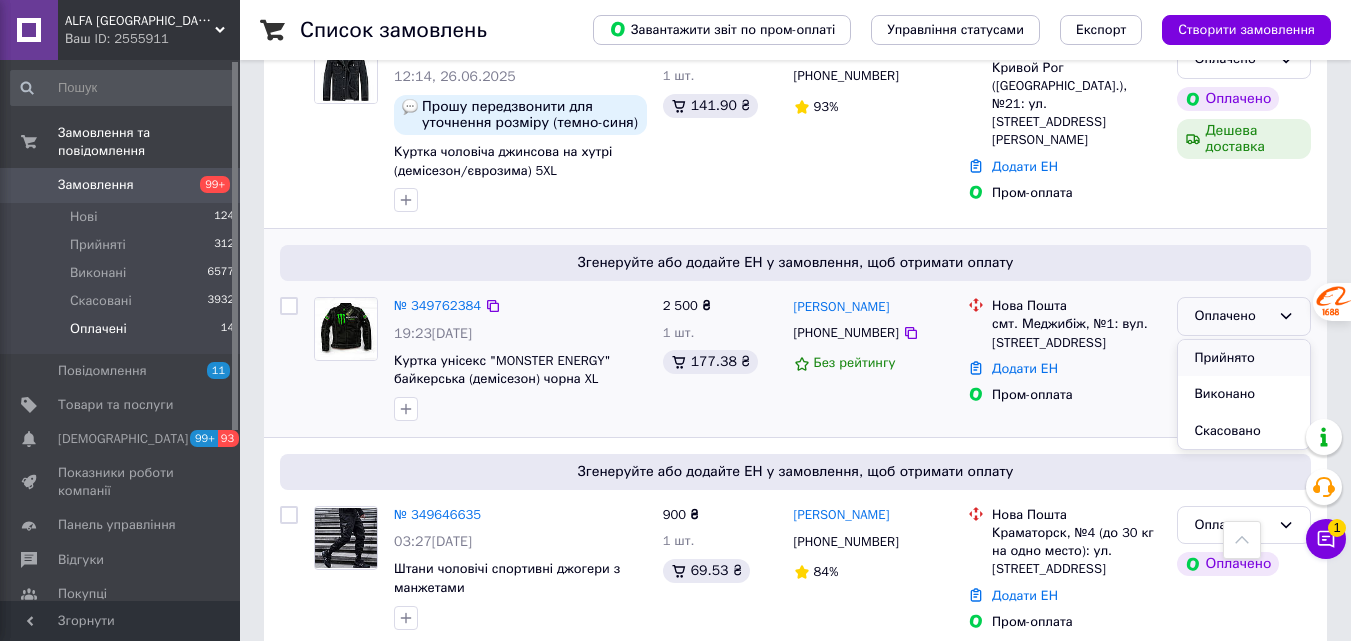 click on "Прийнято" at bounding box center [1244, 358] 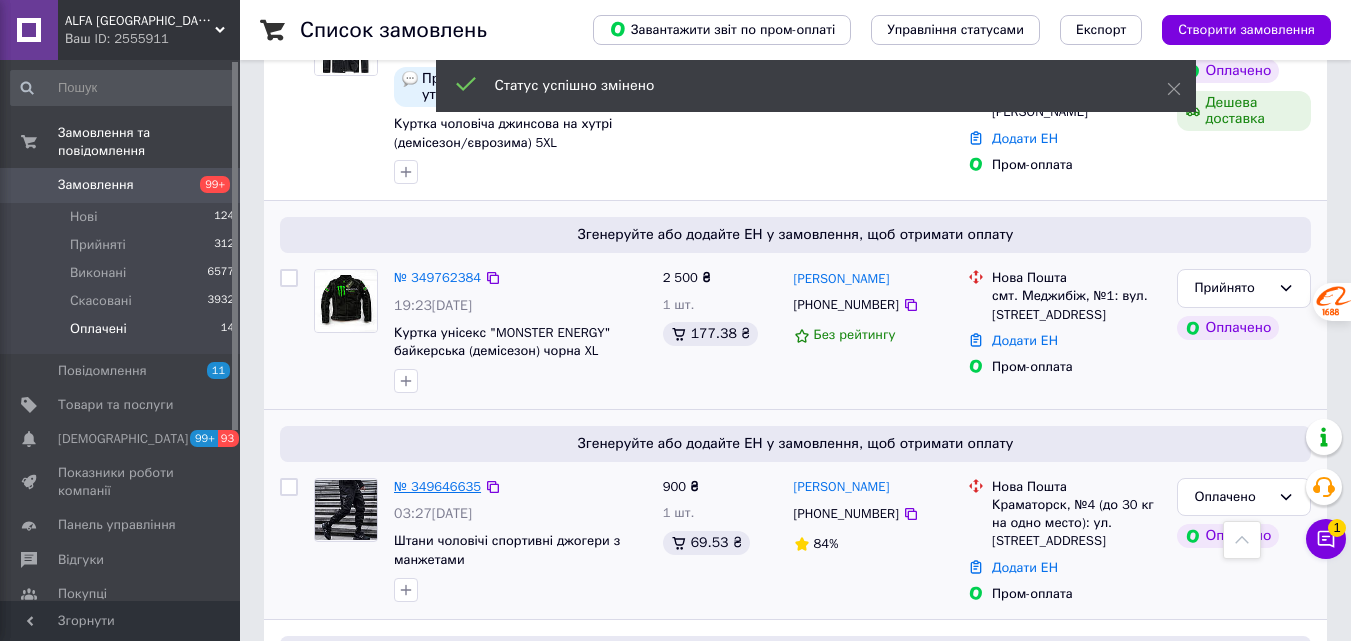 scroll, scrollTop: 2500, scrollLeft: 0, axis: vertical 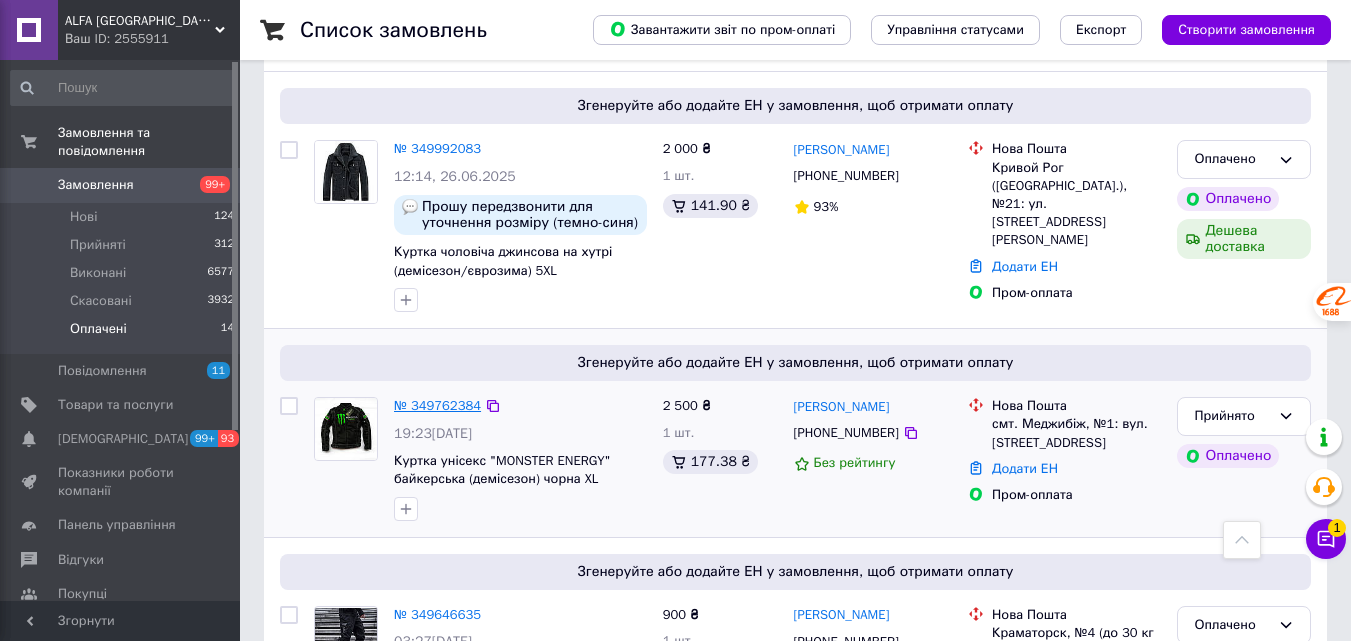 click on "№ 349762384" at bounding box center (437, 405) 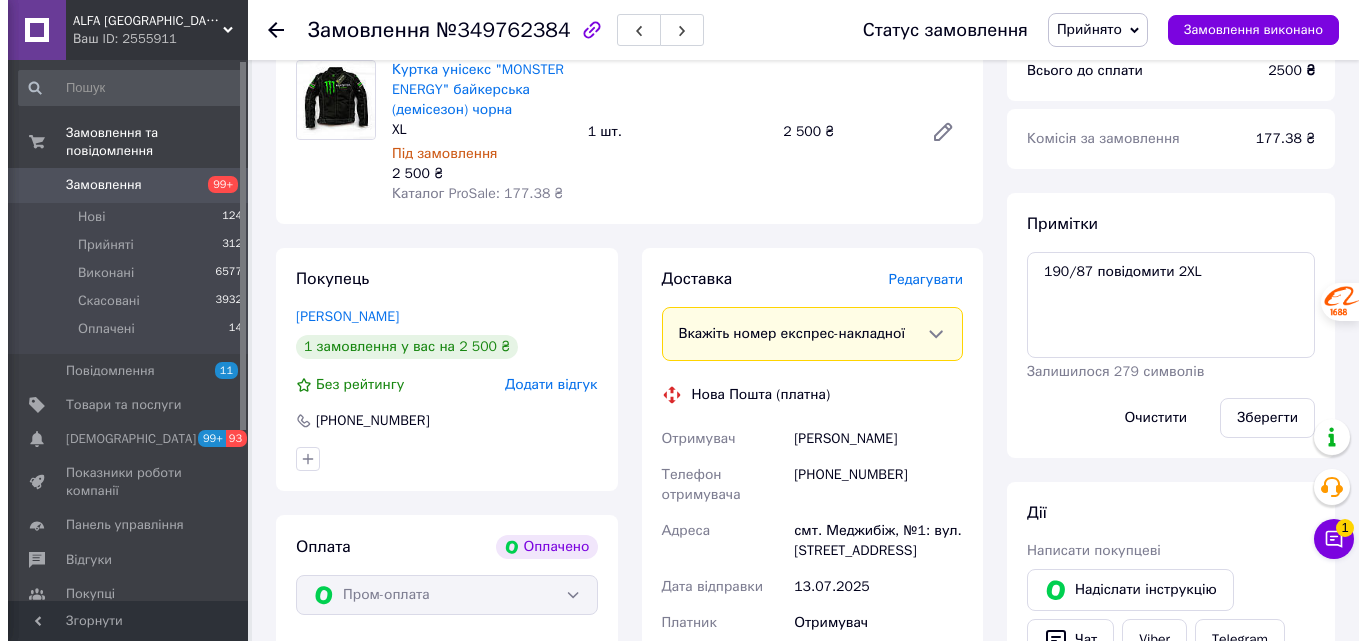 scroll, scrollTop: 902, scrollLeft: 0, axis: vertical 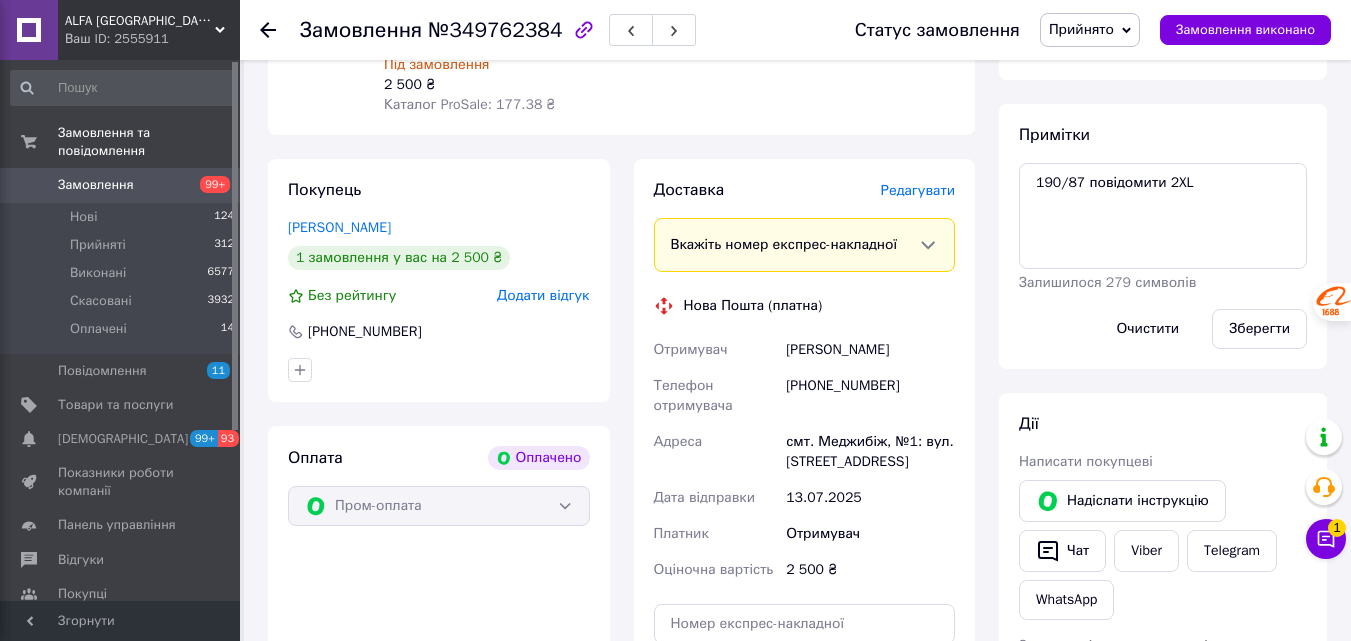 click on "Редагувати" at bounding box center (918, 190) 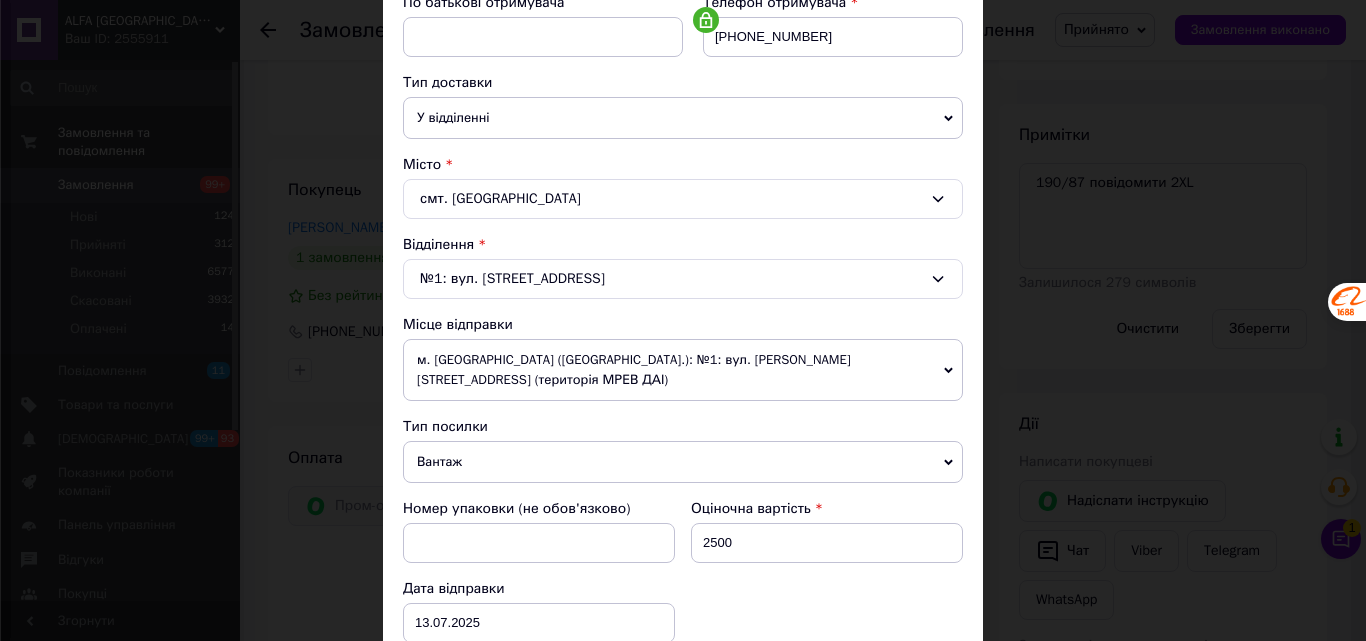 scroll, scrollTop: 687, scrollLeft: 0, axis: vertical 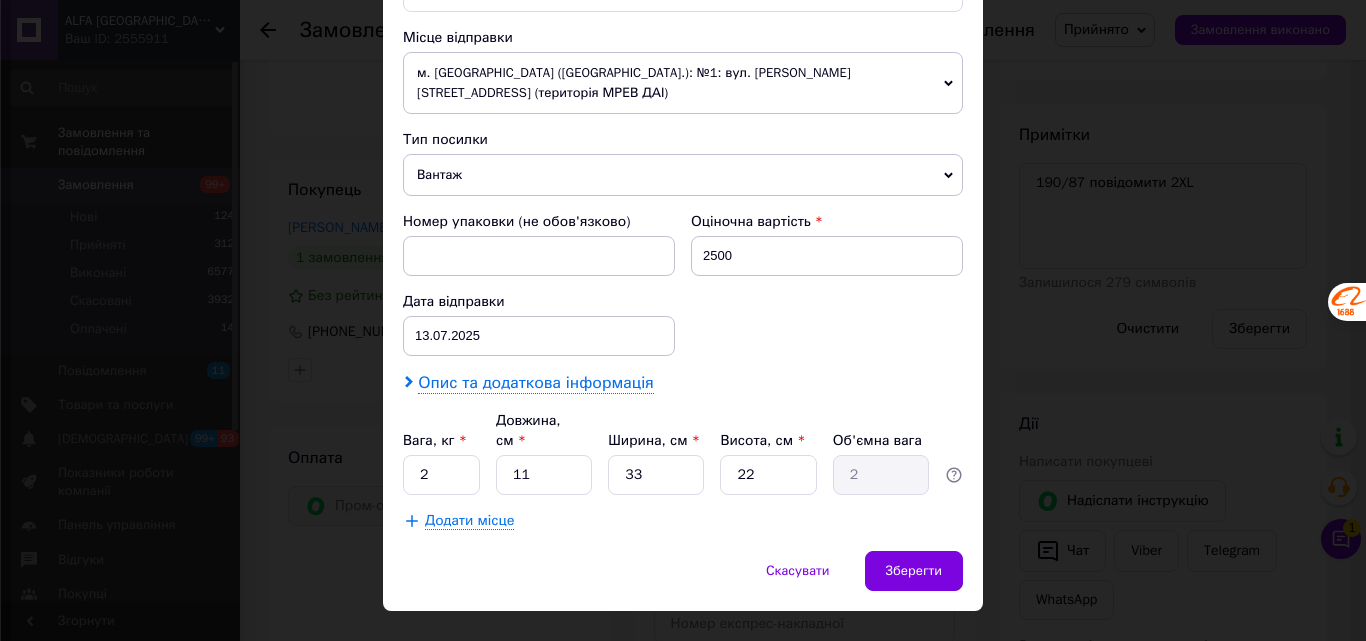 click on "Опис та додаткова інформація" at bounding box center [535, 383] 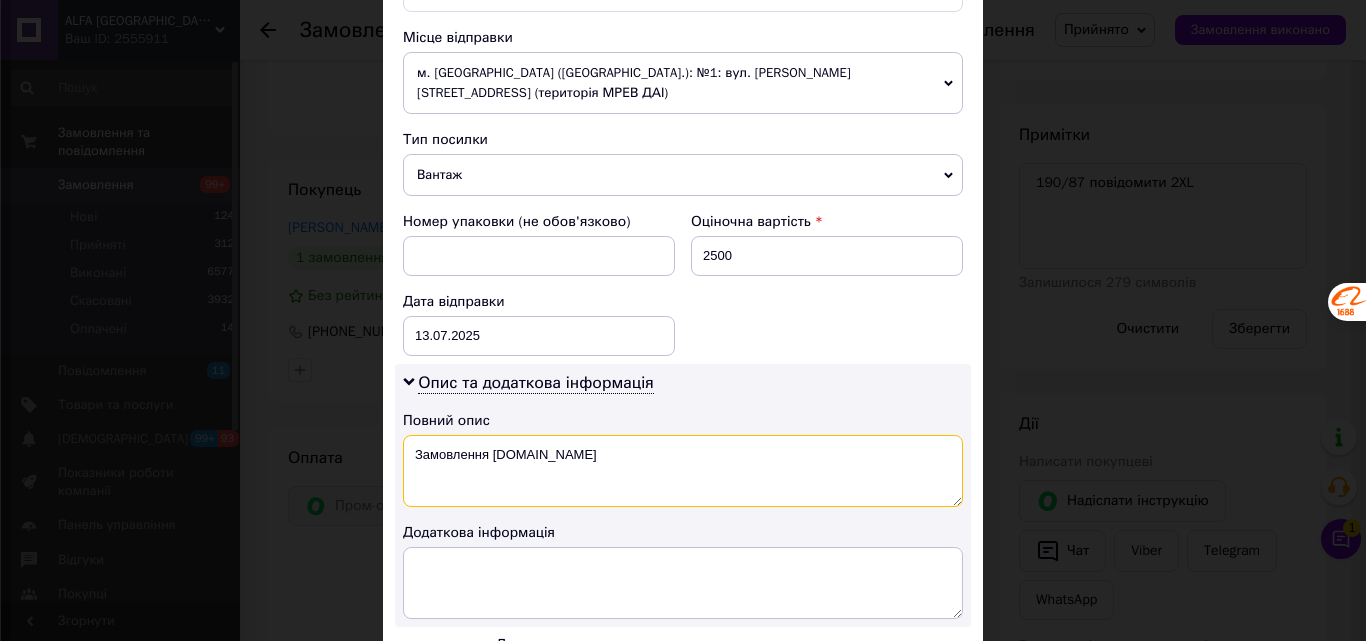 click on "Замовлення [DOMAIN_NAME]" at bounding box center [683, 471] 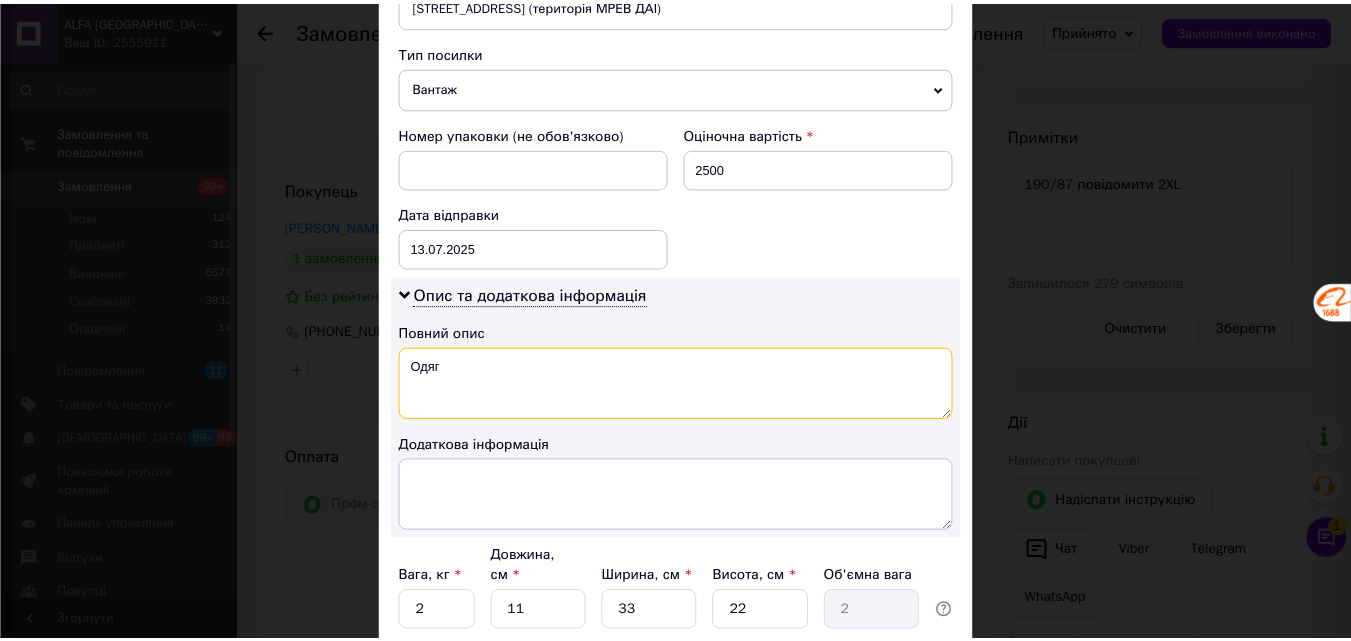 scroll, scrollTop: 887, scrollLeft: 0, axis: vertical 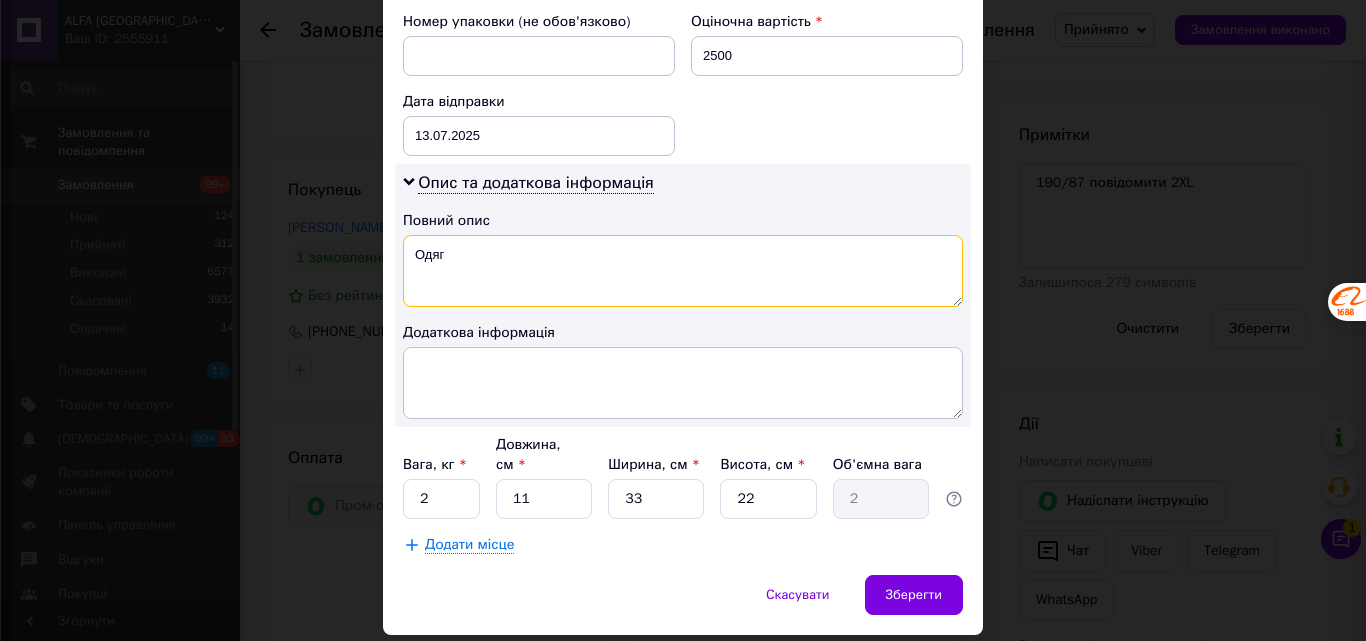 type on "Одяг" 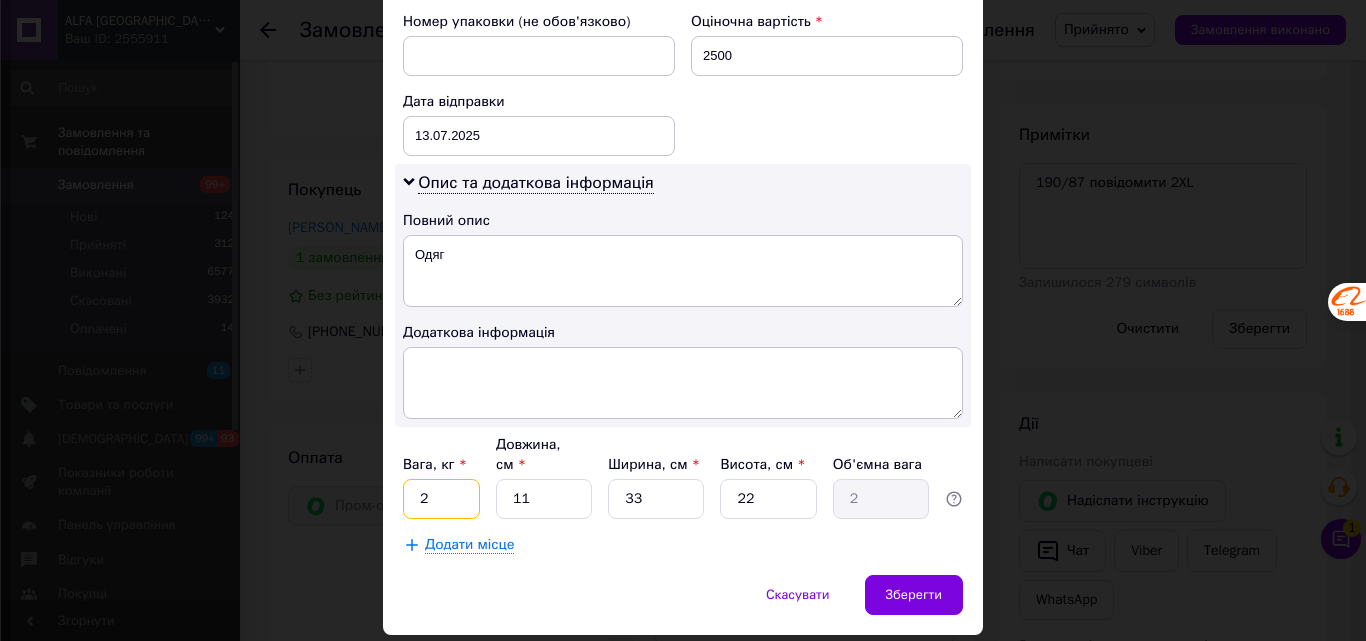 click on "2" at bounding box center [441, 499] 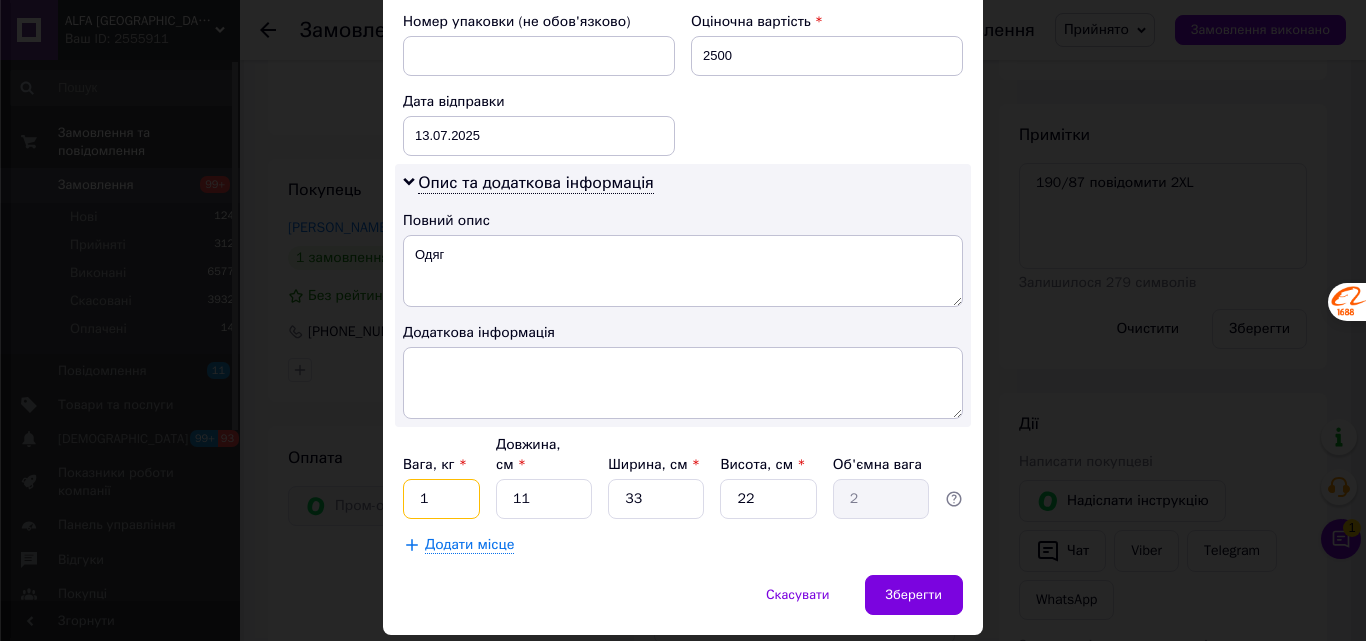 type on "1" 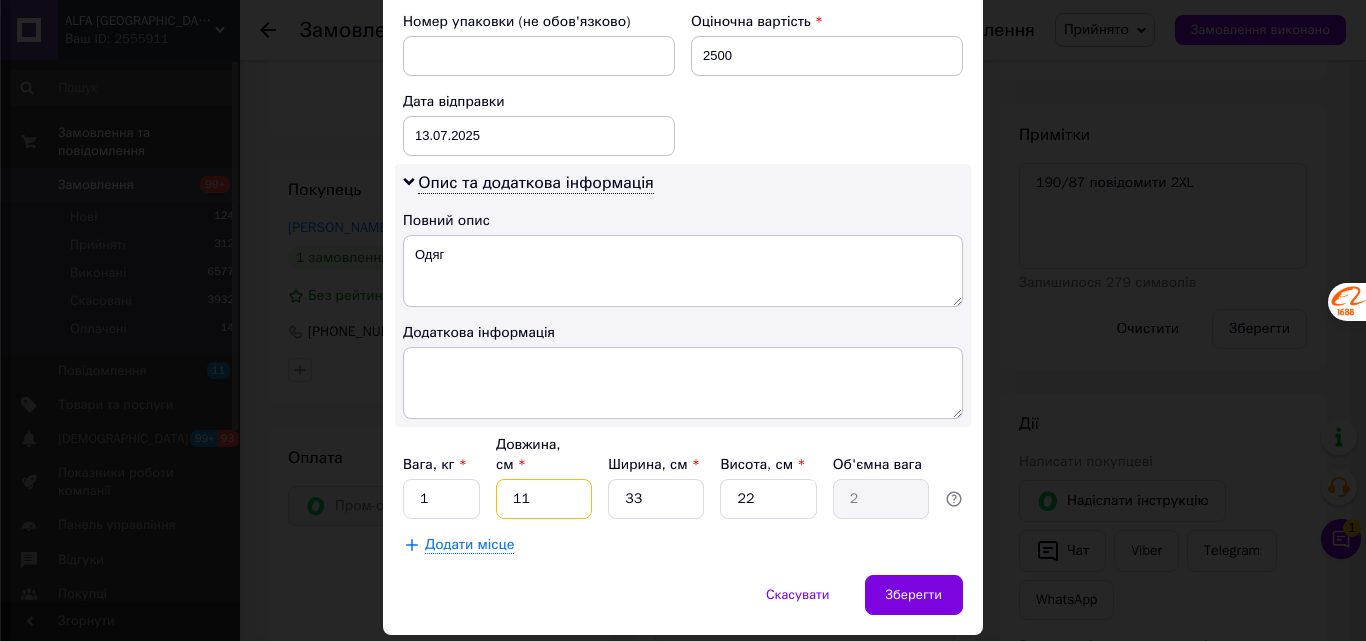 click on "11" at bounding box center (544, 499) 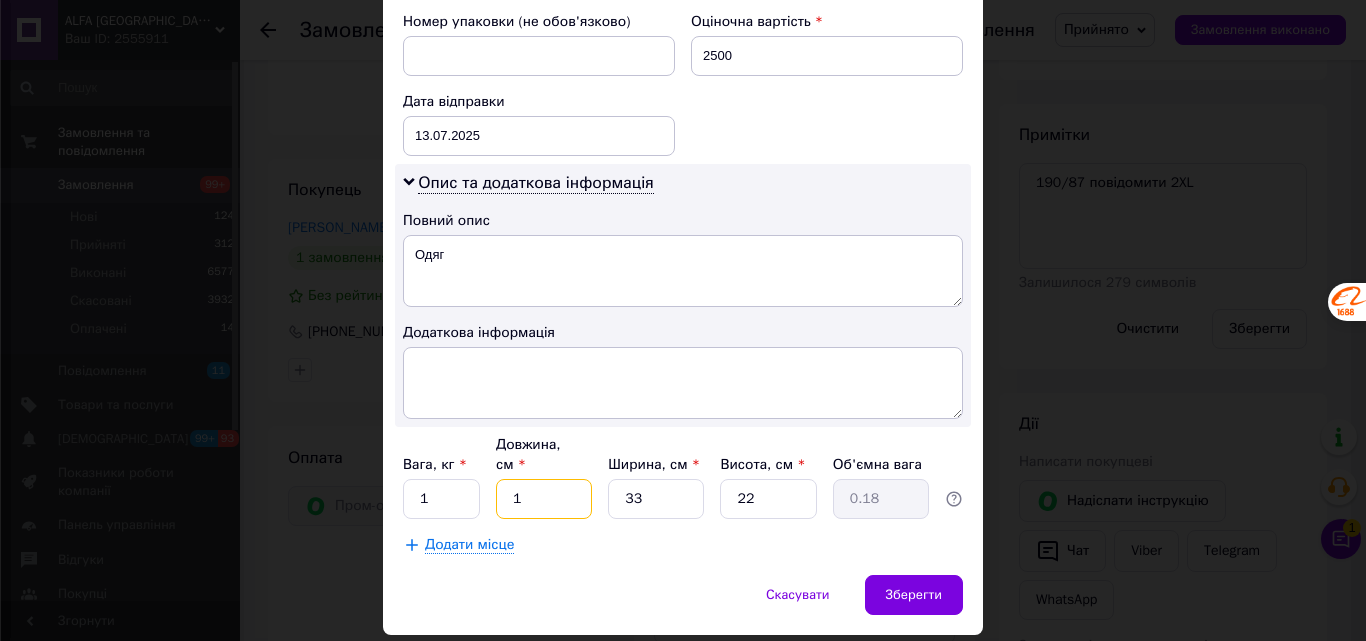 type 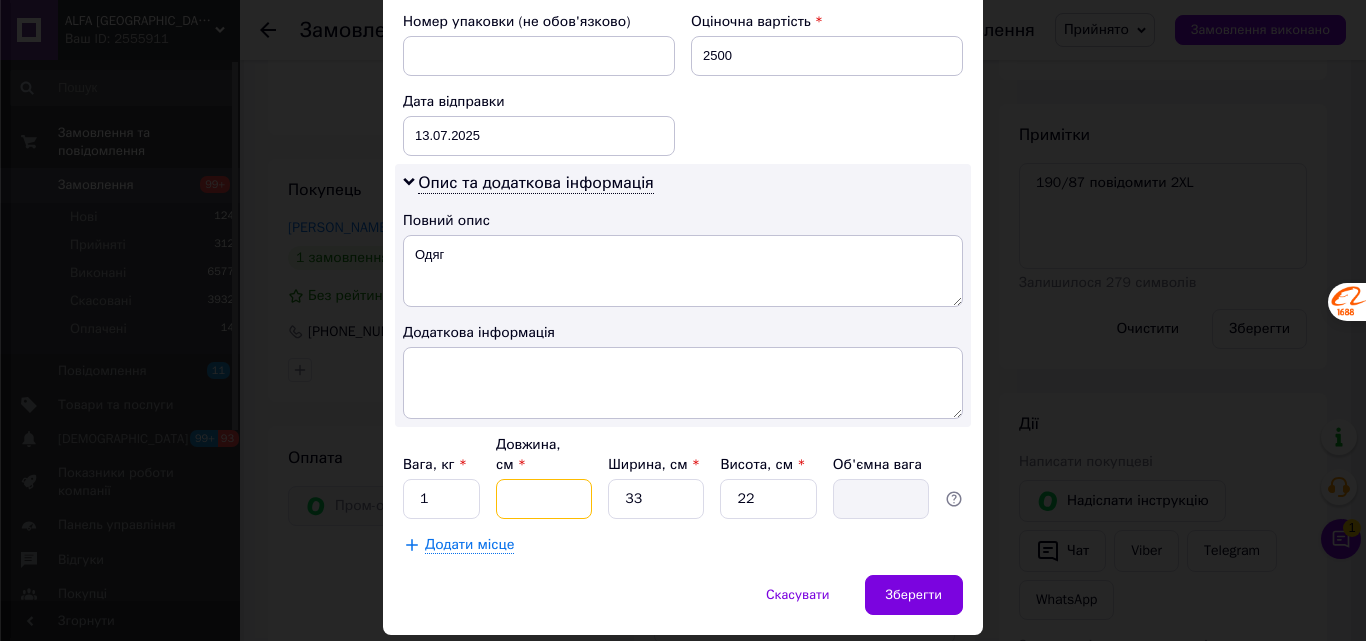 type on "4" 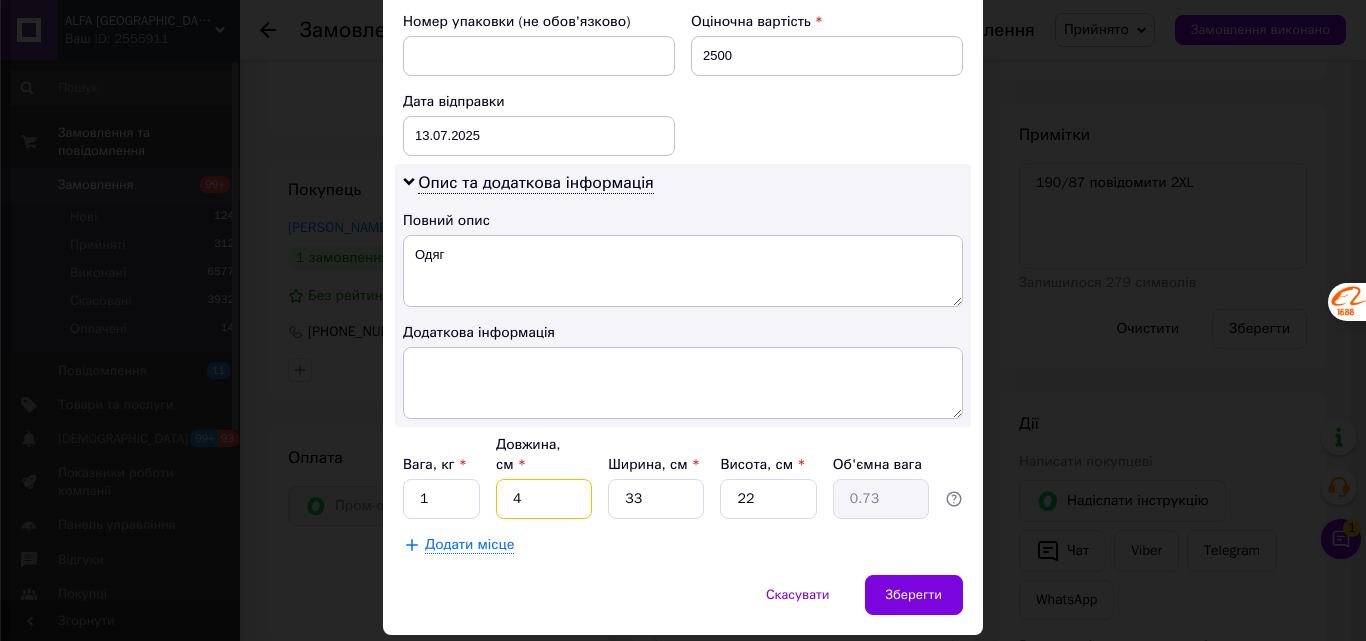 type on "47" 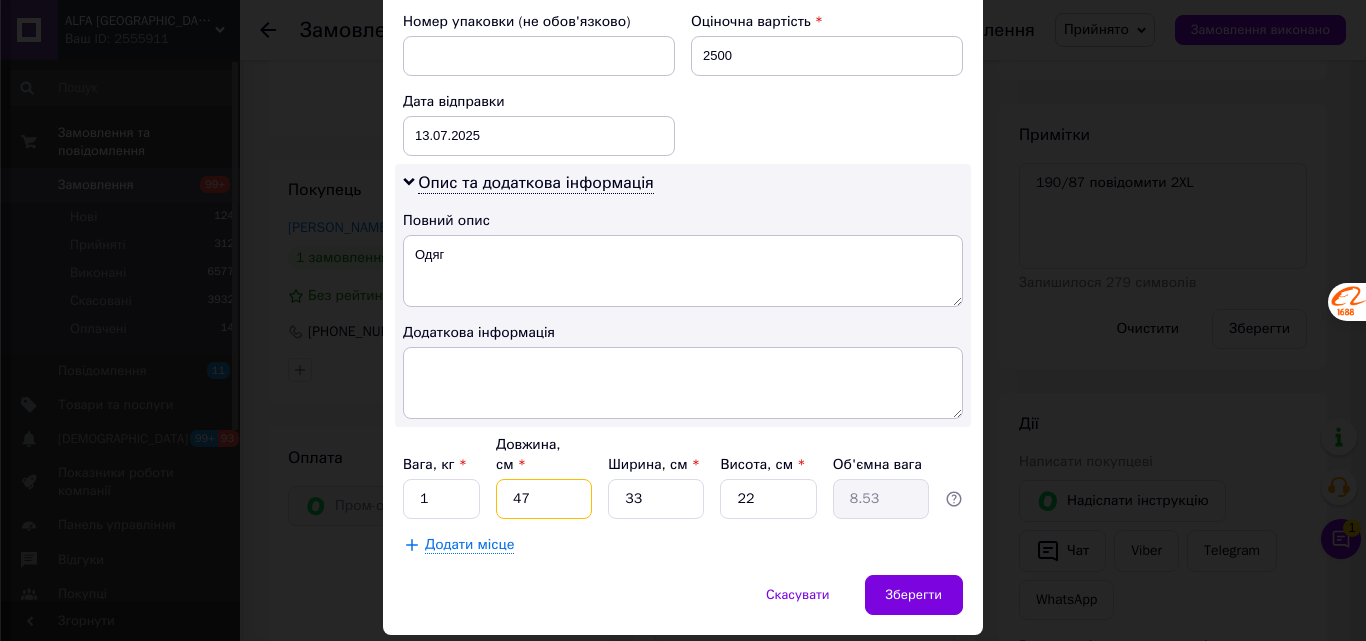 type on "47" 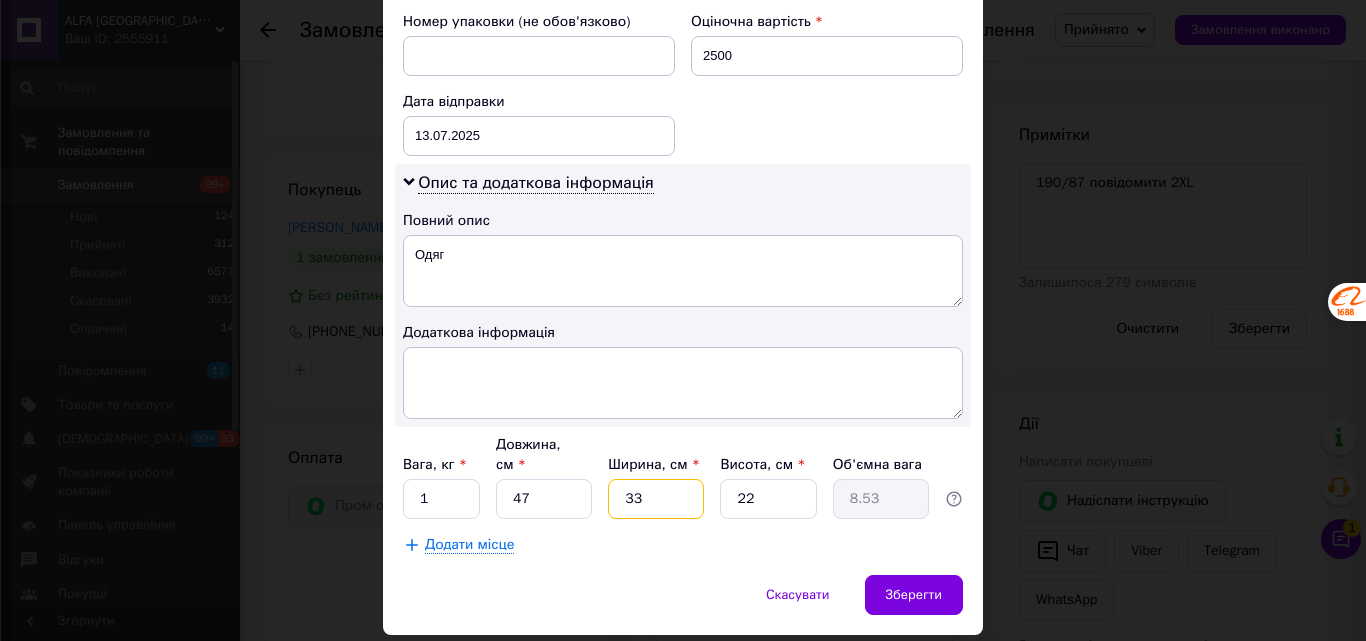 click on "33" at bounding box center (656, 499) 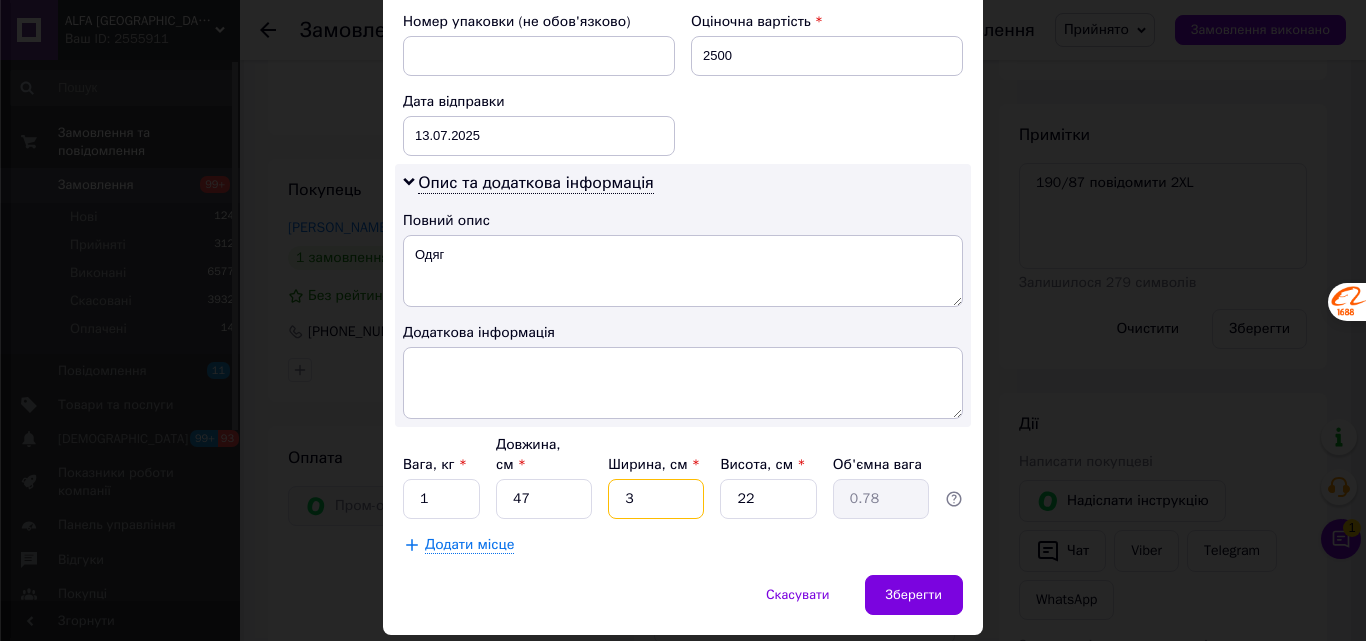 type on "36" 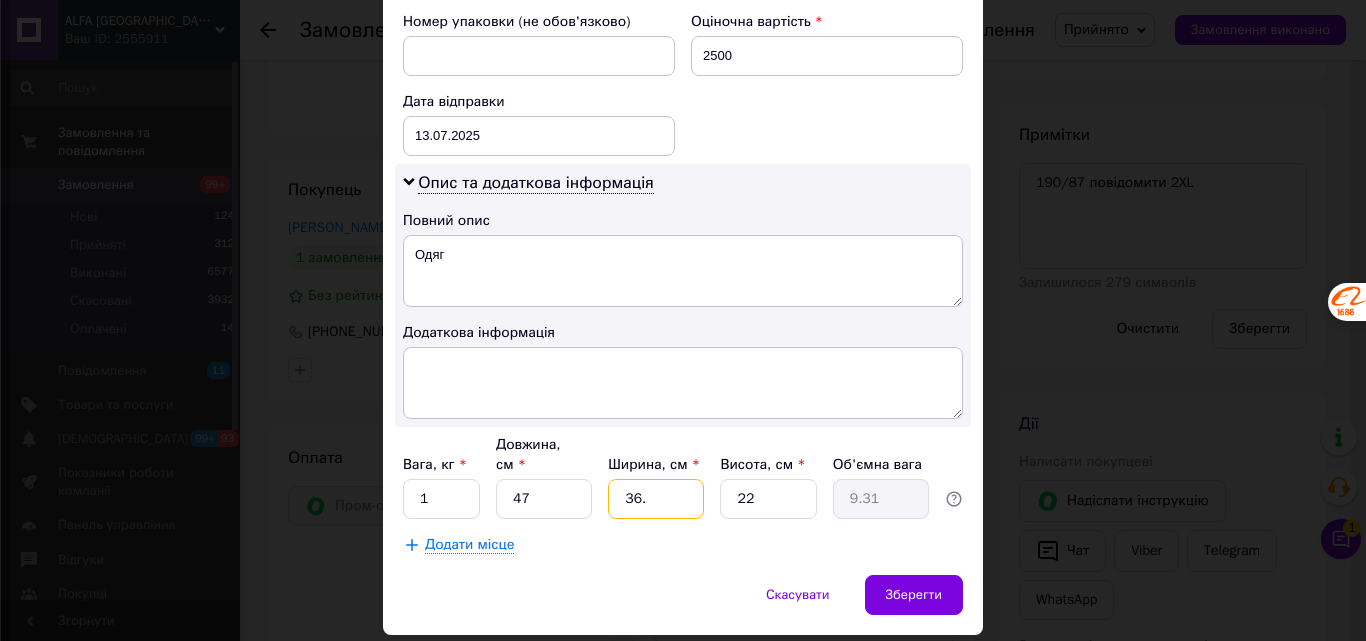 type on "36.5" 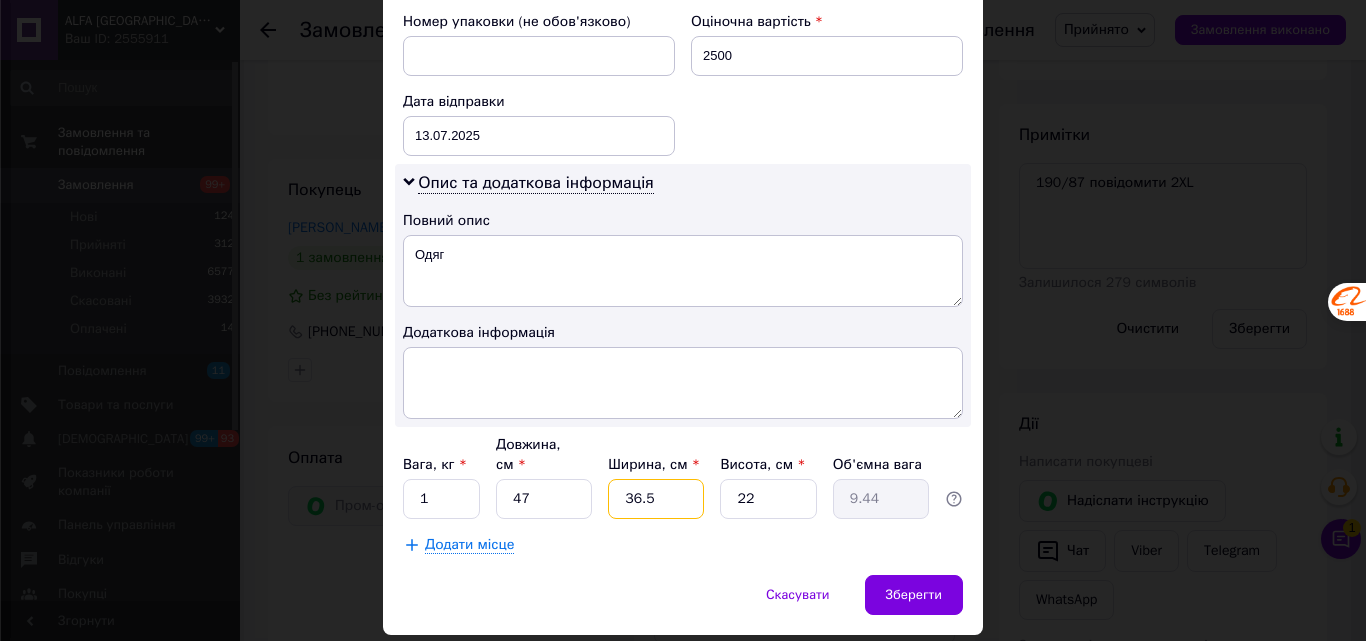 type on "36.5" 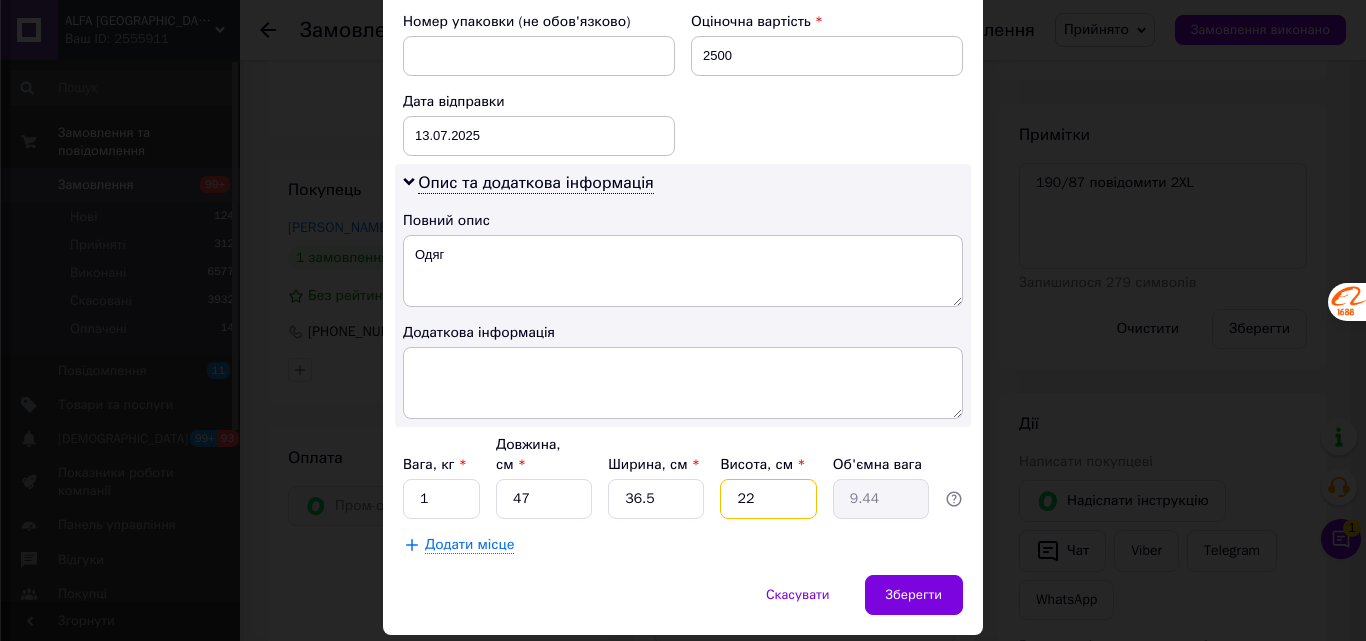 click on "22" at bounding box center (768, 499) 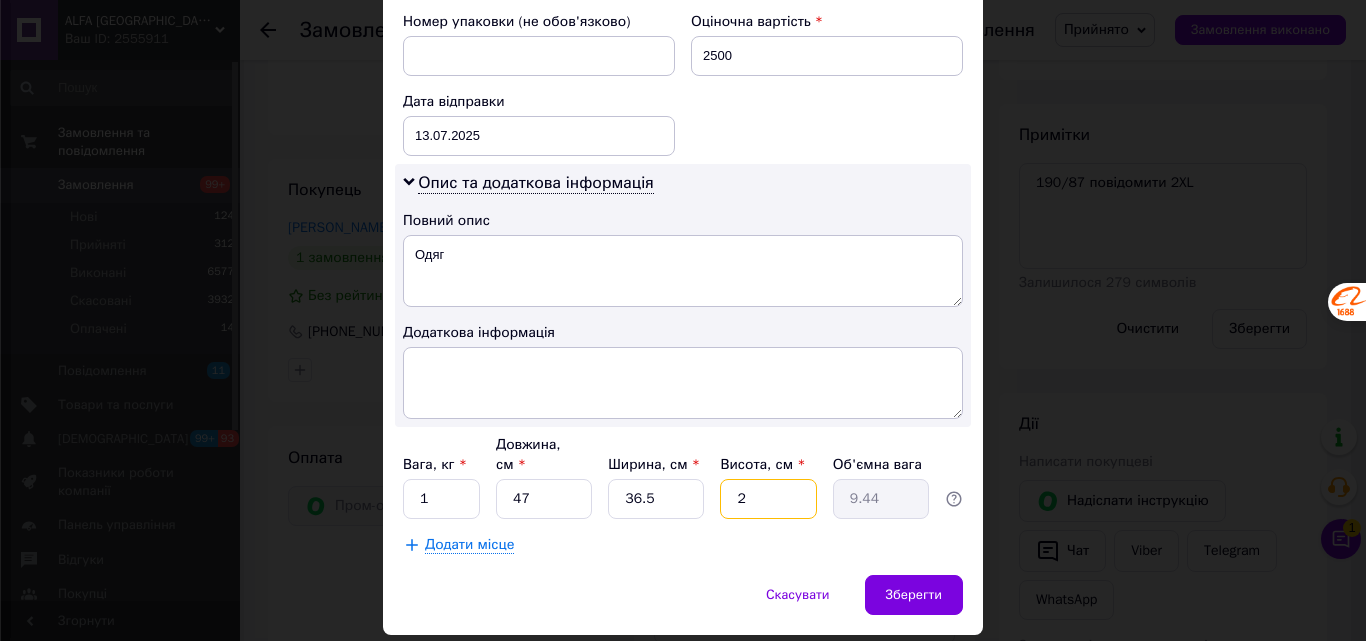 type on "0.86" 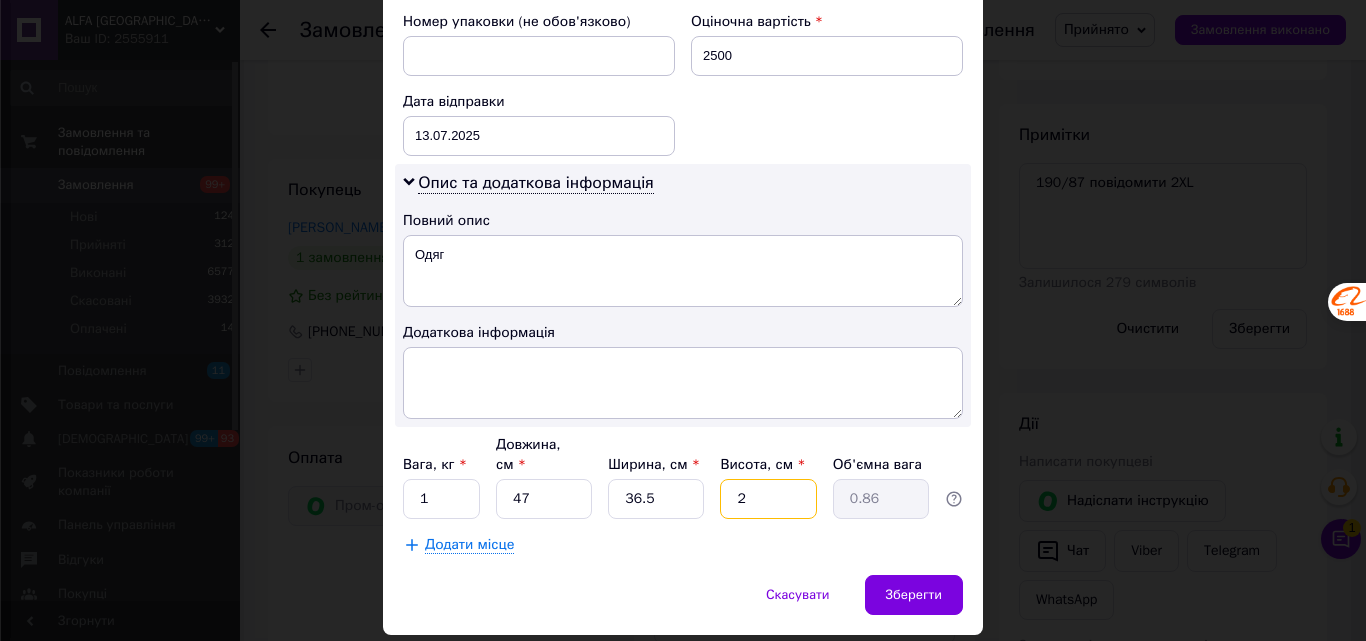 type 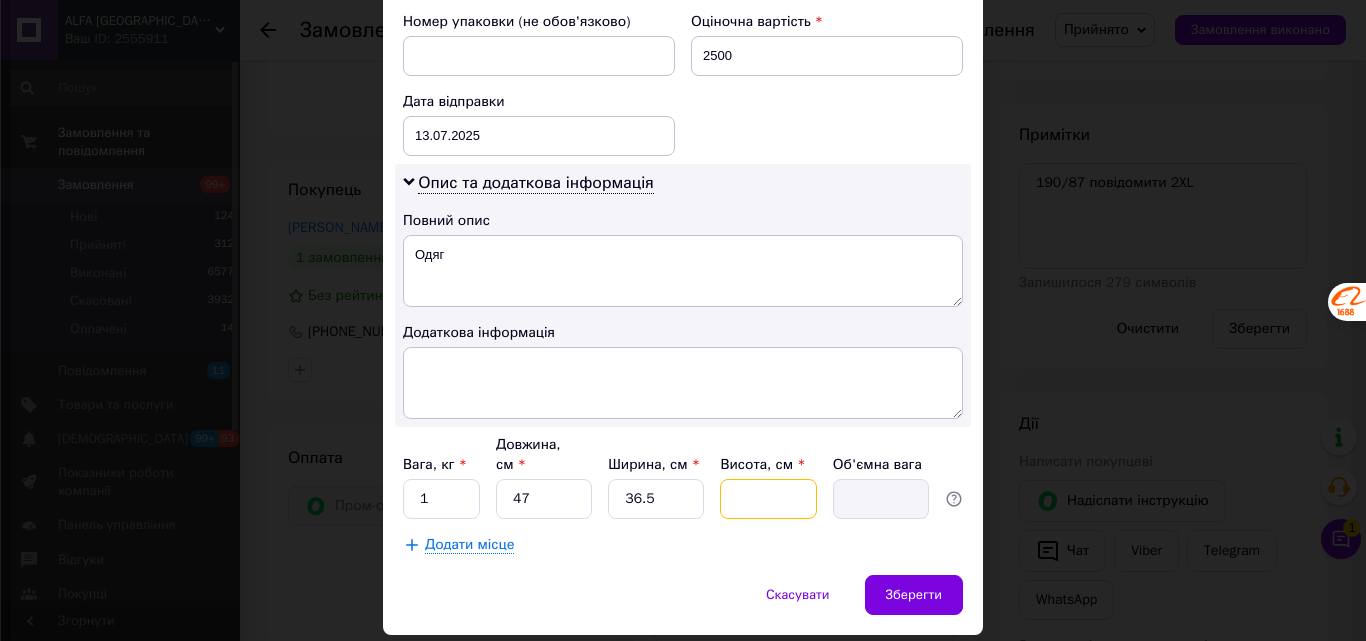 type on "6" 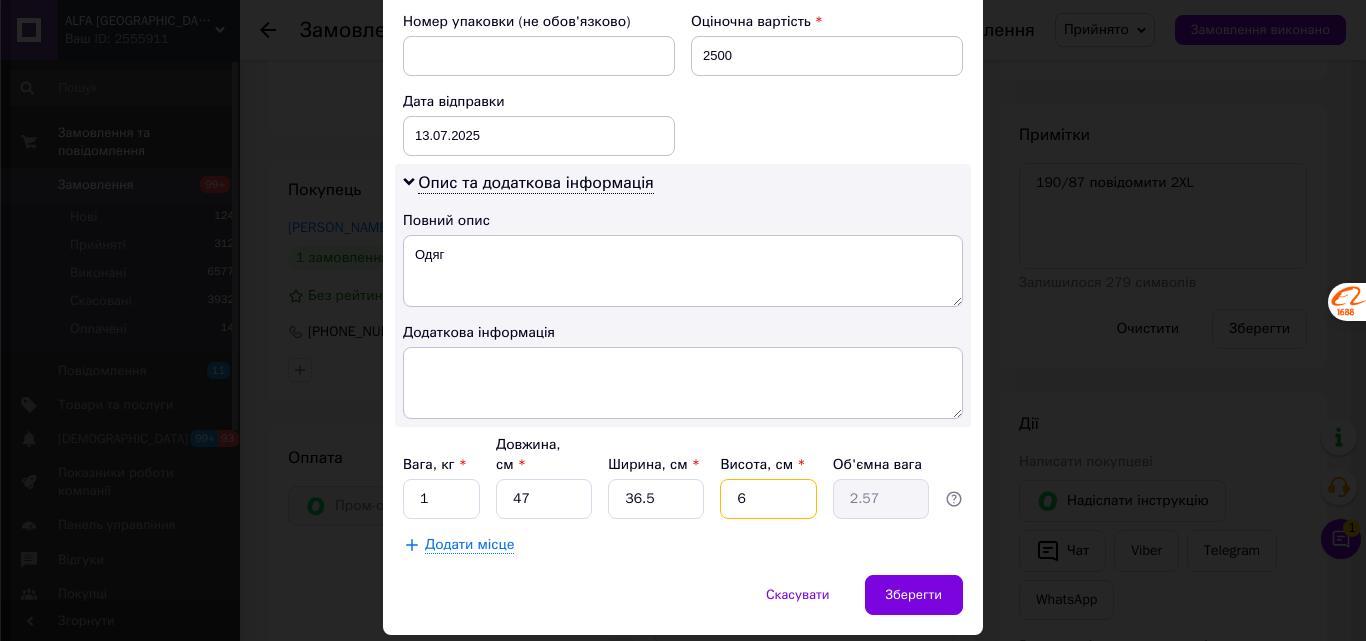 type 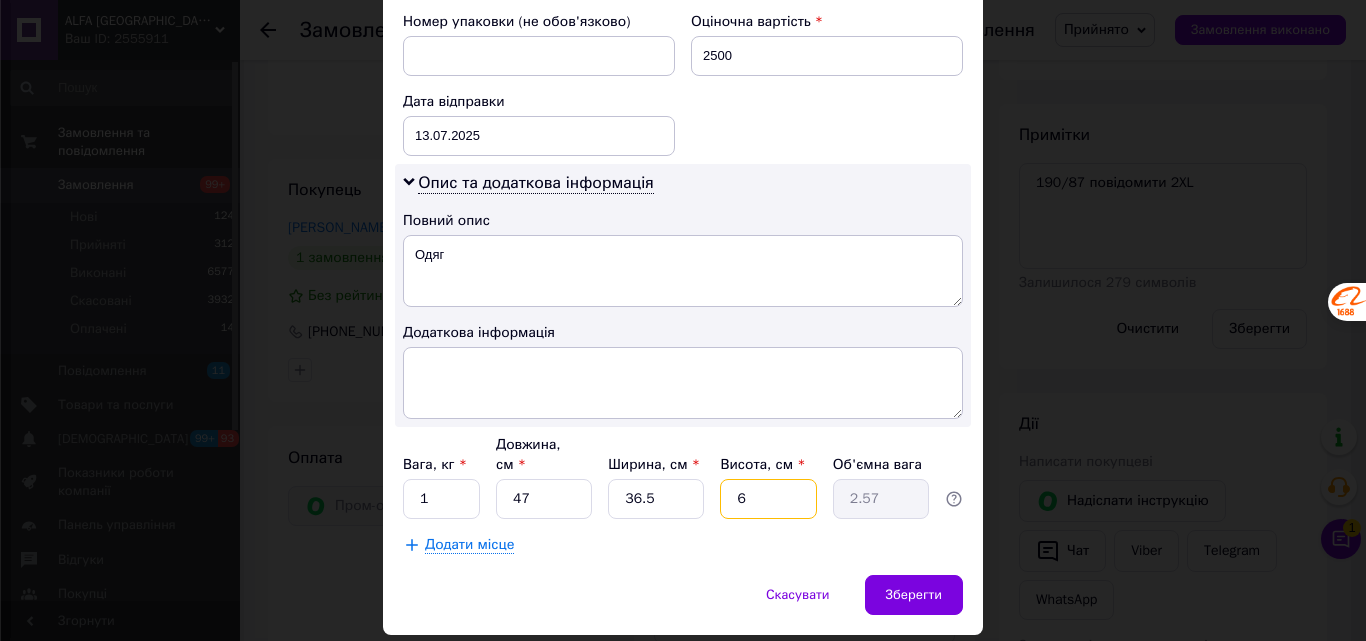 type 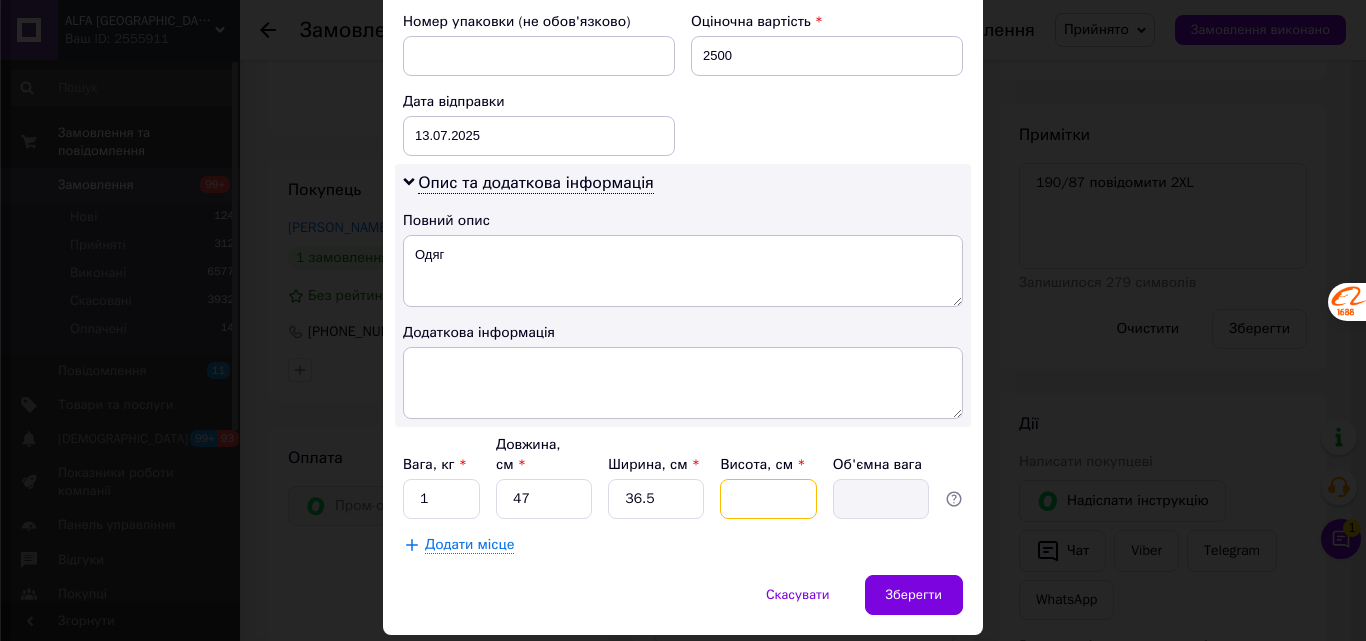 type on "7" 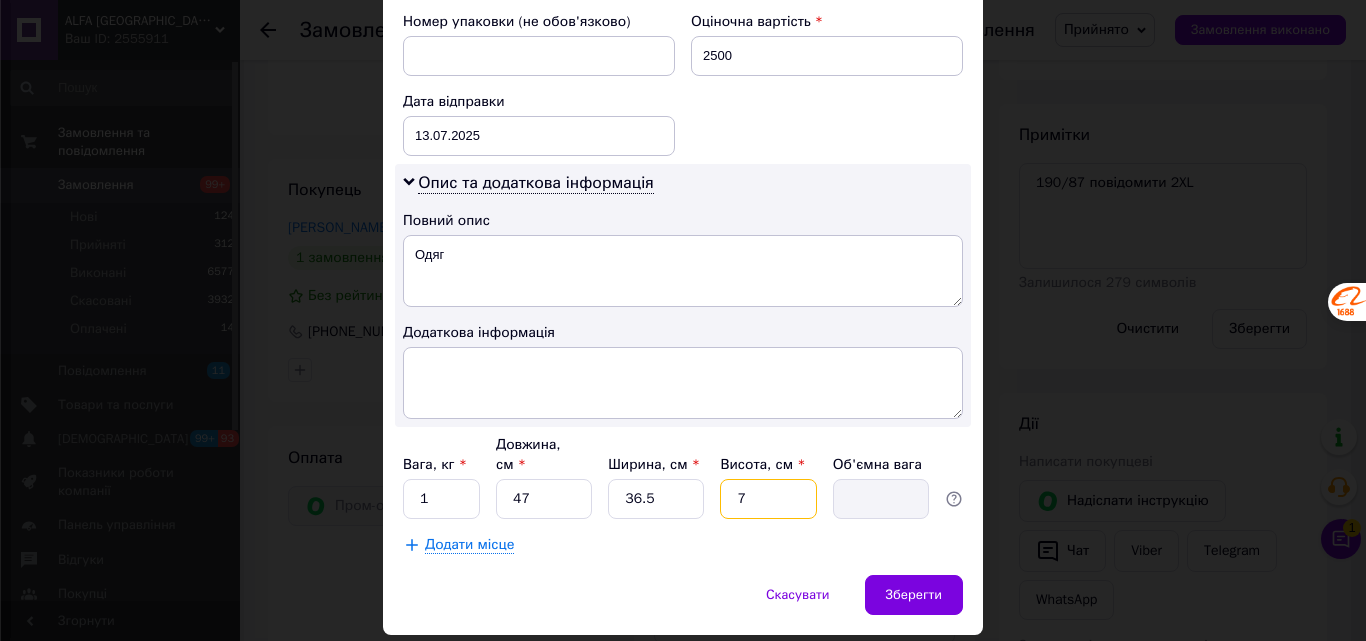 type on "3" 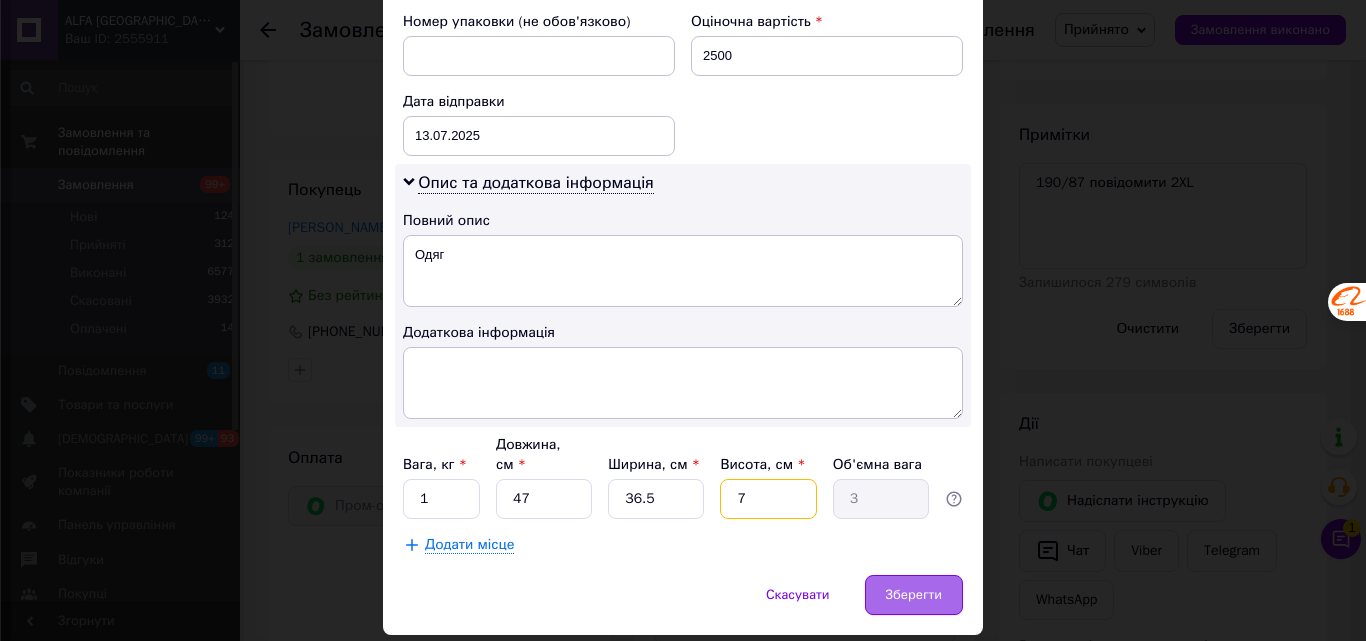 type on "7" 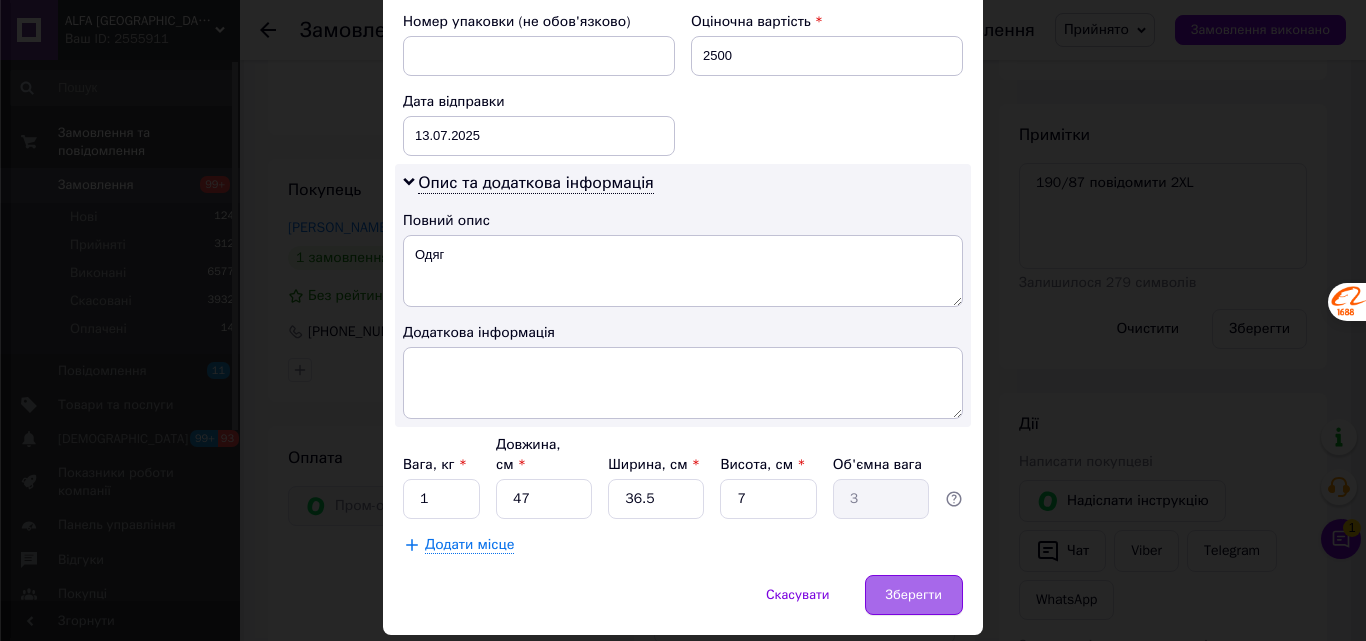 click on "Зберегти" at bounding box center [914, 595] 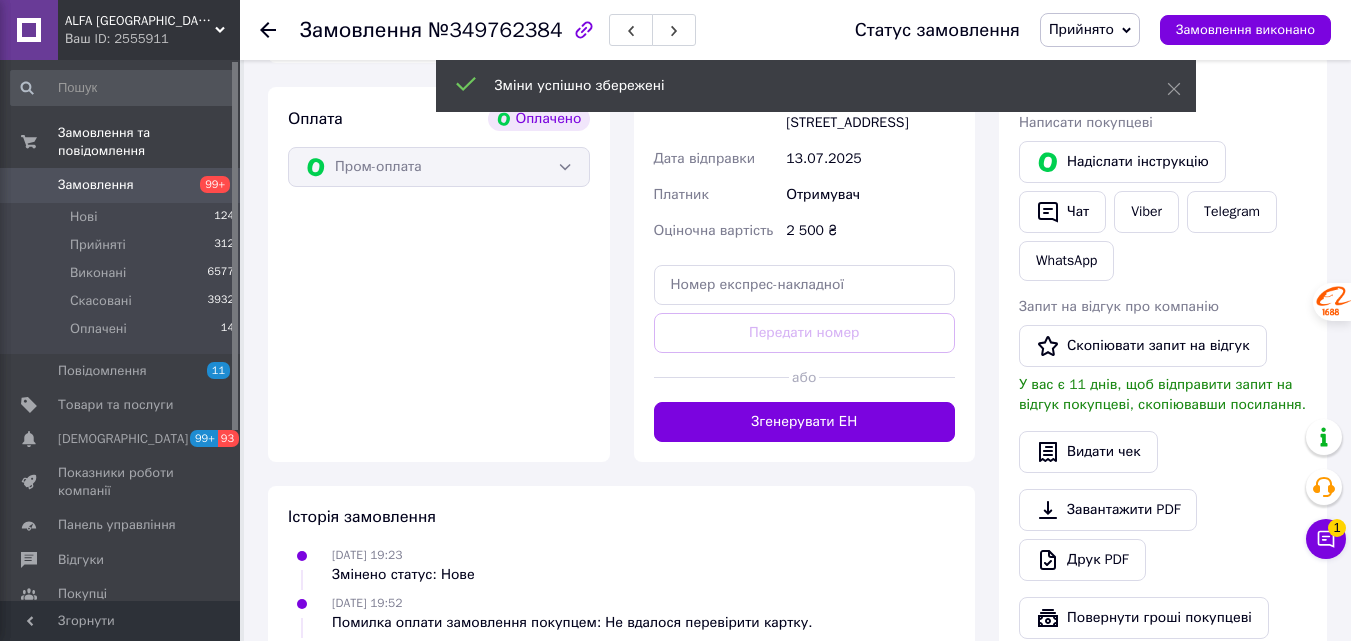 scroll, scrollTop: 1402, scrollLeft: 0, axis: vertical 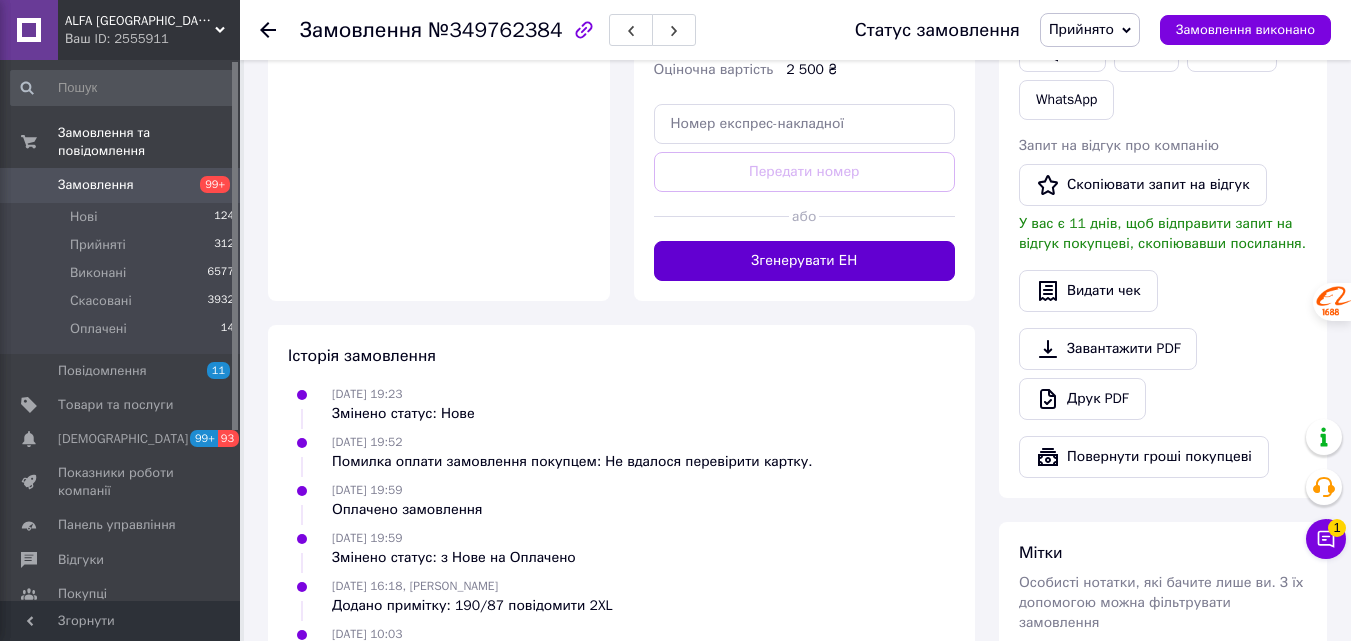 click on "Згенерувати ЕН" at bounding box center [805, 261] 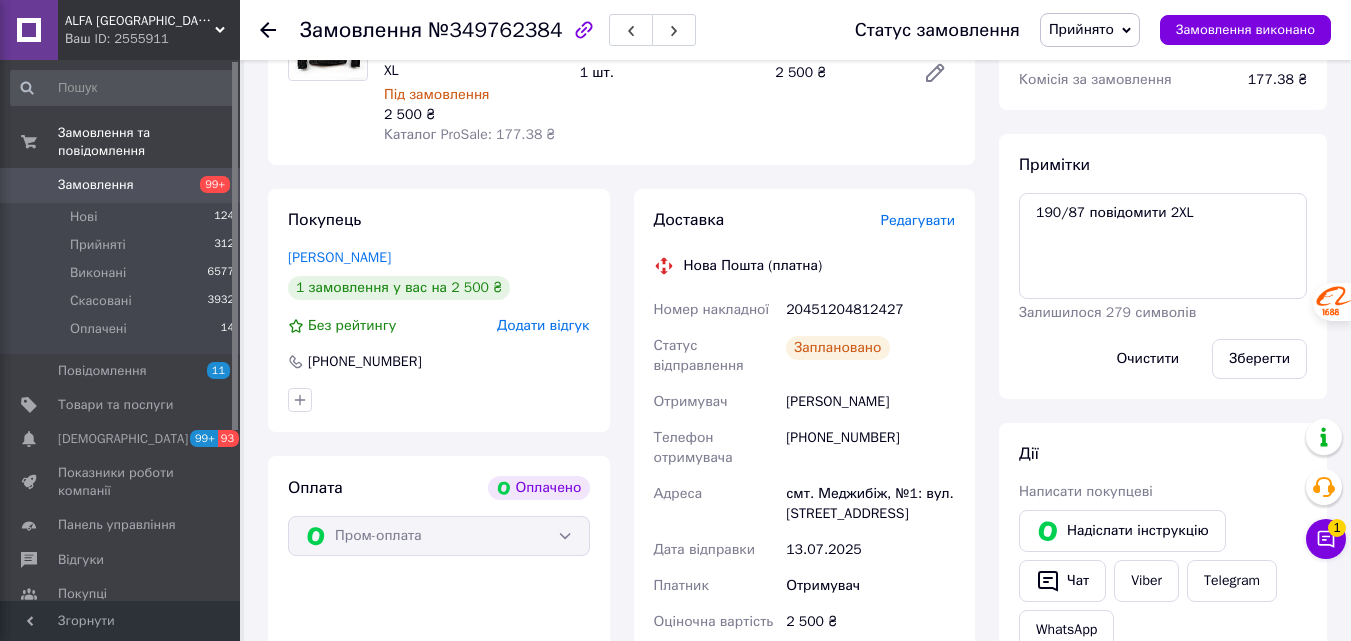 scroll, scrollTop: 702, scrollLeft: 0, axis: vertical 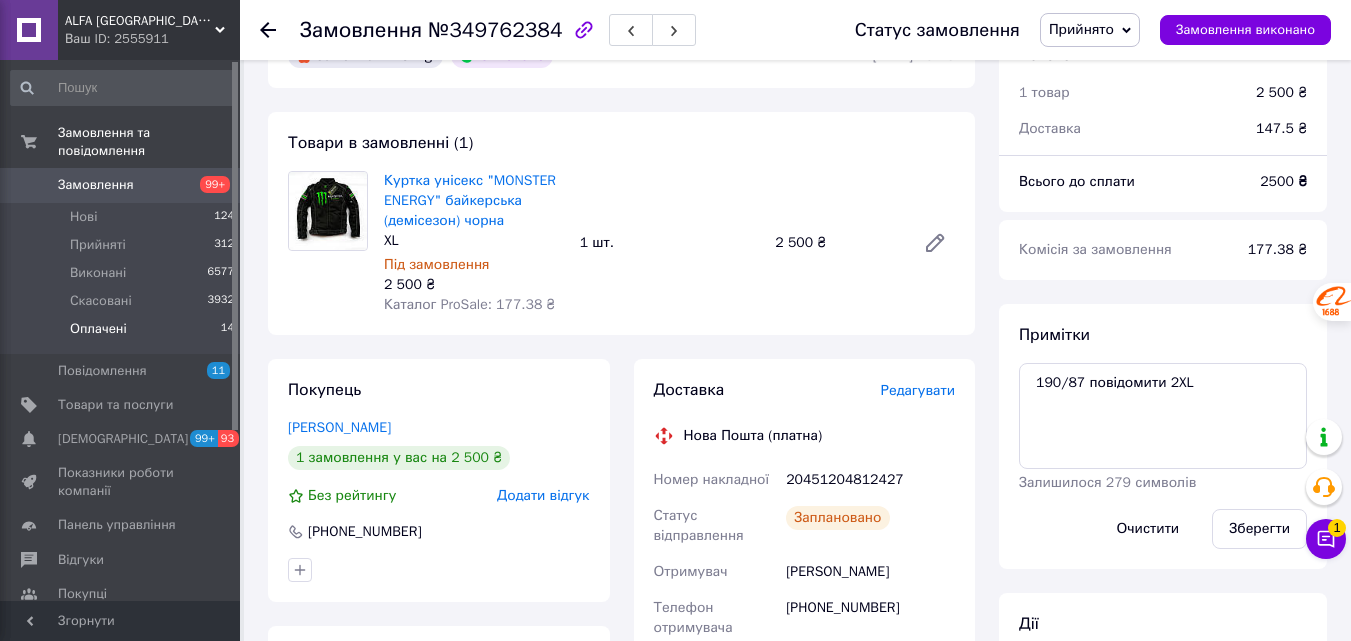 click on "Оплачені" at bounding box center [98, 329] 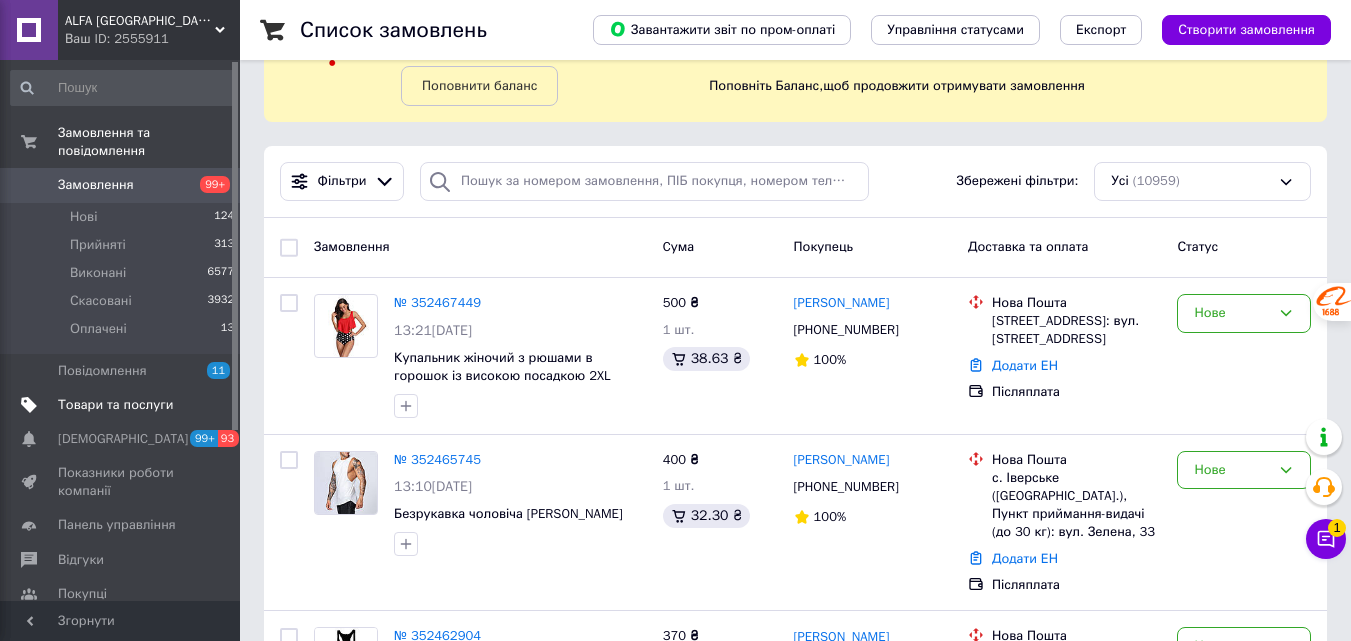 scroll, scrollTop: 100, scrollLeft: 0, axis: vertical 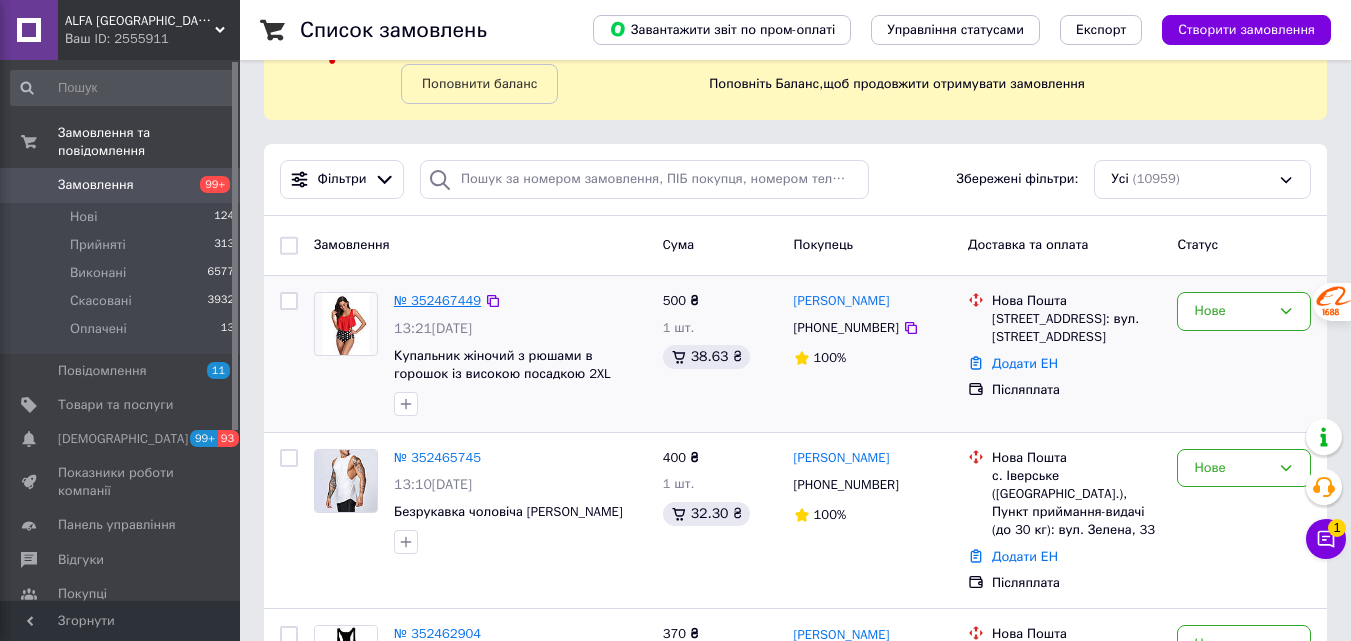 click on "№ 352467449" at bounding box center (437, 300) 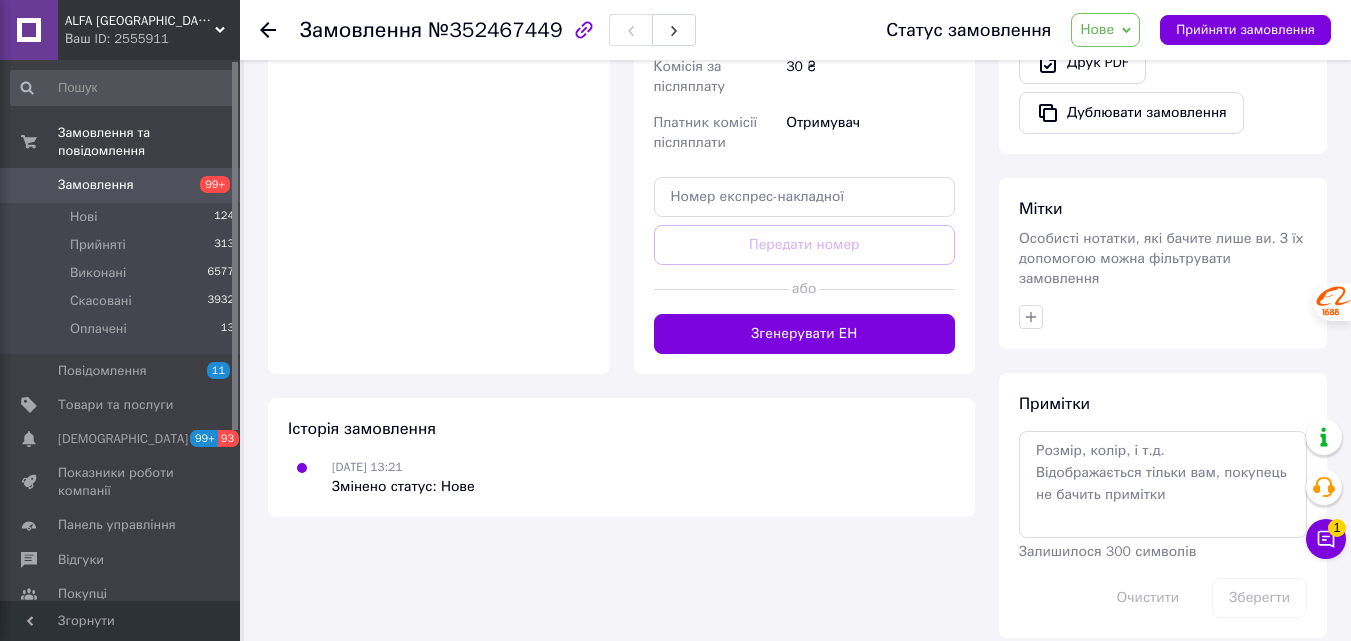 scroll, scrollTop: 794, scrollLeft: 0, axis: vertical 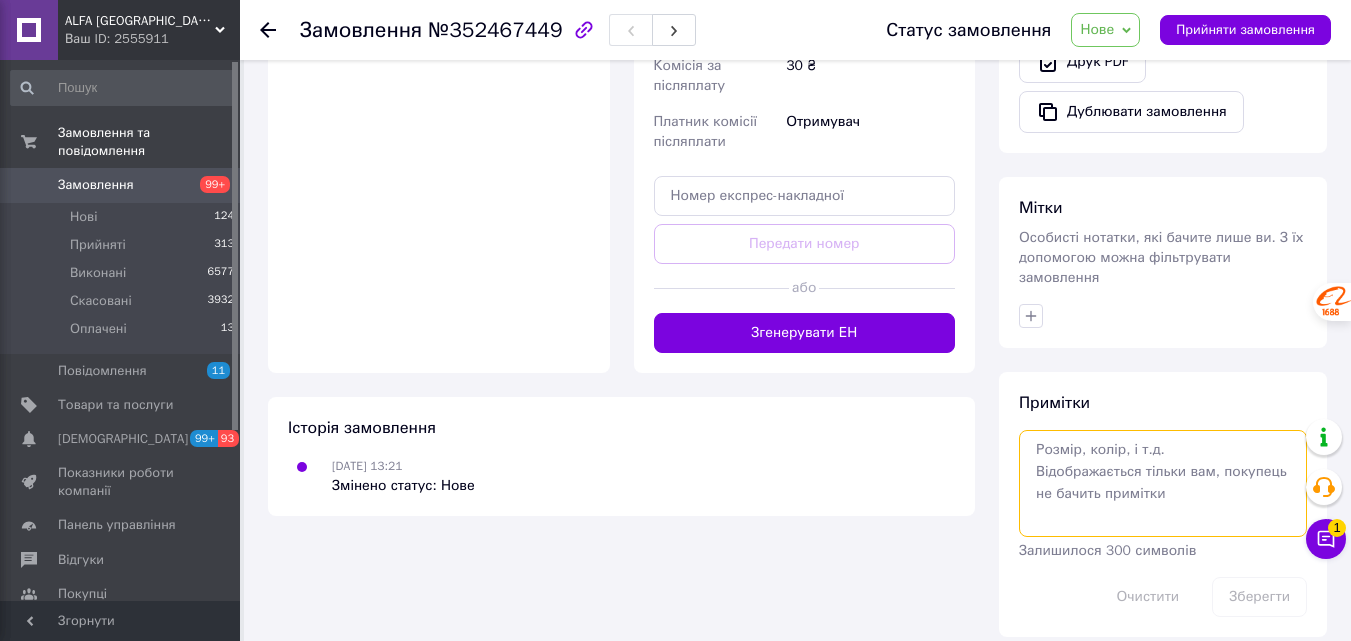click at bounding box center (1163, 483) 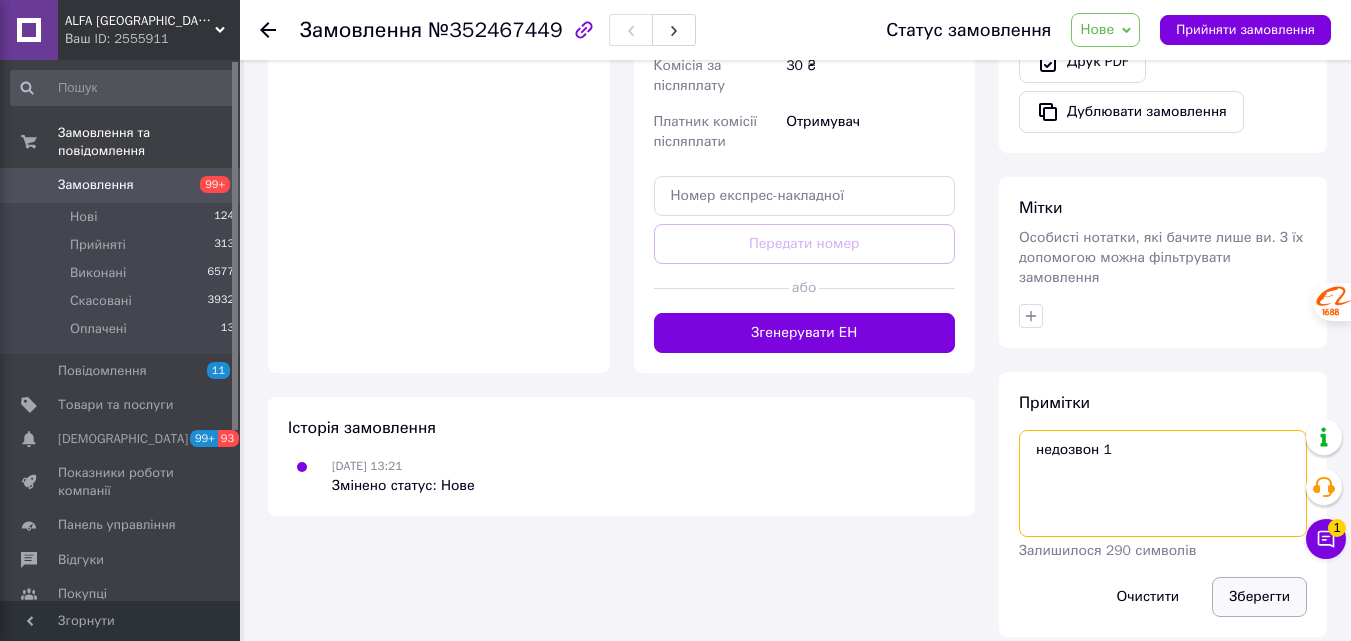 type on "недозвон 1" 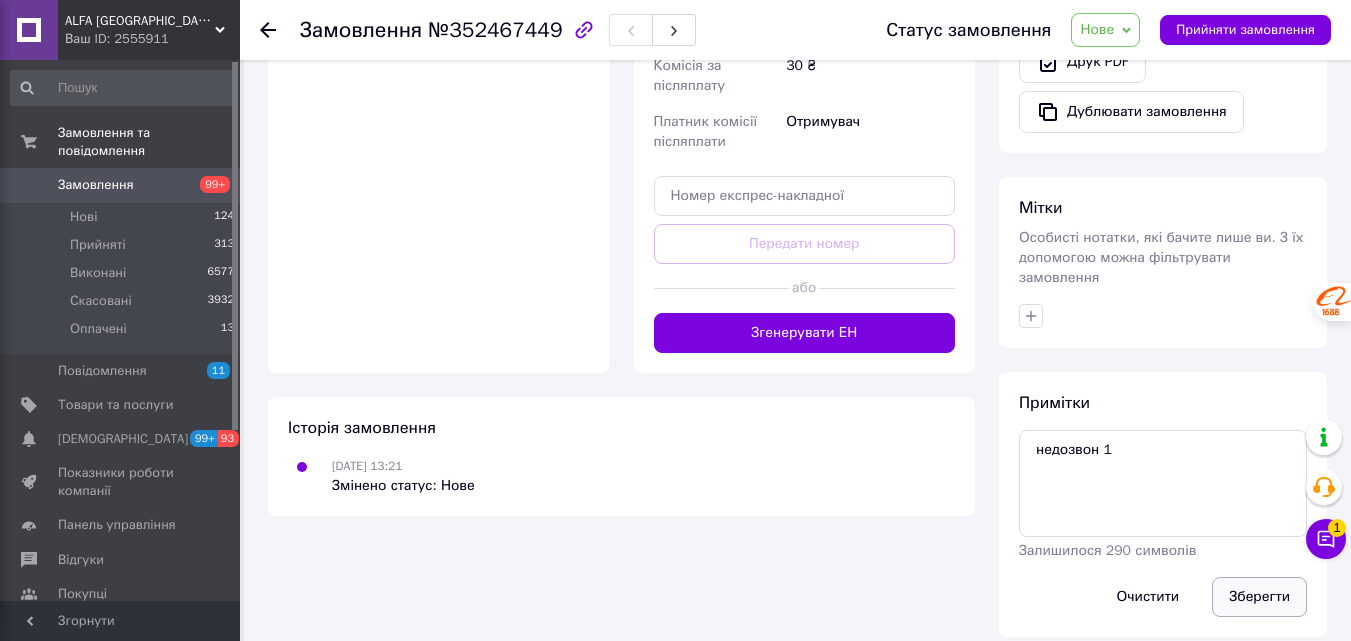 click on "Зберегти" at bounding box center (1259, 597) 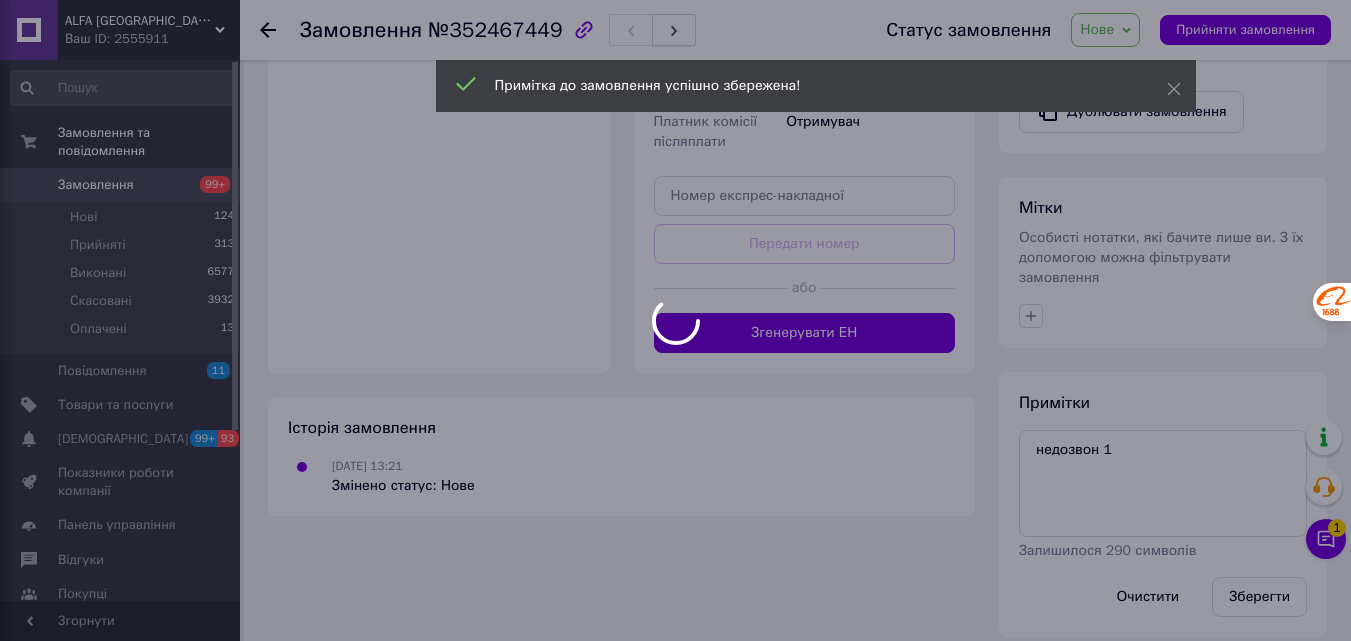 scroll, scrollTop: 758, scrollLeft: 0, axis: vertical 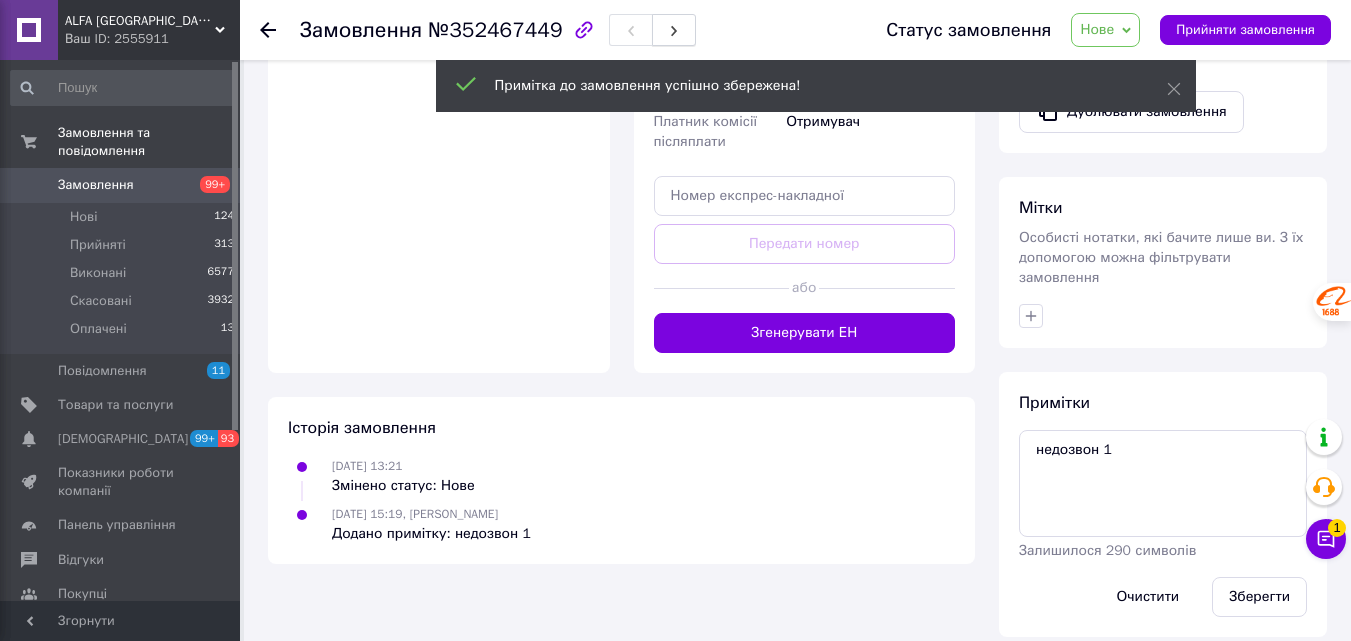 click 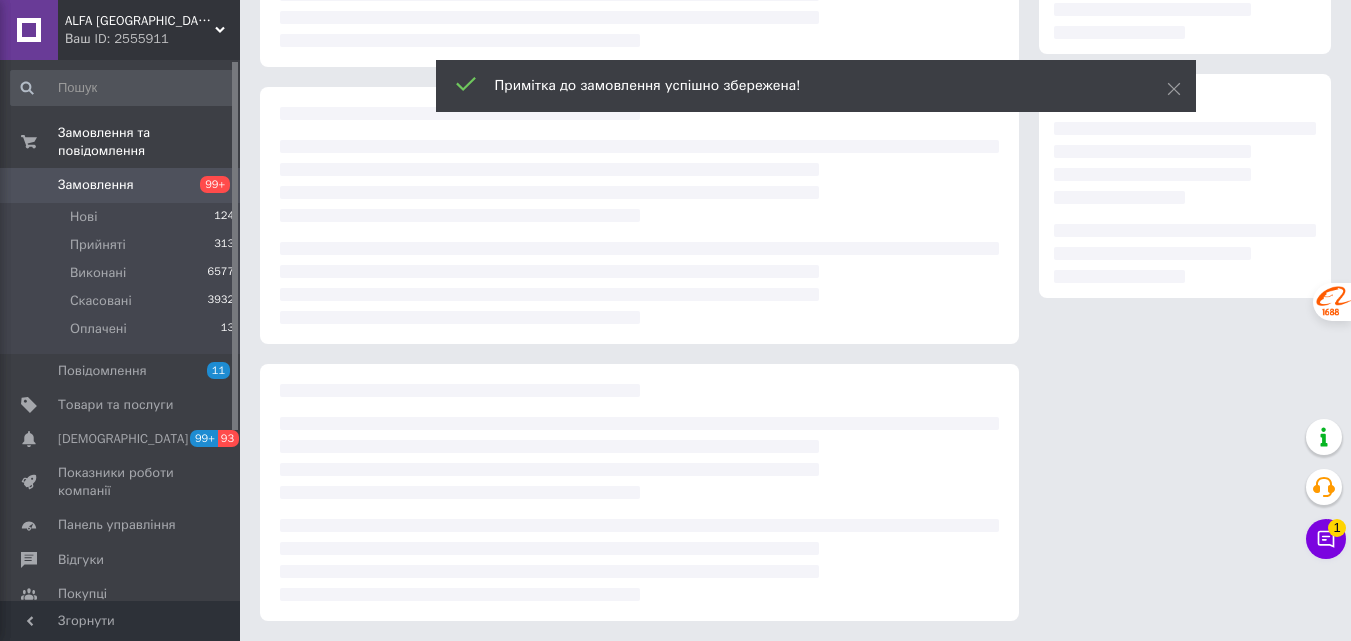 scroll, scrollTop: 0, scrollLeft: 0, axis: both 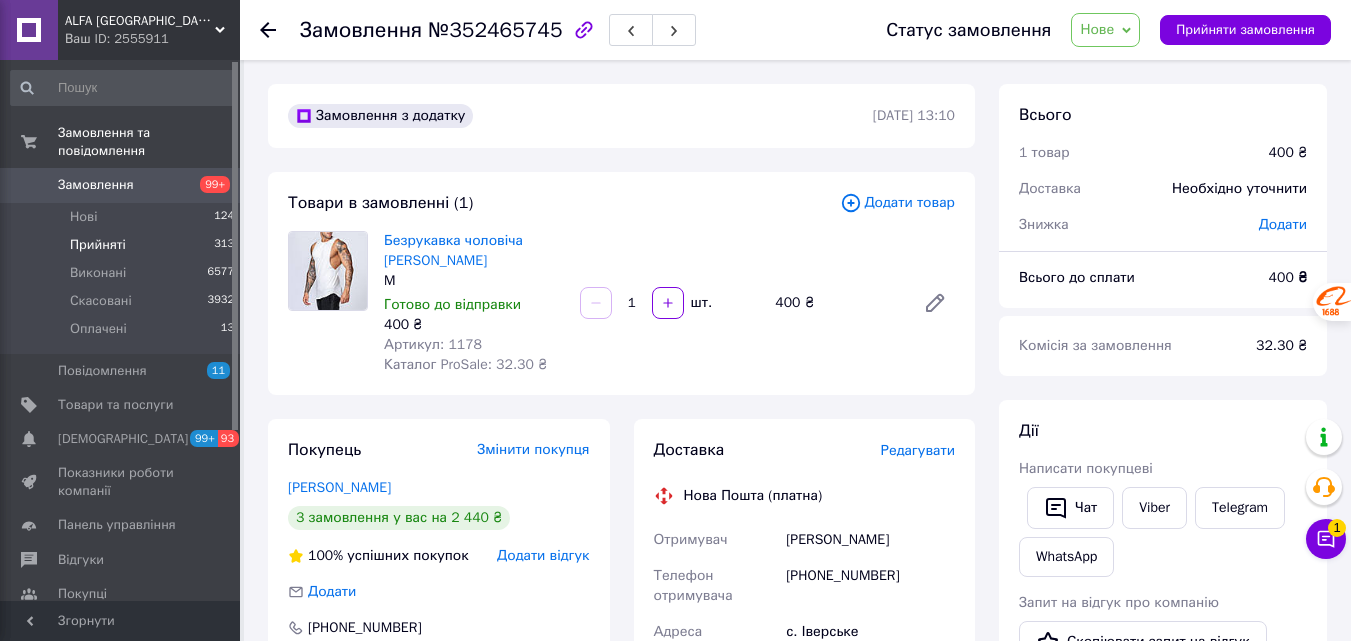 click on "Прийняті" at bounding box center [98, 245] 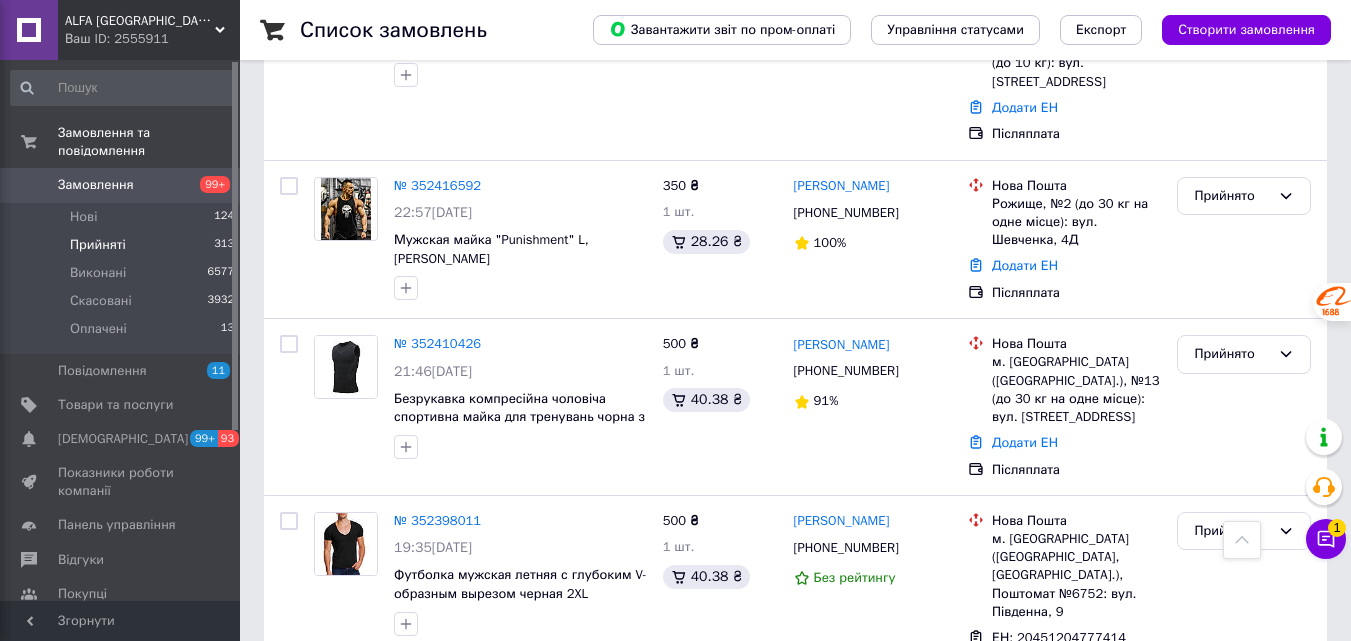 scroll, scrollTop: 400, scrollLeft: 0, axis: vertical 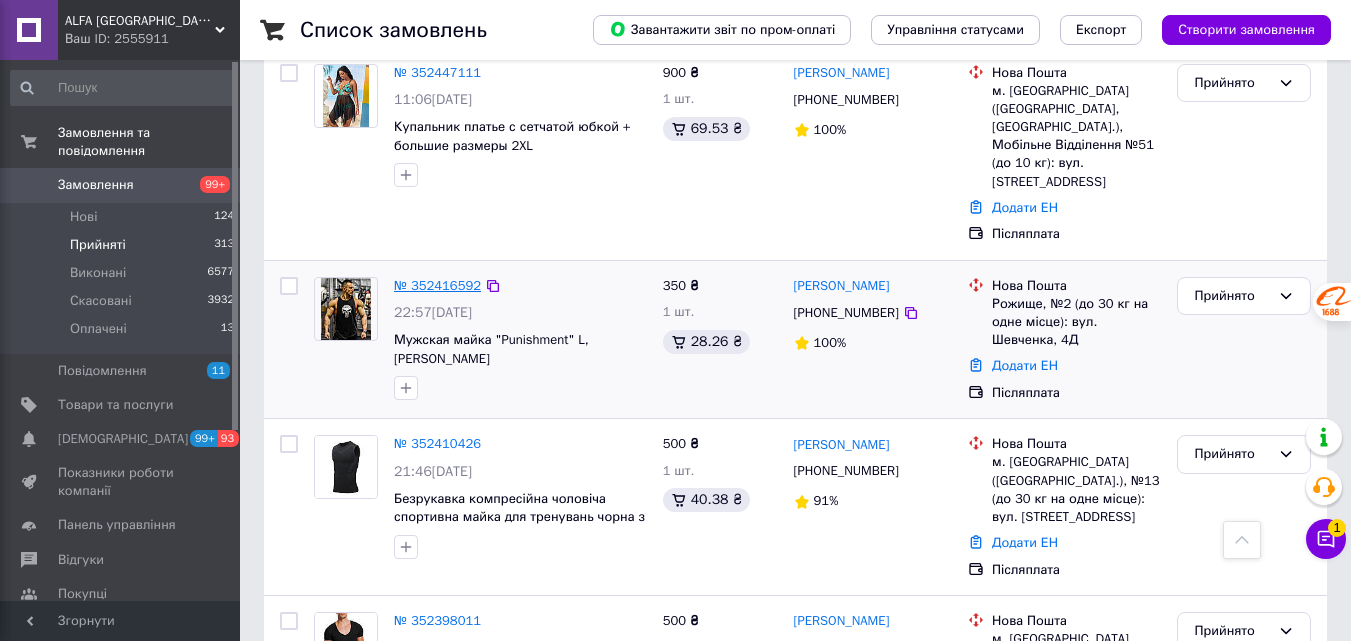 click on "№ 352416592" at bounding box center (437, 285) 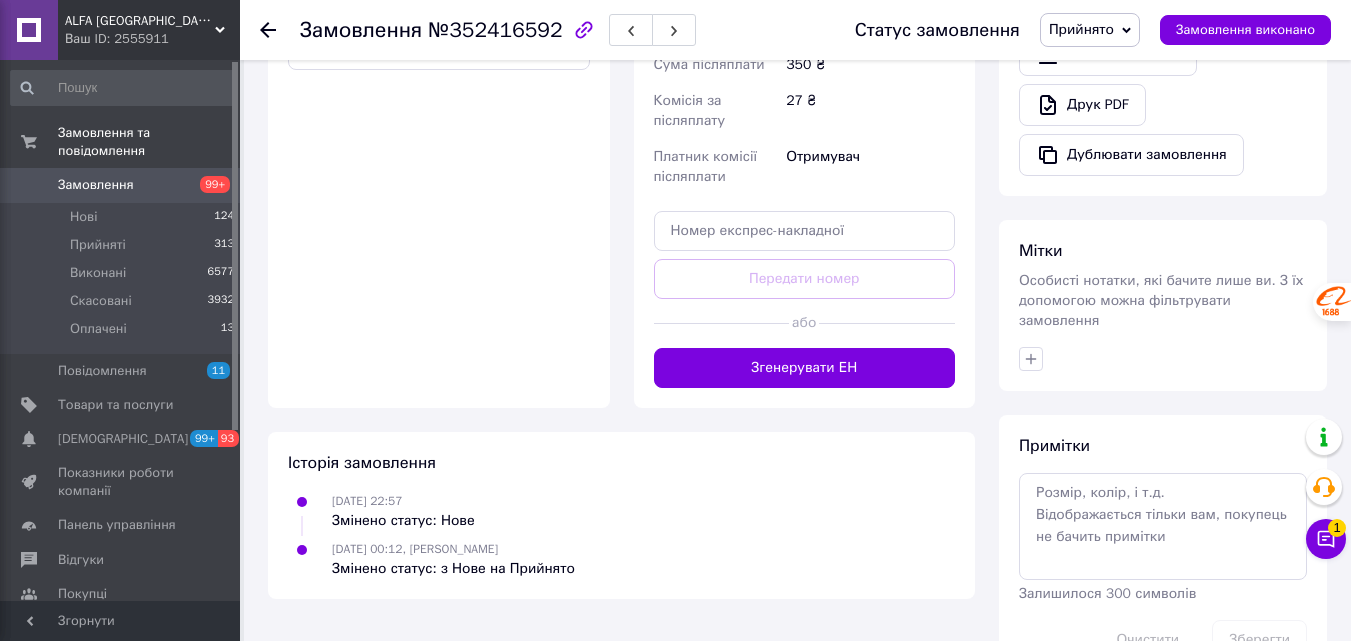 scroll, scrollTop: 794, scrollLeft: 0, axis: vertical 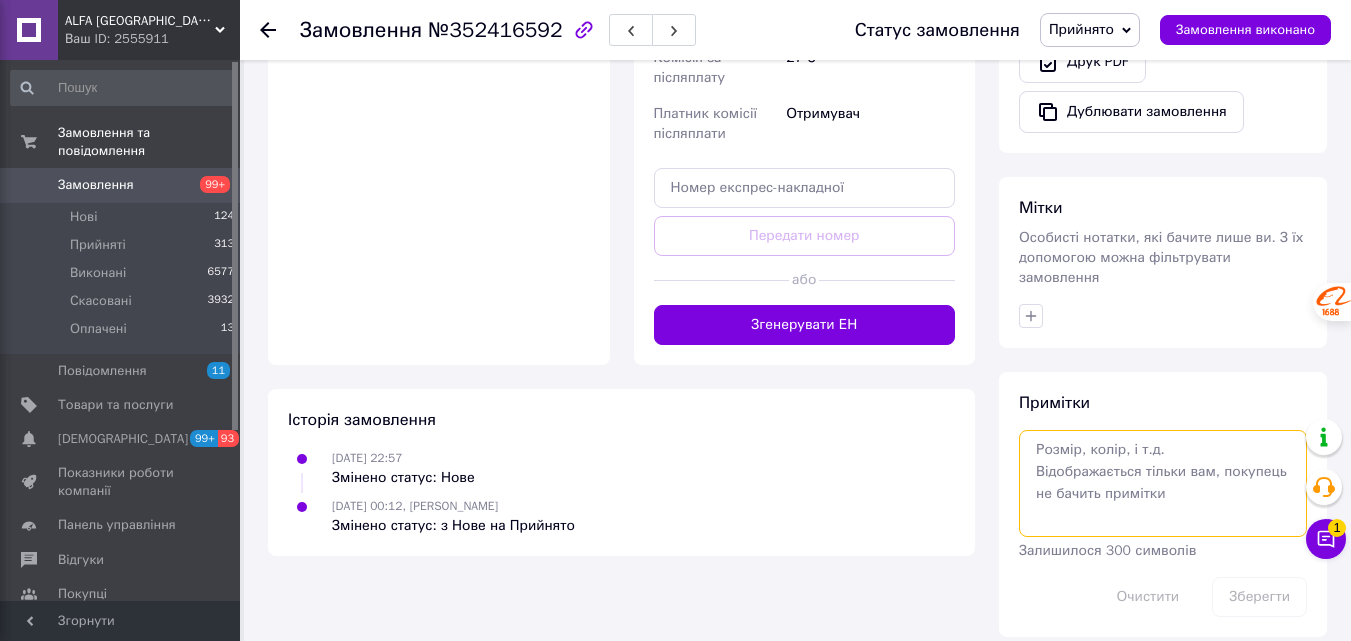 click at bounding box center [1163, 483] 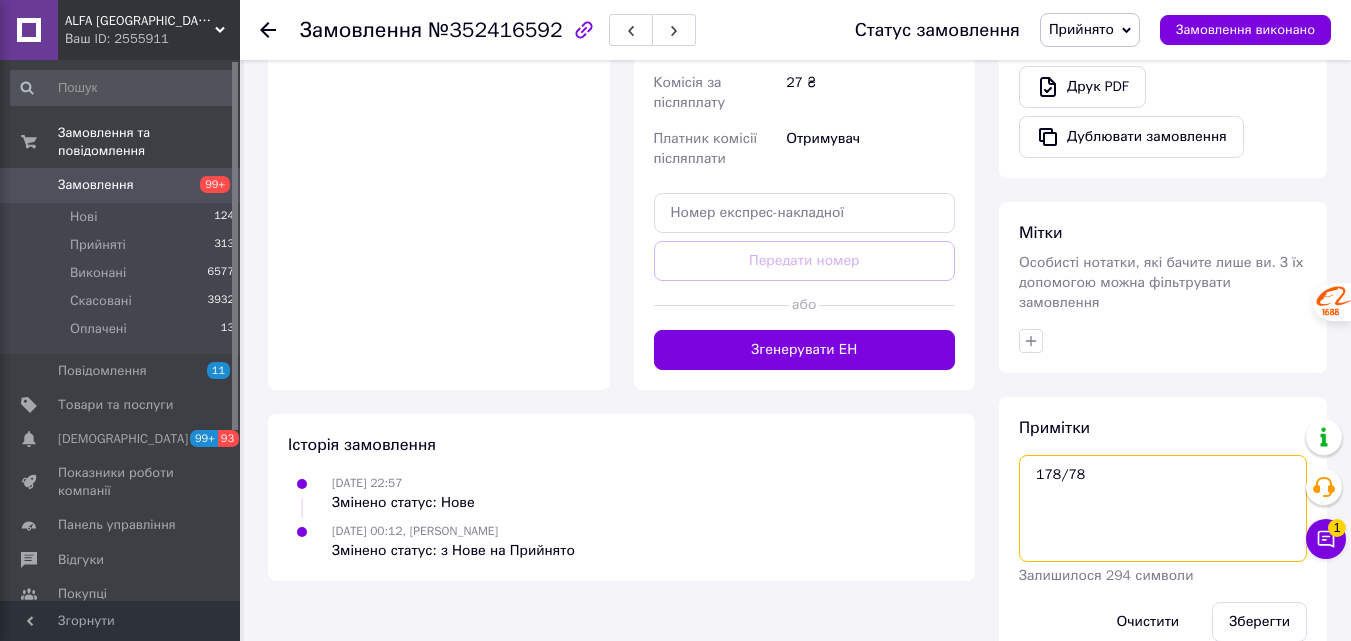 scroll, scrollTop: 794, scrollLeft: 0, axis: vertical 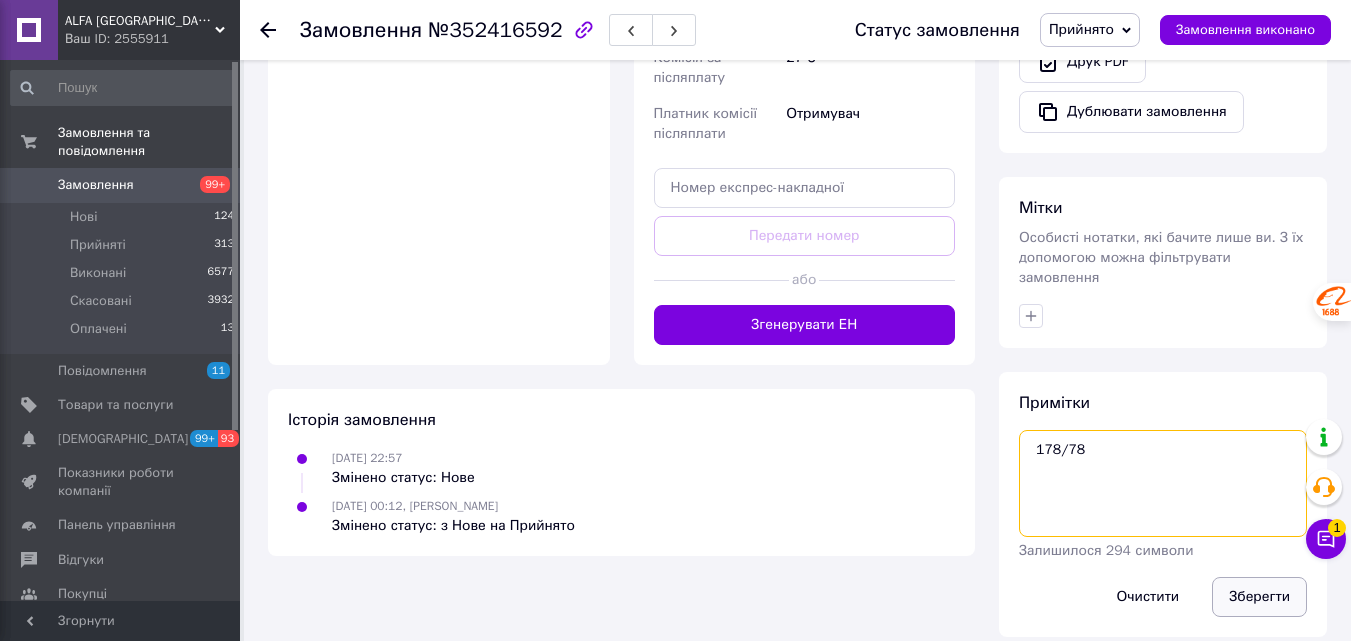type on "178/78" 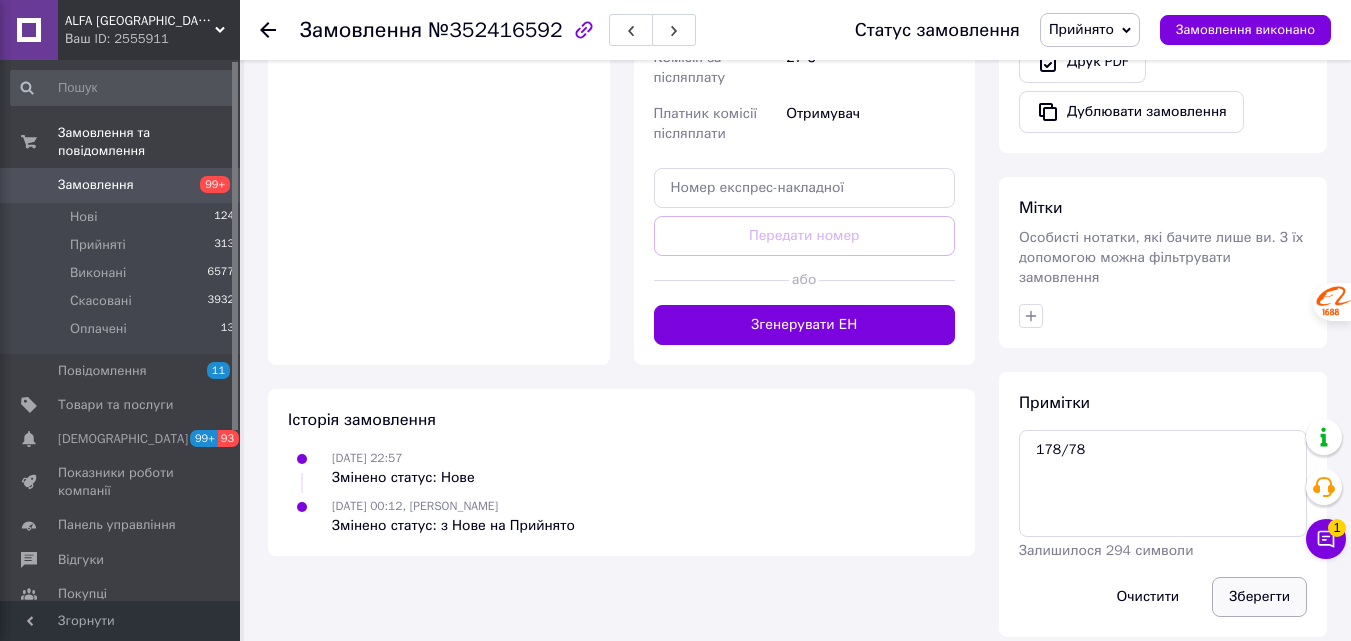 click on "Зберегти" at bounding box center (1259, 597) 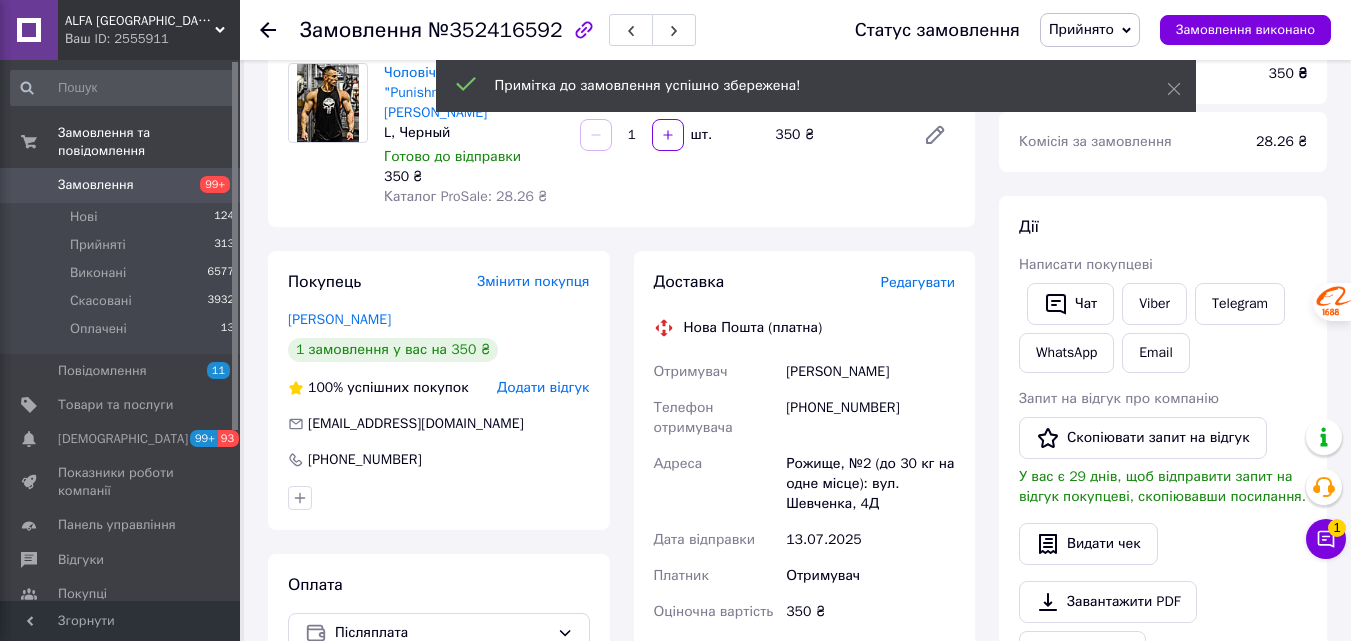 scroll, scrollTop: 194, scrollLeft: 0, axis: vertical 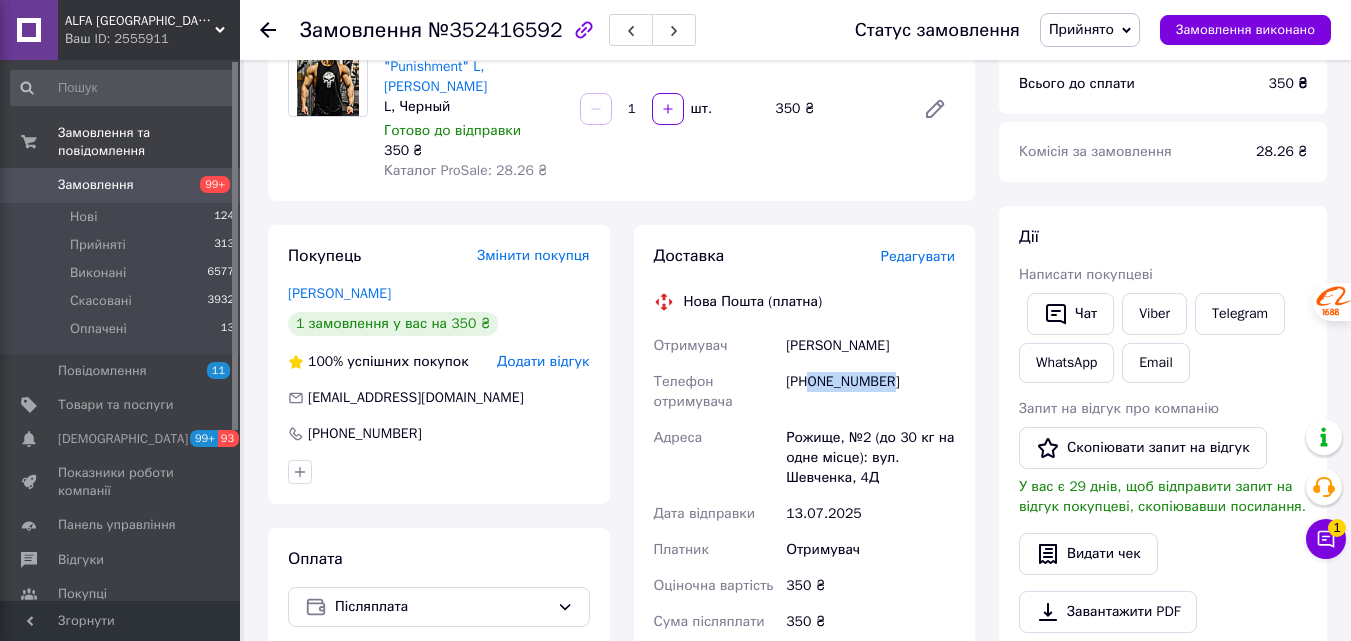 drag, startPoint x: 889, startPoint y: 361, endPoint x: 812, endPoint y: 364, distance: 77.05842 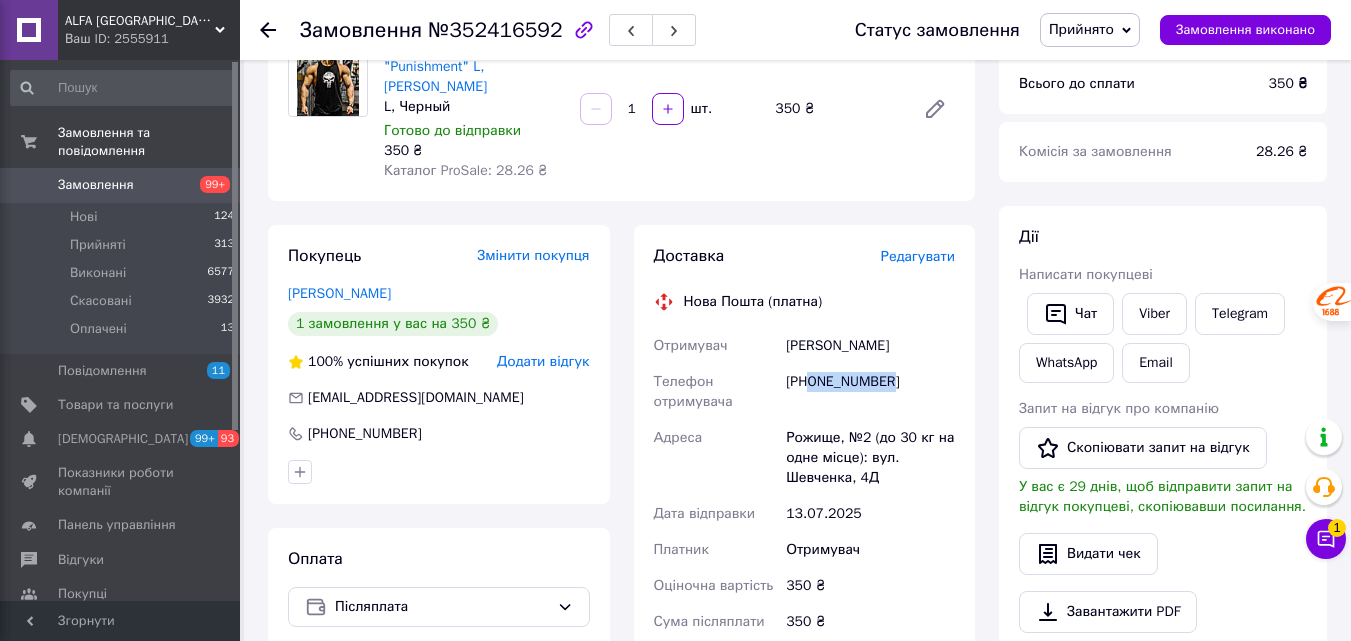 click on "[PHONE_NUMBER]" at bounding box center (870, 392) 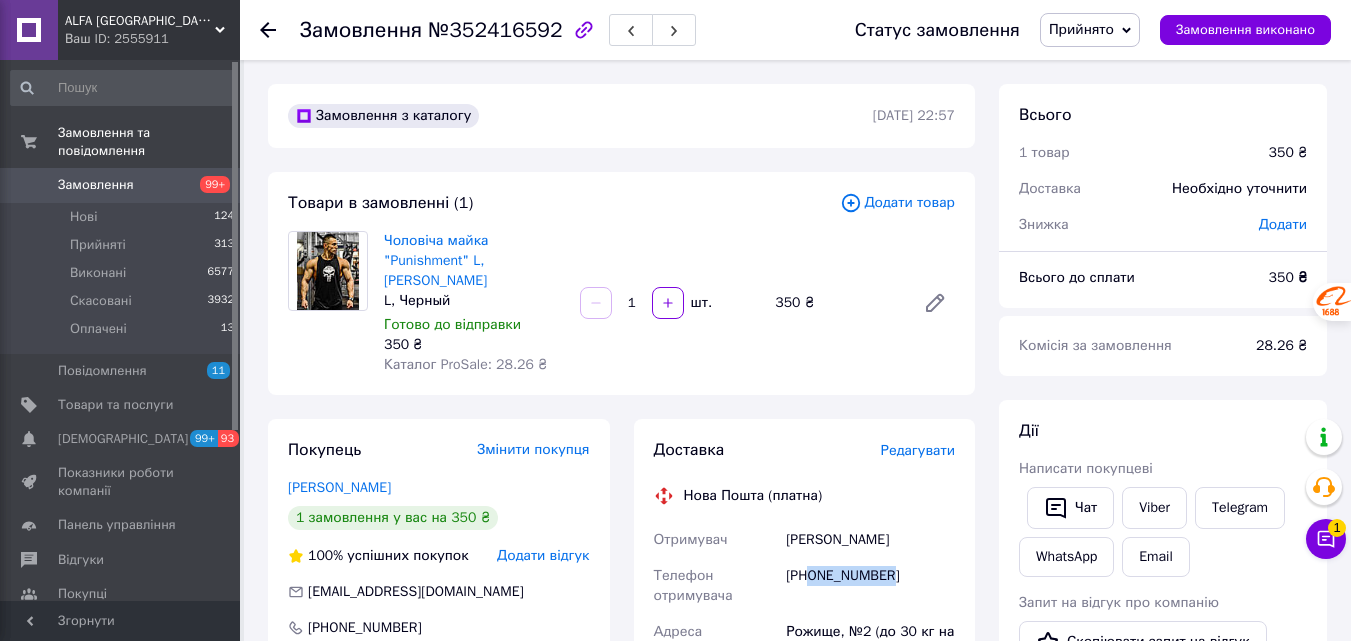 scroll, scrollTop: 200, scrollLeft: 0, axis: vertical 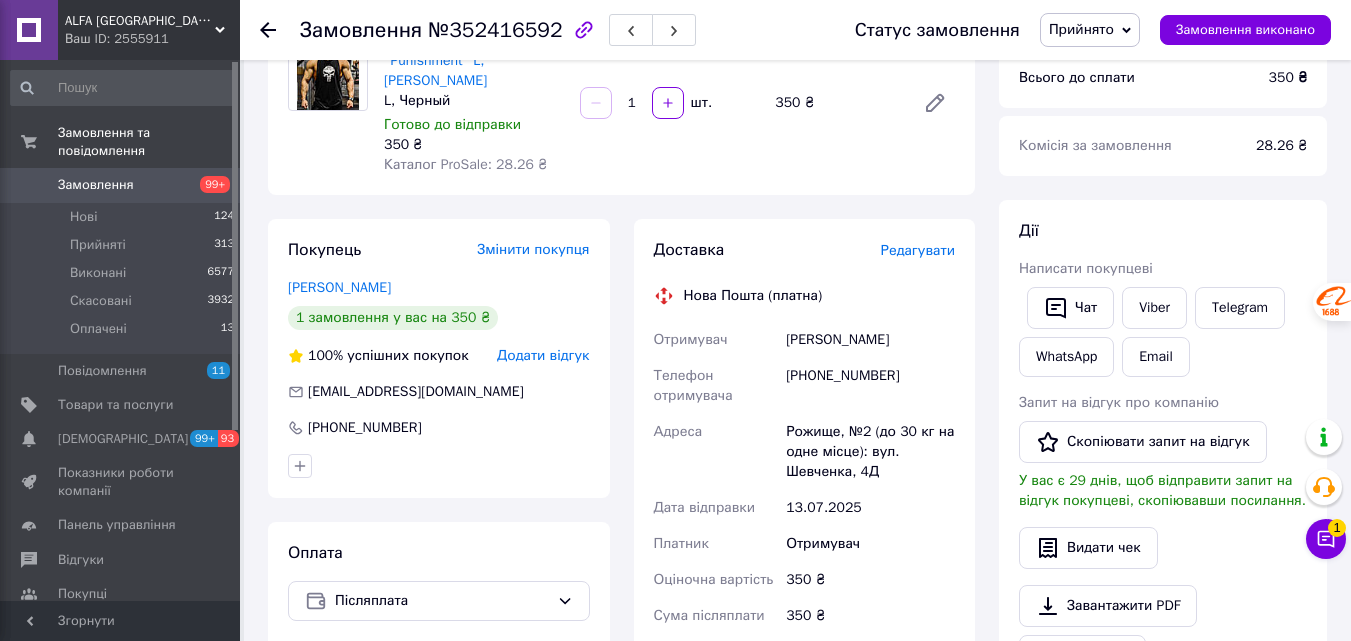 click on "[PERSON_NAME]" at bounding box center [870, 340] 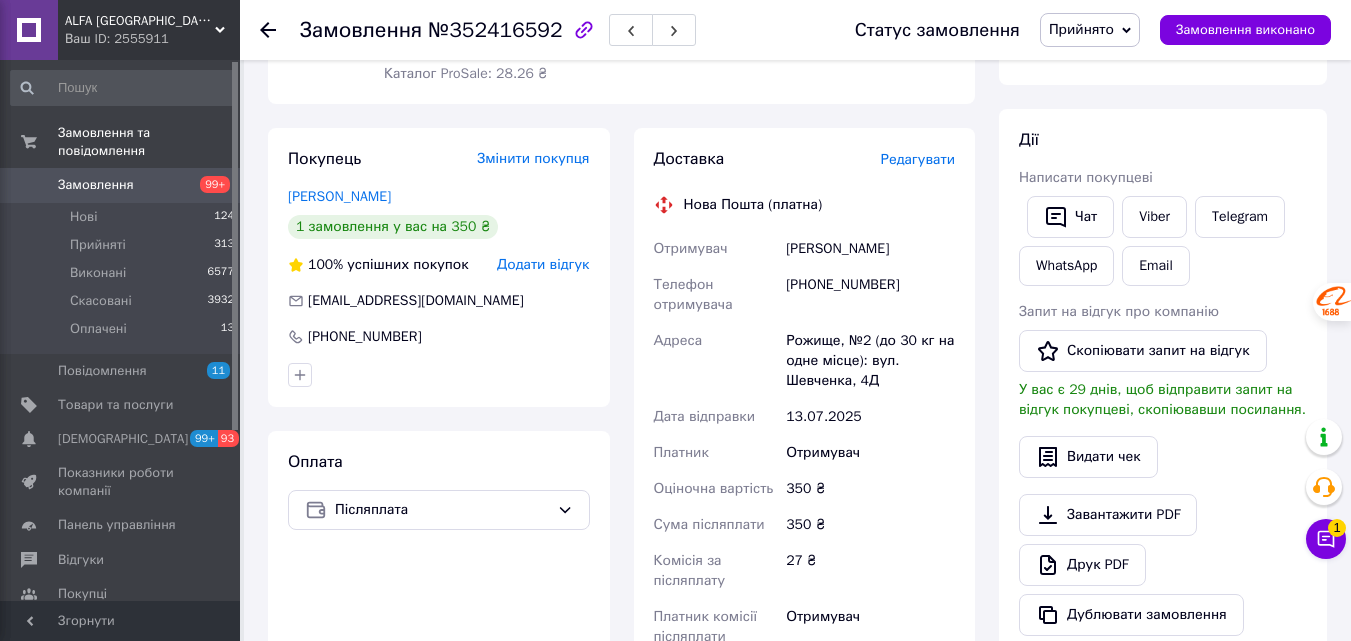 scroll, scrollTop: 500, scrollLeft: 0, axis: vertical 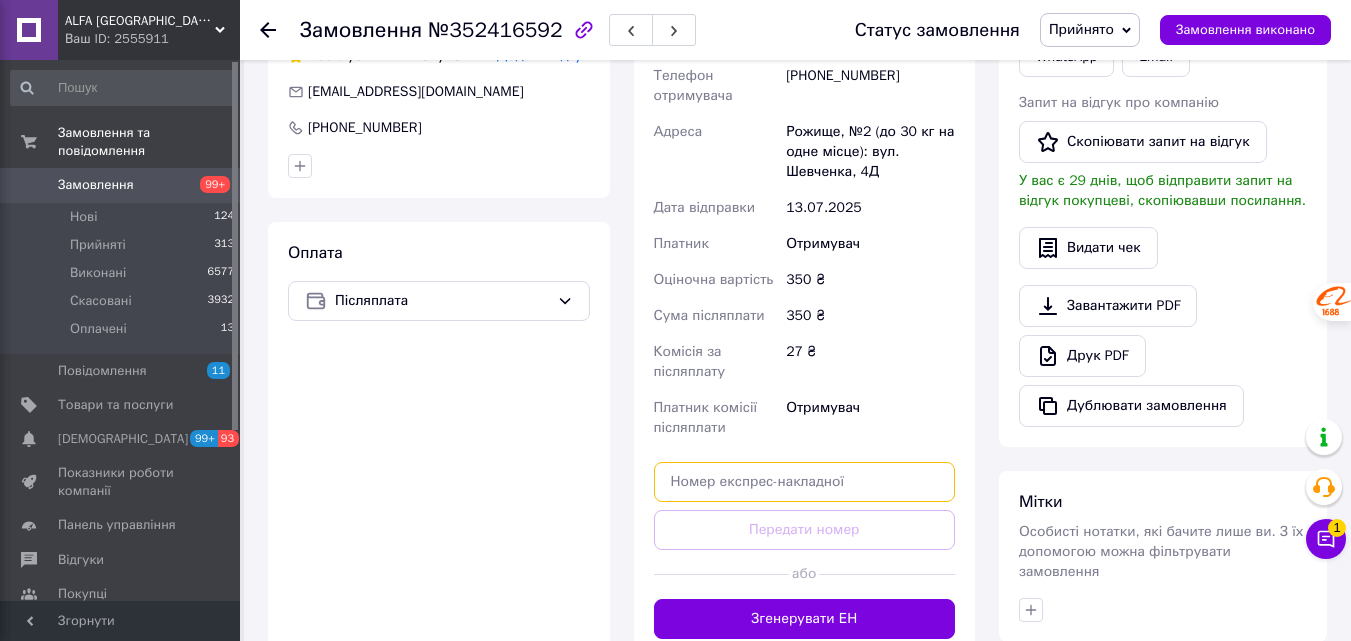 click at bounding box center (805, 482) 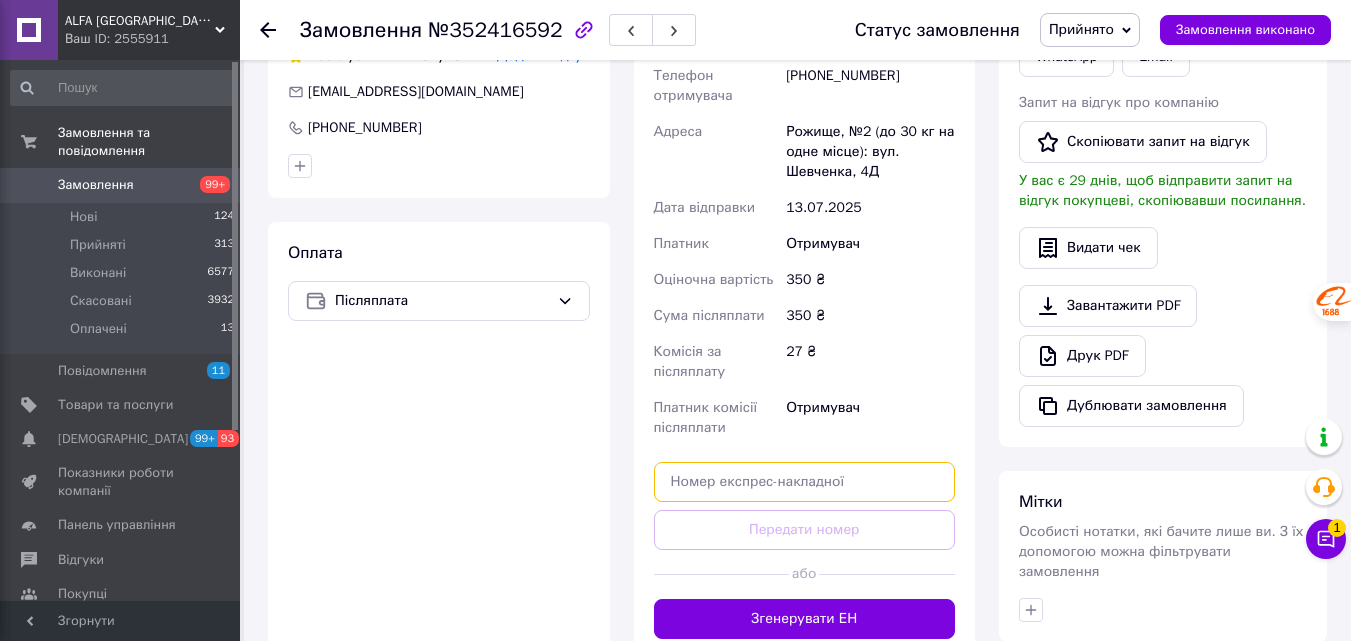 paste on "20451204816189" 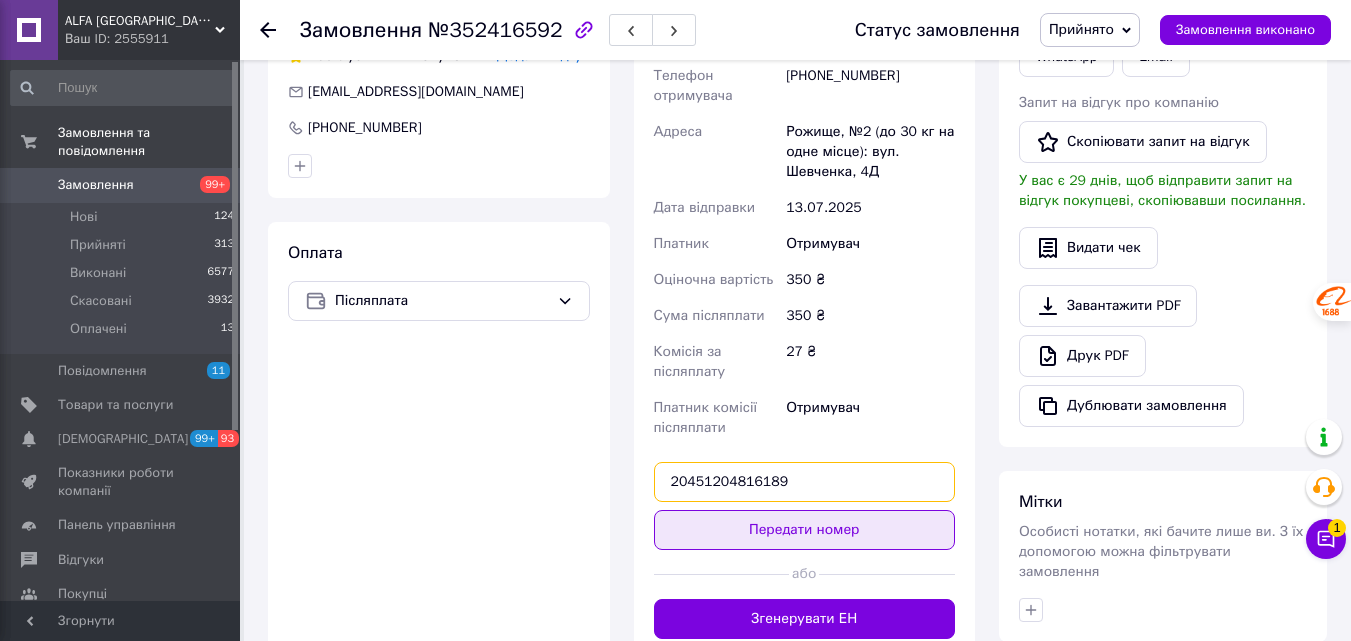 type on "20451204816189" 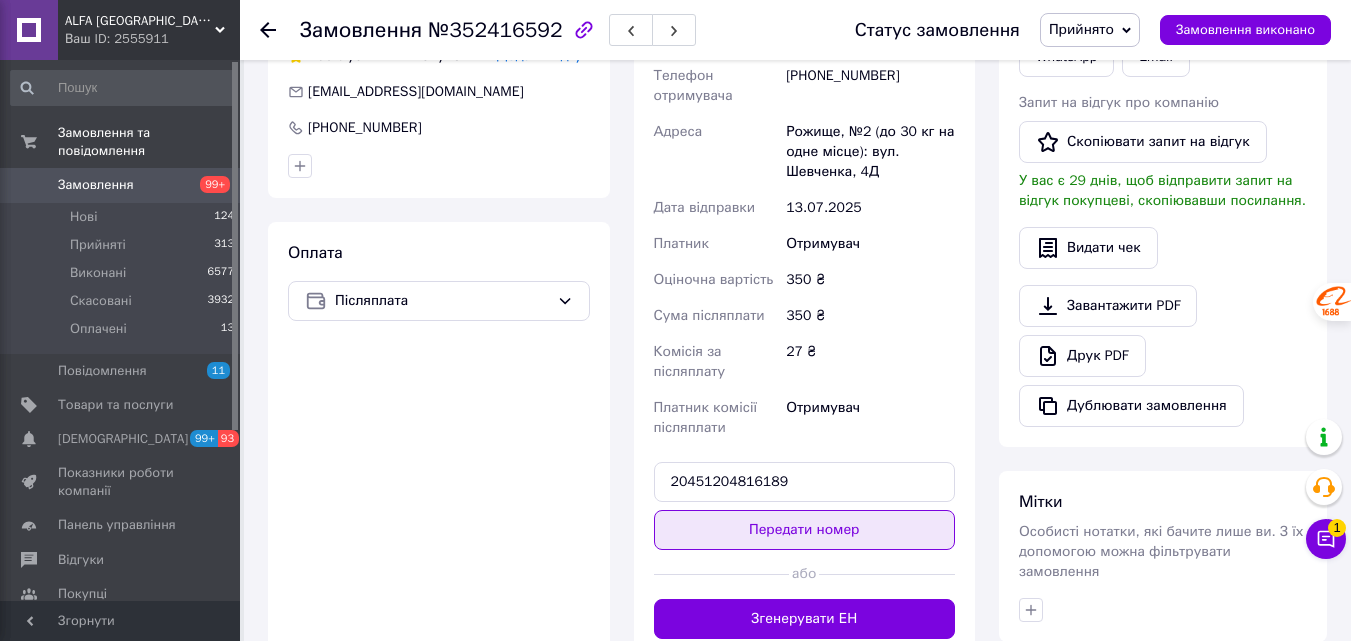 click on "Передати номер" at bounding box center [805, 530] 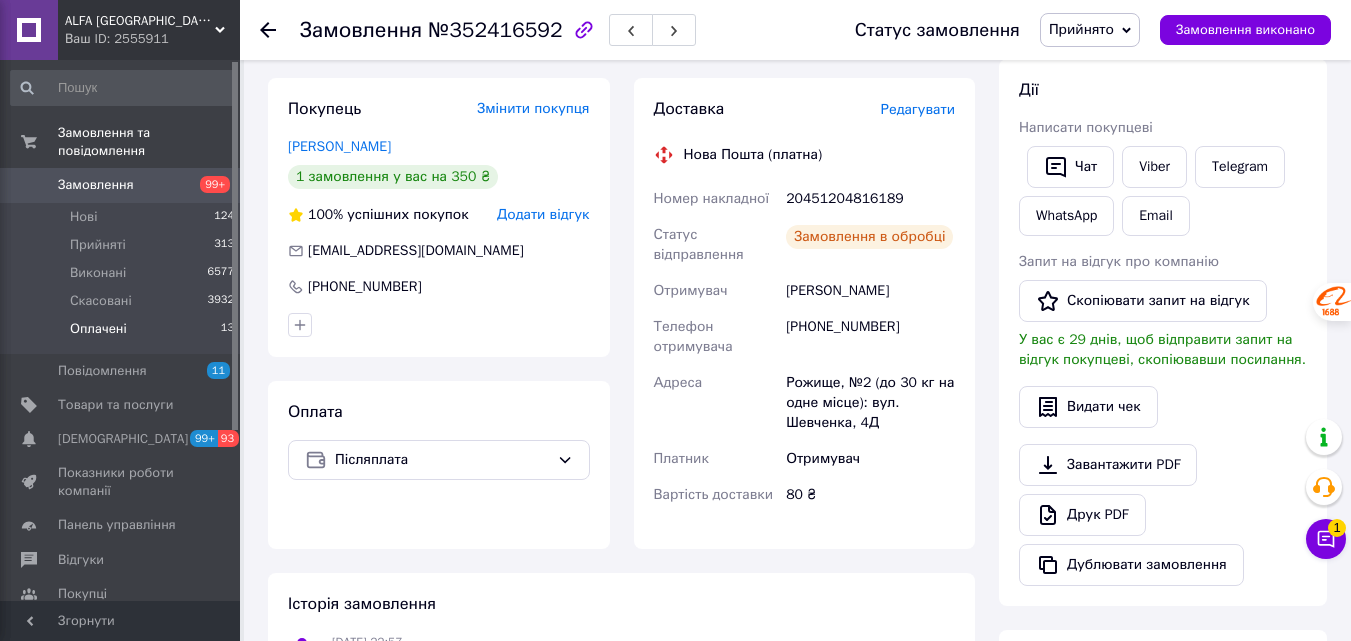 scroll, scrollTop: 200, scrollLeft: 0, axis: vertical 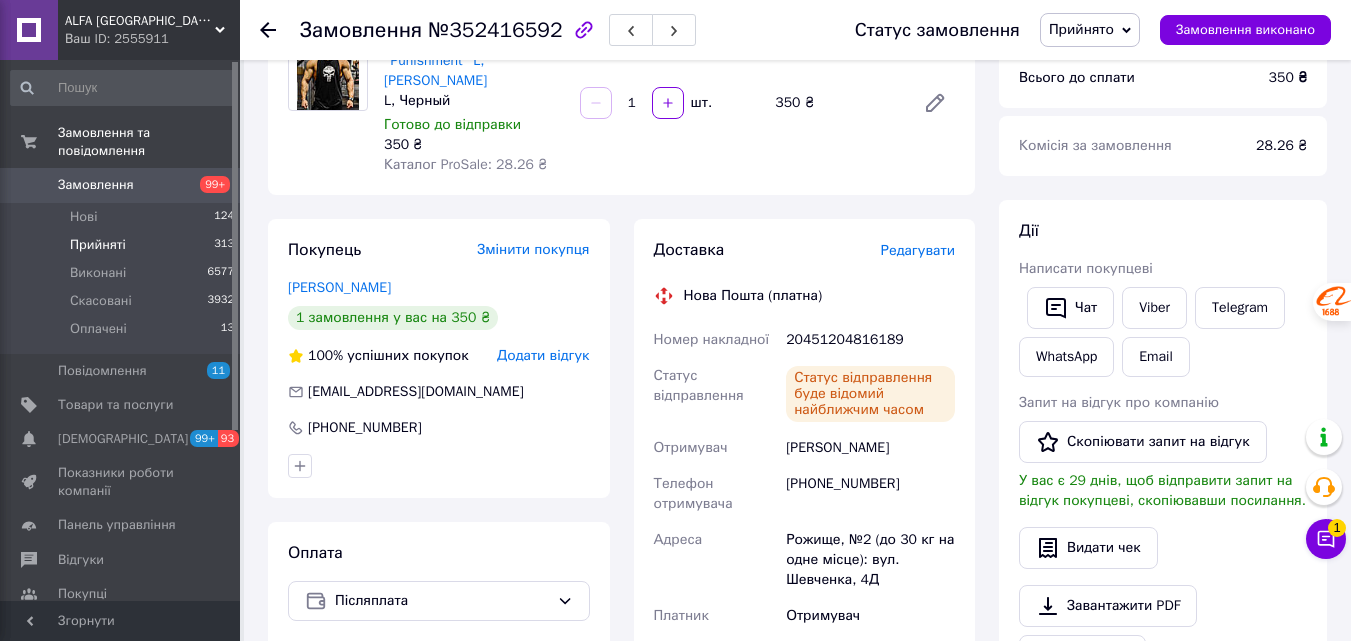 click on "Прийняті" at bounding box center [98, 245] 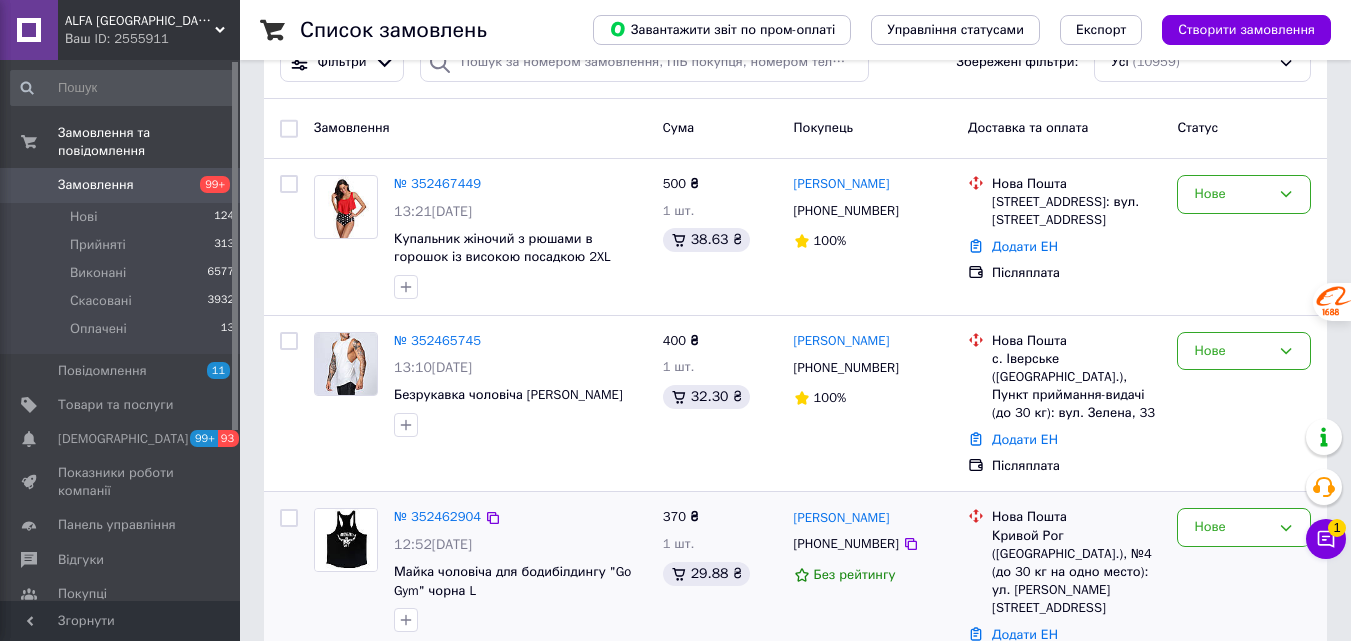 scroll, scrollTop: 300, scrollLeft: 0, axis: vertical 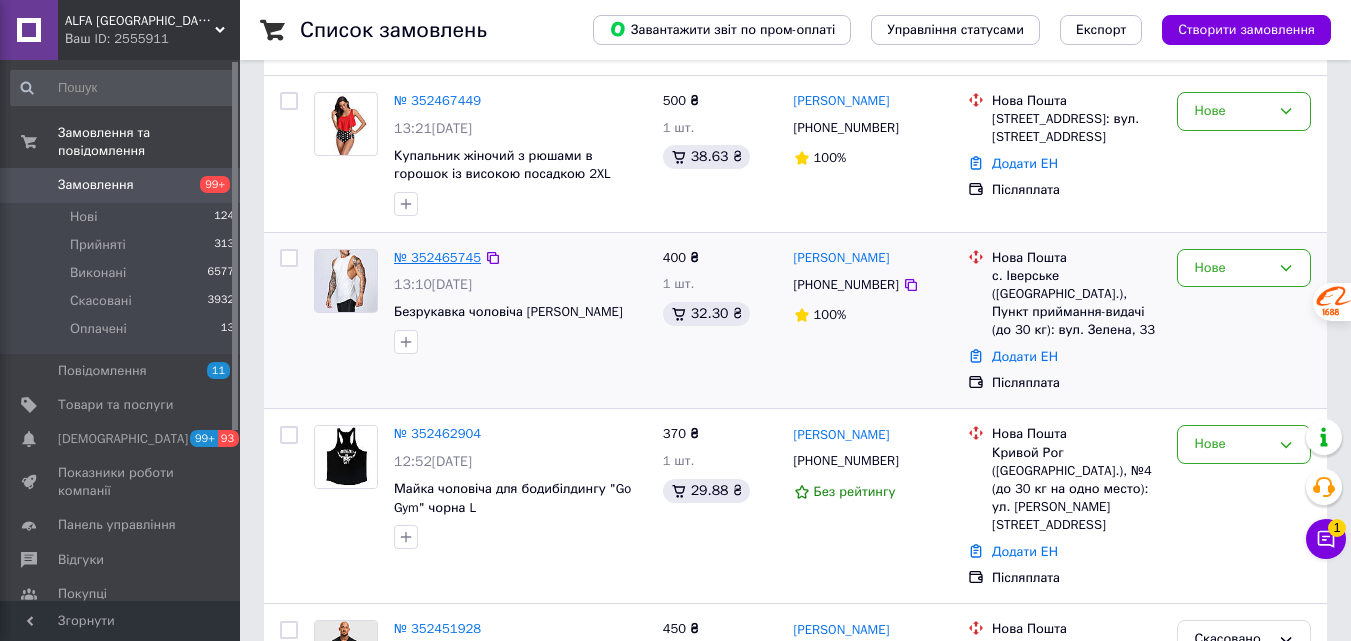 click on "№ 352465745" at bounding box center (437, 257) 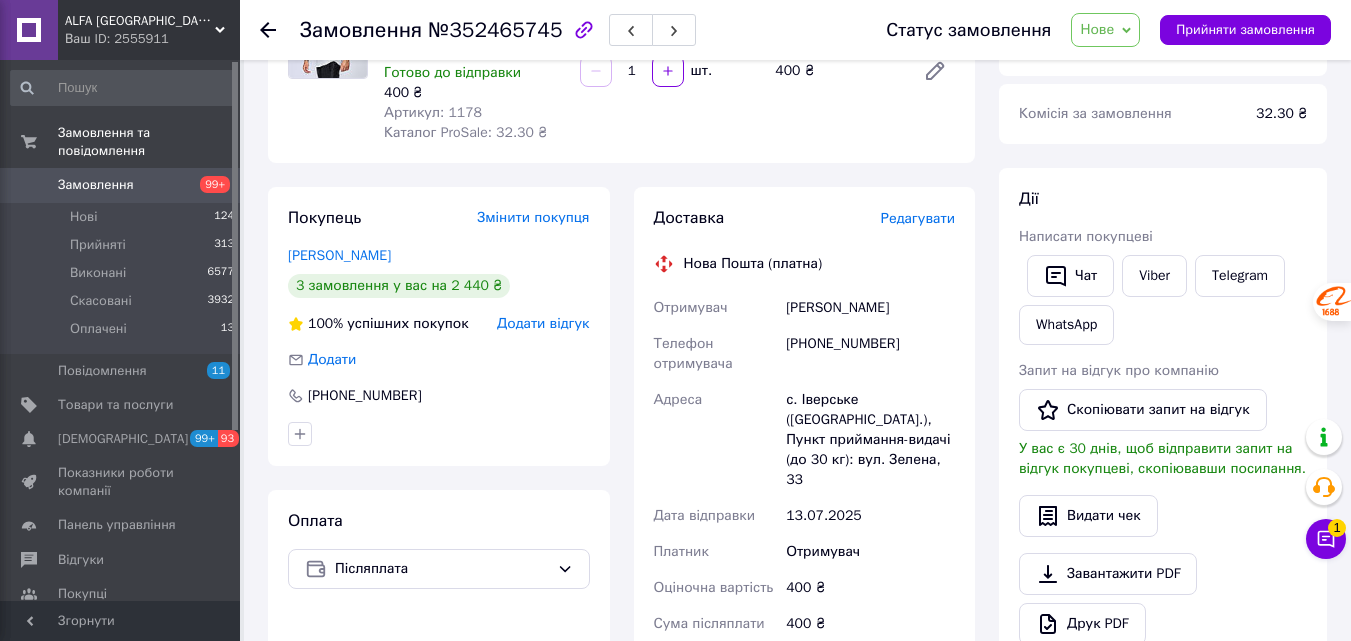 scroll, scrollTop: 200, scrollLeft: 0, axis: vertical 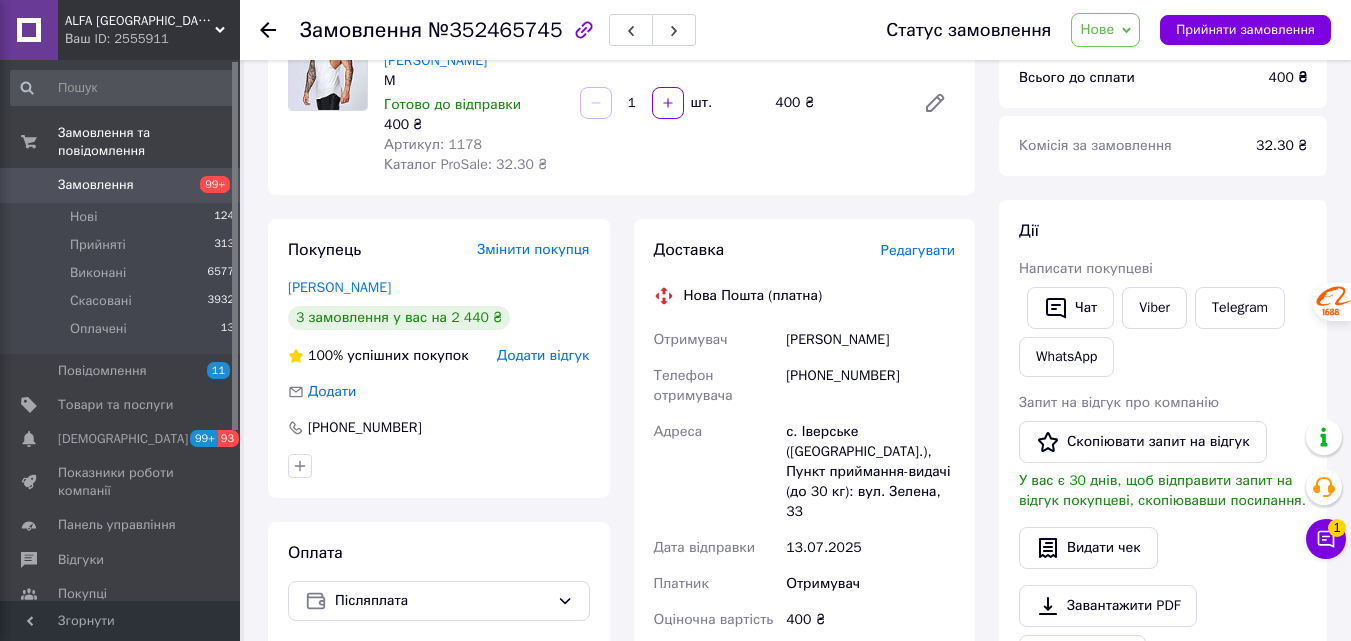 click on "[PERSON_NAME]" at bounding box center [339, 287] 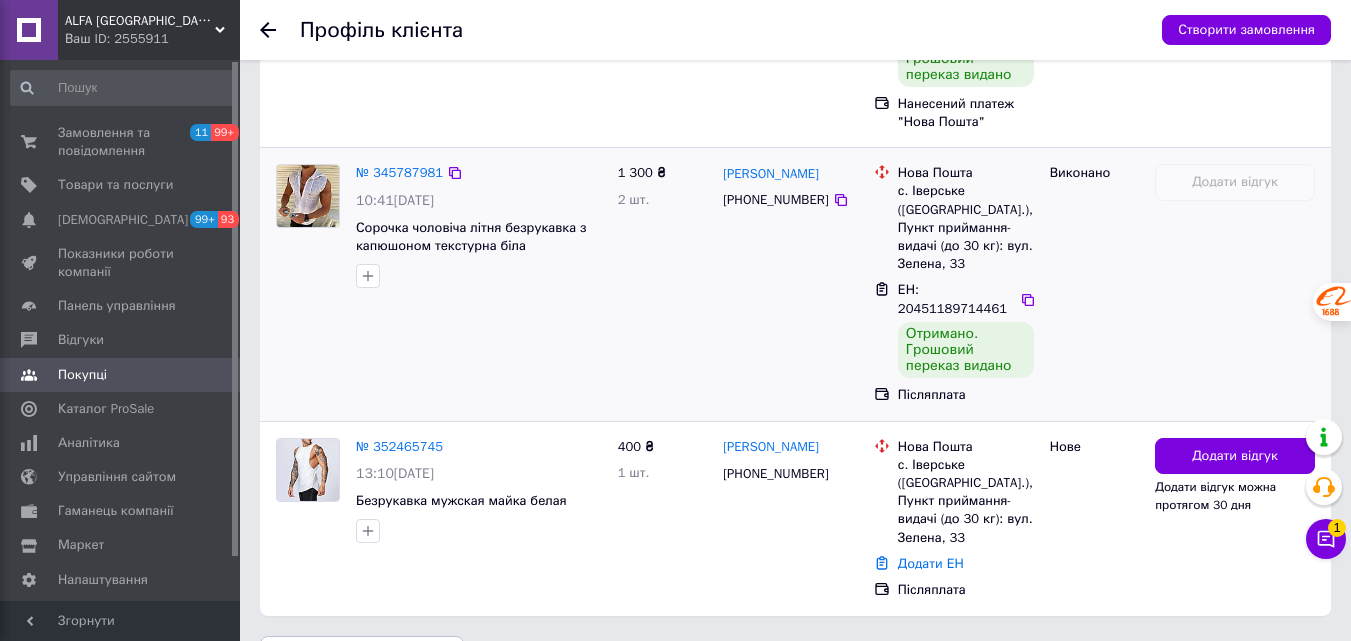 scroll, scrollTop: 571, scrollLeft: 0, axis: vertical 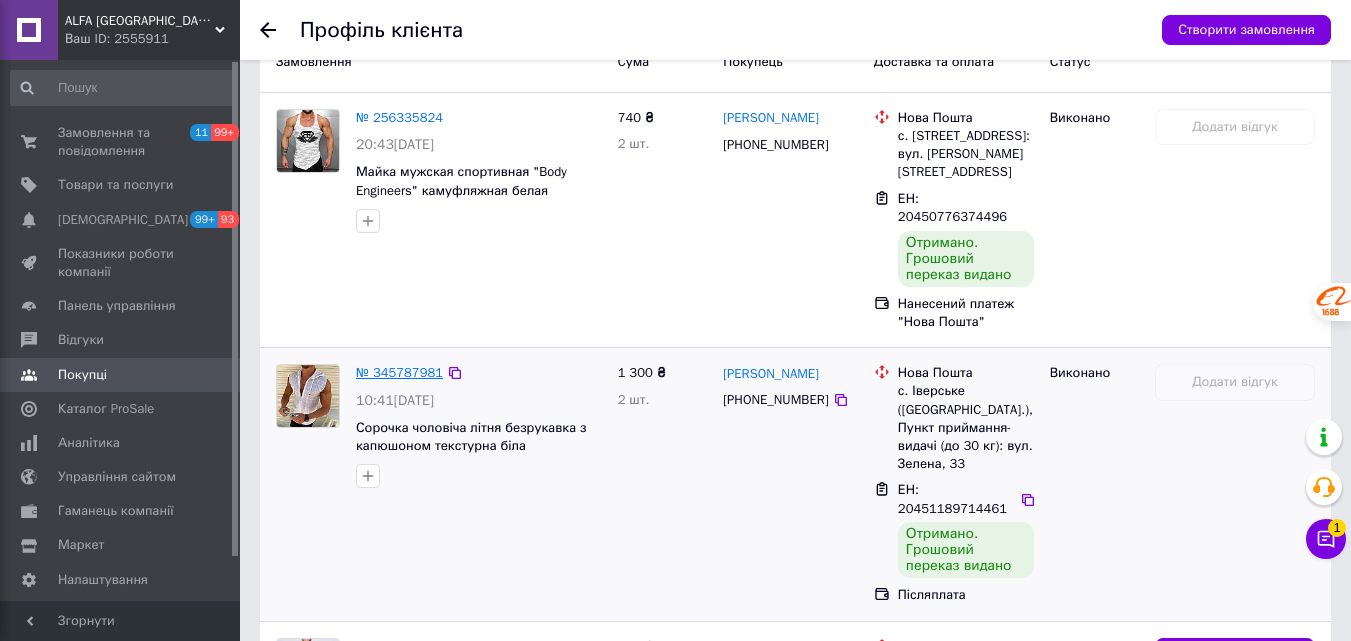 click on "№ 345787981" at bounding box center (399, 372) 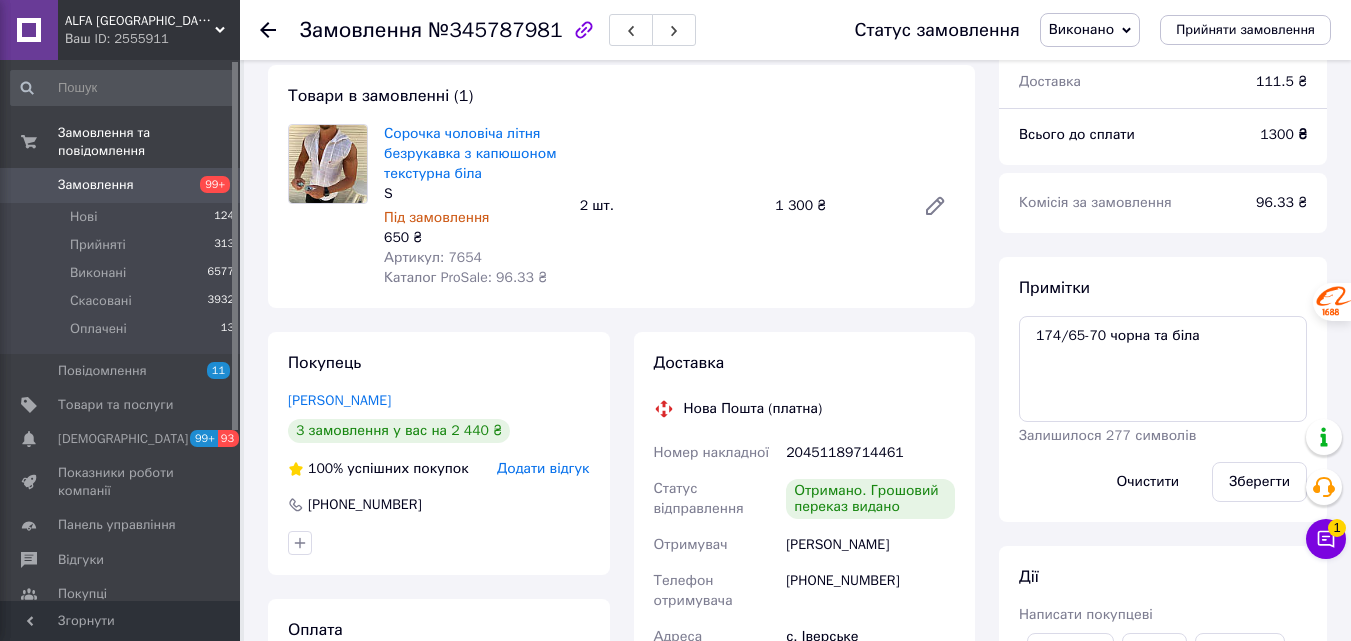 scroll, scrollTop: 200, scrollLeft: 0, axis: vertical 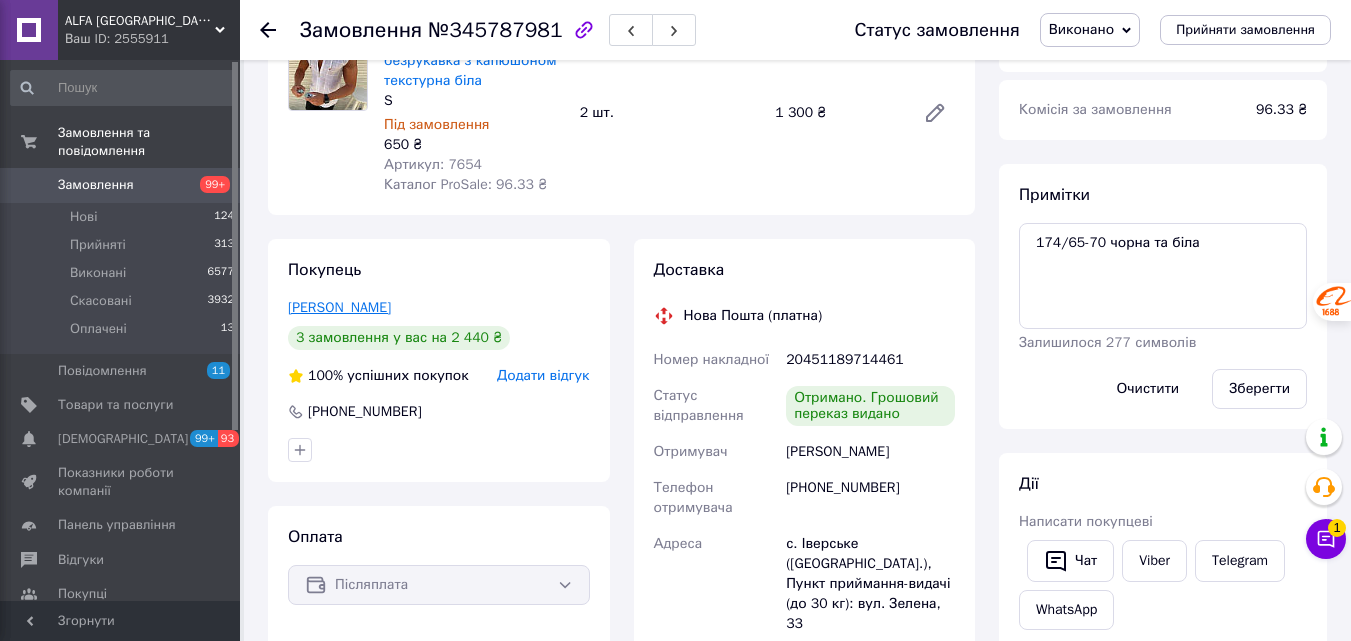 click on "[PERSON_NAME]" at bounding box center (339, 307) 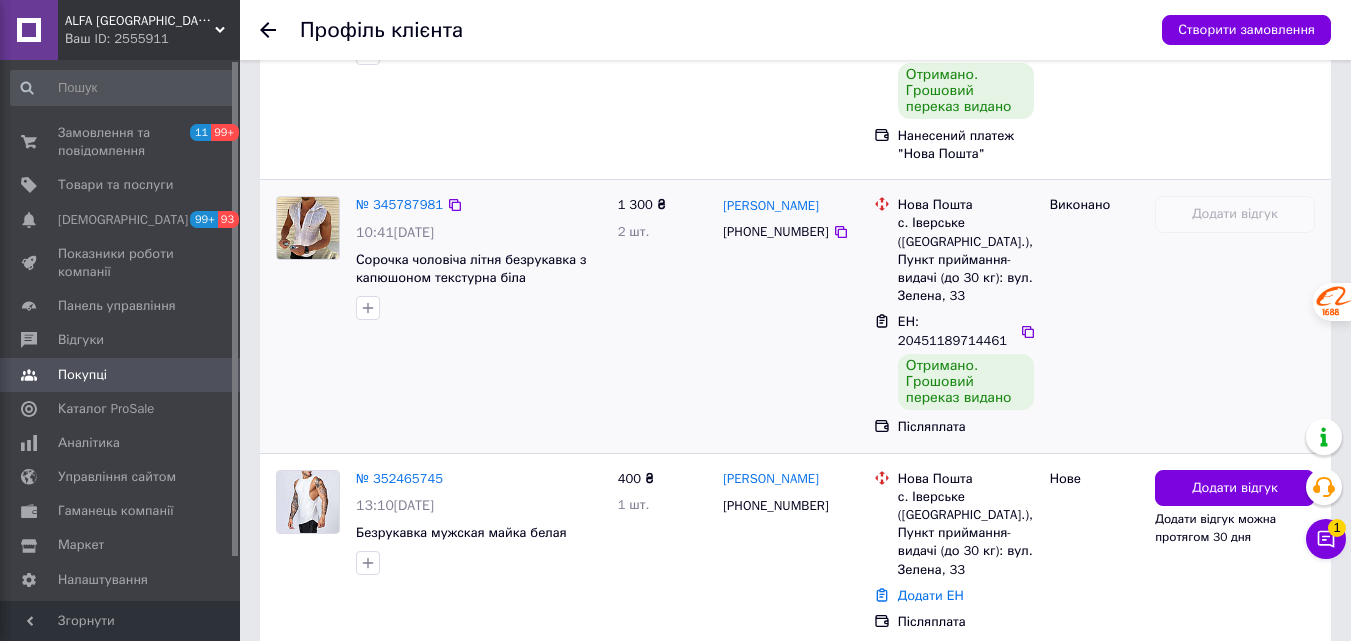 scroll, scrollTop: 771, scrollLeft: 0, axis: vertical 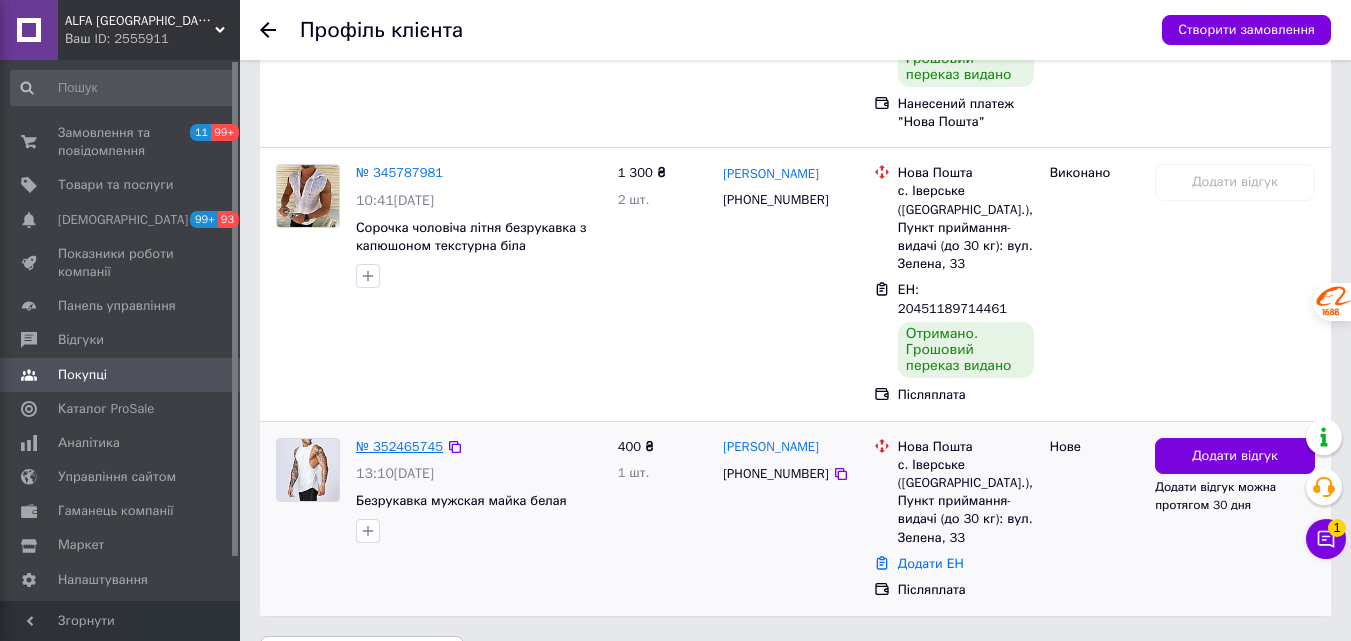 click on "№ 352465745" at bounding box center [399, 446] 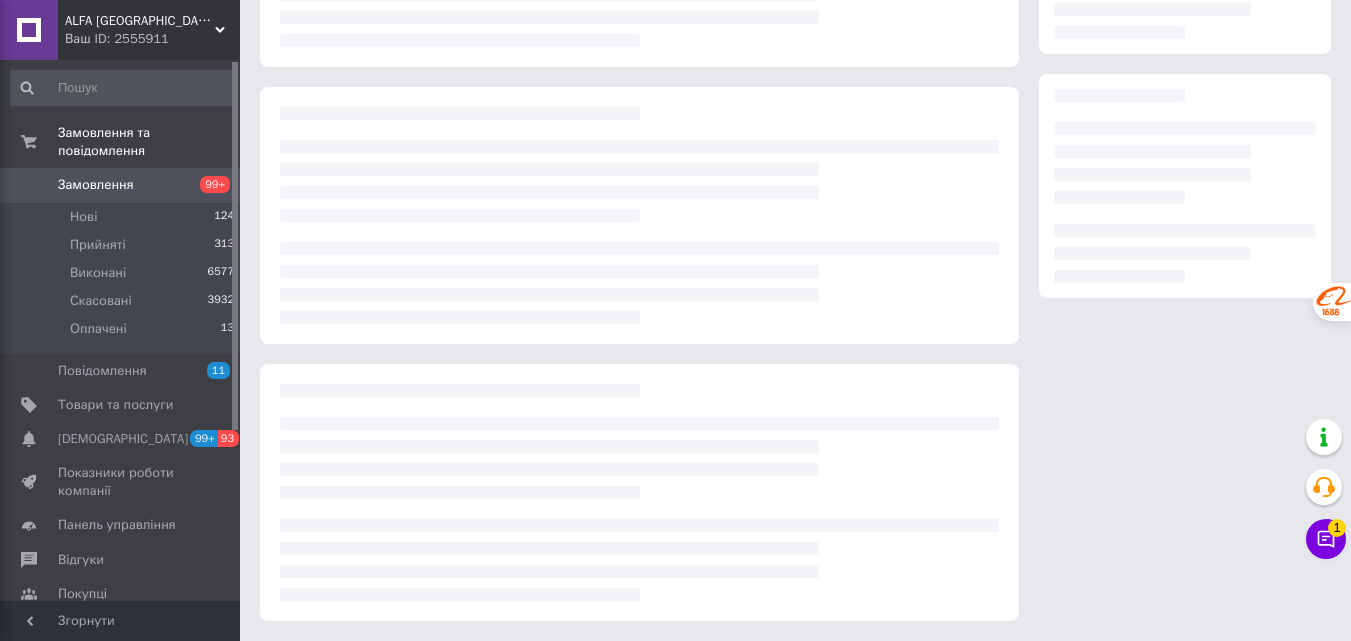 scroll, scrollTop: 0, scrollLeft: 0, axis: both 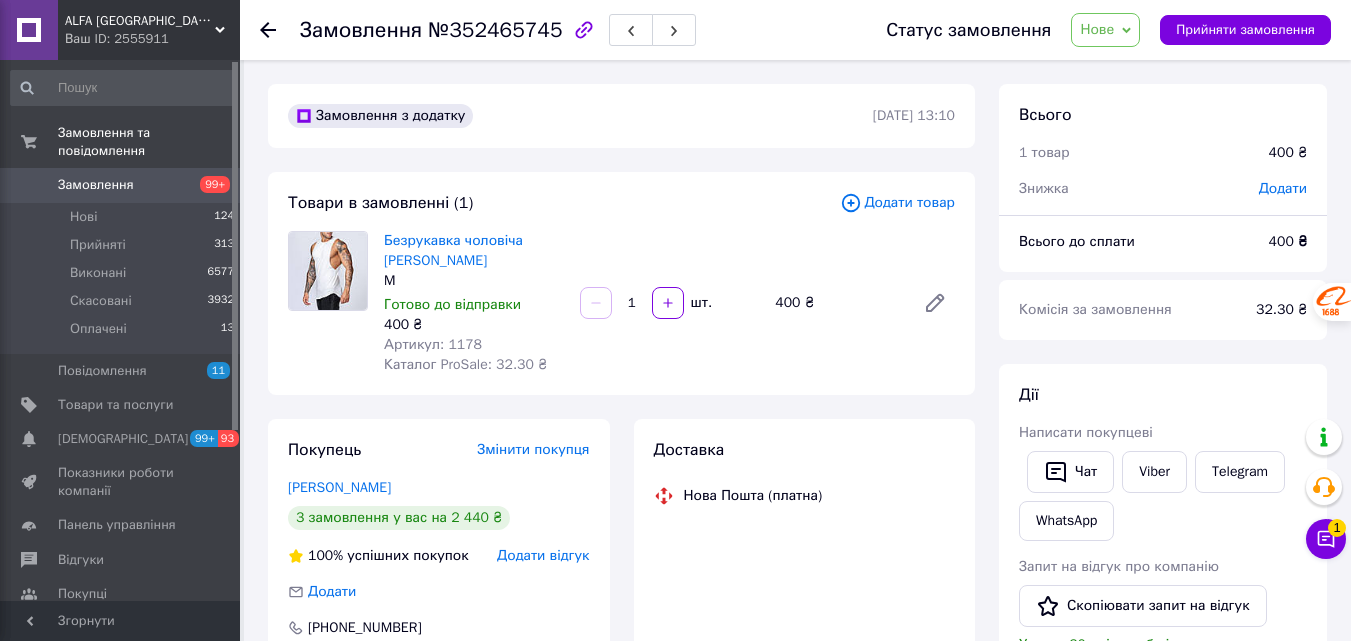 click on "Нове" at bounding box center [1105, 30] 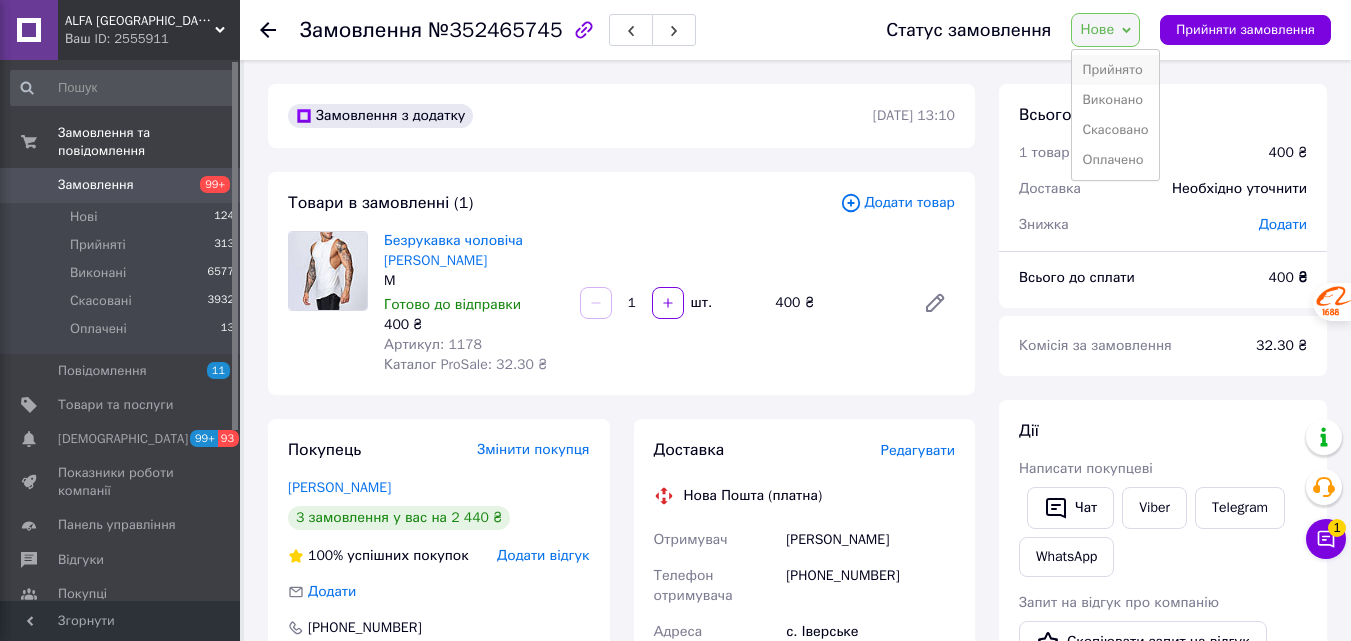 click on "Прийнято" at bounding box center (1115, 70) 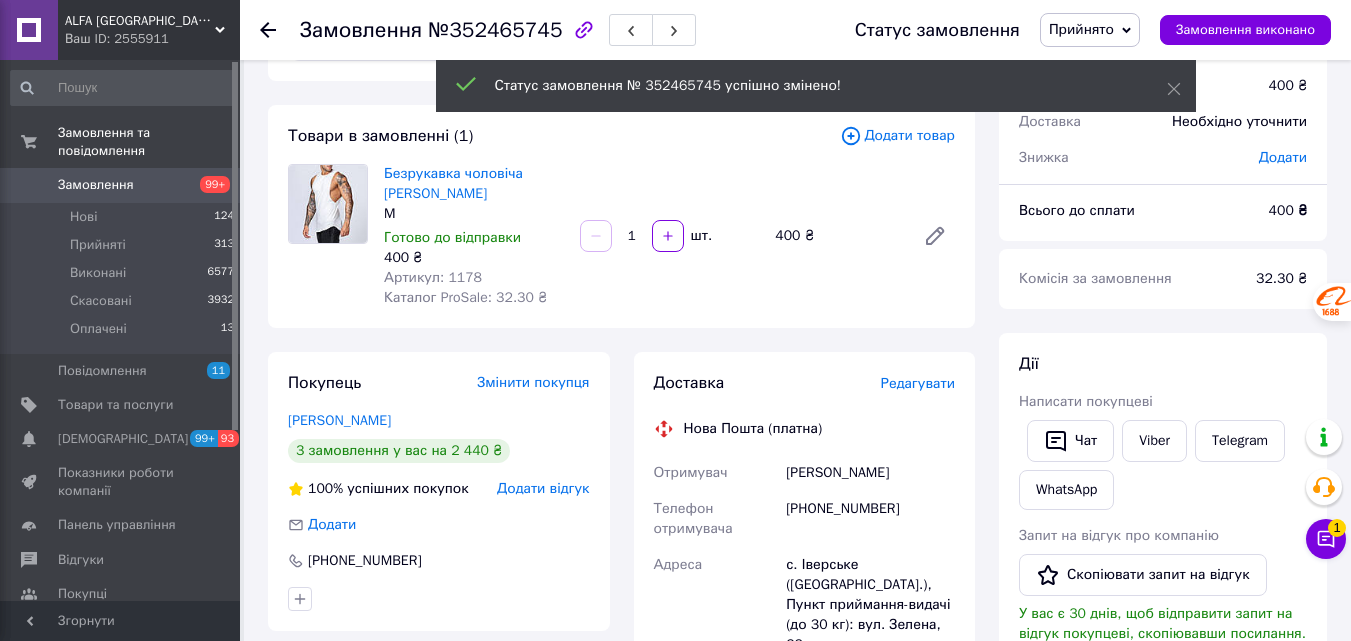 scroll, scrollTop: 100, scrollLeft: 0, axis: vertical 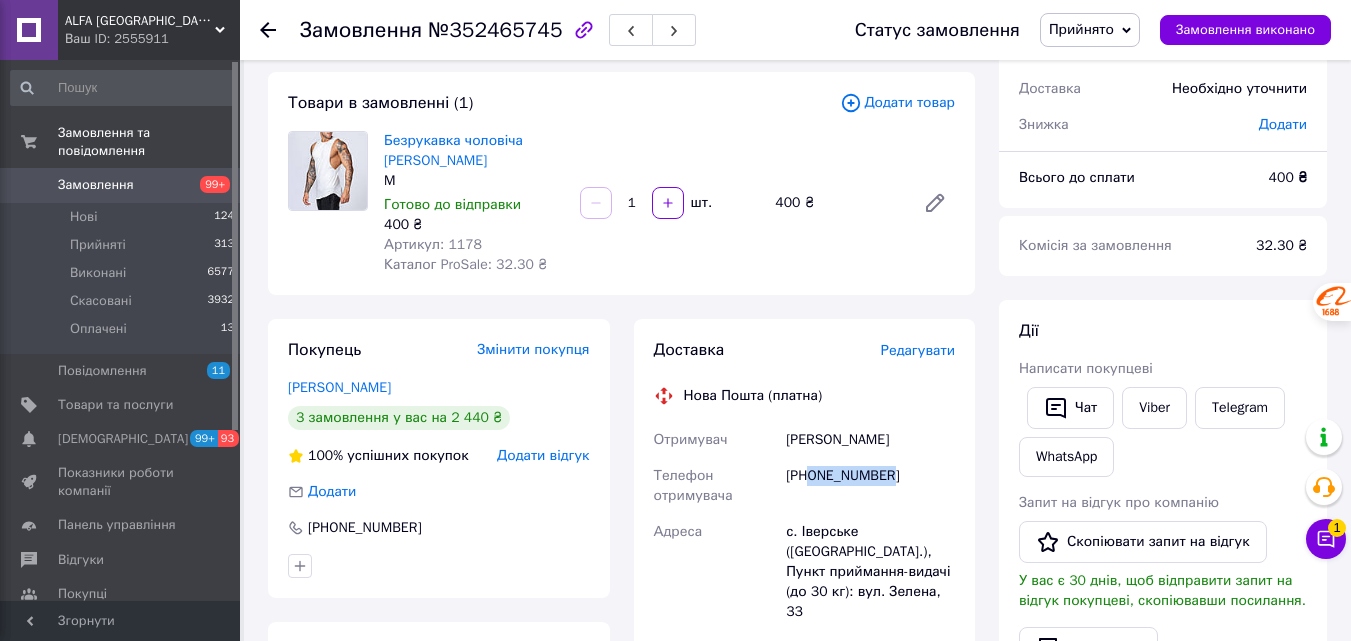 drag, startPoint x: 900, startPoint y: 475, endPoint x: 810, endPoint y: 487, distance: 90.79648 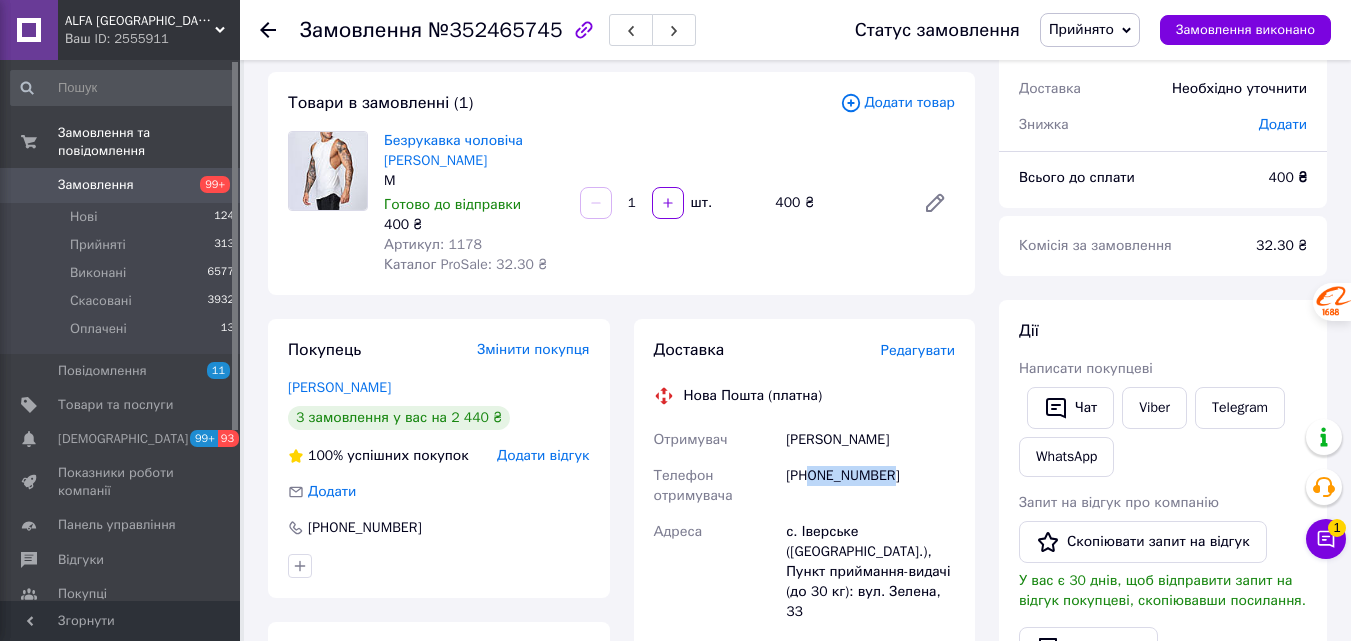 copy on "0989919445" 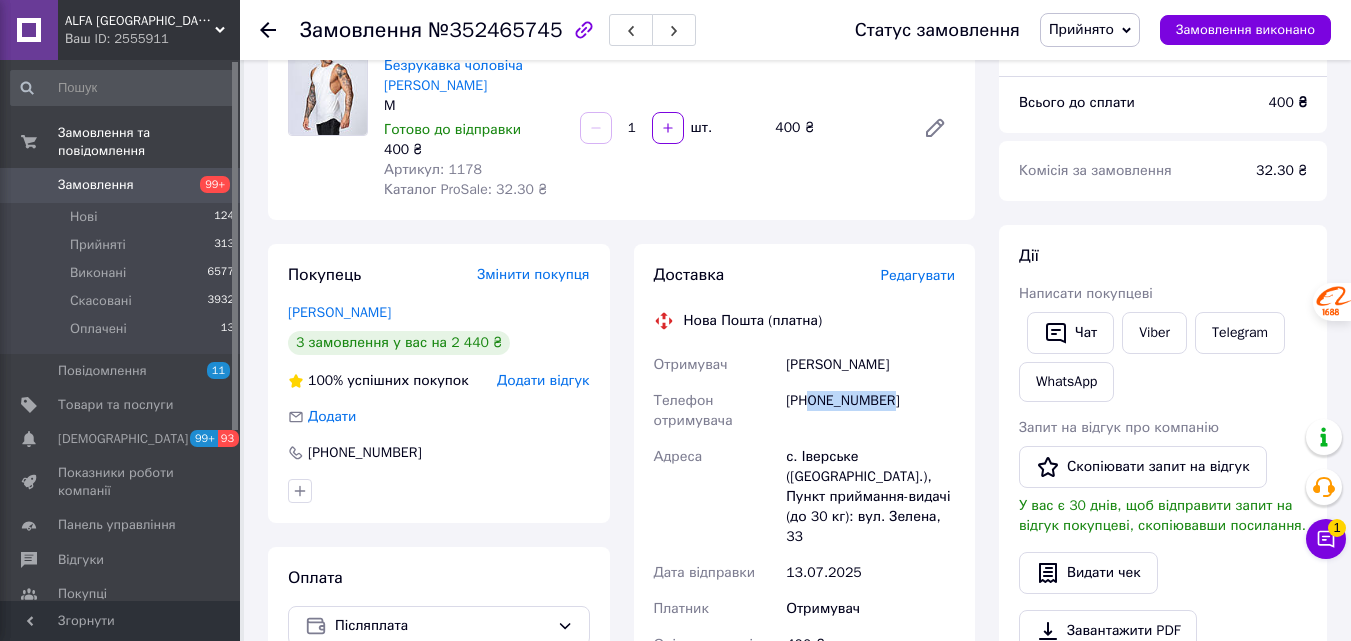 scroll, scrollTop: 200, scrollLeft: 0, axis: vertical 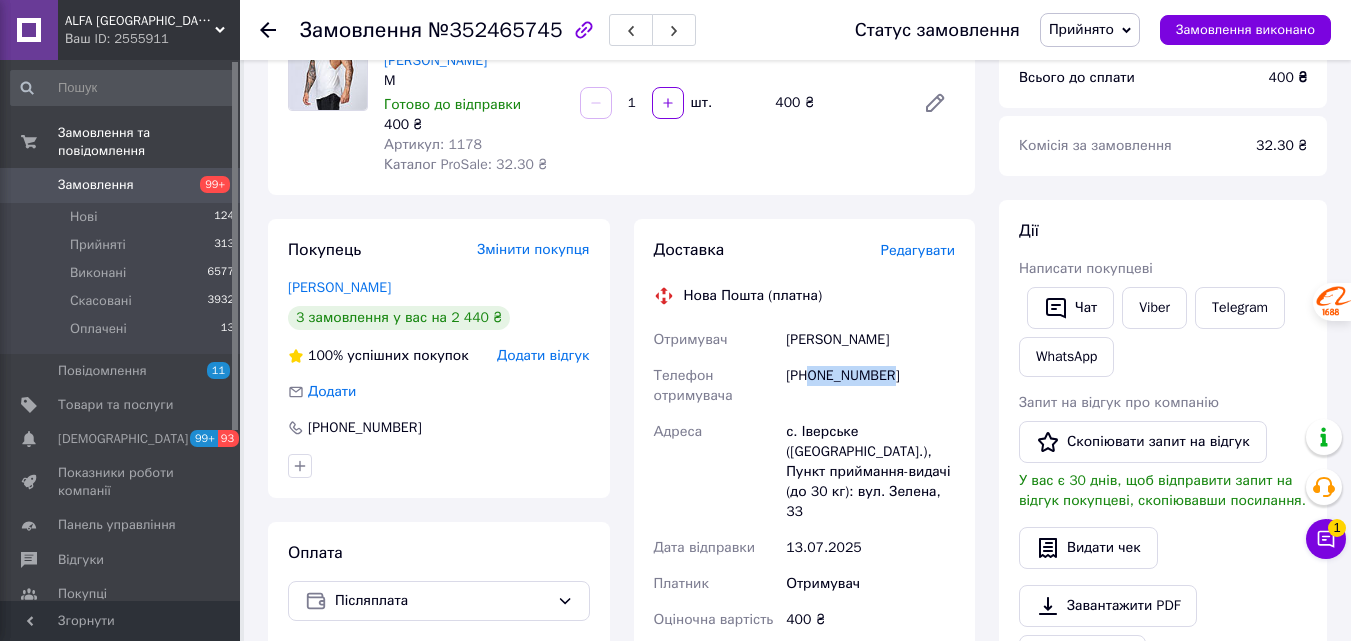 click on "[PHONE_NUMBER]" at bounding box center (870, 386) 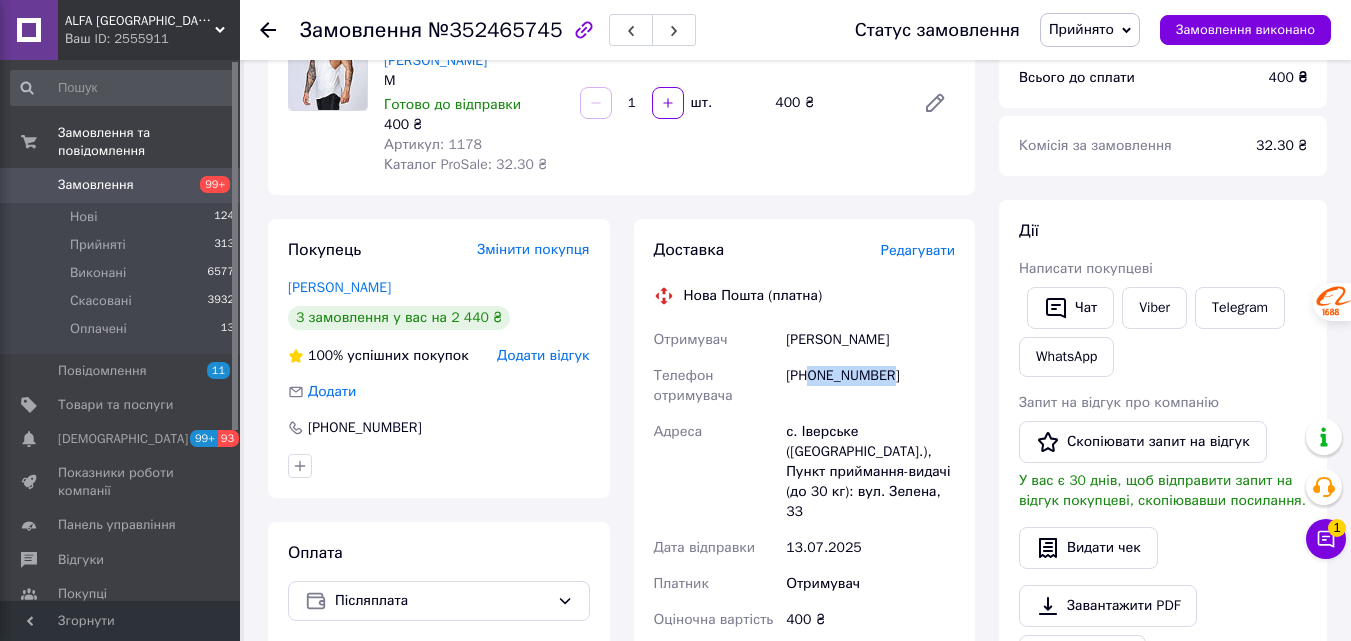 drag, startPoint x: 892, startPoint y: 372, endPoint x: 813, endPoint y: 374, distance: 79.025314 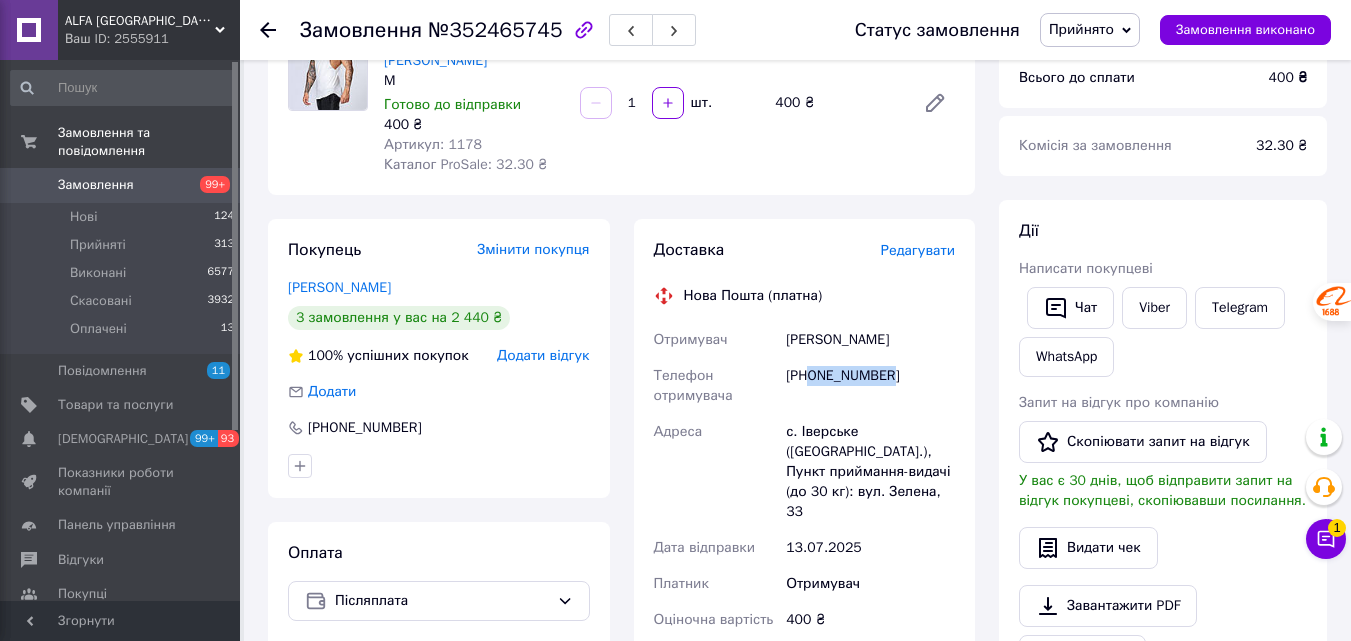 click on "[PHONE_NUMBER]" at bounding box center (870, 386) 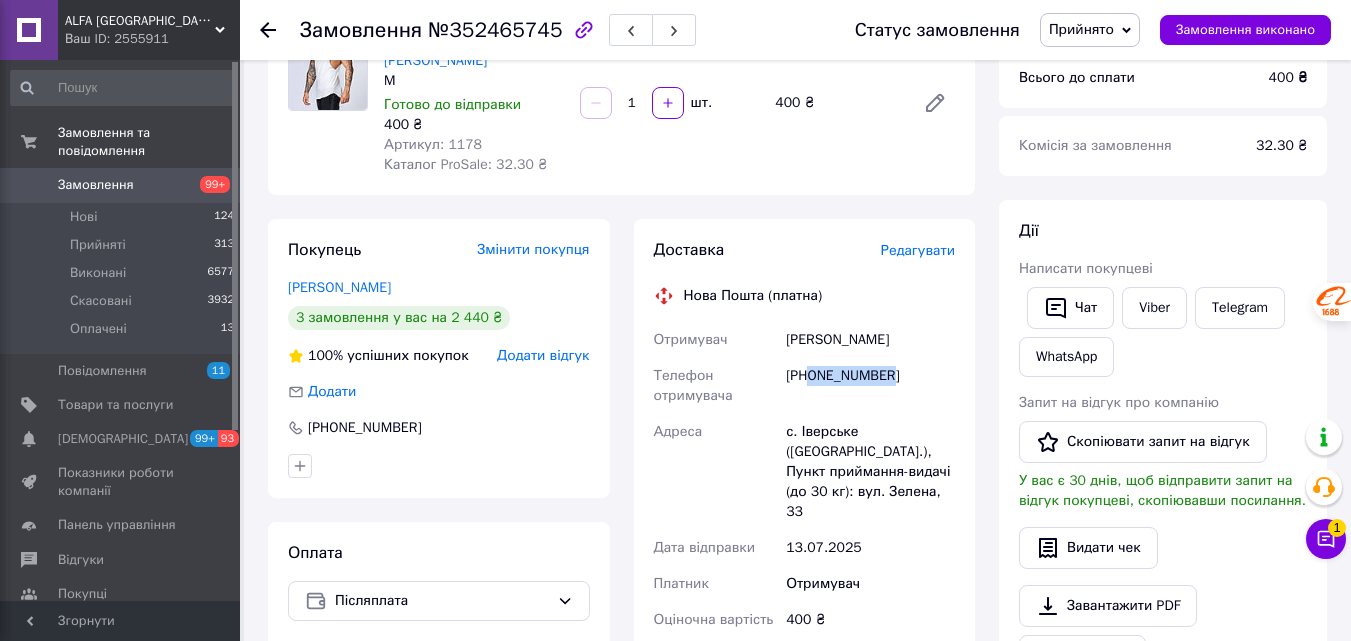 copy on "0989919445" 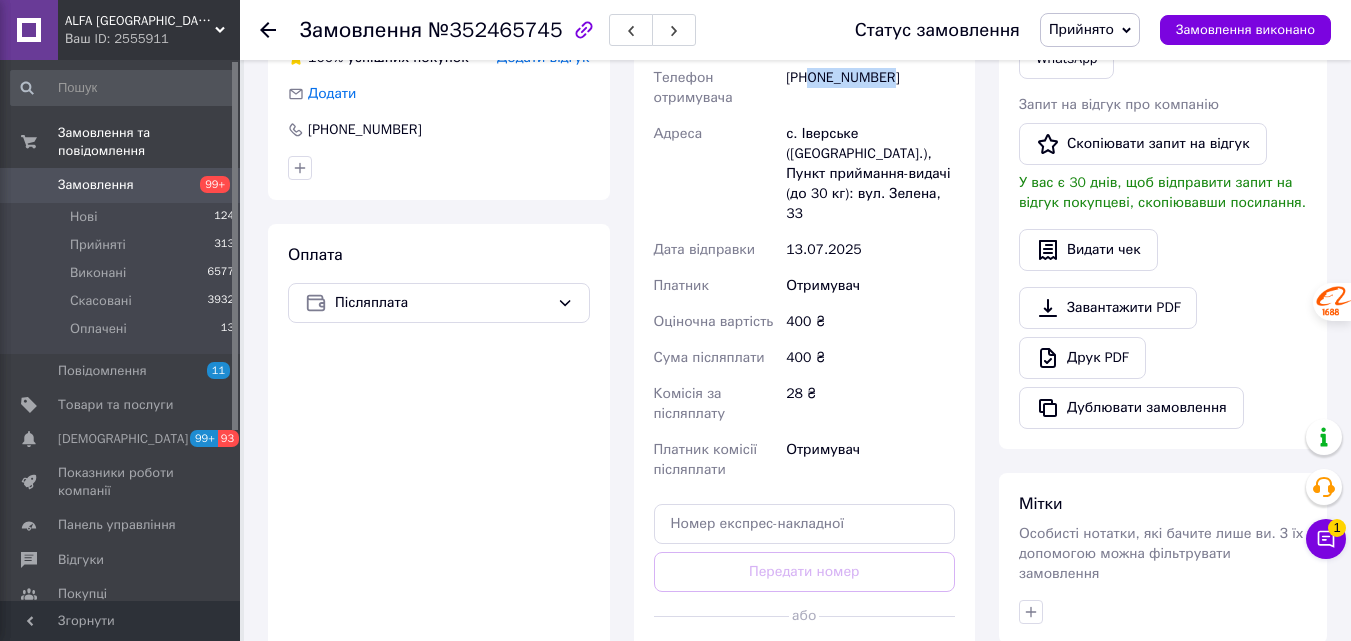 scroll, scrollTop: 600, scrollLeft: 0, axis: vertical 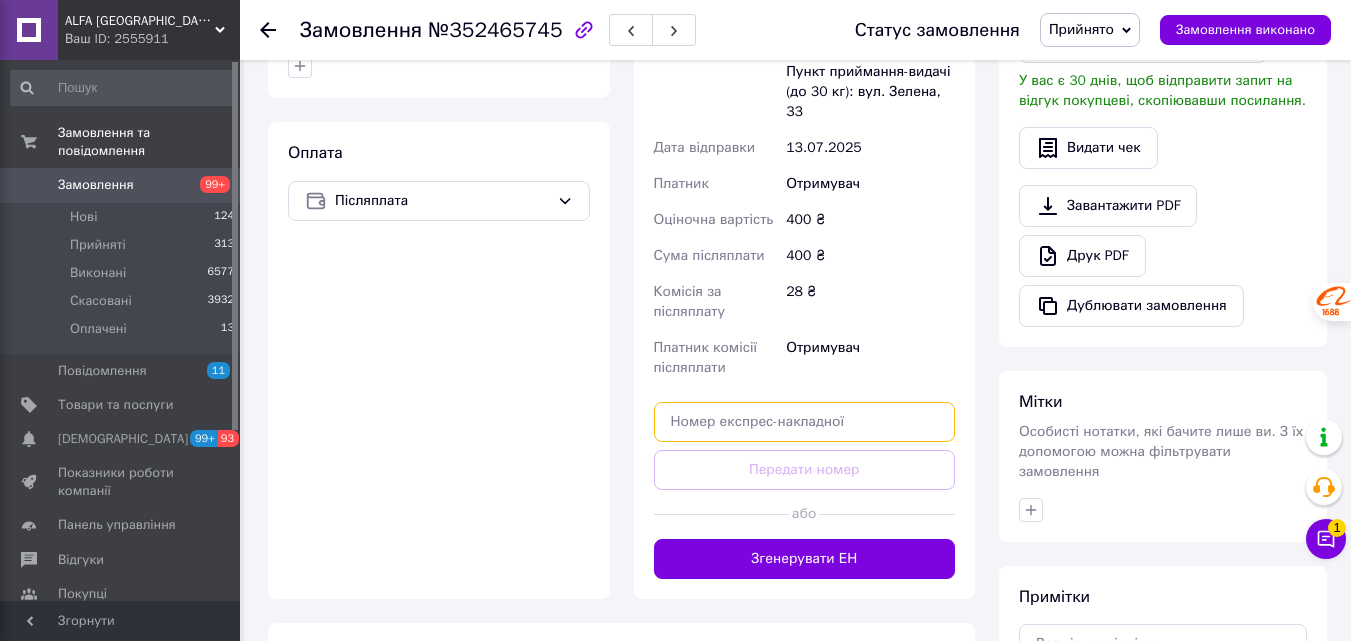 click at bounding box center [805, 422] 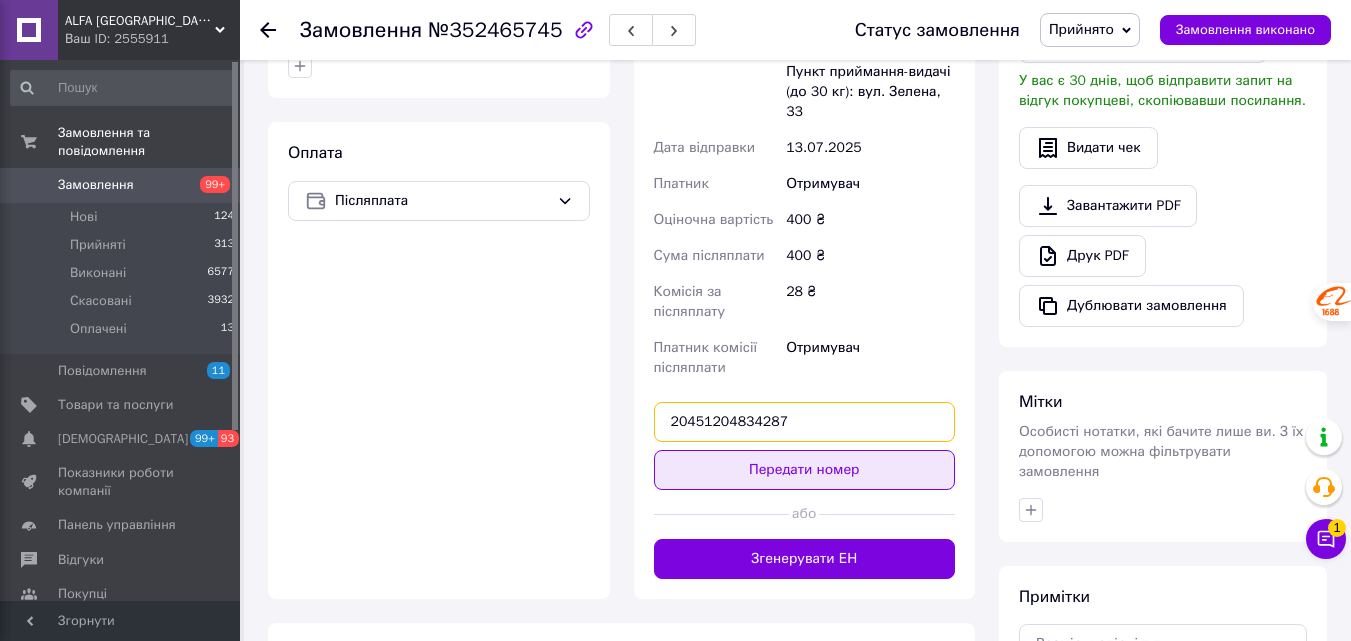 type on "20451204834287" 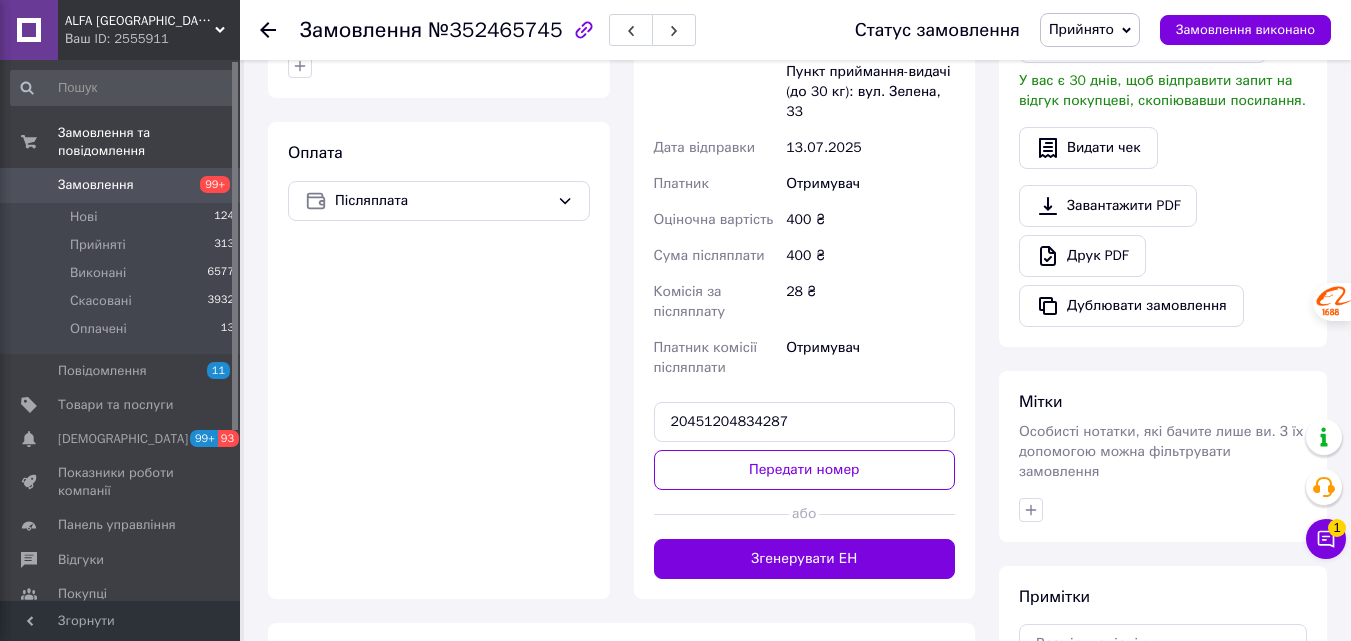 click on "Передати номер" at bounding box center [805, 470] 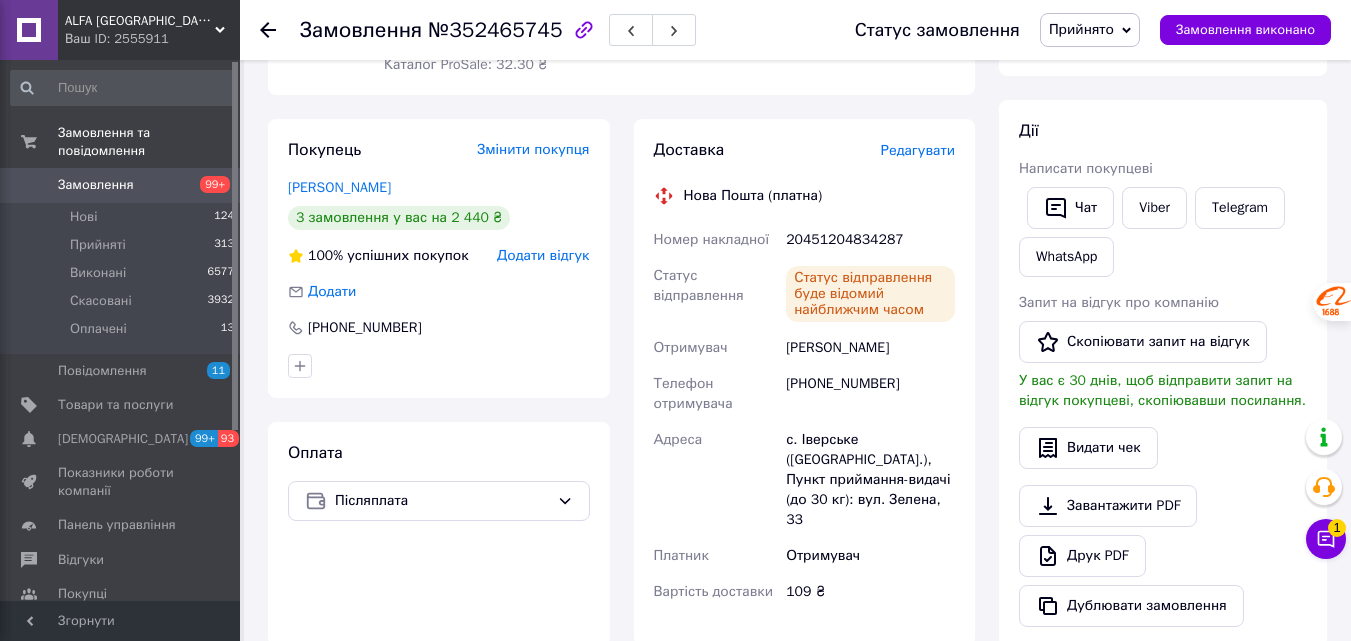 scroll, scrollTop: 0, scrollLeft: 0, axis: both 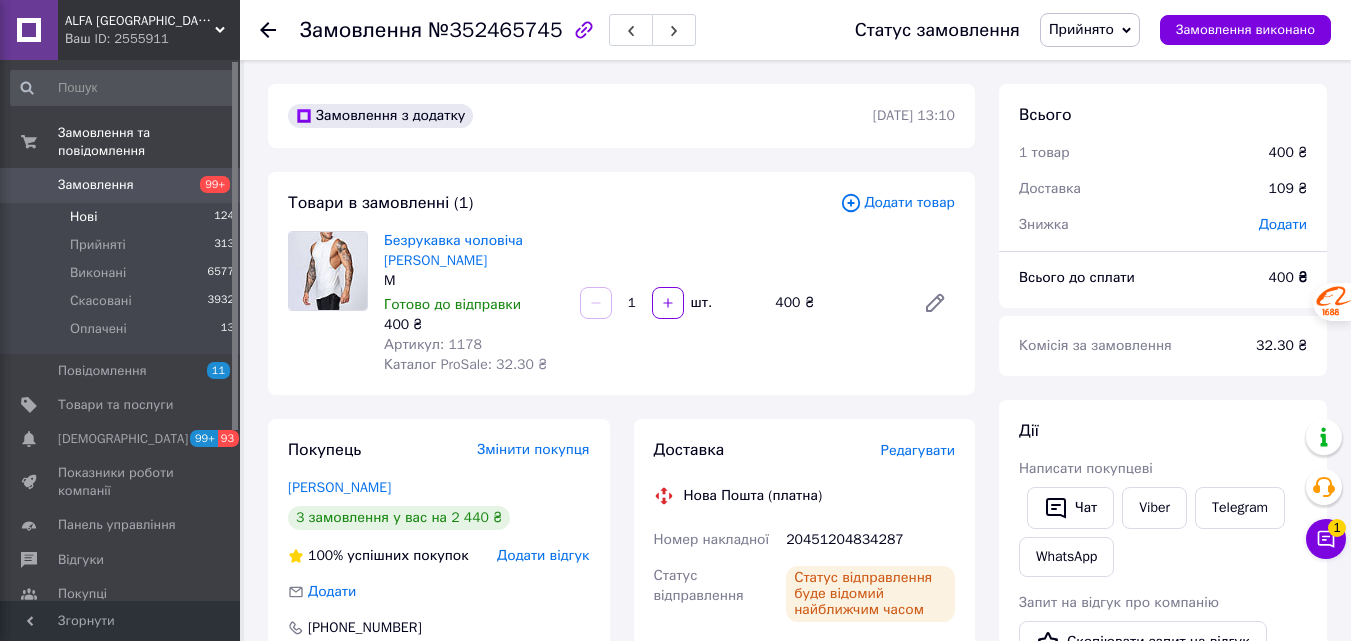 click on "Нові" at bounding box center [83, 217] 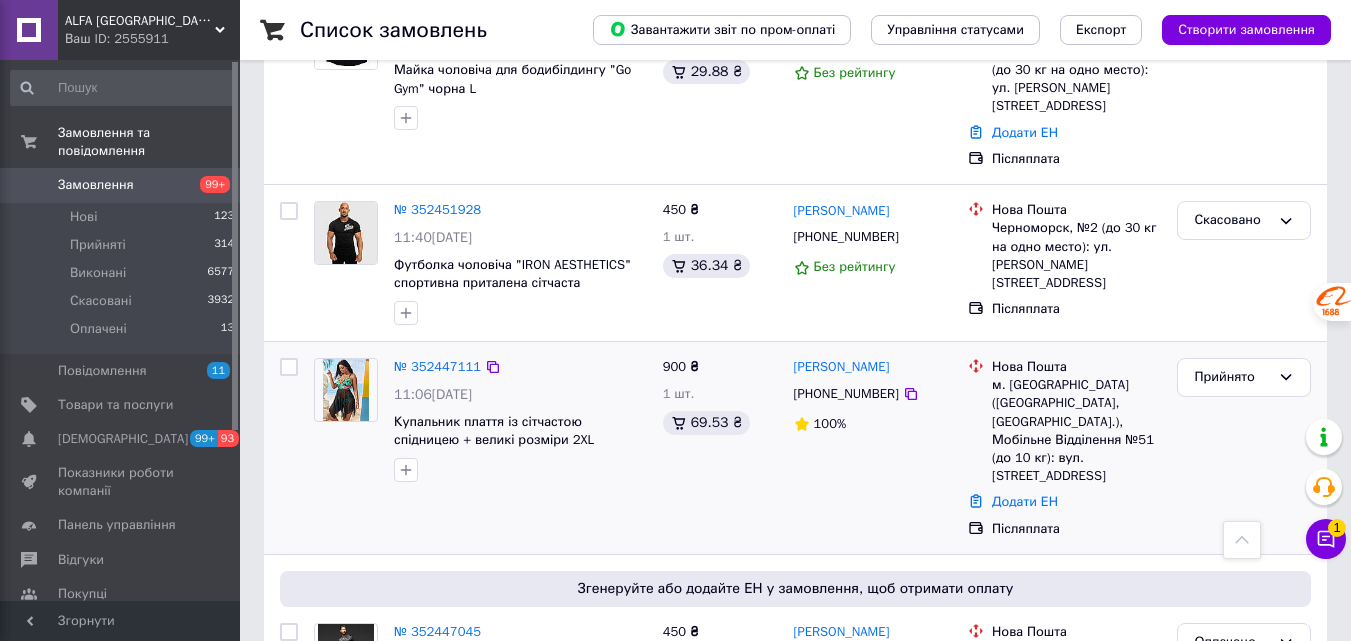 scroll, scrollTop: 800, scrollLeft: 0, axis: vertical 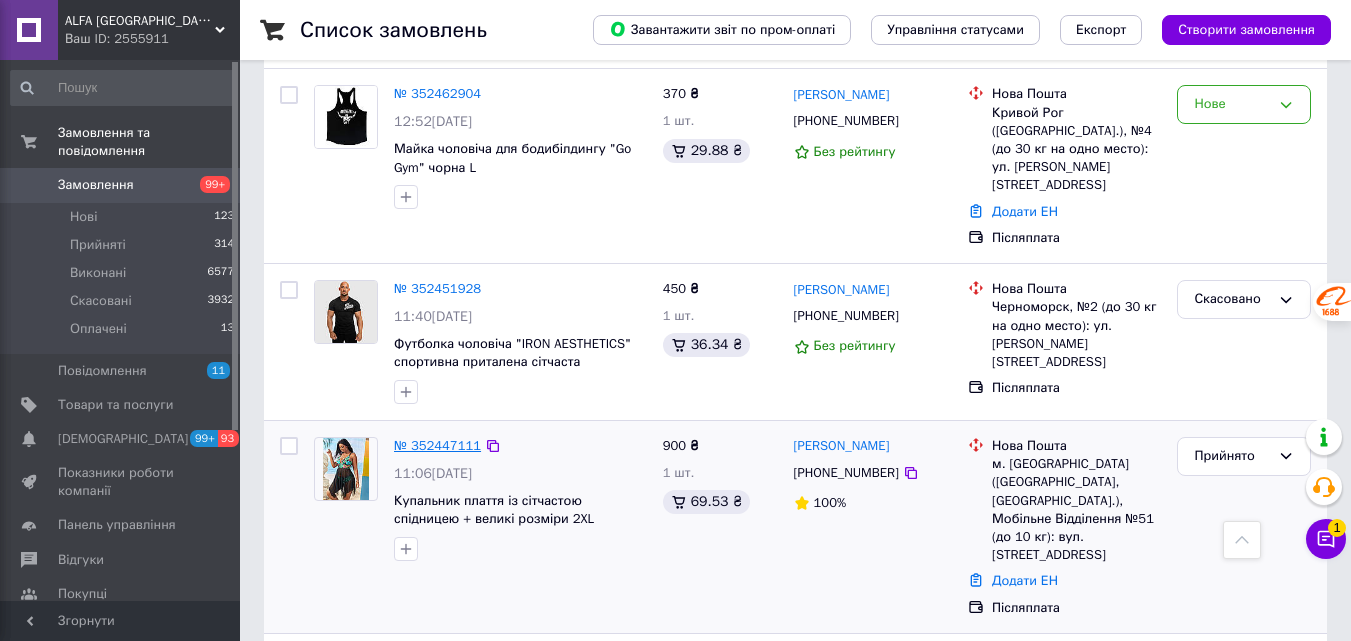 click on "№ 352447111" at bounding box center (437, 445) 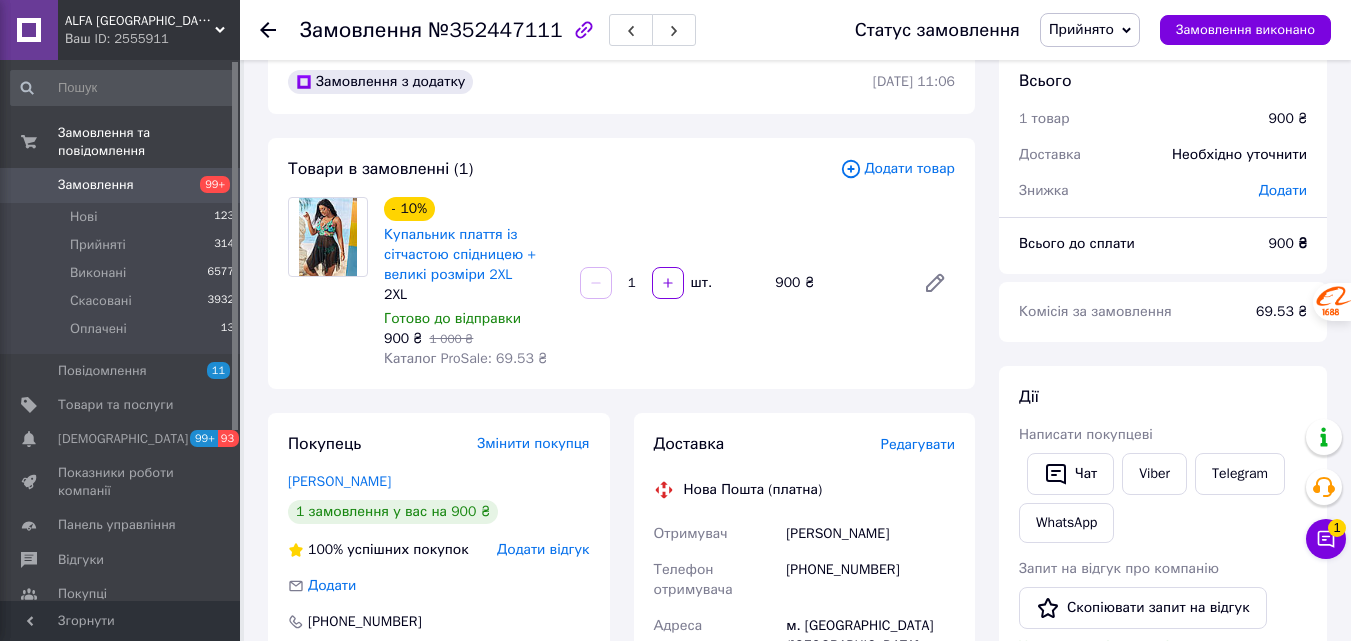 scroll, scrollTop: 0, scrollLeft: 0, axis: both 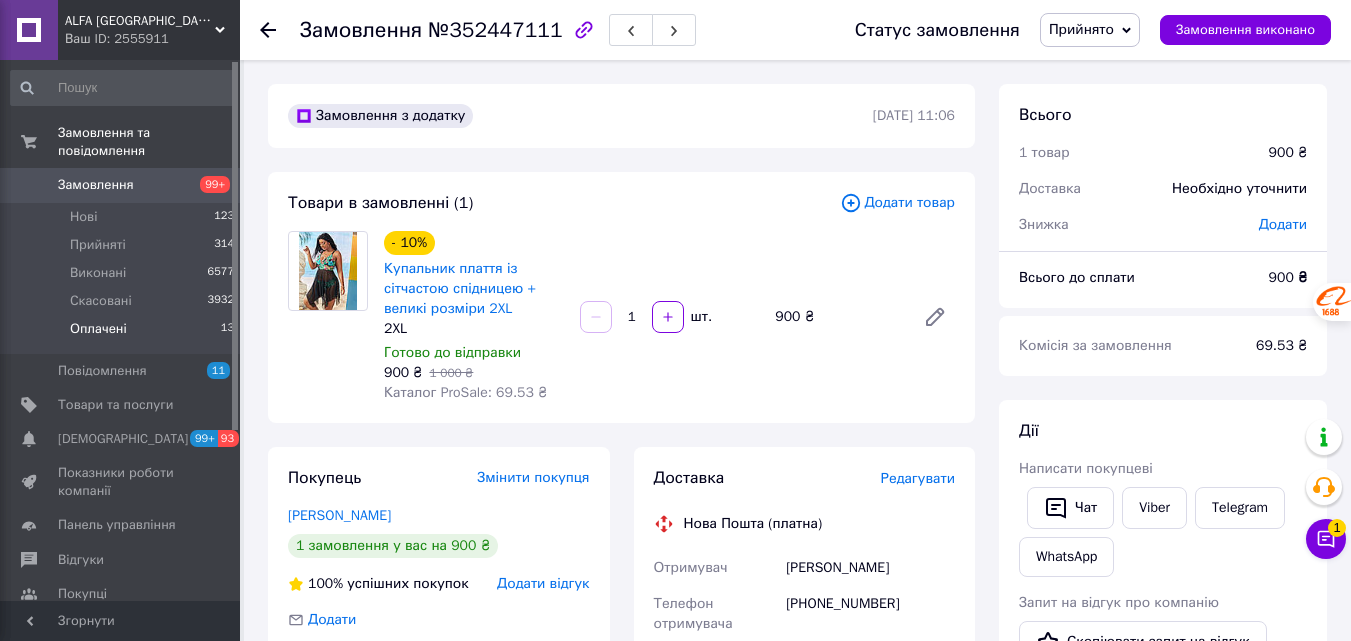 click on "Оплачені" at bounding box center (98, 329) 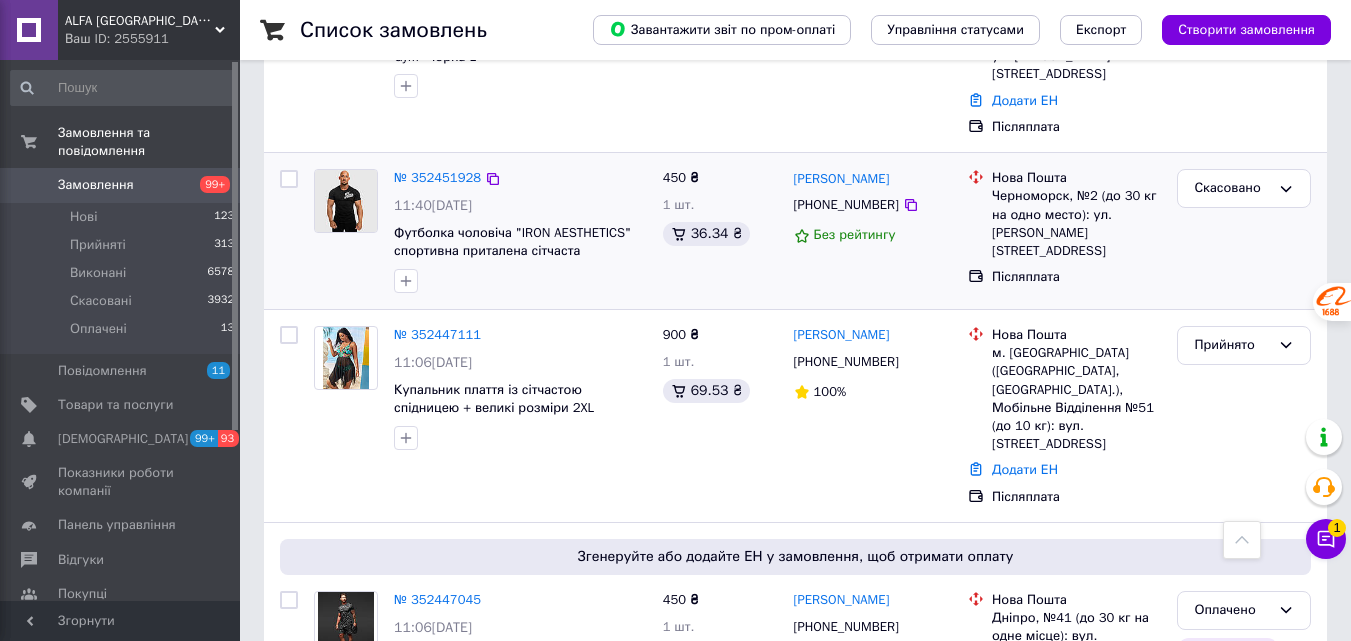 scroll, scrollTop: 700, scrollLeft: 0, axis: vertical 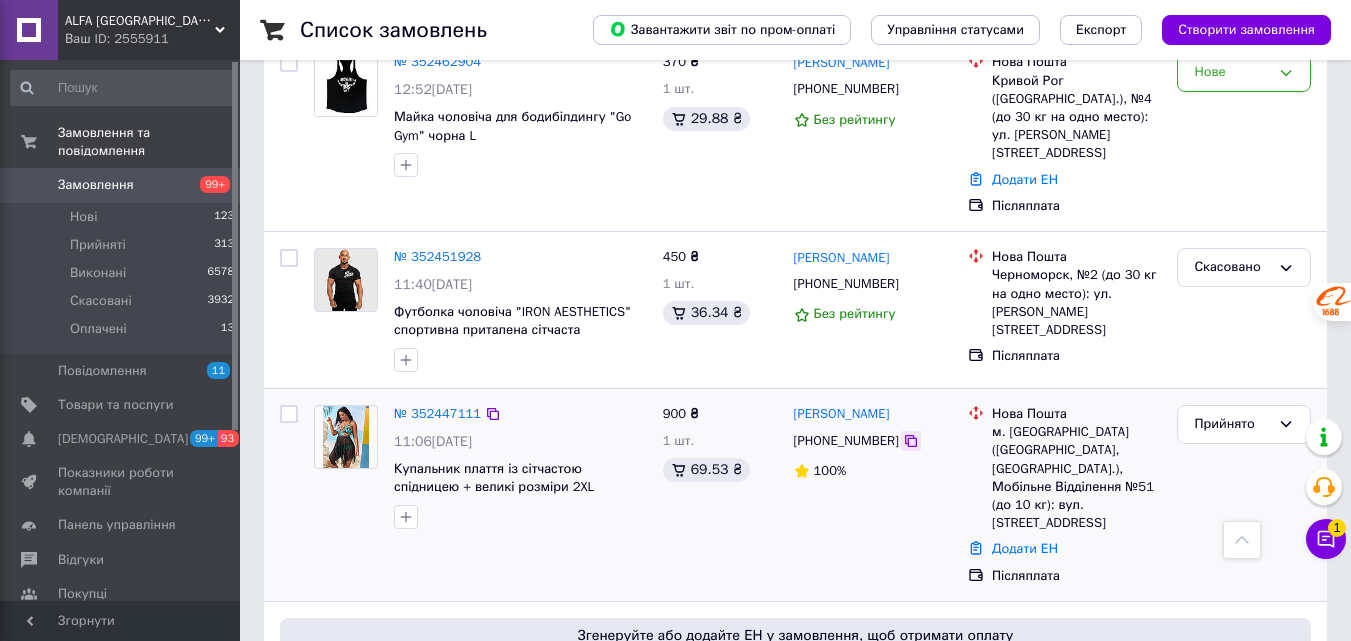 click 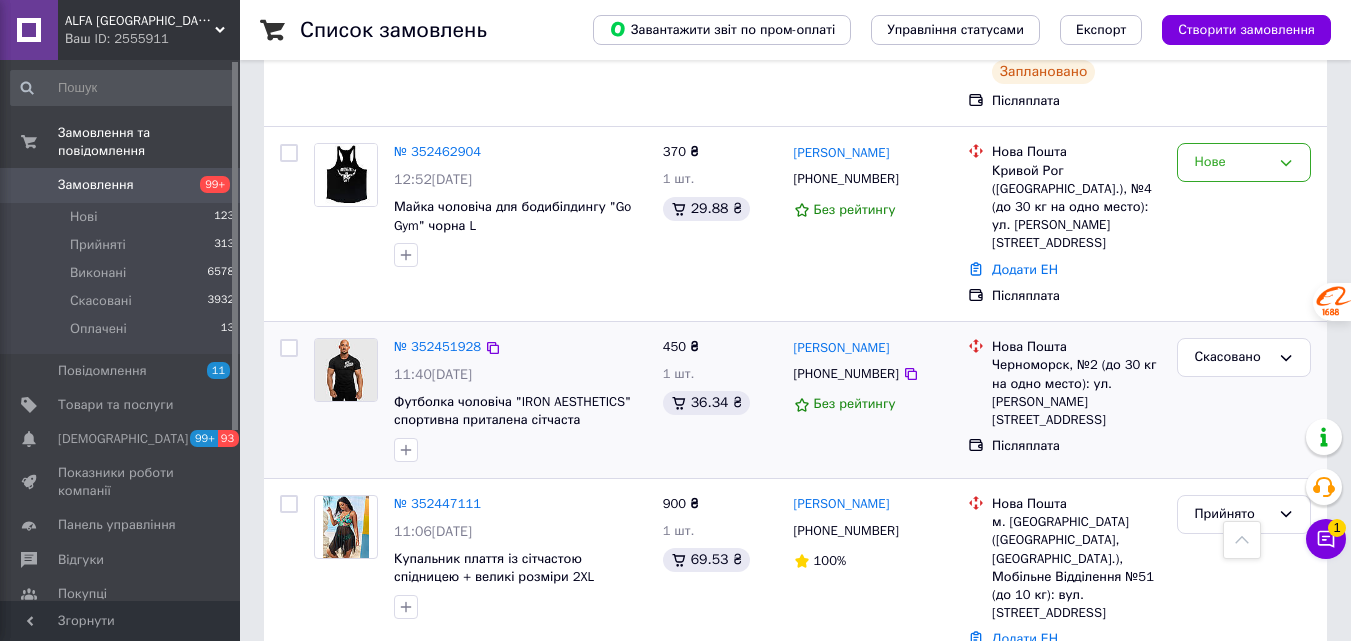 scroll, scrollTop: 800, scrollLeft: 0, axis: vertical 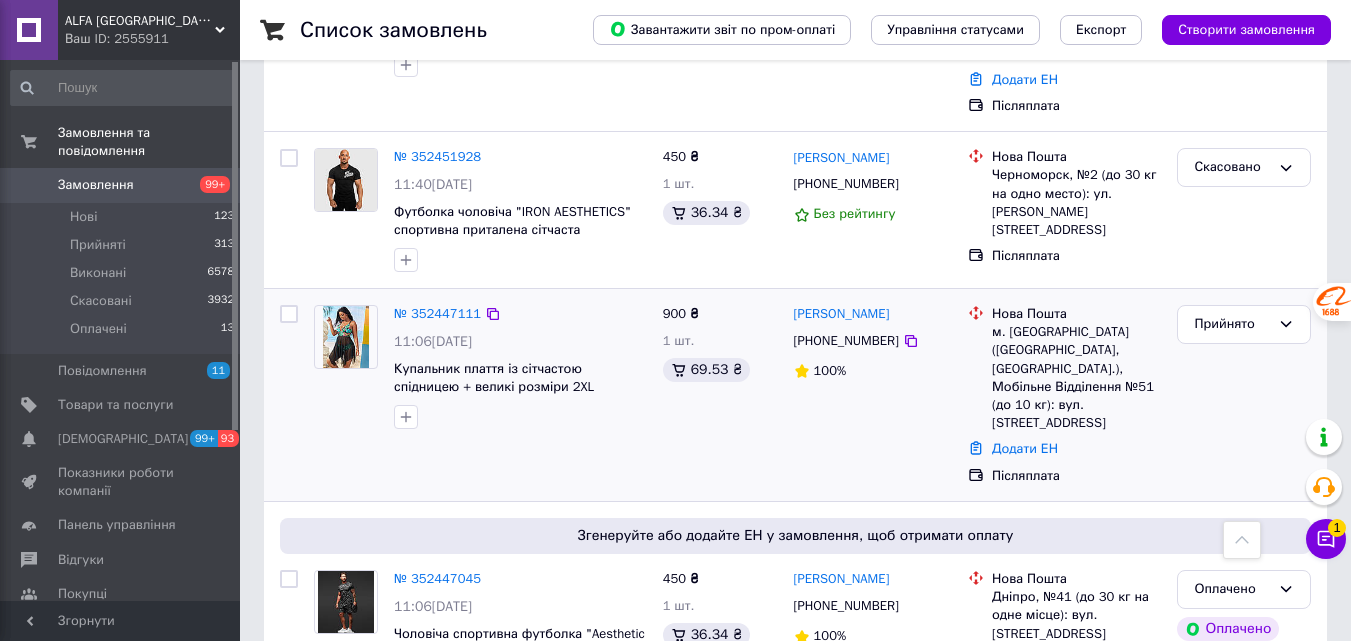 drag, startPoint x: 787, startPoint y: 283, endPoint x: 928, endPoint y: 295, distance: 141.50972 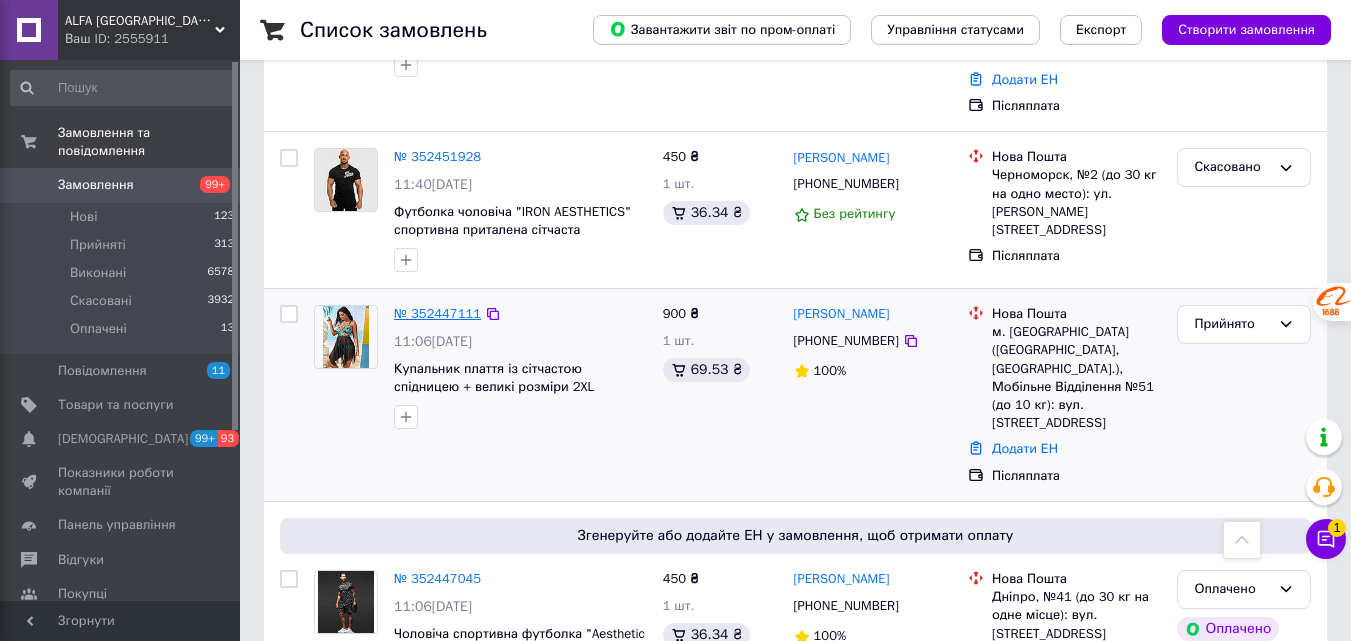 click on "№ 352447111" at bounding box center (437, 314) 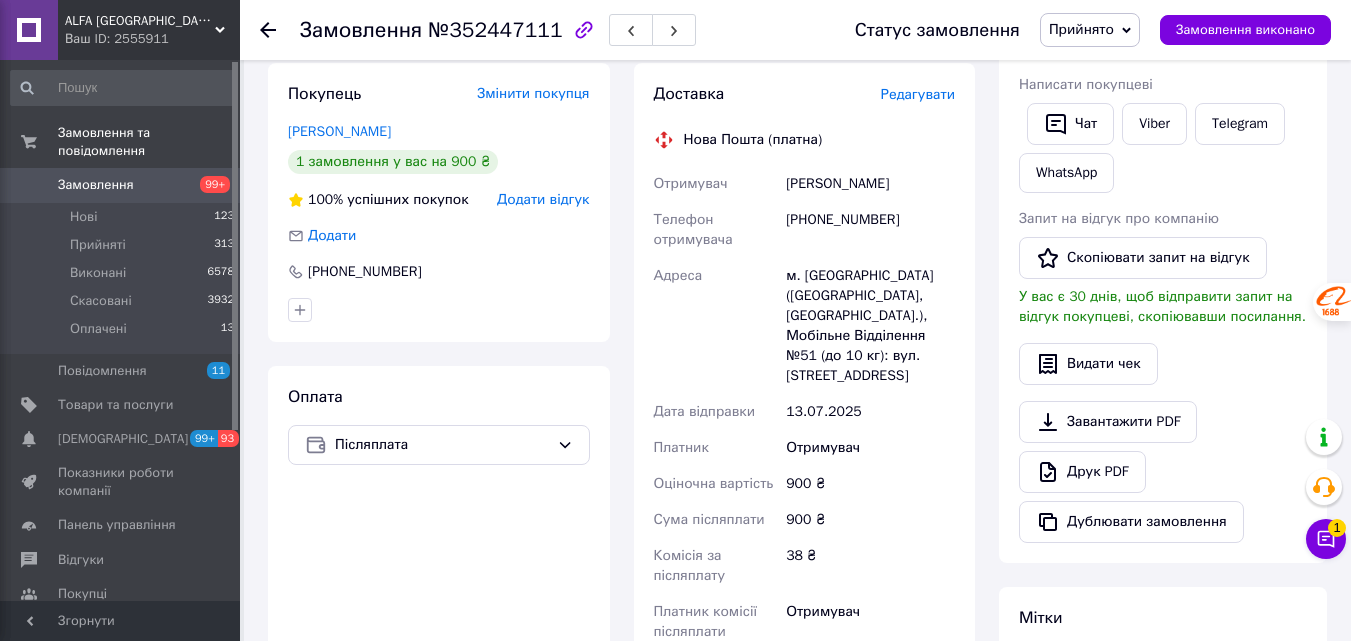 scroll, scrollTop: 558, scrollLeft: 0, axis: vertical 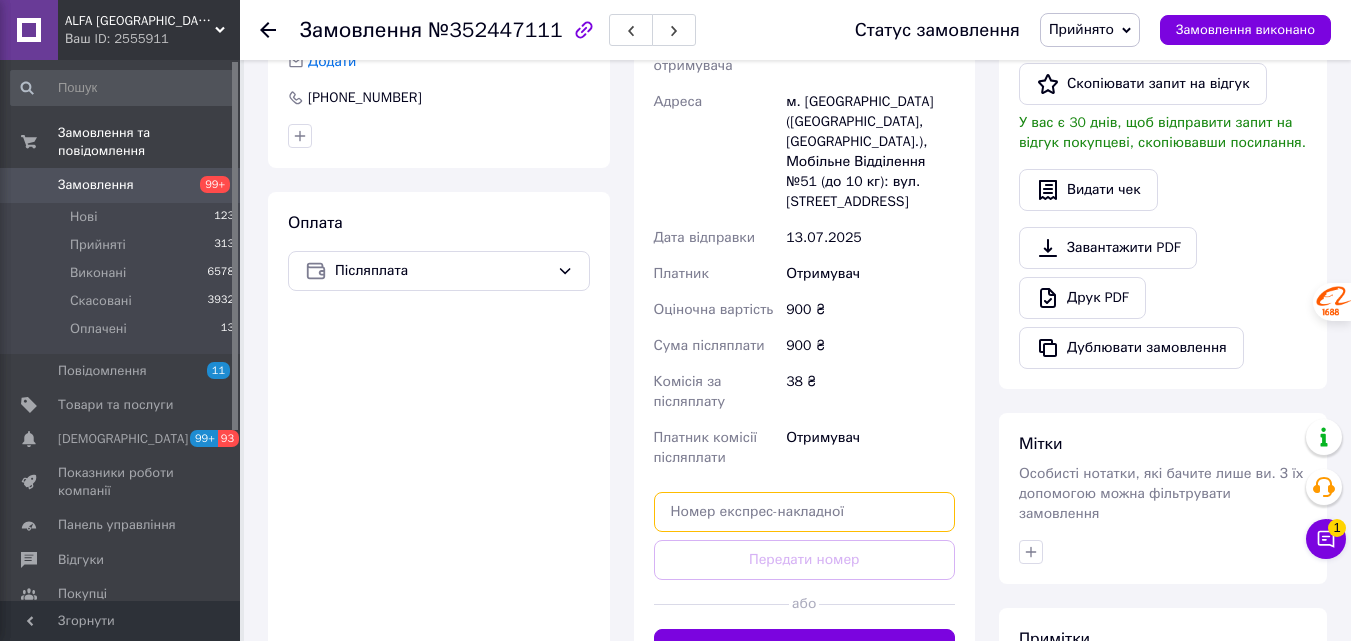 click at bounding box center (805, 512) 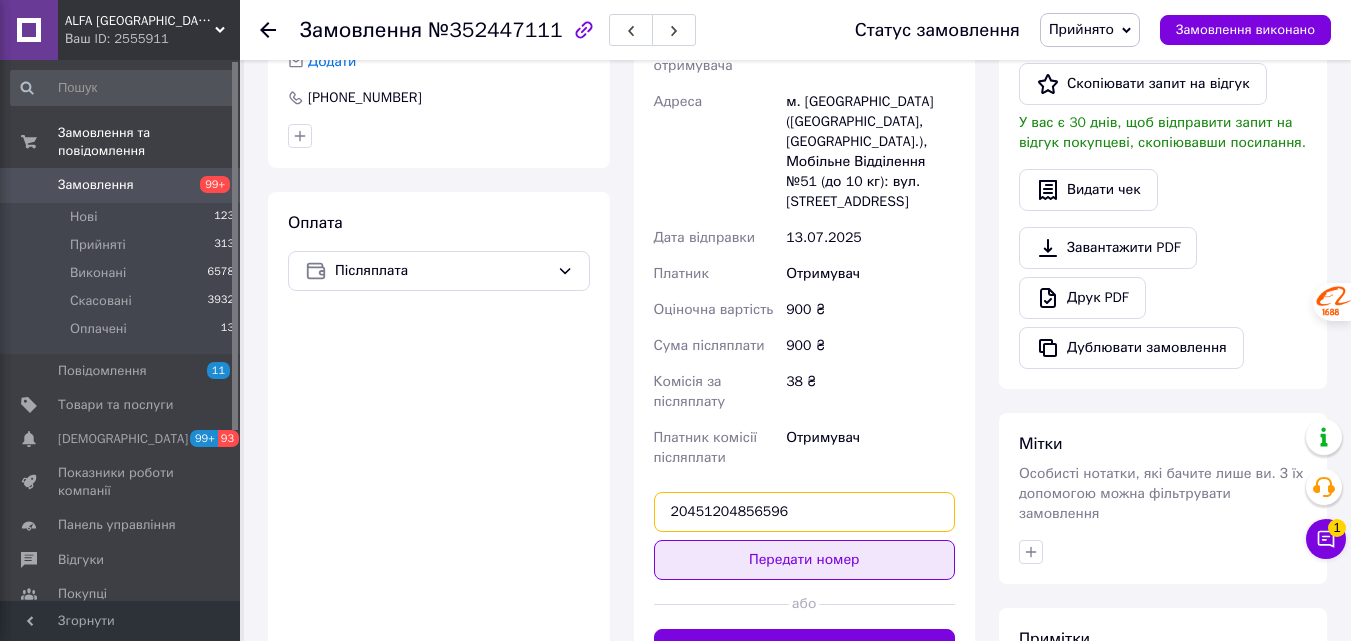 type on "20451204856596" 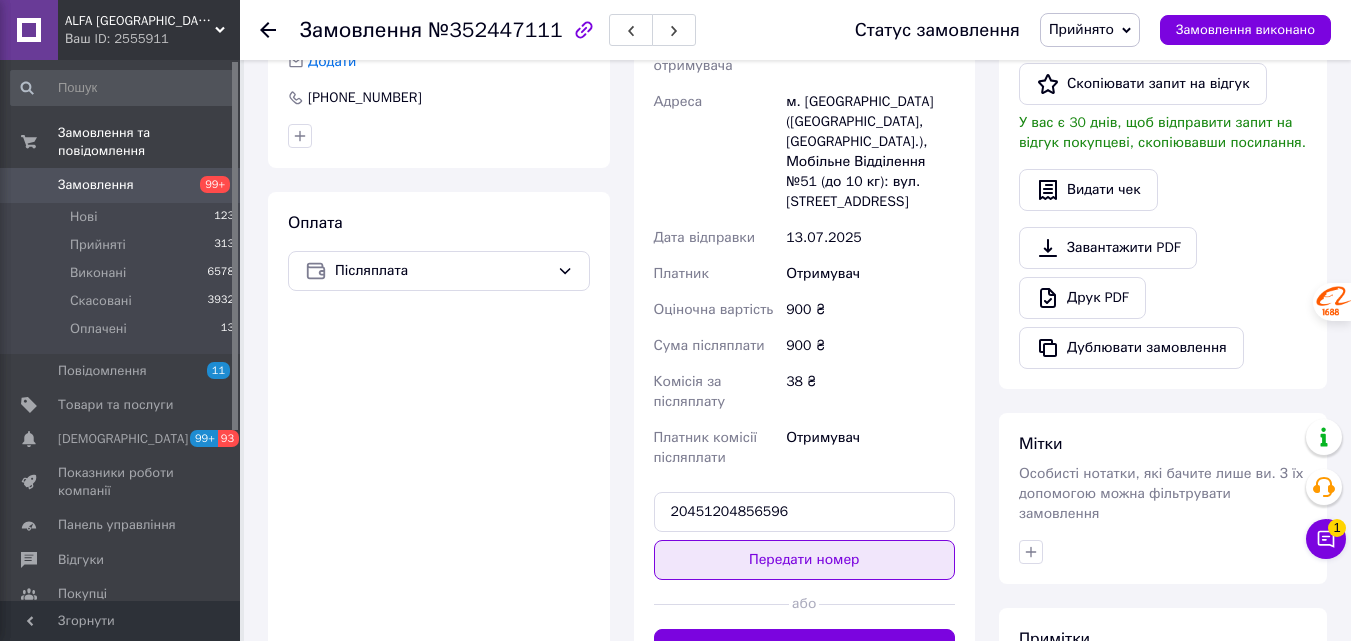 click on "Передати номер" at bounding box center (805, 560) 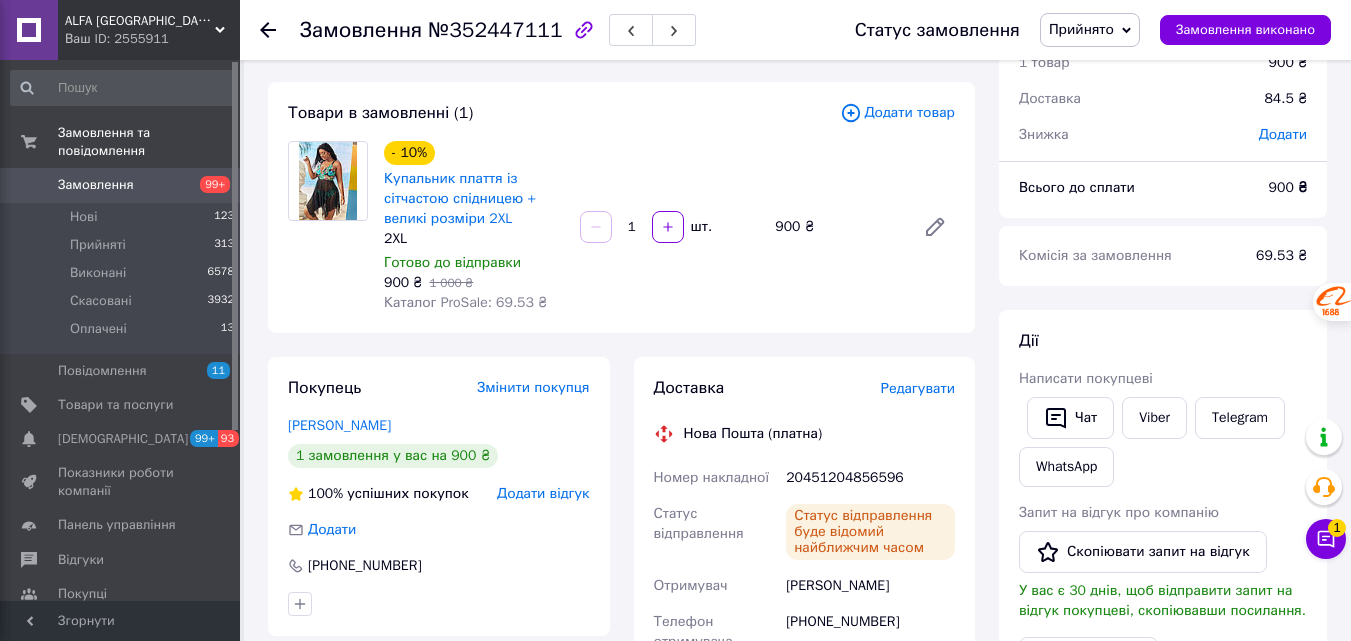 scroll, scrollTop: 58, scrollLeft: 0, axis: vertical 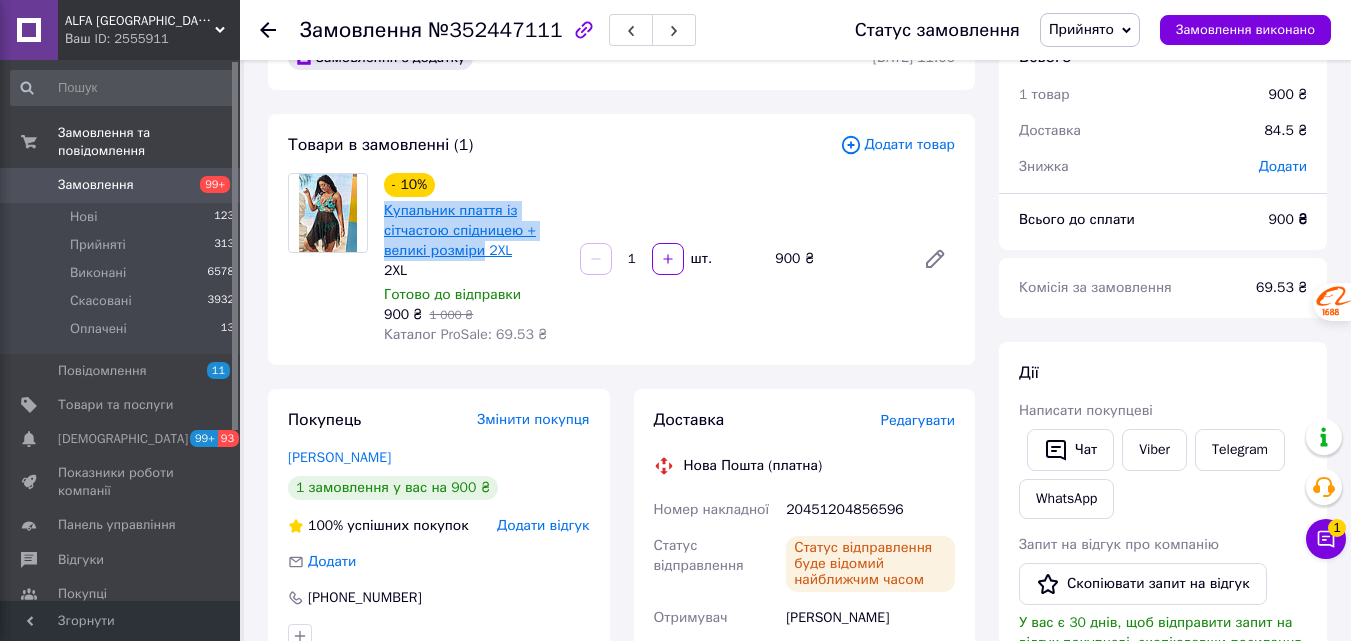 drag, startPoint x: 380, startPoint y: 201, endPoint x: 478, endPoint y: 259, distance: 113.87713 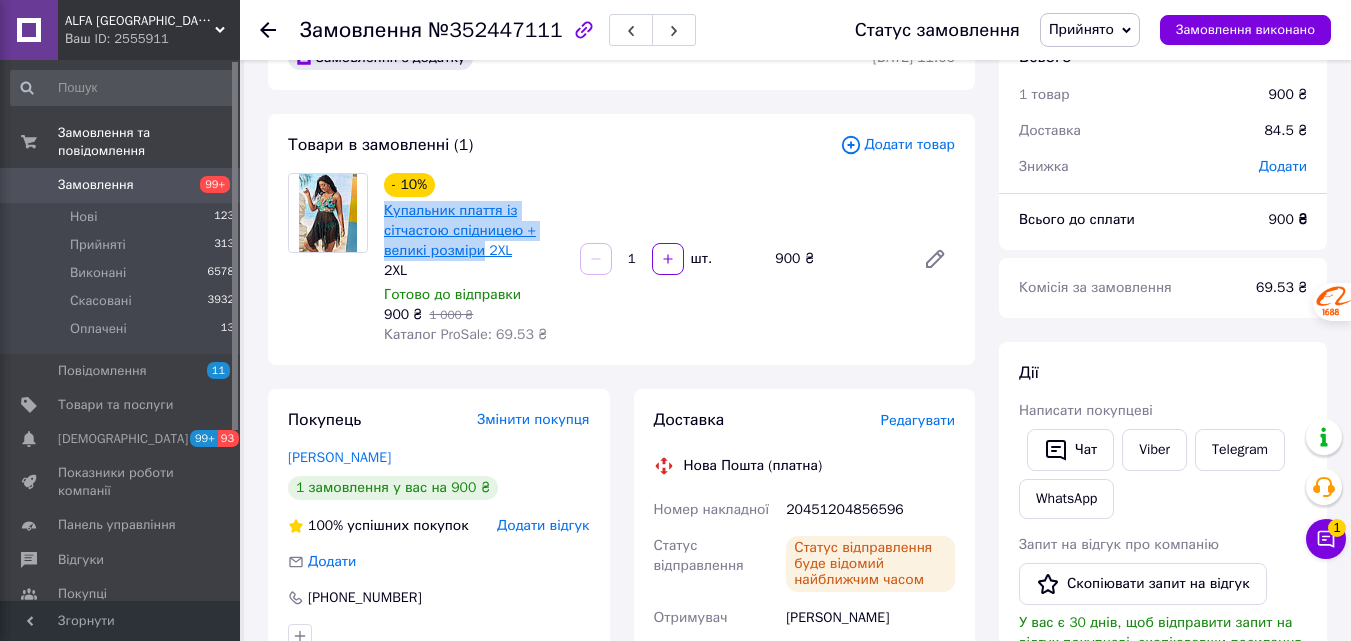 click on "- 10% Купальник плаття із сітчастою спідницею + великі розміри 2XL 2XL Готово до відправки 900 ₴   1 000 ₴ Каталог ProSale: 69.53 ₴" at bounding box center (474, 259) 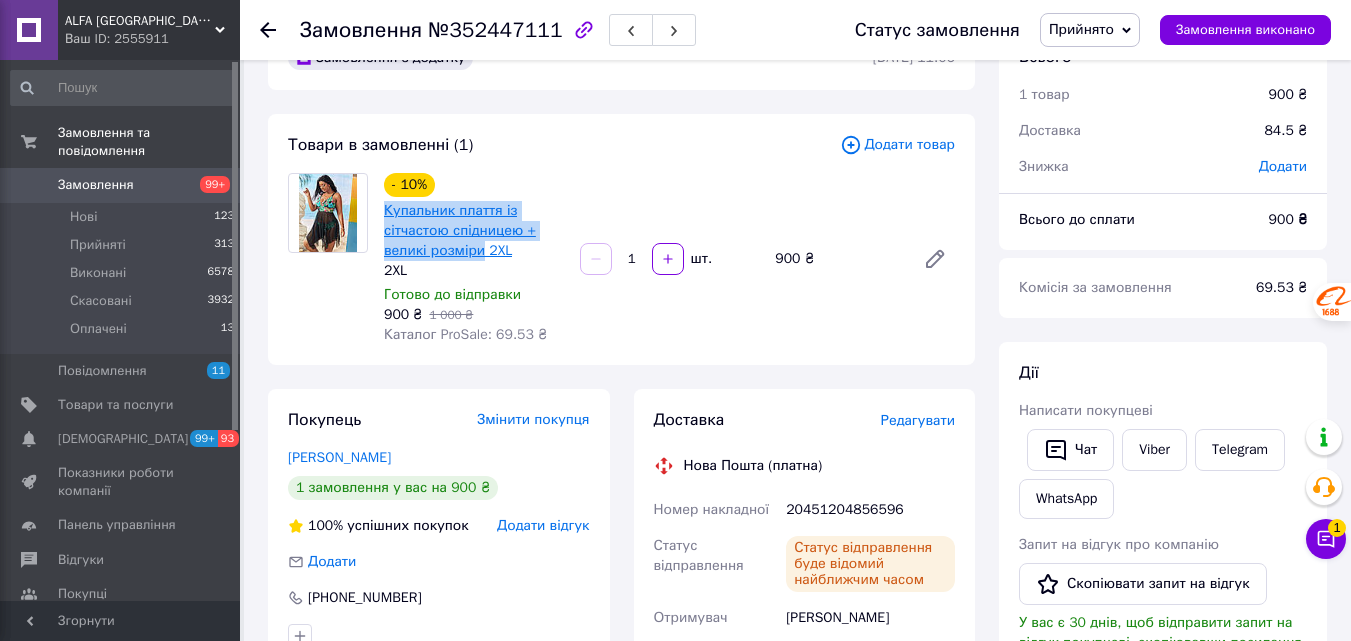 copy on "Купальник плаття із сітчастою спідницею + великі розміри" 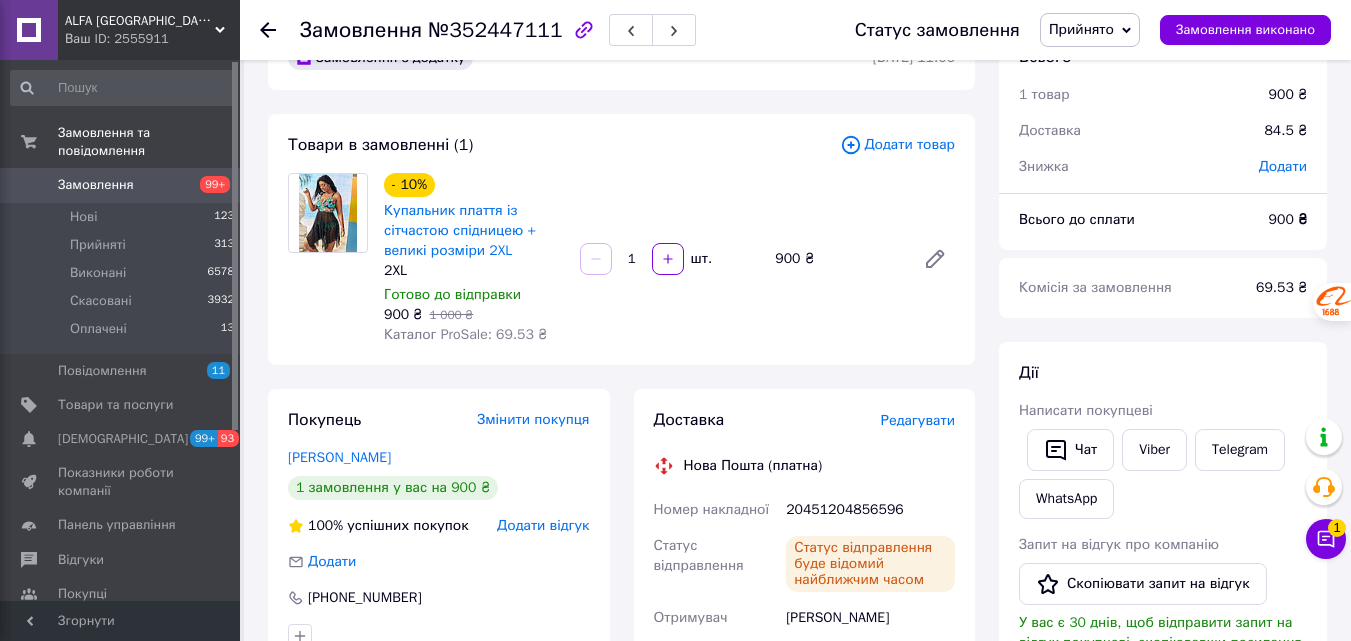 click on "2XL" at bounding box center [474, 271] 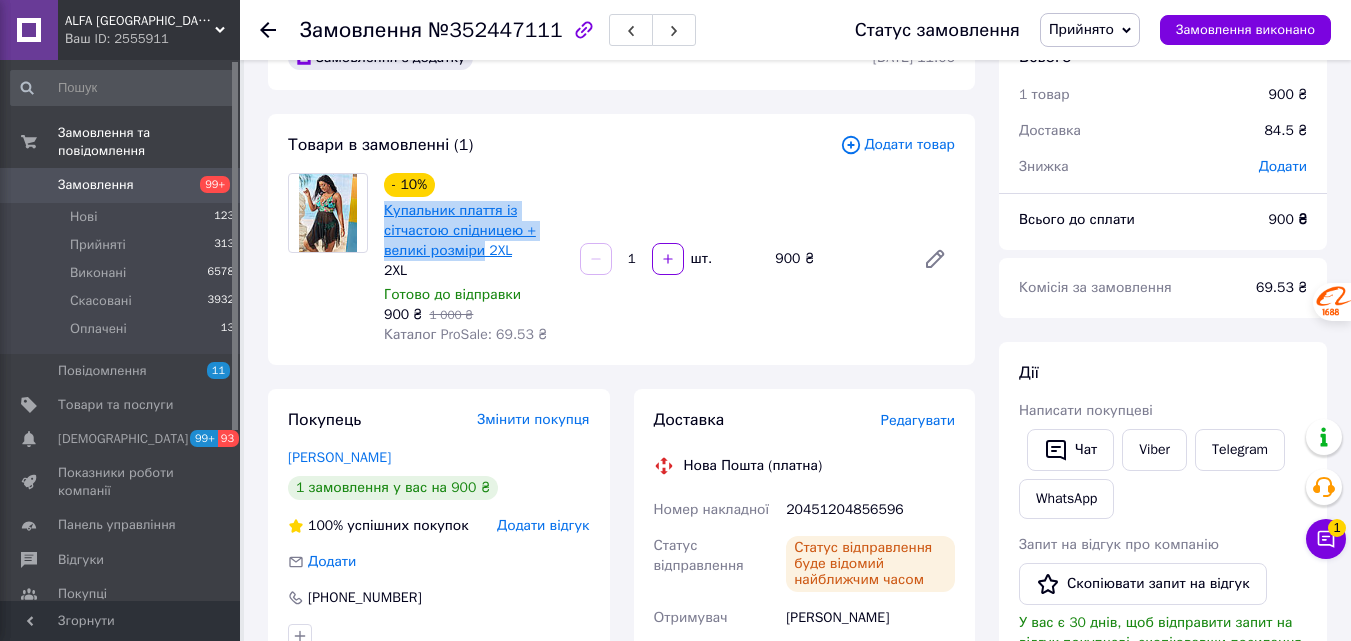 drag, startPoint x: 384, startPoint y: 202, endPoint x: 482, endPoint y: 253, distance: 110.47624 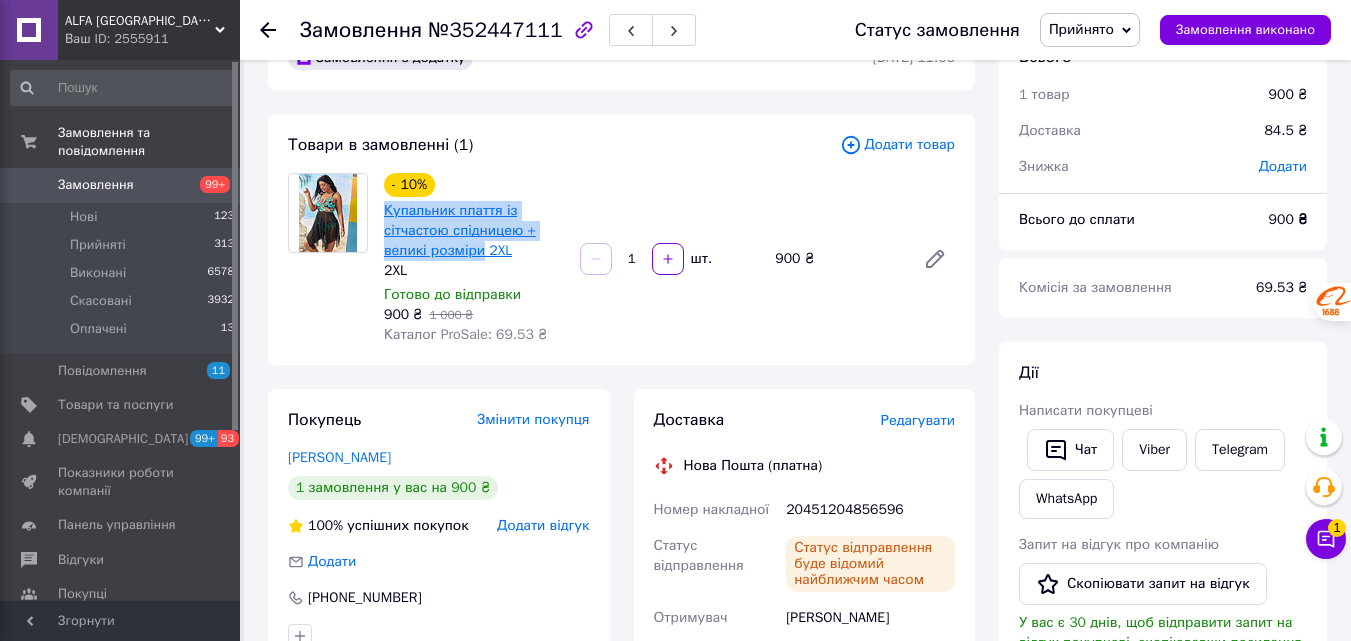 click on "- 10% Купальник плаття із сітчастою спідницею + великі розміри 2XL 2XL Готово до відправки 900 ₴   1 000 ₴ Каталог ProSale: 69.53 ₴" at bounding box center [474, 259] 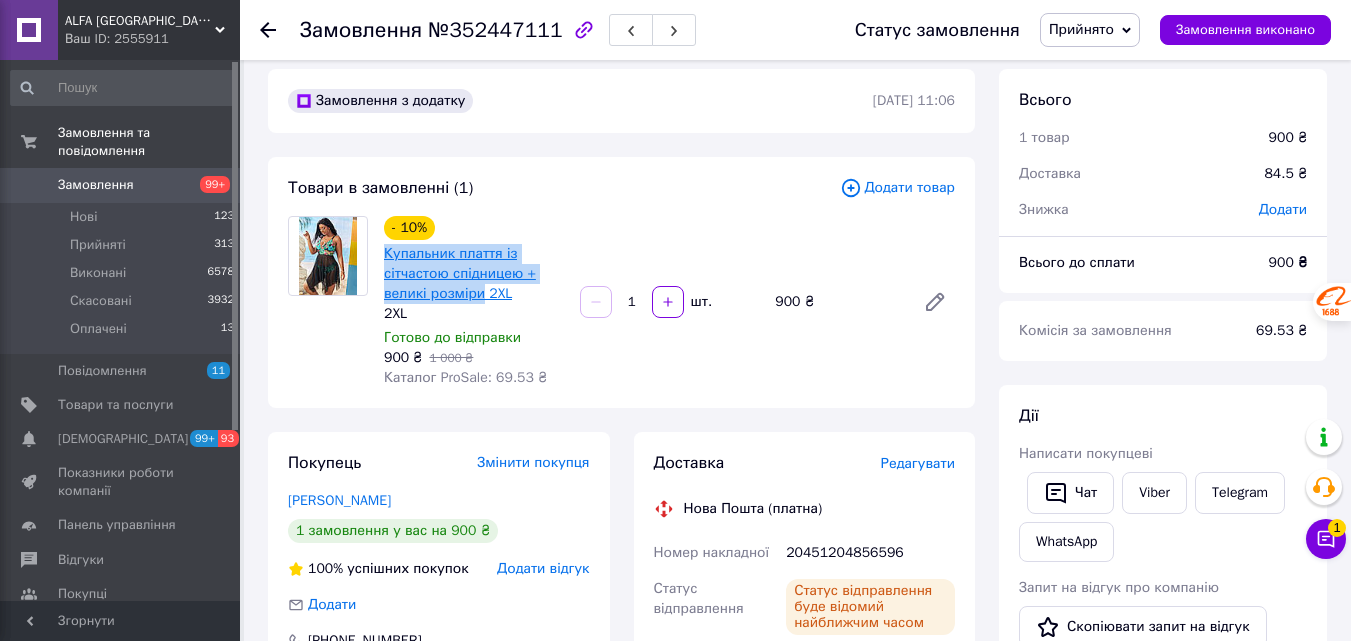 scroll, scrollTop: 0, scrollLeft: 0, axis: both 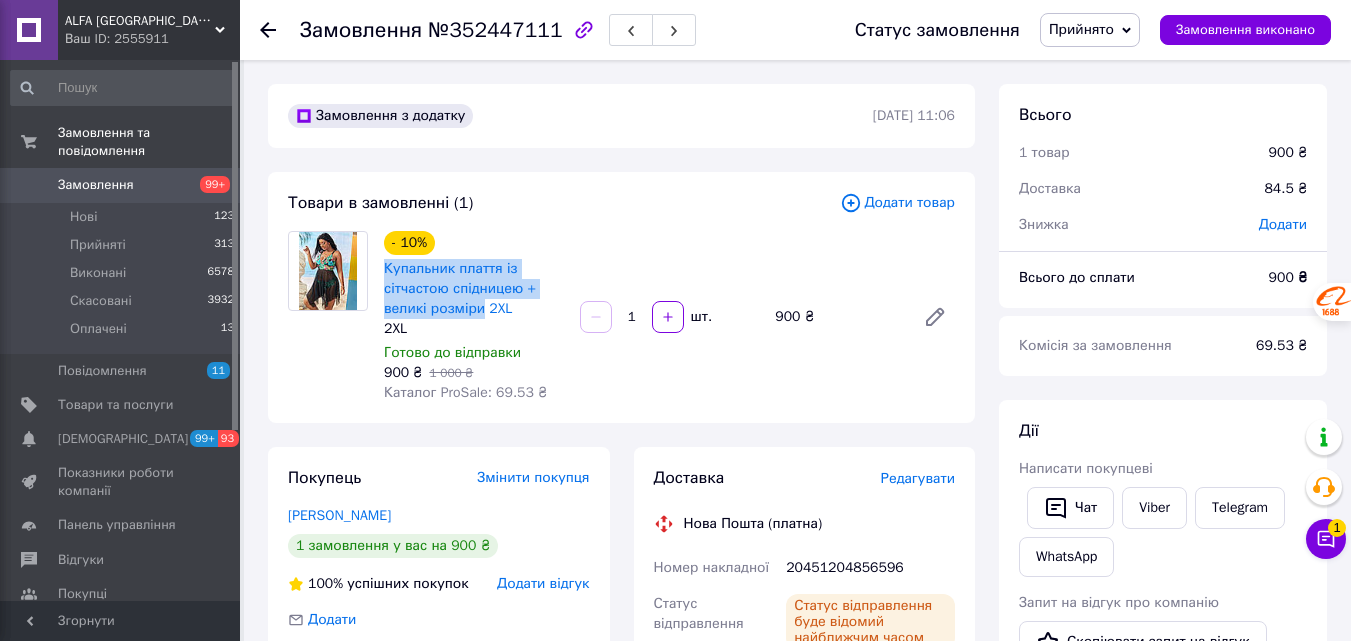 drag, startPoint x: 571, startPoint y: 235, endPoint x: 355, endPoint y: 231, distance: 216.03703 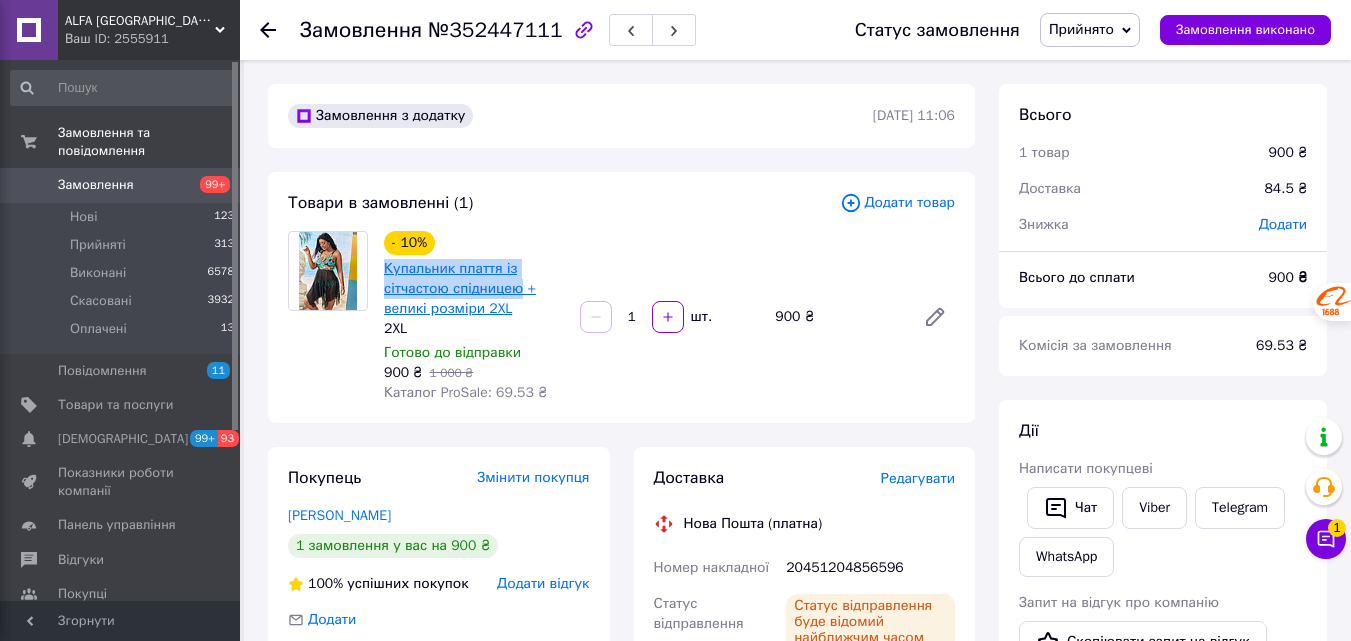 drag, startPoint x: 378, startPoint y: 262, endPoint x: 518, endPoint y: 295, distance: 143.83672 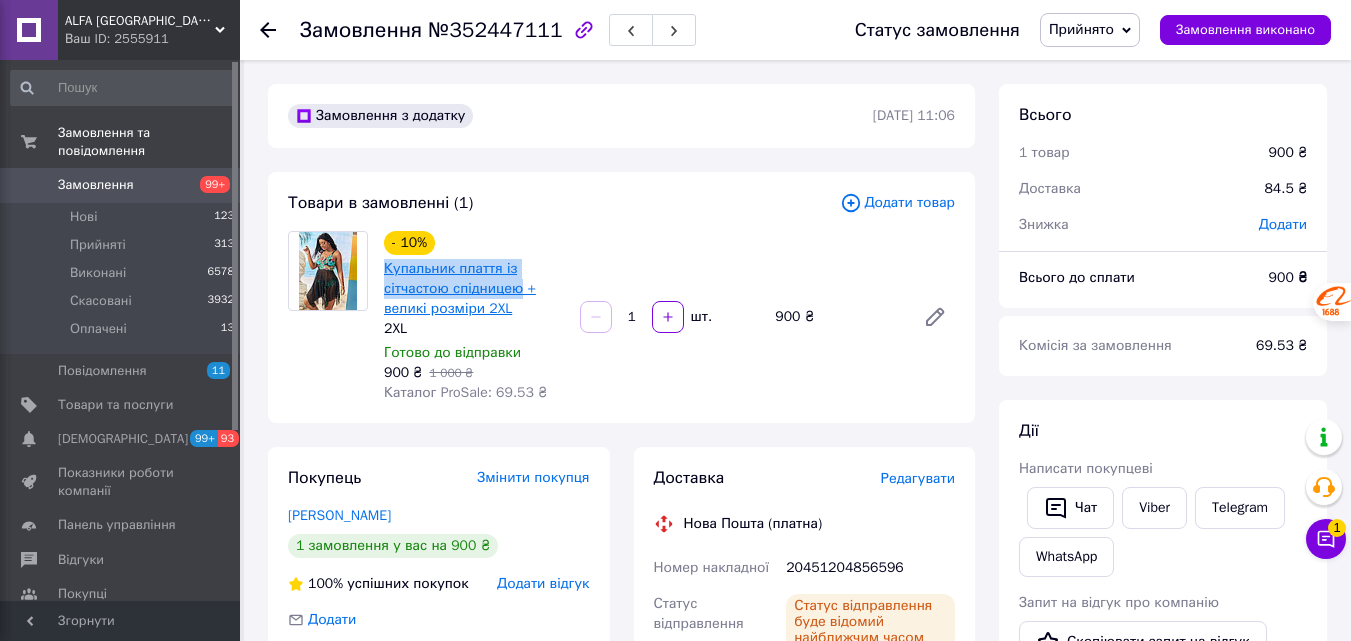 click on "- 10% Купальник плаття із сітчастою спідницею + великі розміри 2XL 2XL Готово до відправки 900 ₴   1 000 ₴ Каталог ProSale: 69.53 ₴" at bounding box center (474, 317) 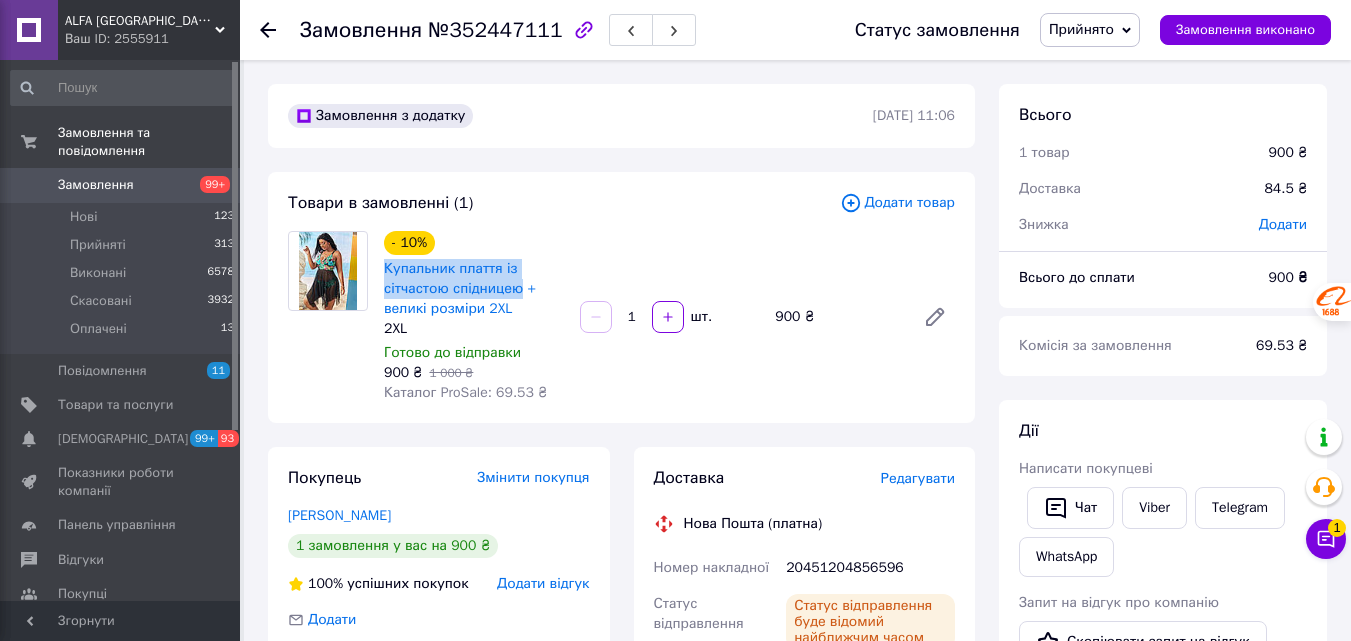 copy on "Купальник плаття із сітчастою спідницею" 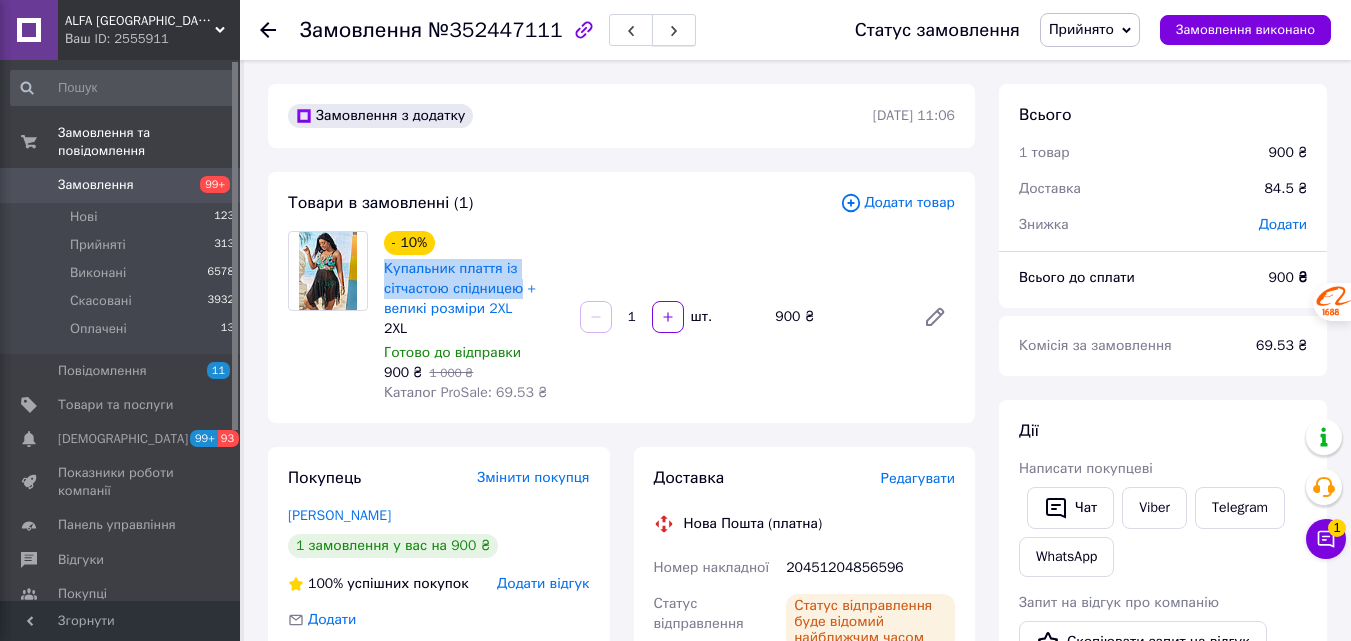click 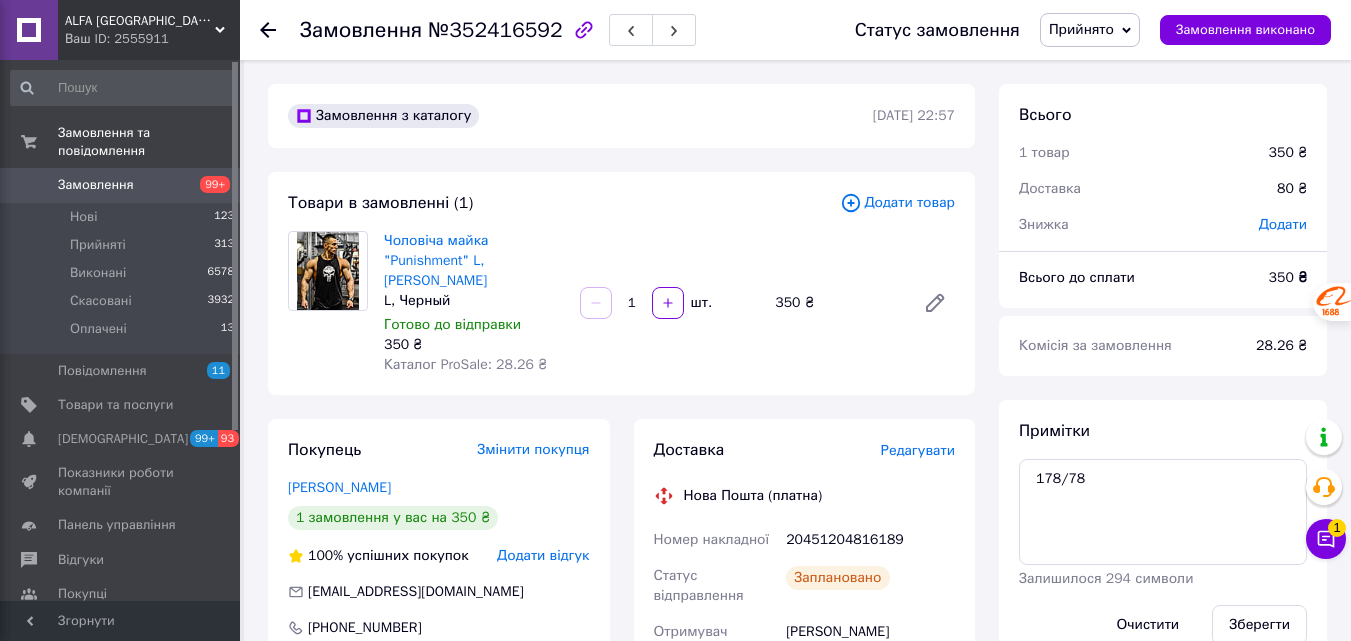 click at bounding box center [674, 30] 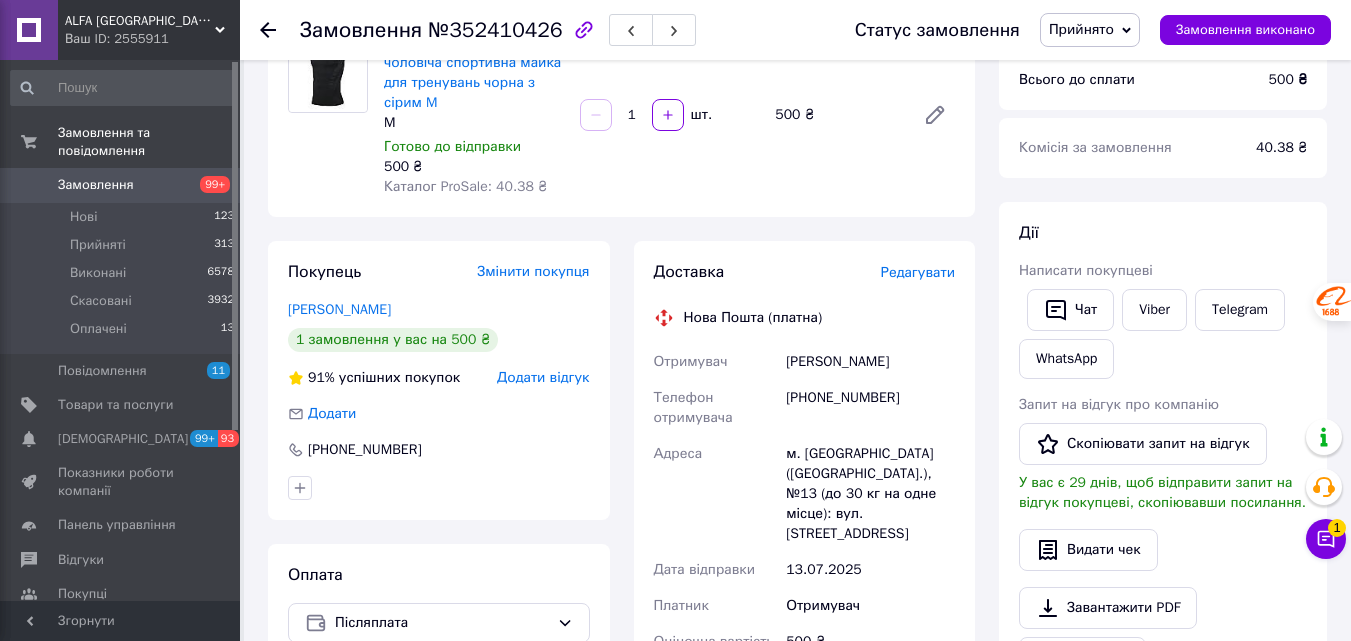 scroll, scrollTop: 200, scrollLeft: 0, axis: vertical 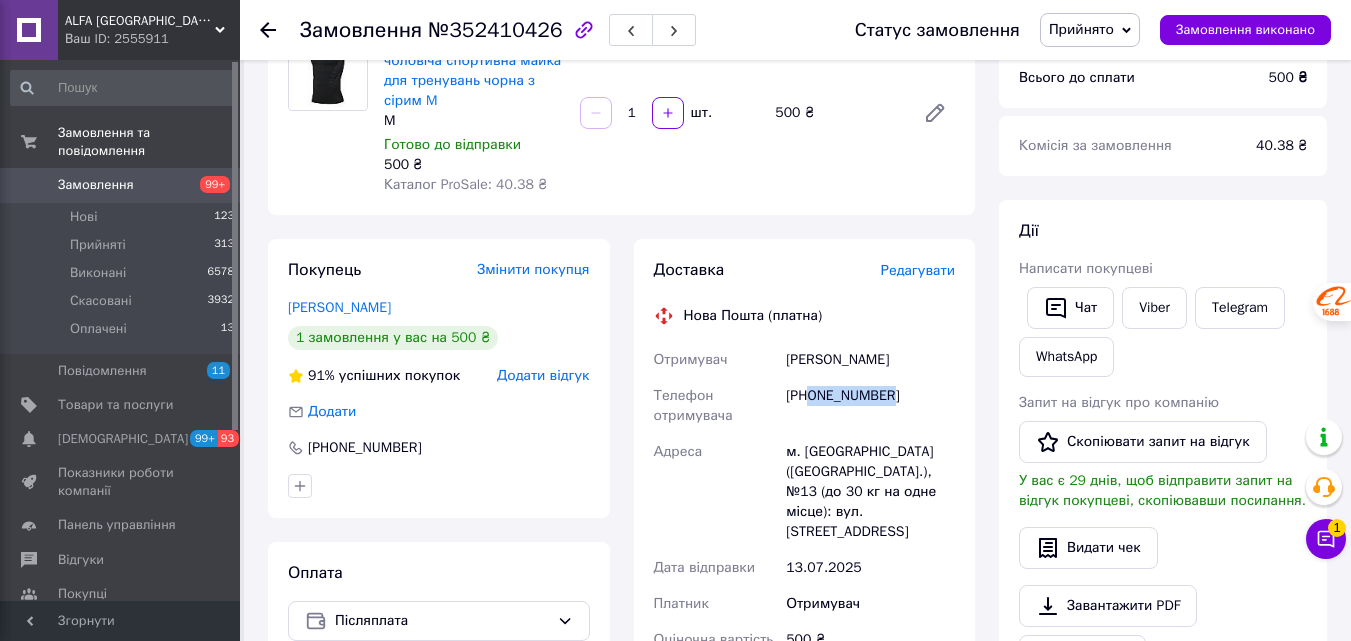 drag, startPoint x: 899, startPoint y: 397, endPoint x: 809, endPoint y: 398, distance: 90.005554 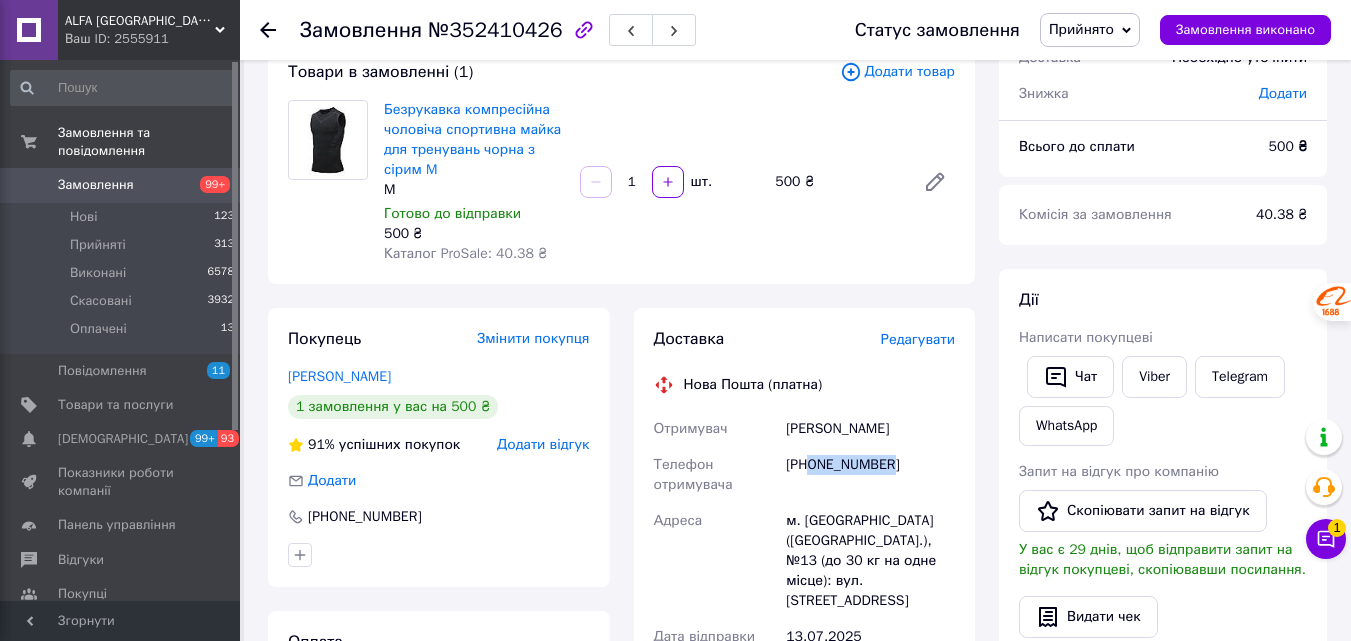 scroll, scrollTop: 100, scrollLeft: 0, axis: vertical 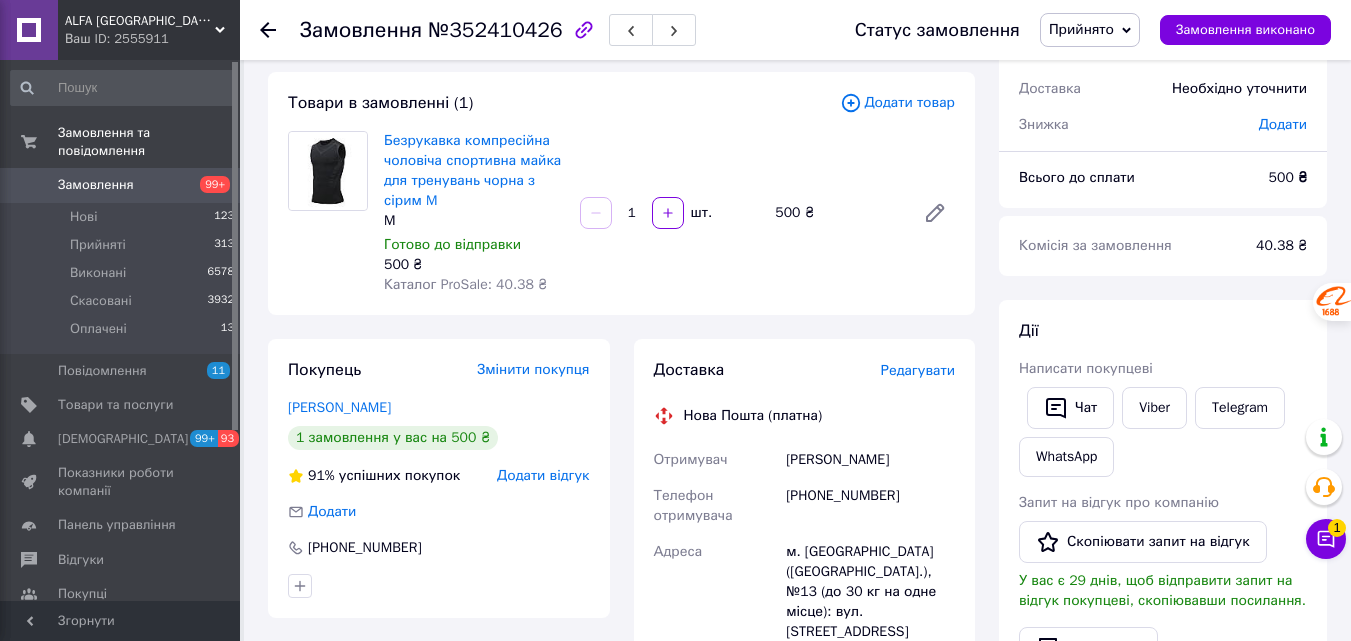 click on "Безрукавка компресійна чоловіча спортивна майка для тренувань чорна з сірим M M Готово до відправки 500 ₴ Каталог ProSale: 40.38 ₴  1   шт. 500 ₴" at bounding box center (669, 213) 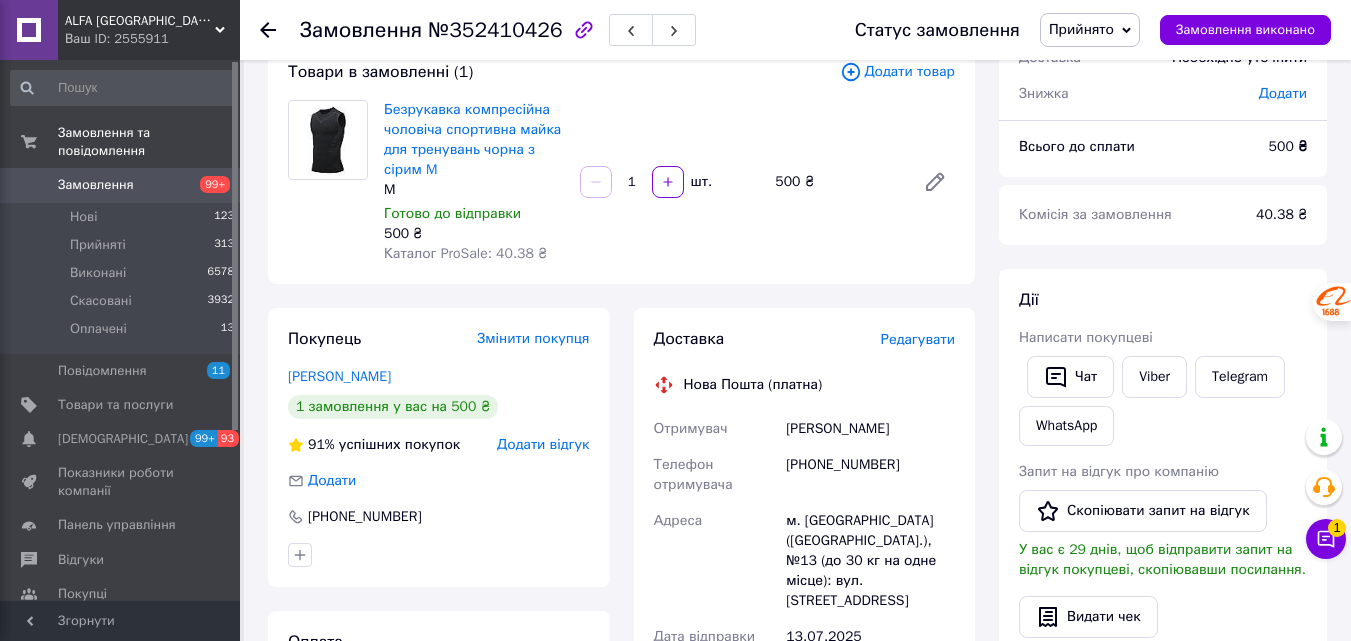 scroll, scrollTop: 0, scrollLeft: 0, axis: both 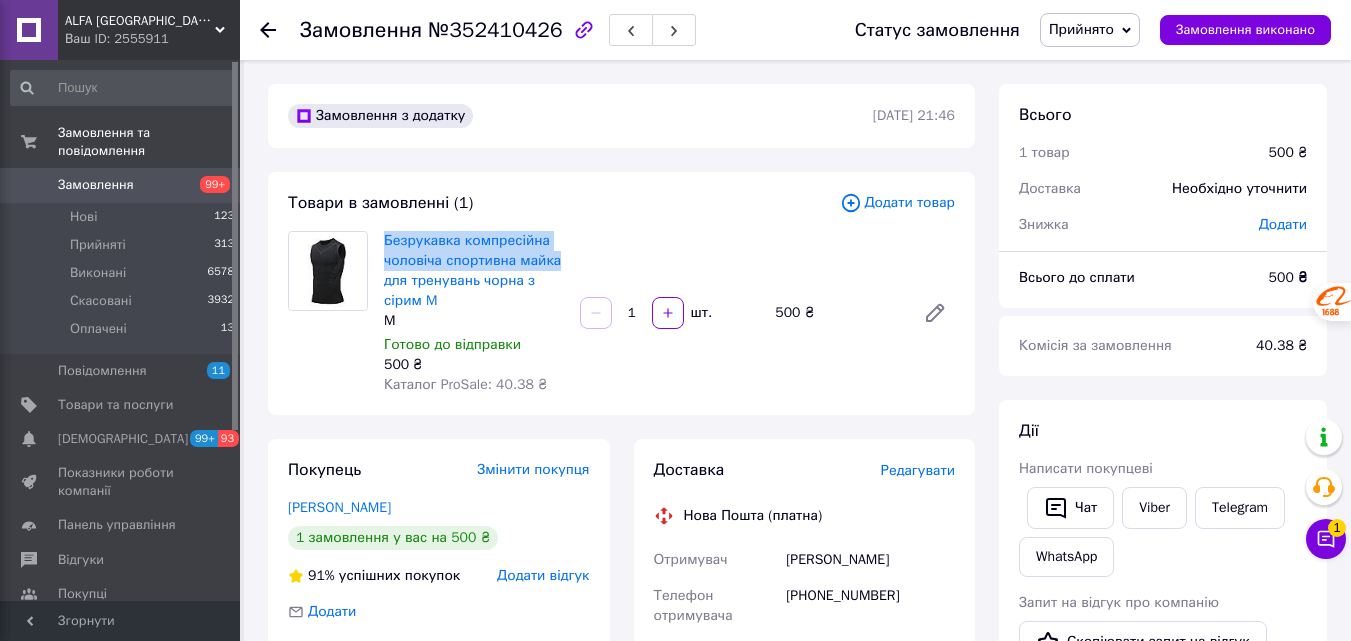 drag, startPoint x: 395, startPoint y: 226, endPoint x: 566, endPoint y: 253, distance: 173.11845 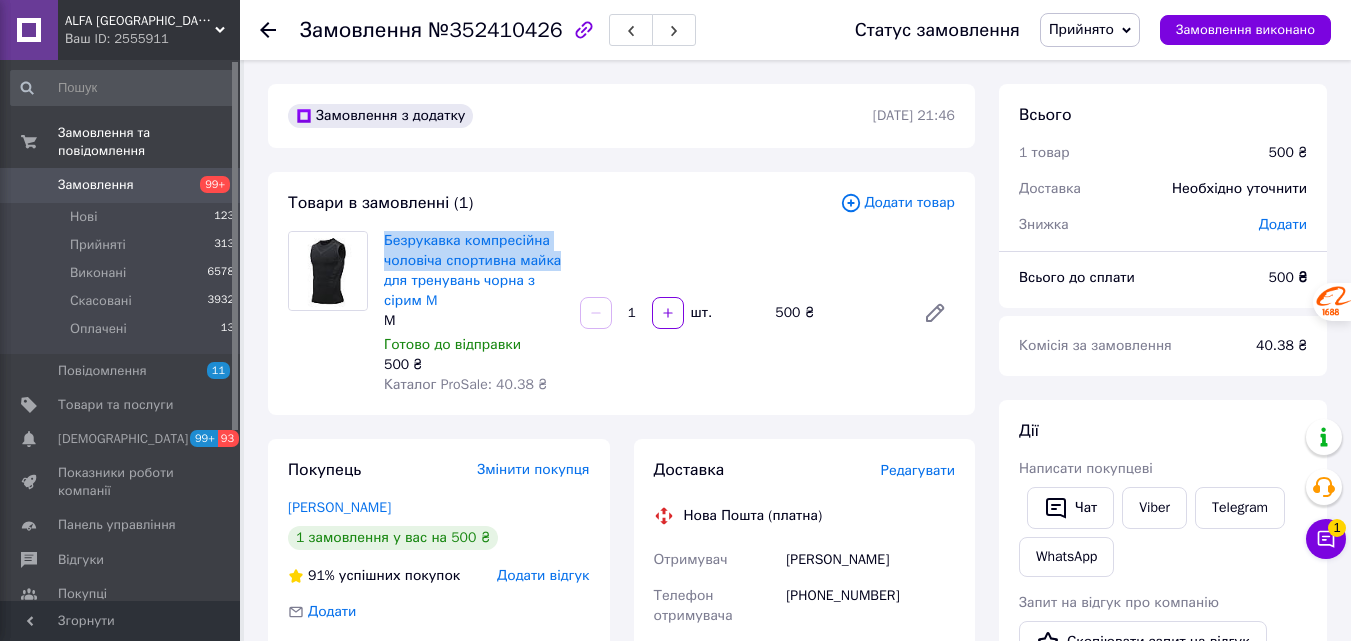 click on "Безрукавка компресійна чоловіча спортивна майка для тренувань чорна з сірим M M Готово до відправки 500 ₴ Каталог ProSale: 40.38 ₴" at bounding box center [474, 313] 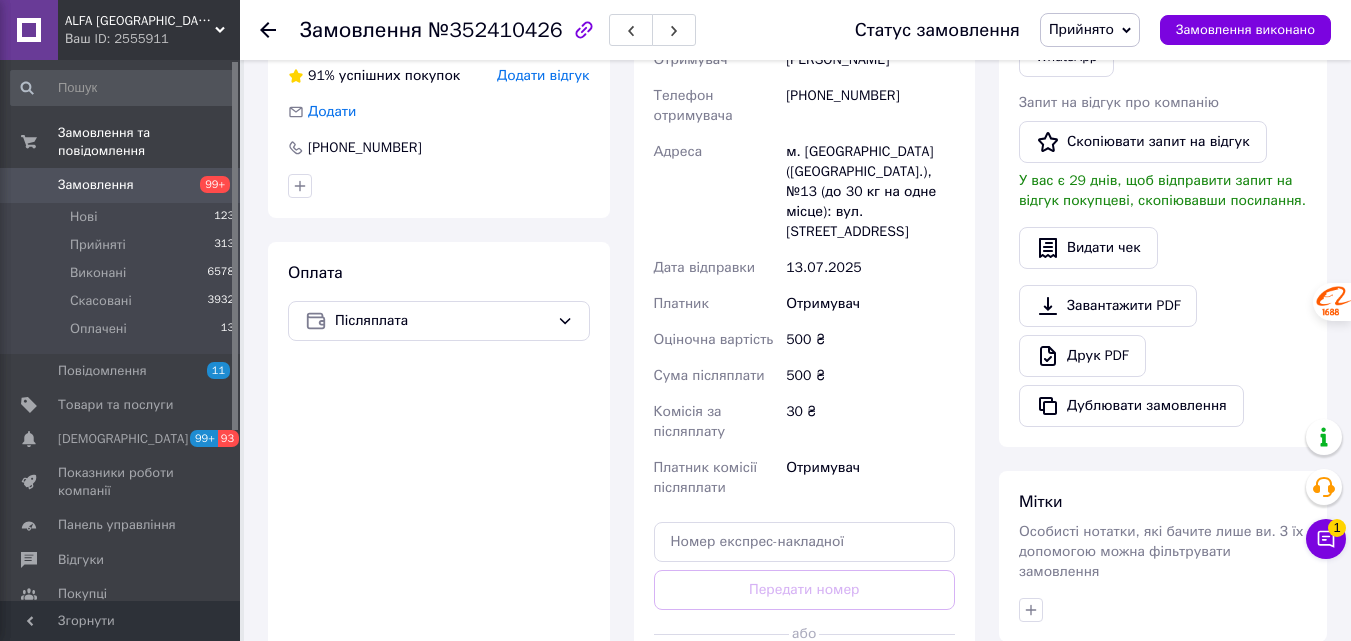 scroll, scrollTop: 700, scrollLeft: 0, axis: vertical 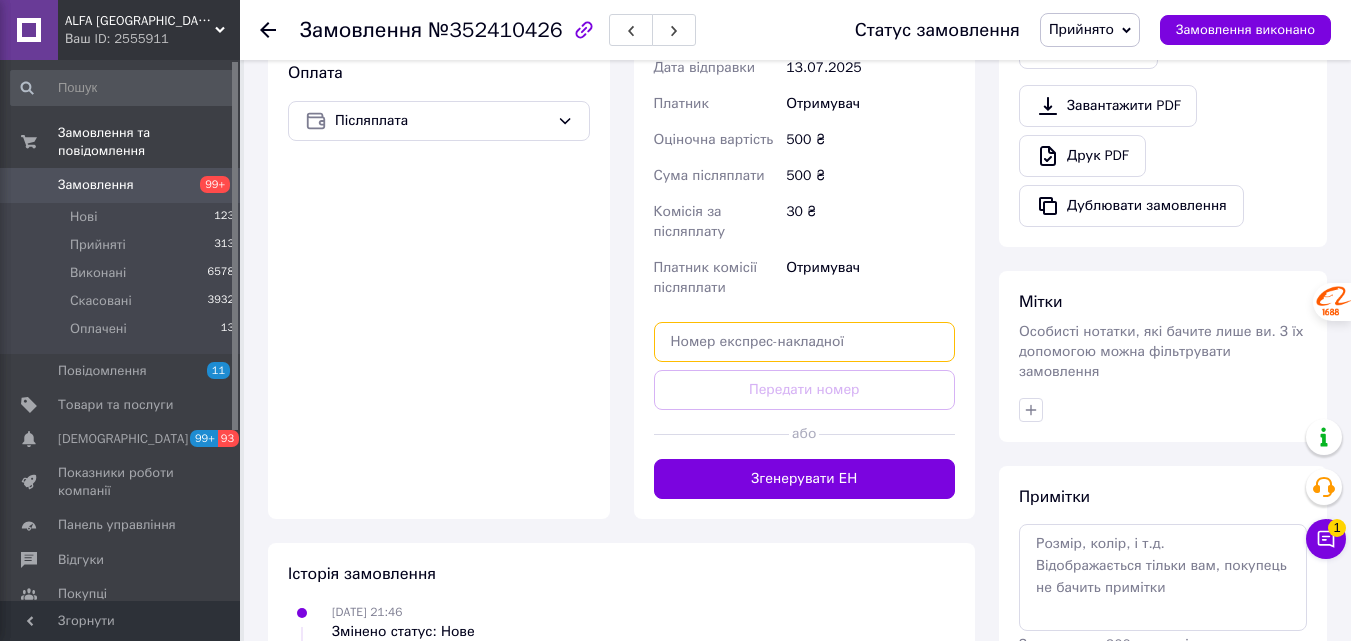 click at bounding box center (805, 342) 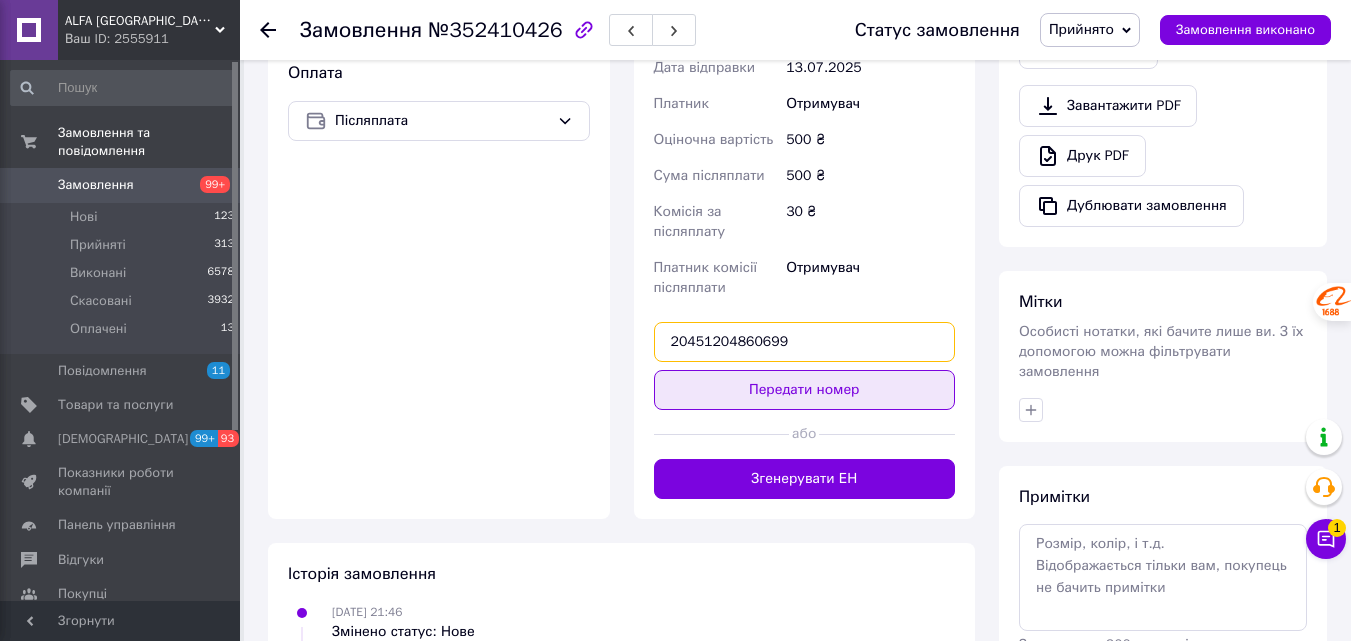type on "20451204860699" 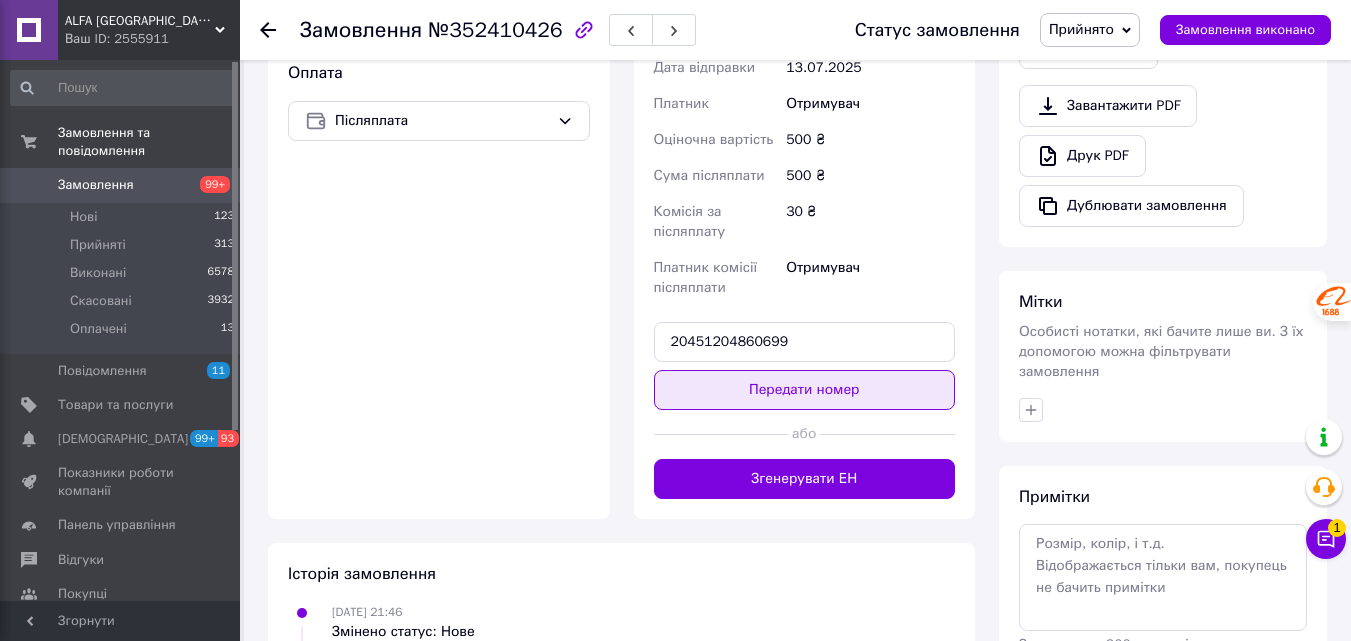 click on "Передати номер" at bounding box center (805, 390) 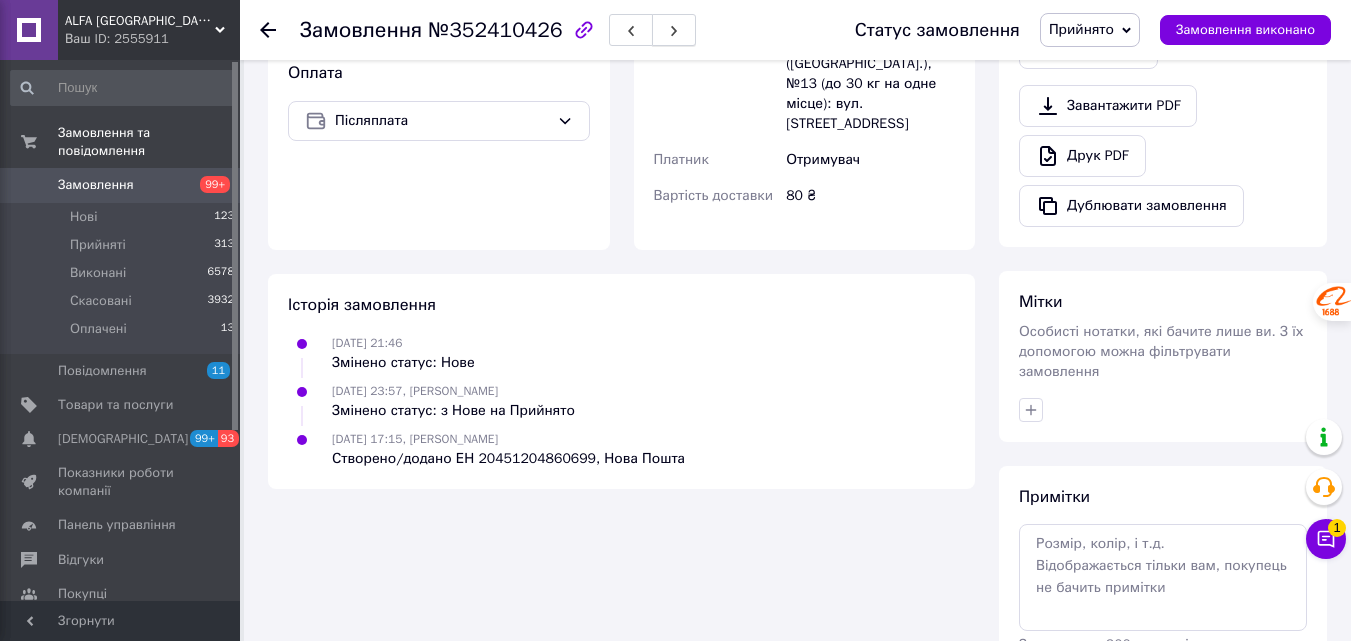 click 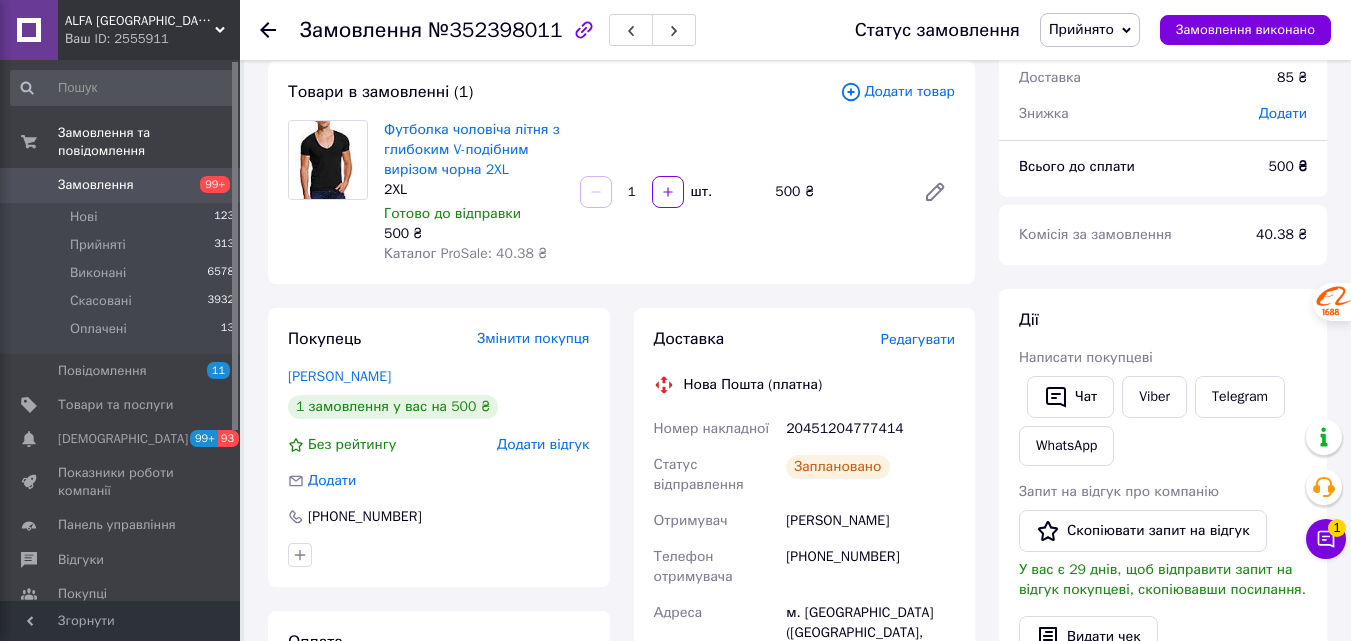 scroll, scrollTop: 200, scrollLeft: 0, axis: vertical 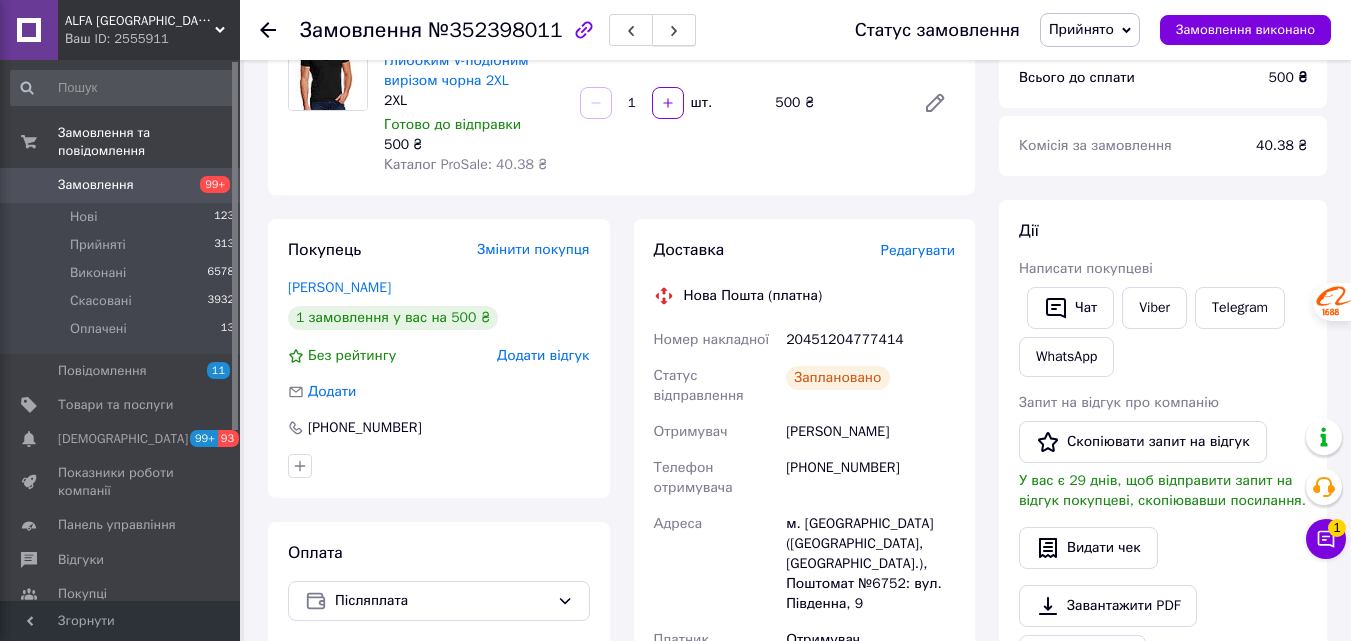 click 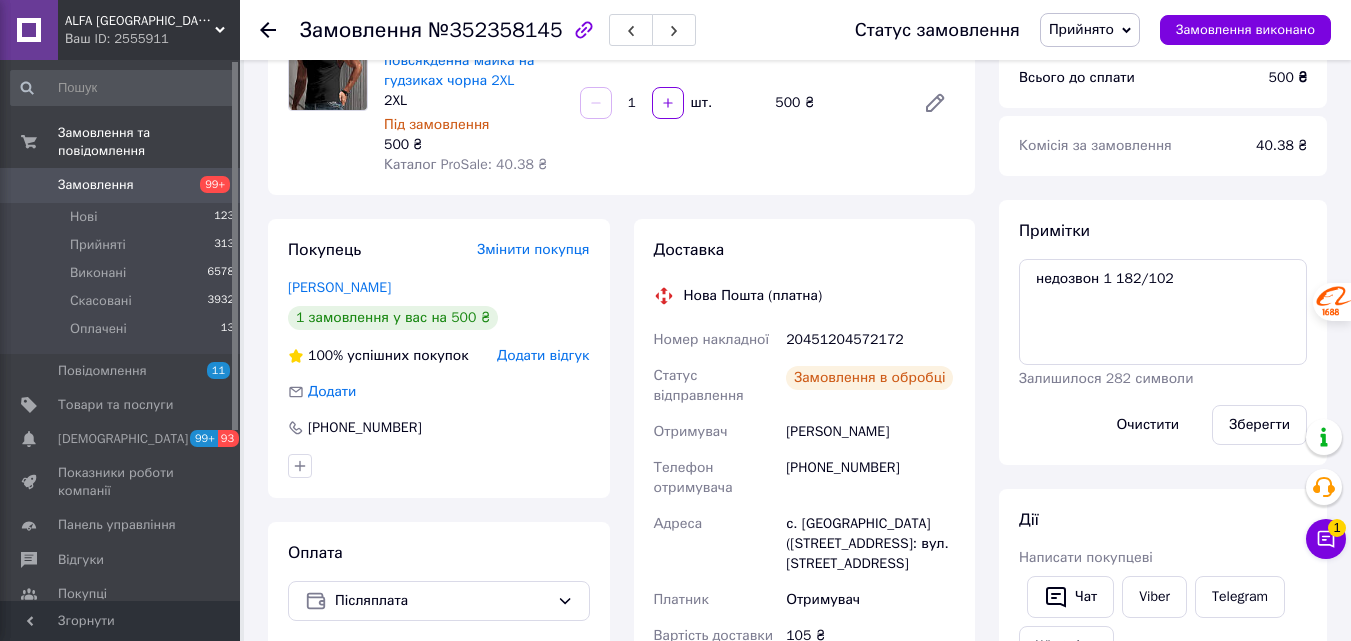 scroll, scrollTop: 0, scrollLeft: 0, axis: both 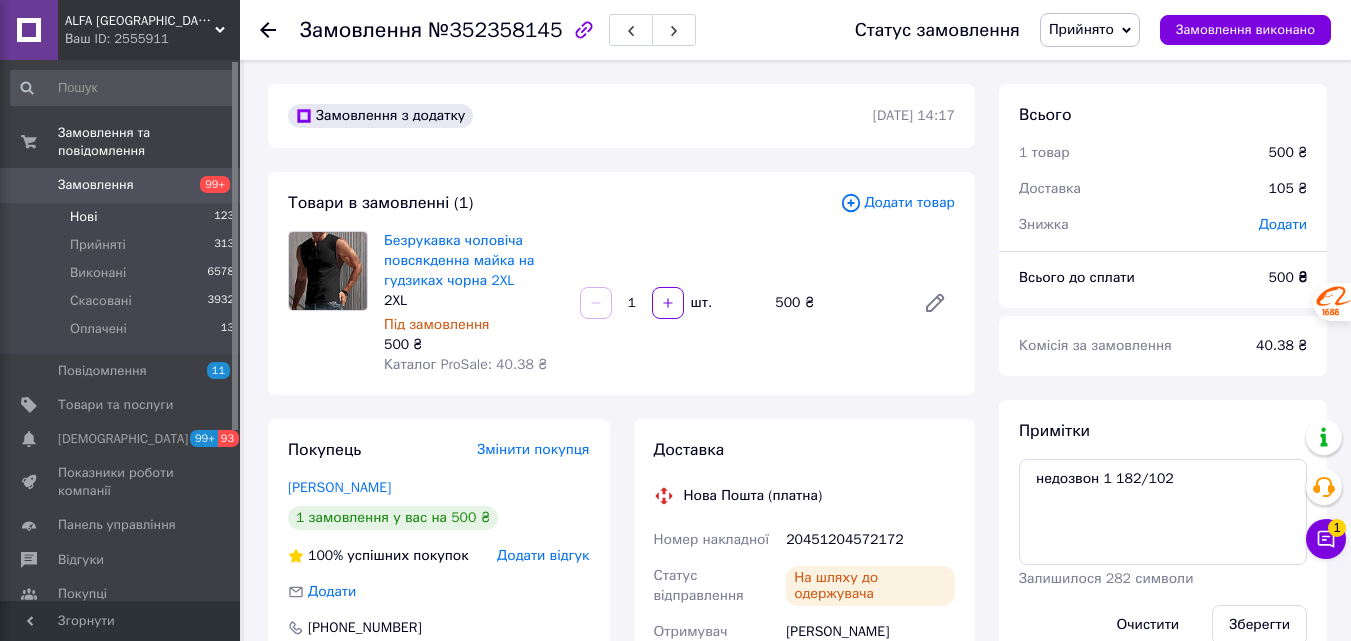 click on "Нові" at bounding box center (83, 217) 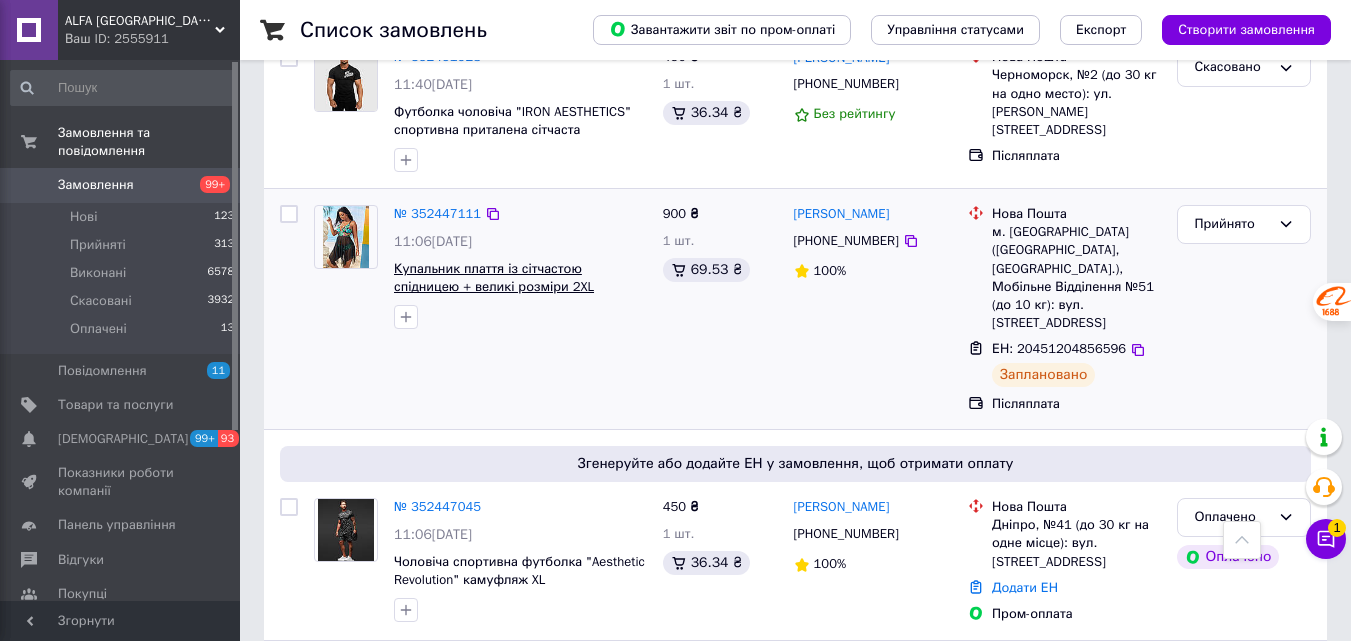 scroll, scrollTop: 1000, scrollLeft: 0, axis: vertical 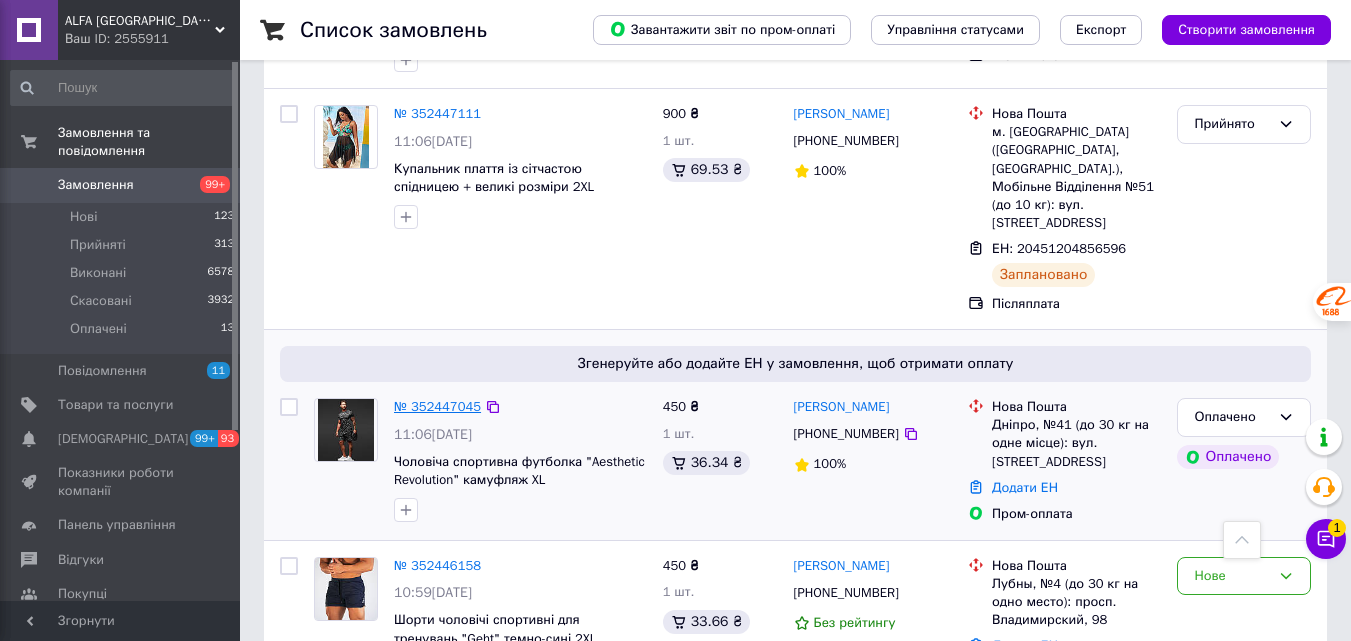 click on "№ 352447045" at bounding box center [437, 406] 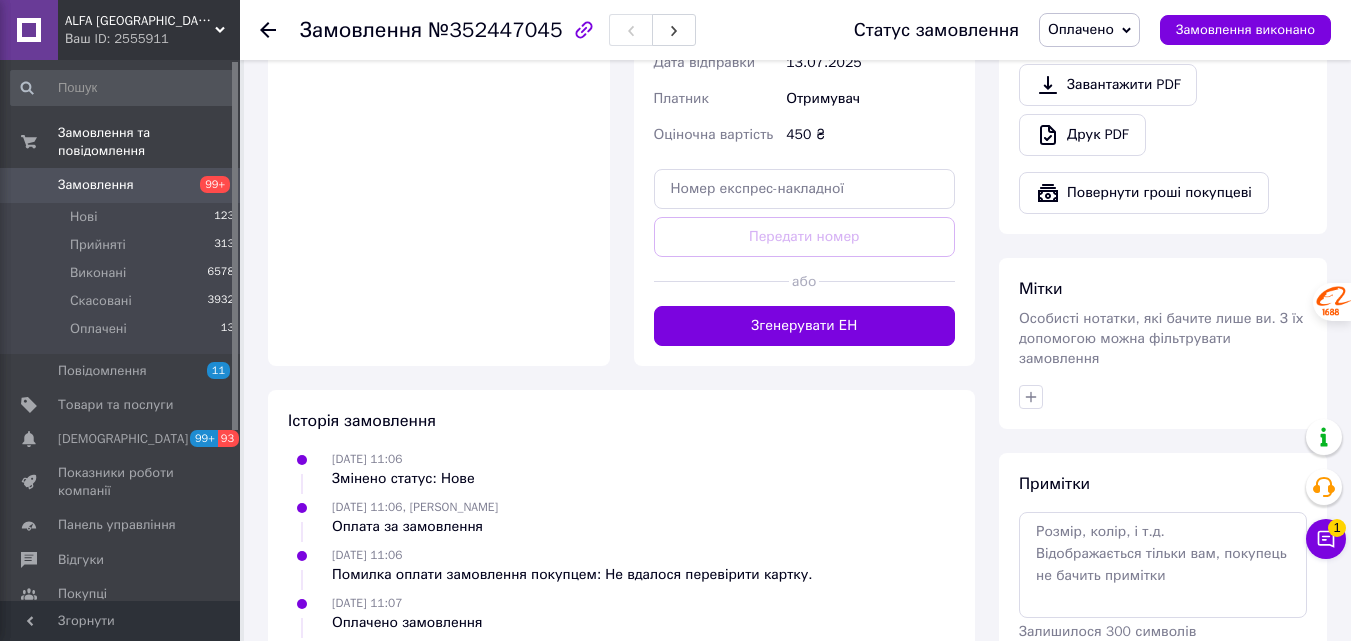 scroll, scrollTop: 1438, scrollLeft: 0, axis: vertical 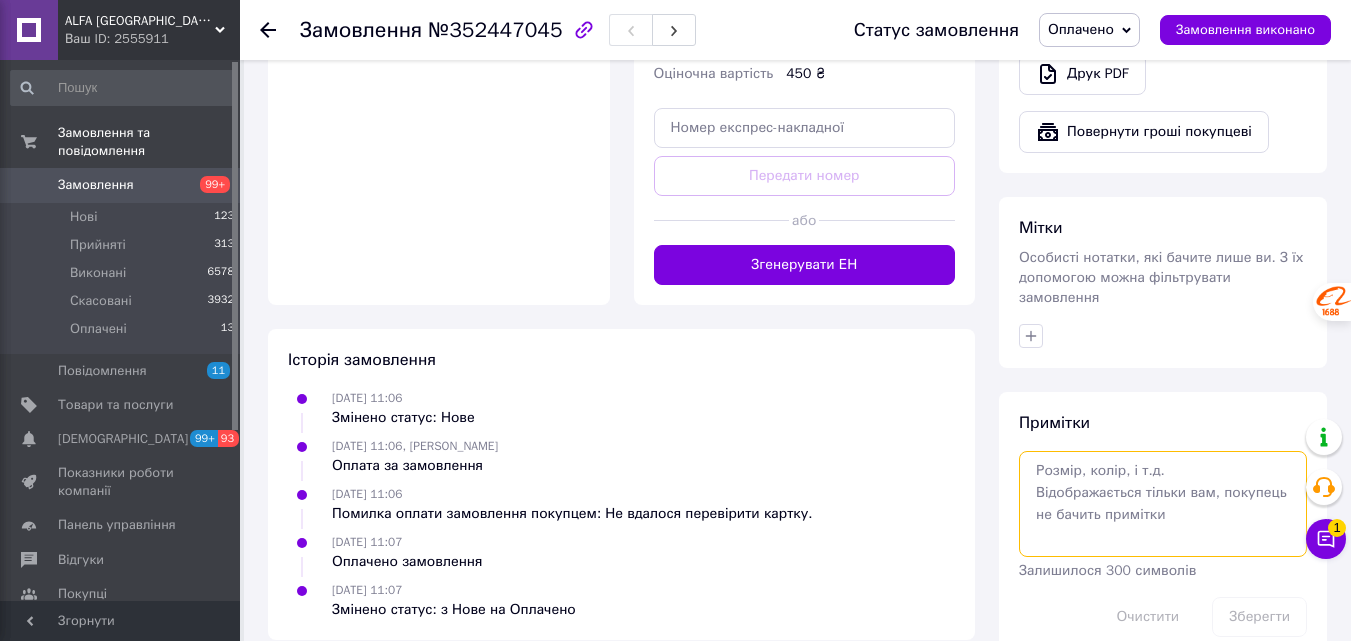 click at bounding box center [1163, 504] 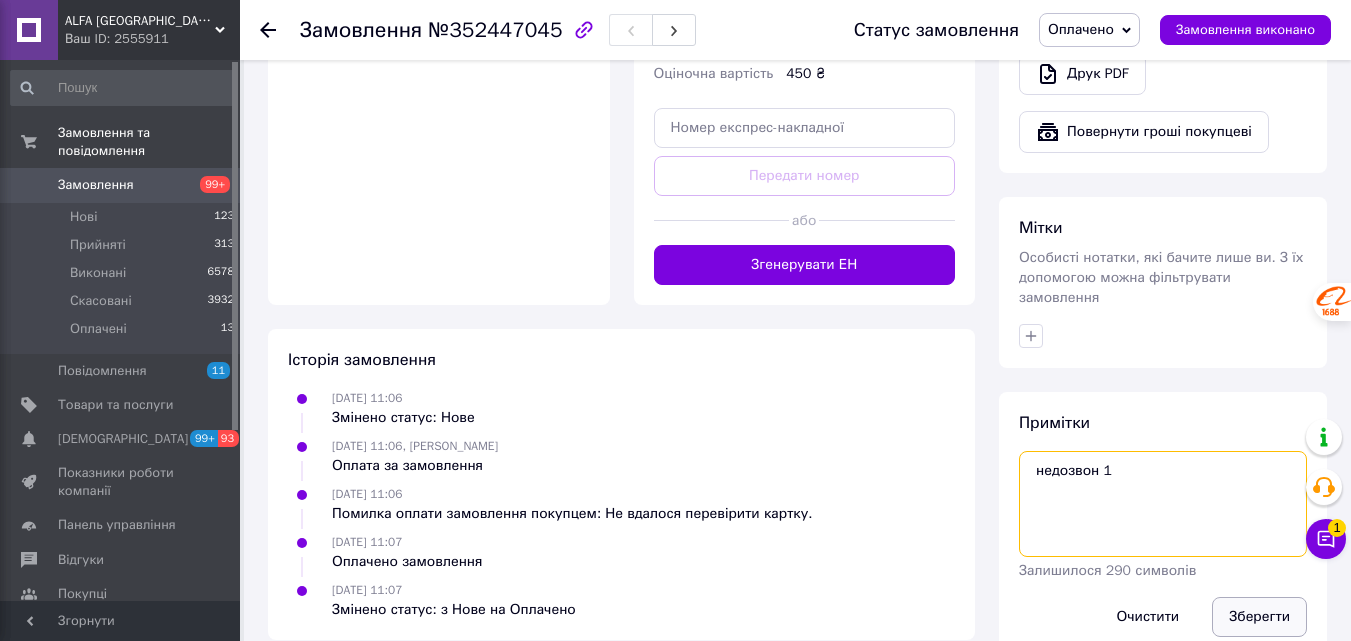 type on "недозвон 1" 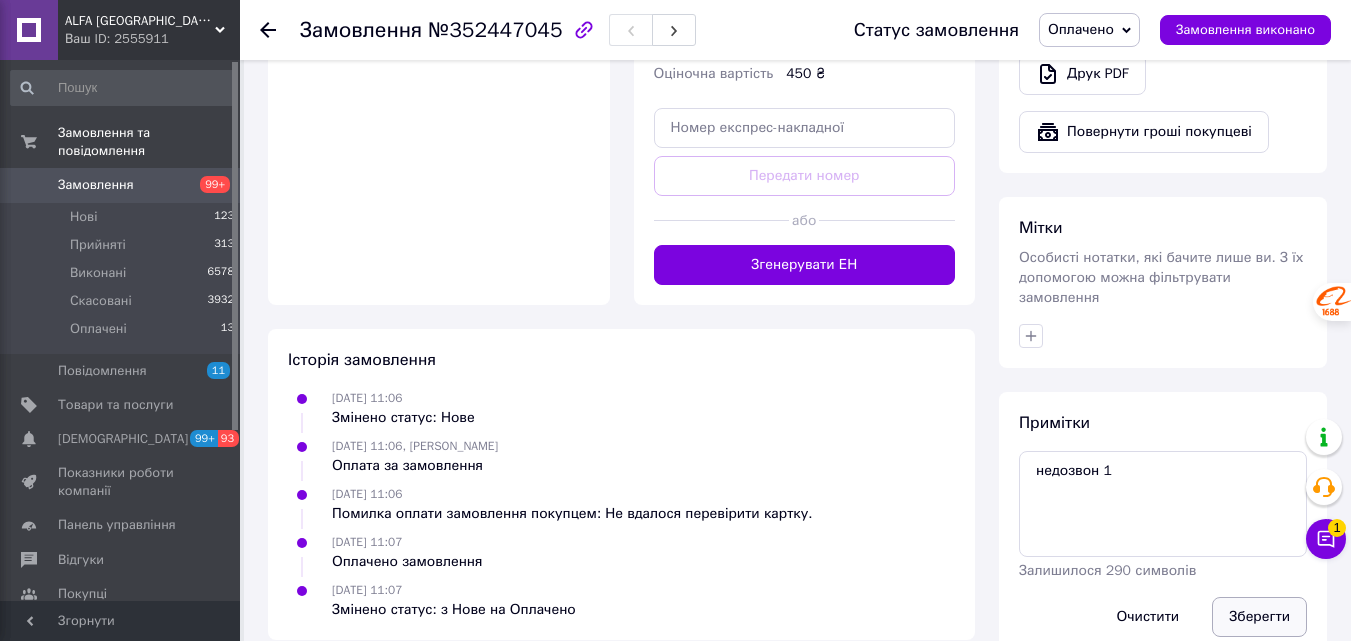 click on "Зберегти" at bounding box center (1259, 617) 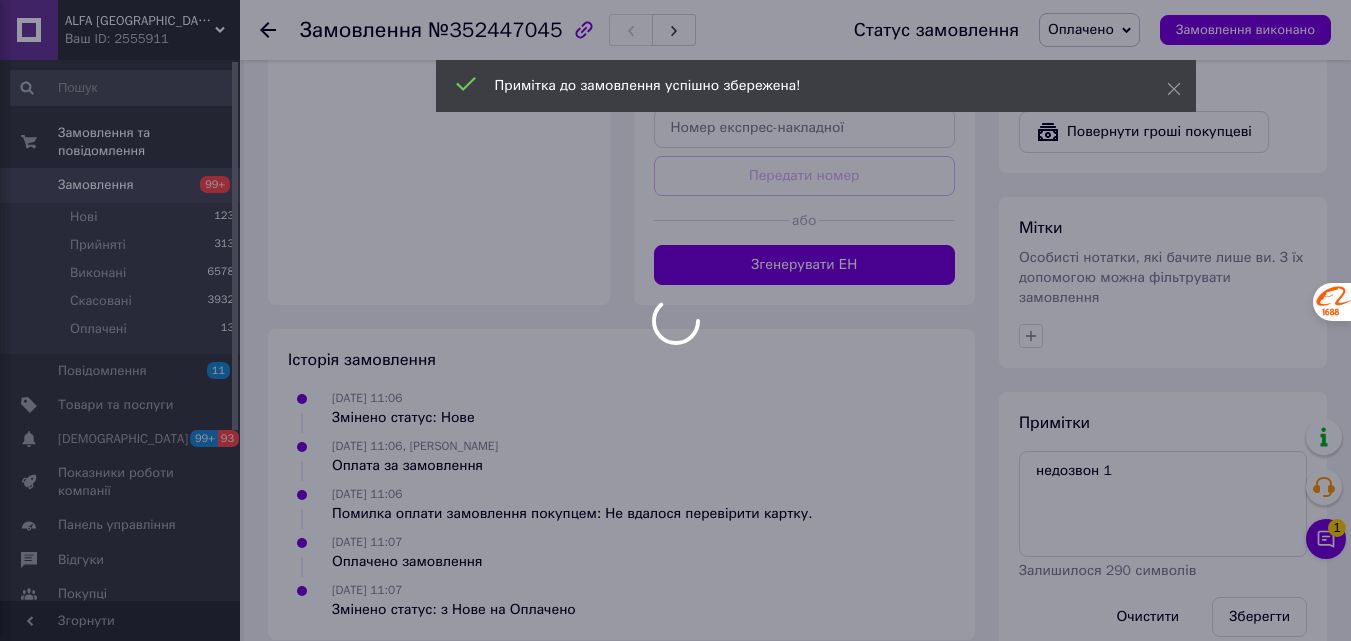 scroll, scrollTop: 1138, scrollLeft: 0, axis: vertical 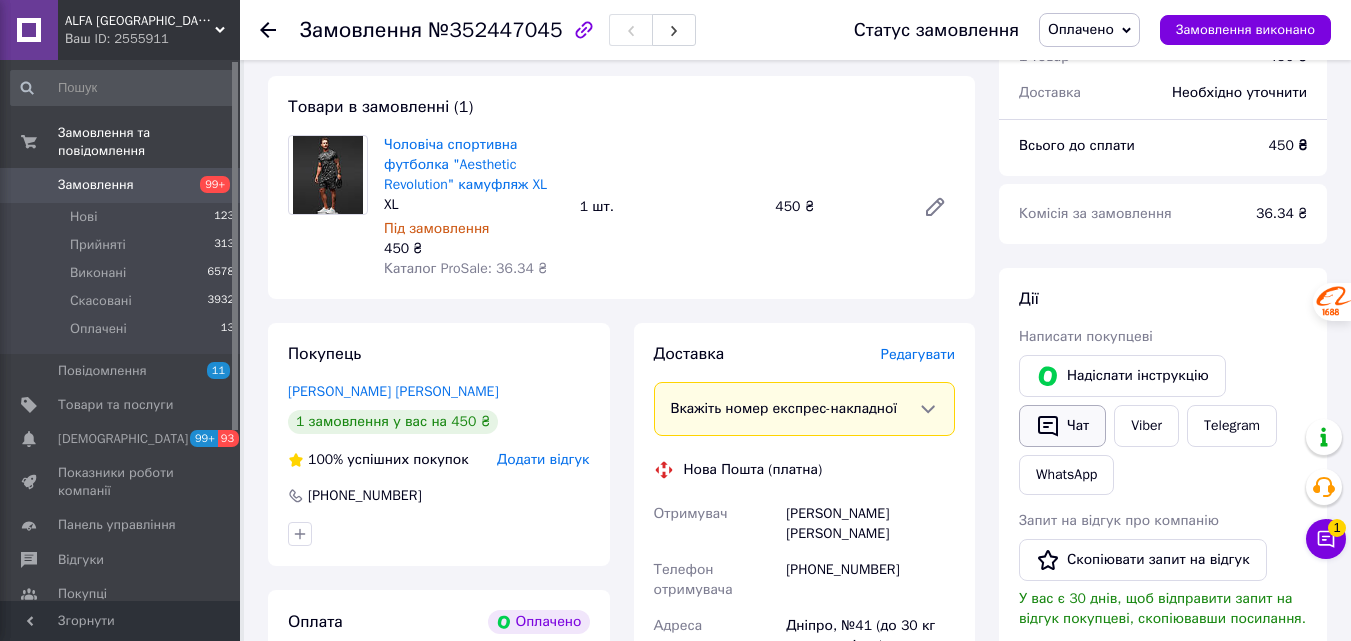 click on "Чат" at bounding box center [1062, 426] 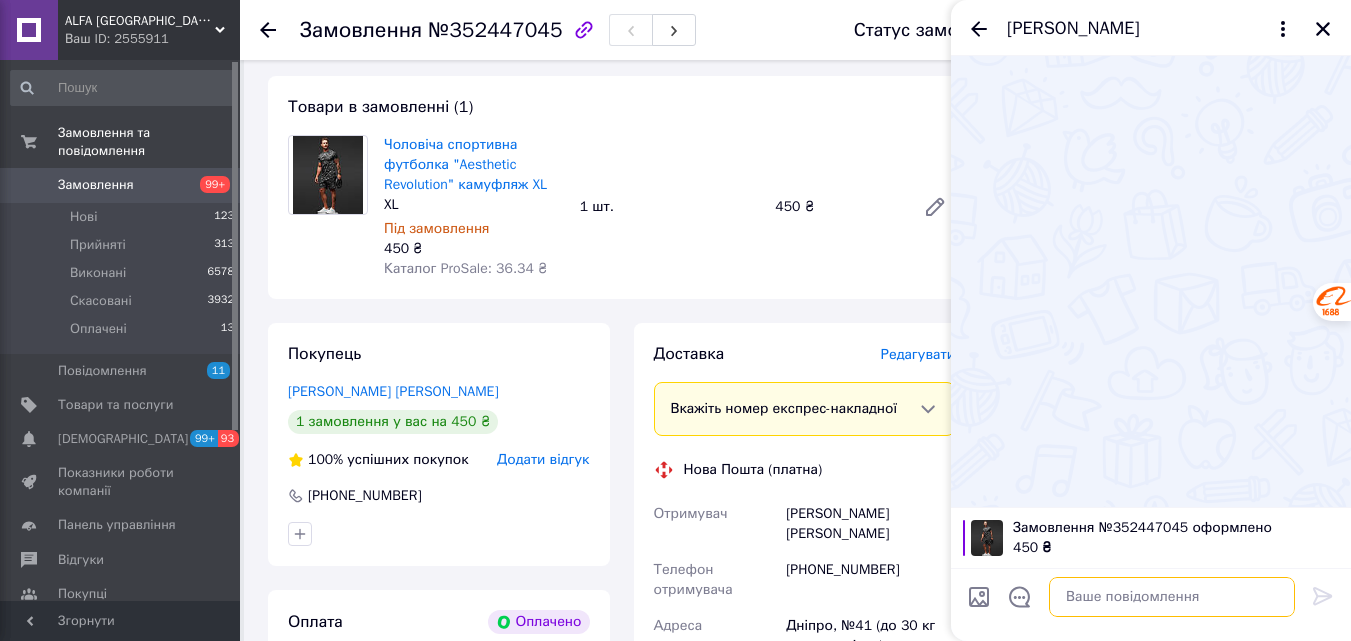 click at bounding box center [1172, 597] 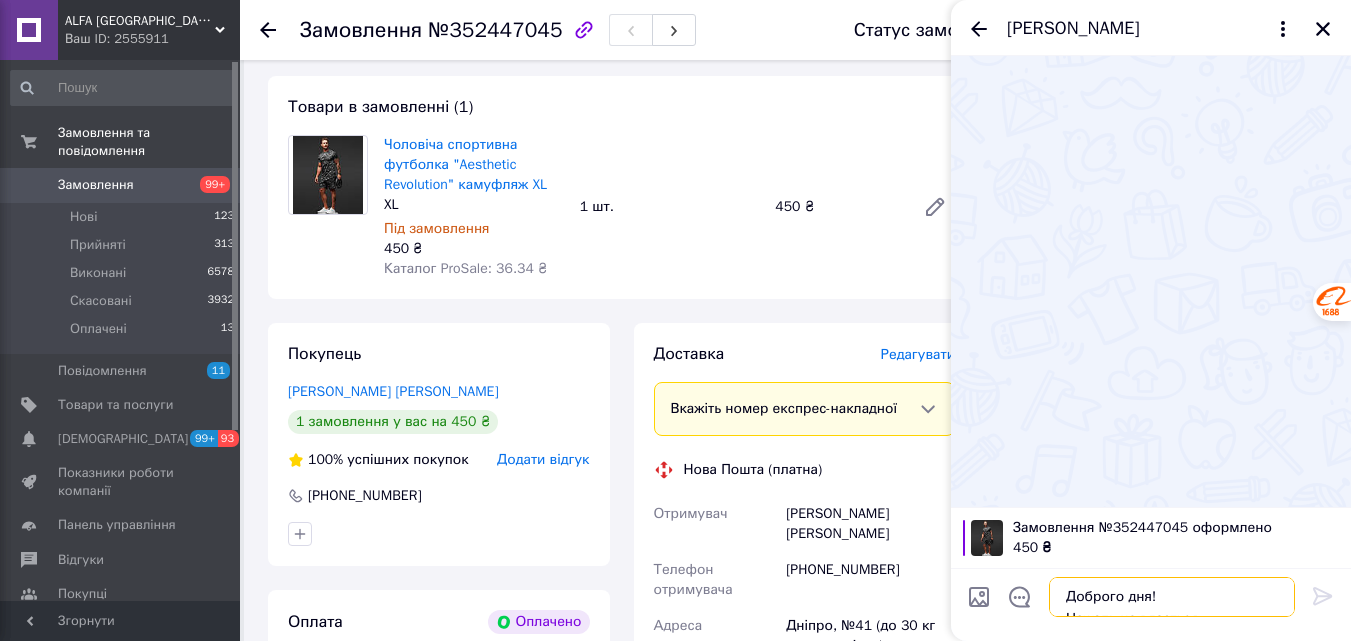 scroll, scrollTop: 2, scrollLeft: 0, axis: vertical 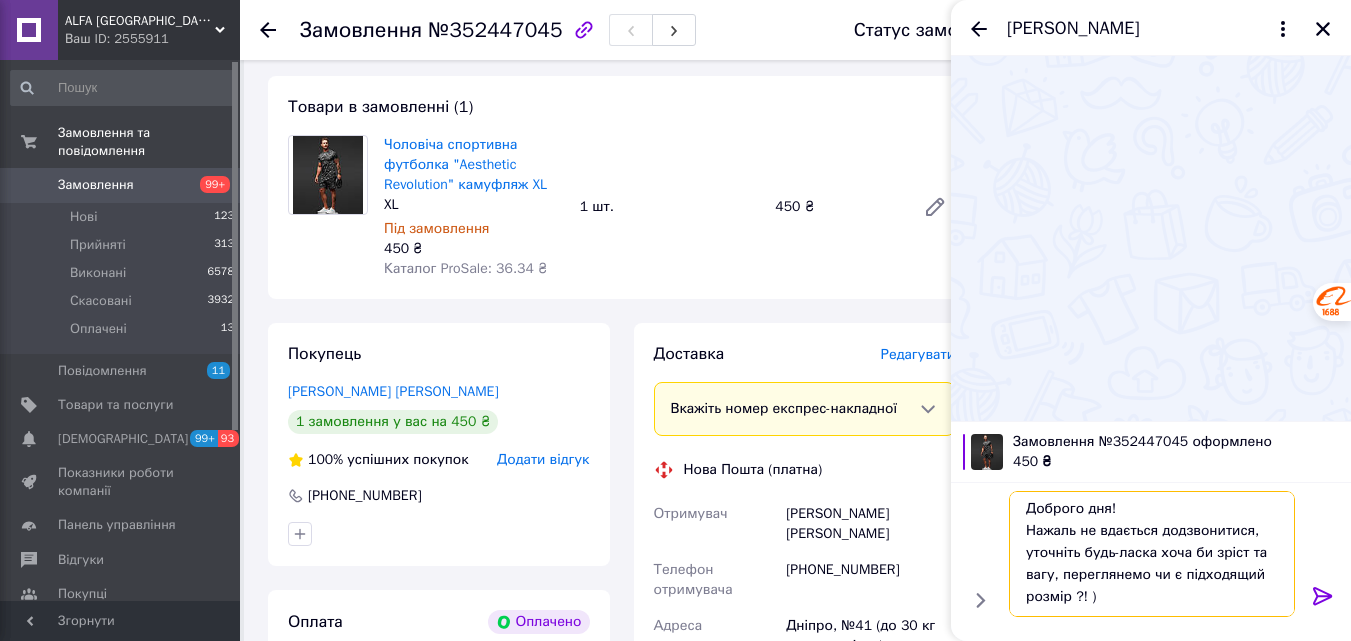 click on "Доброго дня!
Нажаль не вдається додзвонитися, уточніть будь-ласка хоча би зріст та вагу, переглянемо чи є підходящий розмір ?! )" at bounding box center (1152, 554) 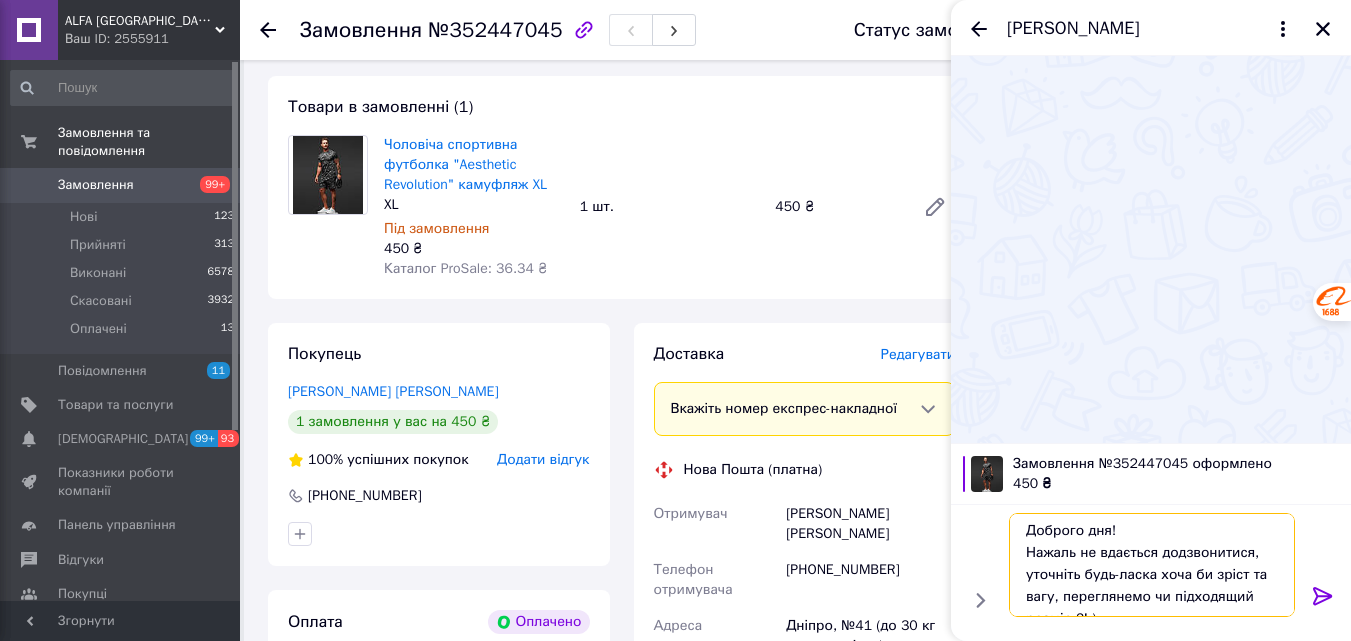 click on "Доброго дня!
Нажаль не вдається додзвонитися, уточніть будь-ласка хоча би зріст та вагу, переглянемо чи підходящий розмір ?! )" at bounding box center [1152, 565] 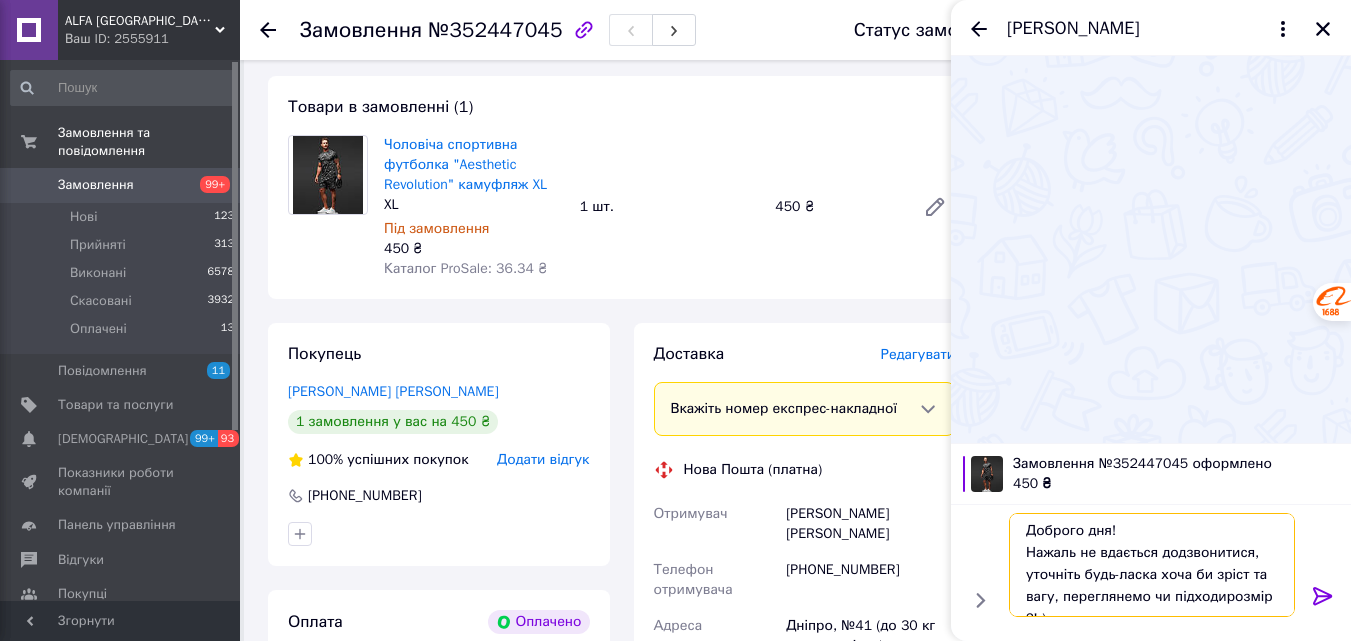 scroll, scrollTop: 14, scrollLeft: 0, axis: vertical 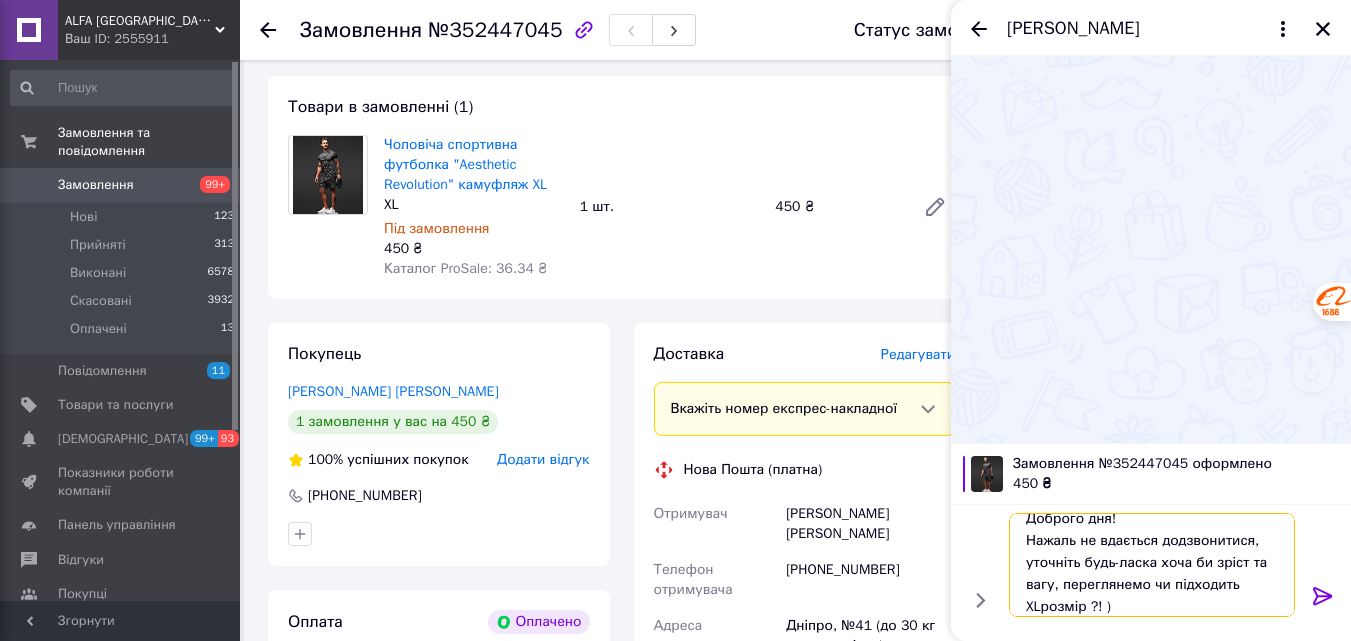 click on "Доброго дня!
Нажаль не вдається додзвонитися, уточніть будь-ласка хоча би зріст та вагу, переглянемо чи підходить XLрозмір ?! )" at bounding box center (1152, 565) 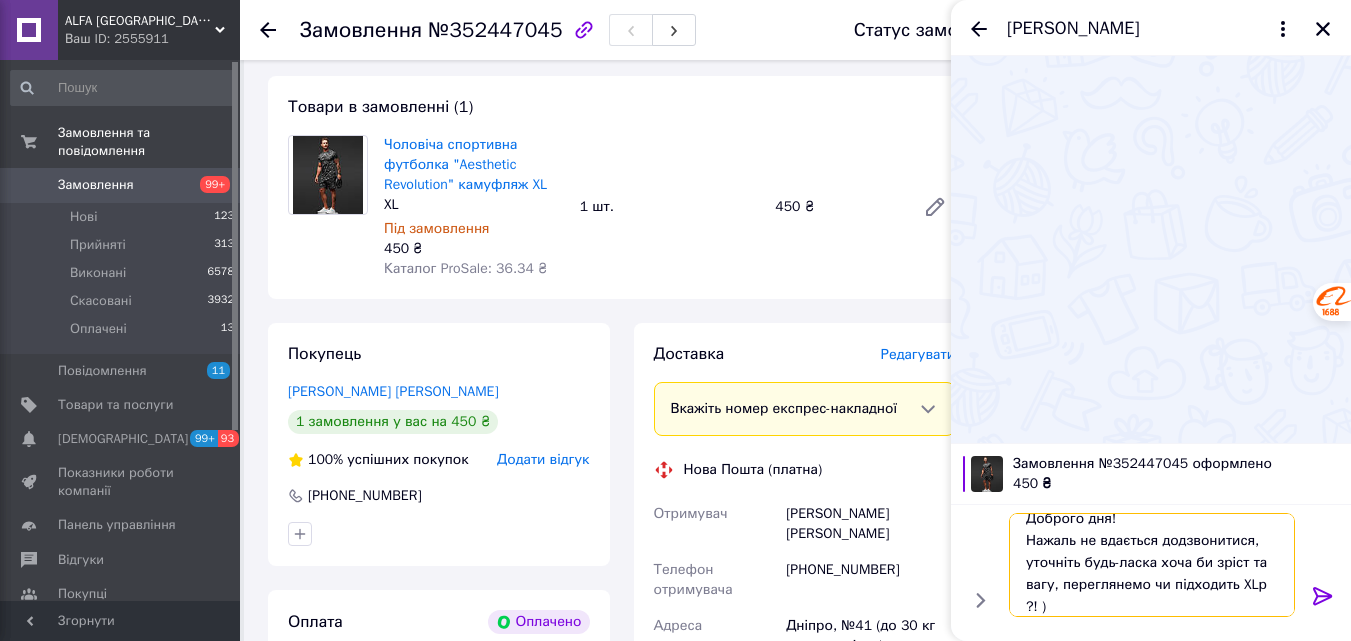 type on "Доброго дня!
Нажаль не вдається додзвонитися, уточніть будь-ласка хоча би зріст та вагу, переглянемо чи підходить XL ?! )" 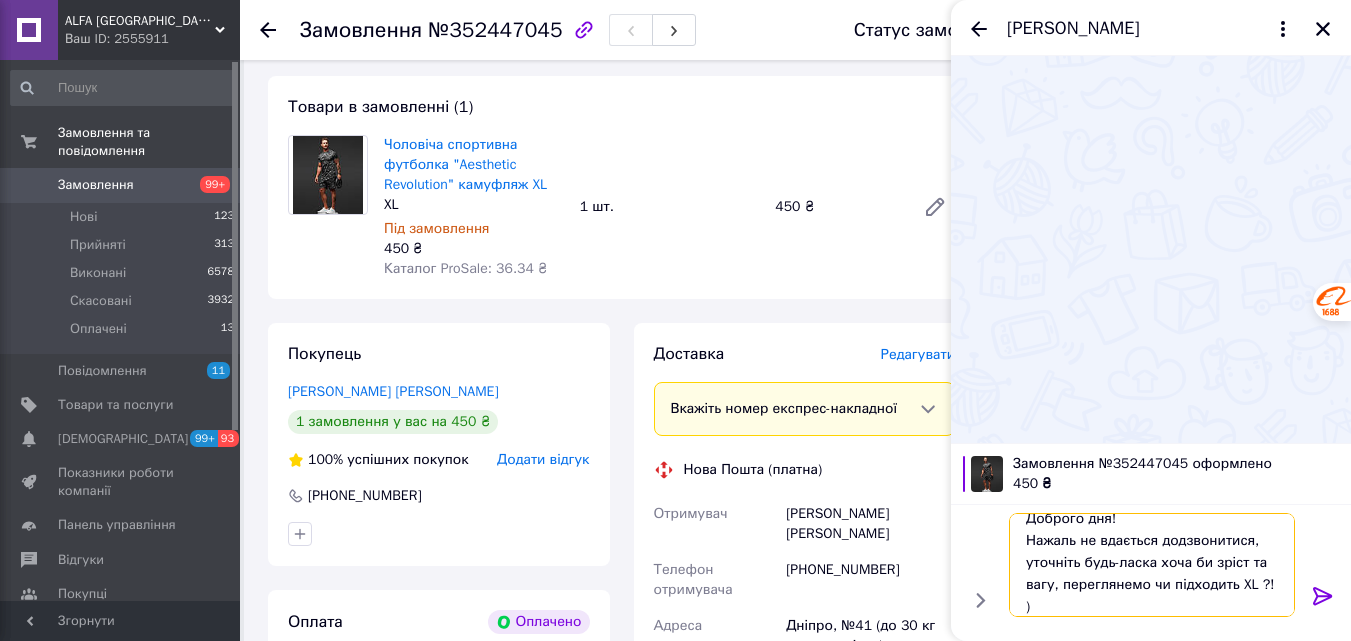 scroll, scrollTop: 2, scrollLeft: 0, axis: vertical 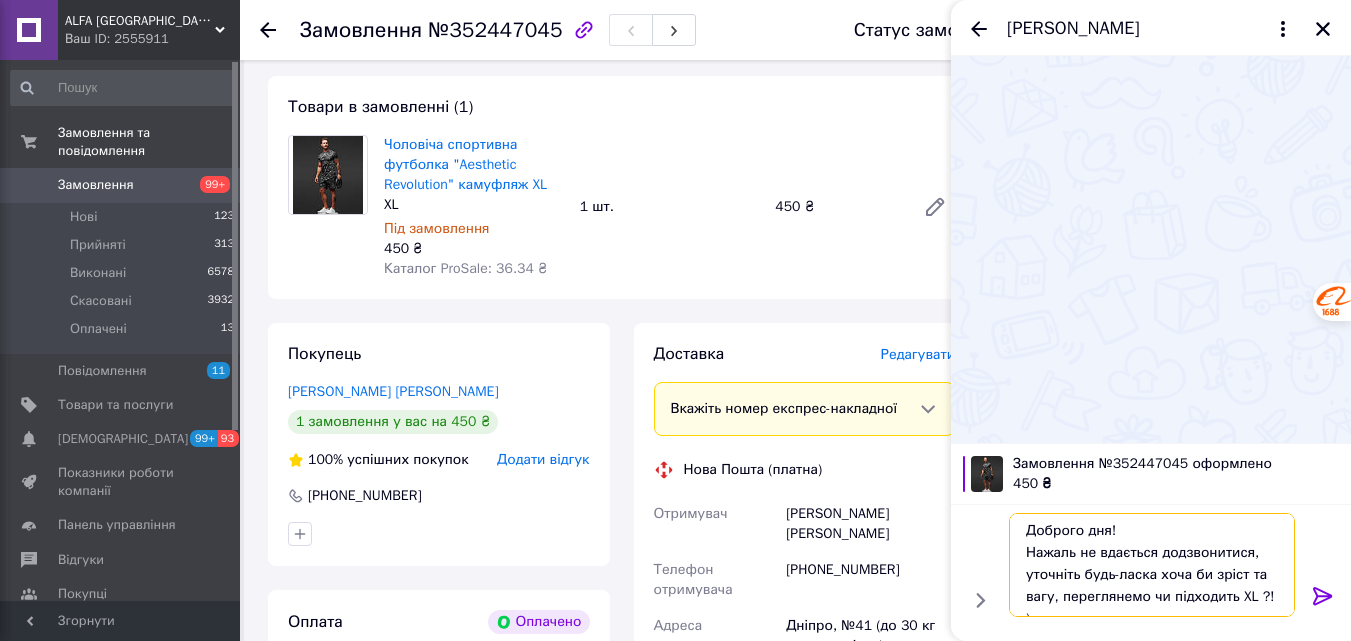type 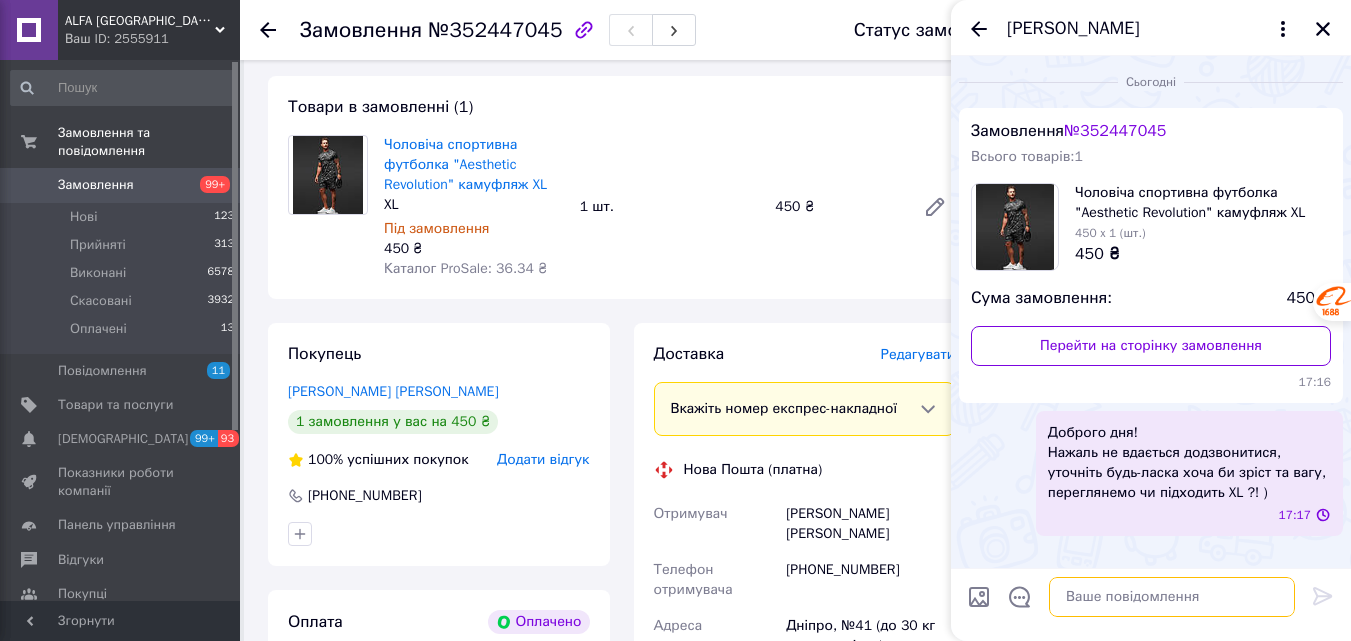 scroll, scrollTop: 0, scrollLeft: 0, axis: both 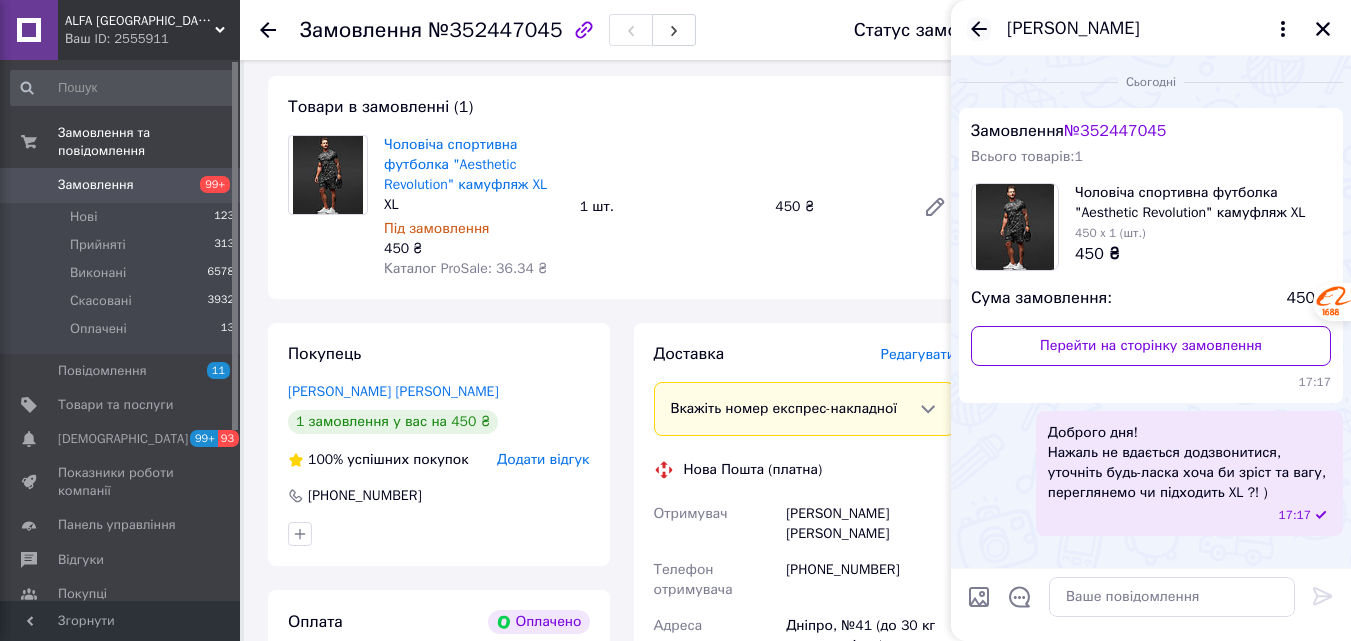 click 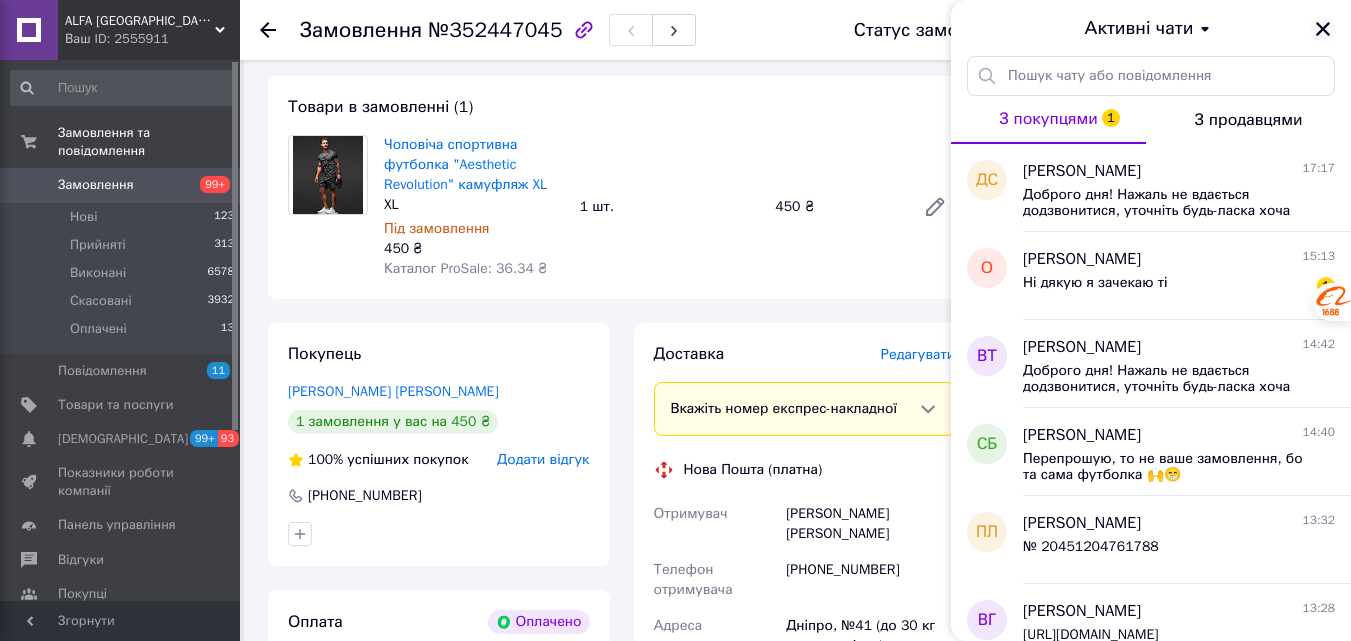 click 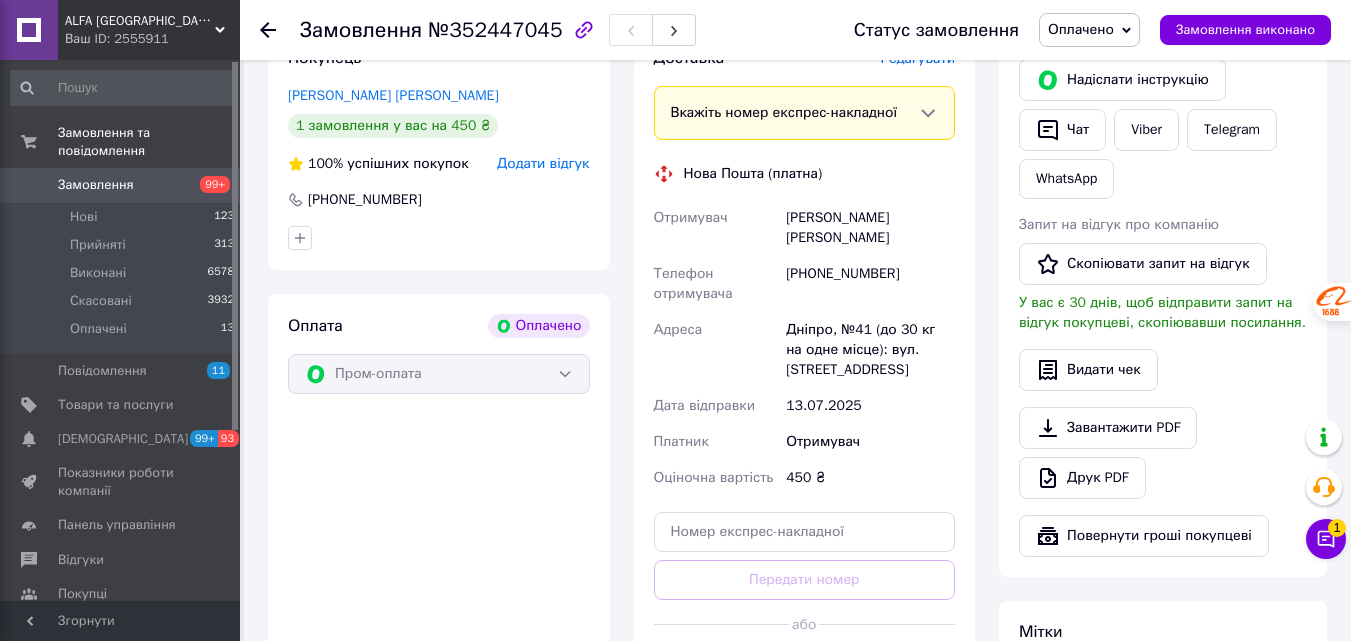 scroll, scrollTop: 1038, scrollLeft: 0, axis: vertical 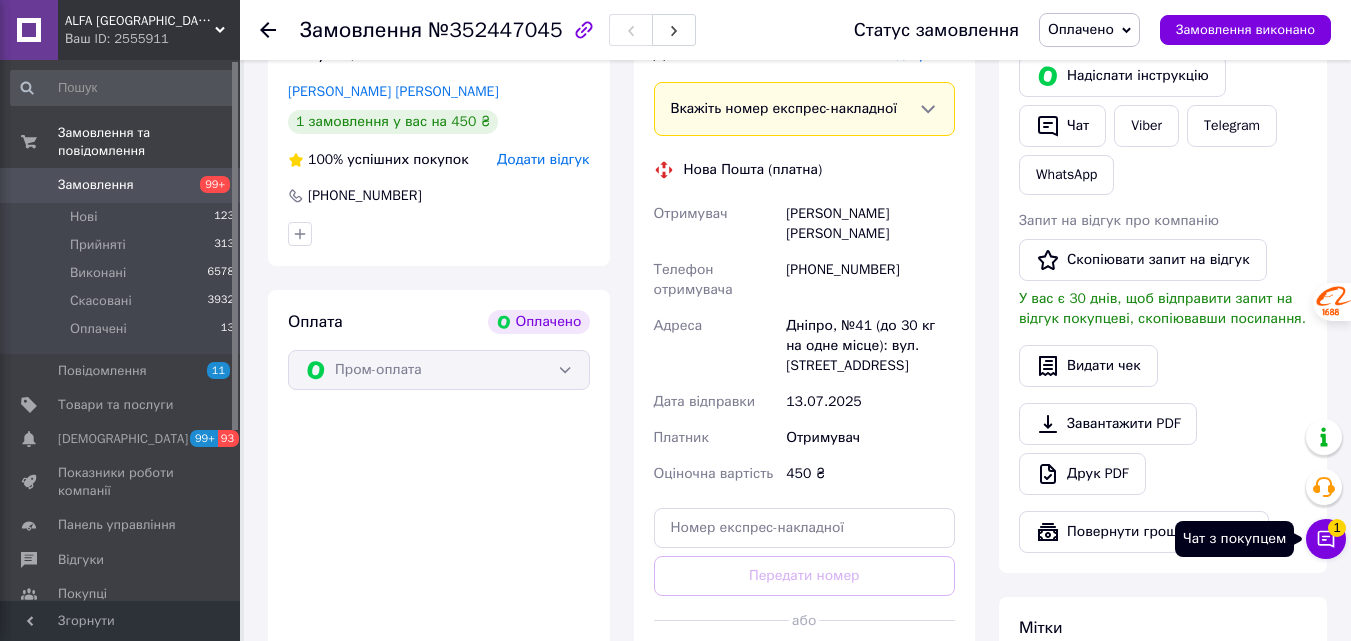 click 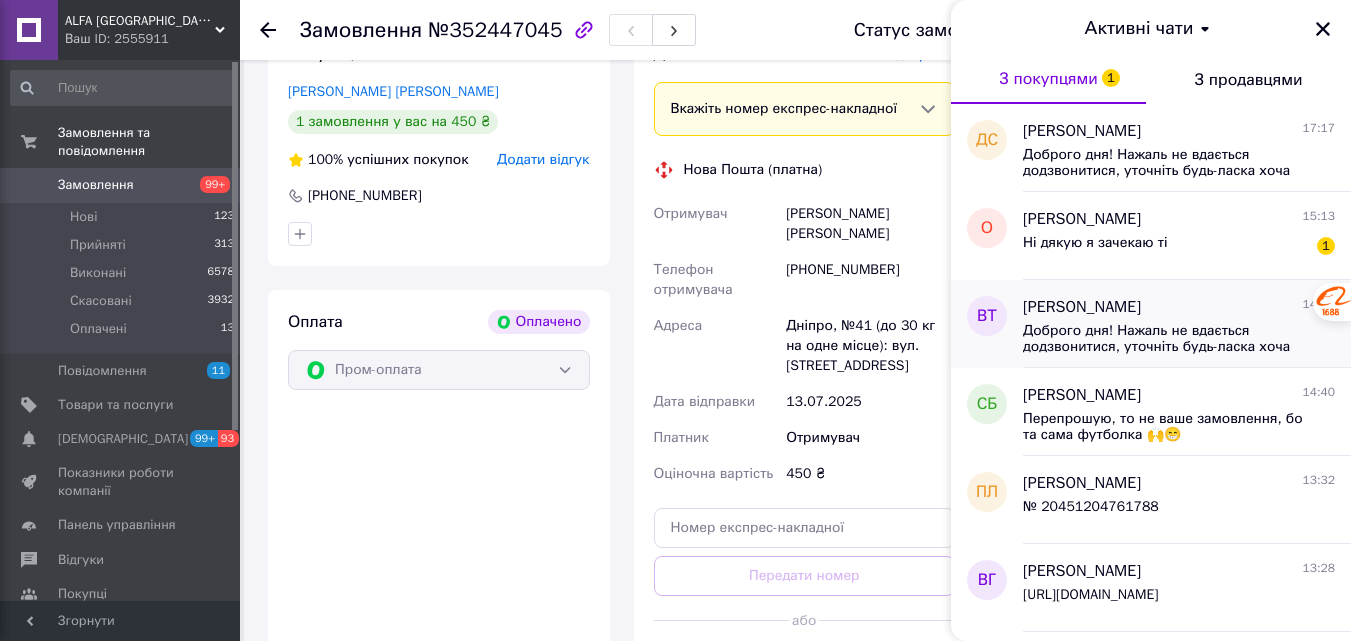 scroll, scrollTop: 100, scrollLeft: 0, axis: vertical 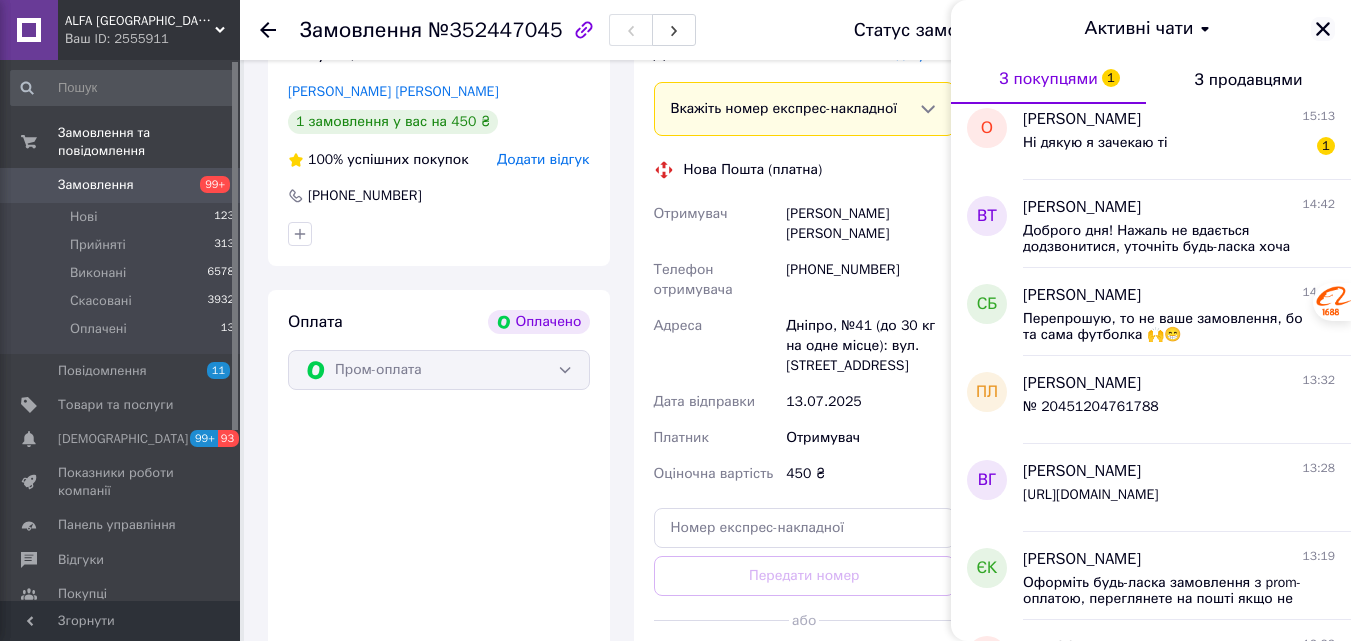 click 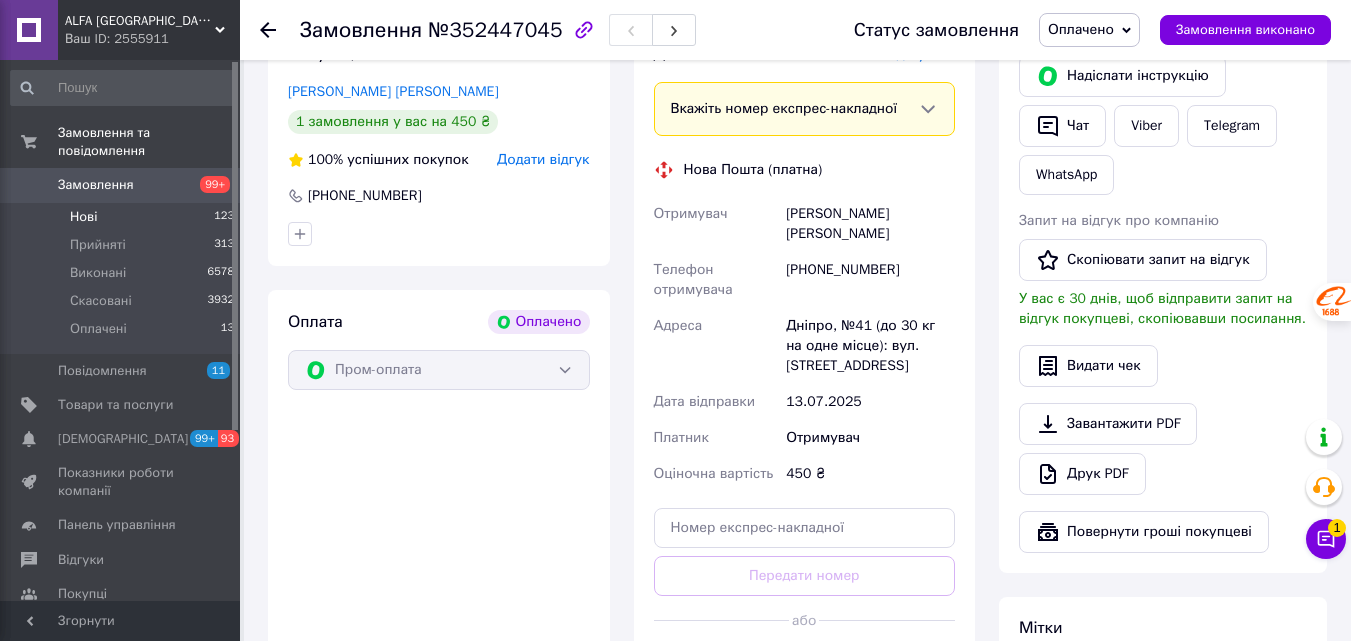 click on "Нові 123" at bounding box center (123, 217) 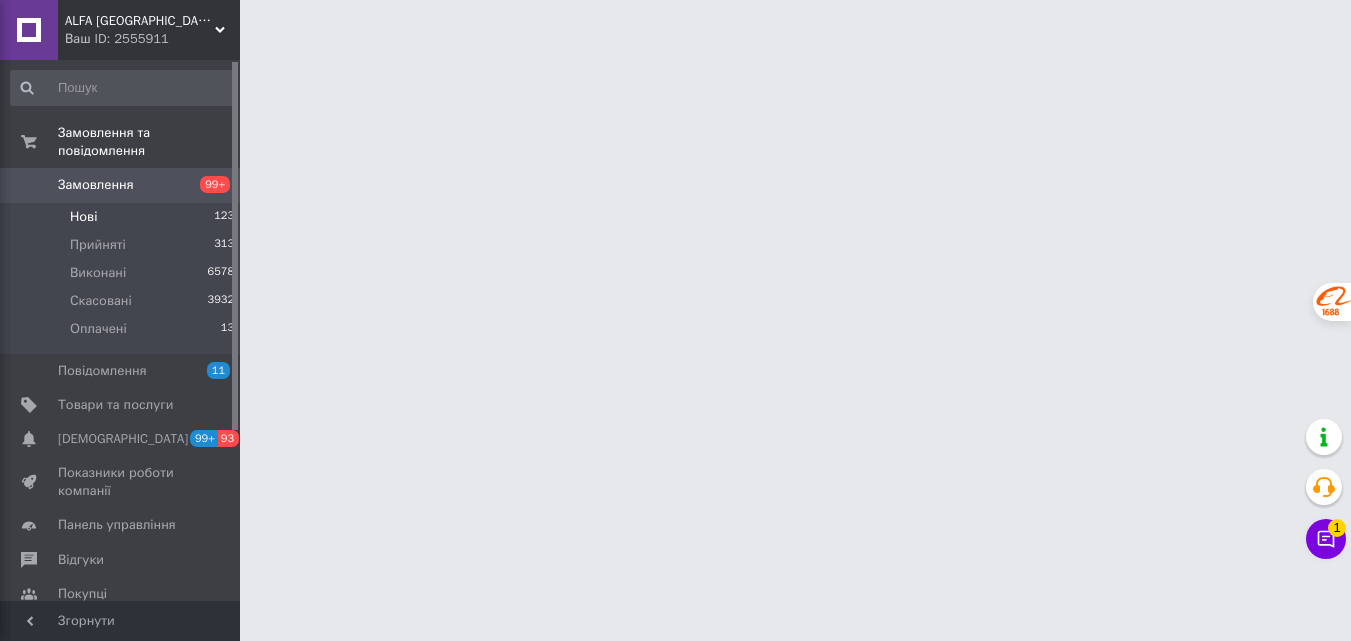 scroll, scrollTop: 0, scrollLeft: 0, axis: both 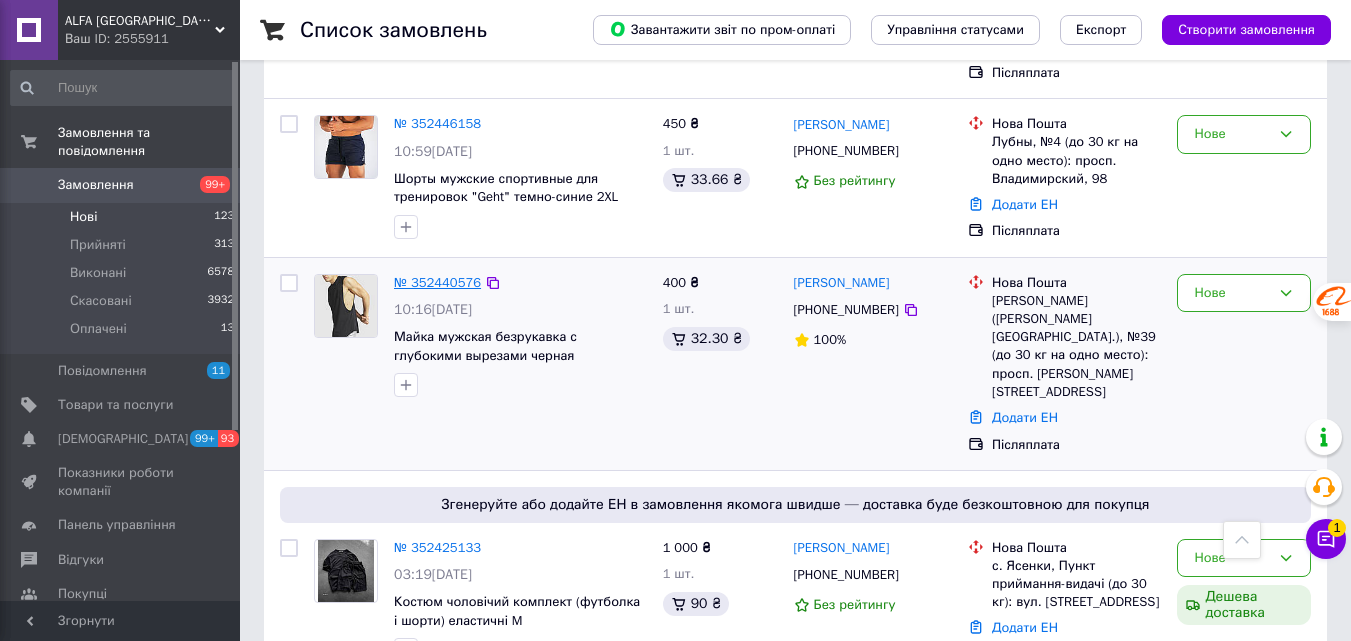 click on "№ 352440576" at bounding box center (437, 282) 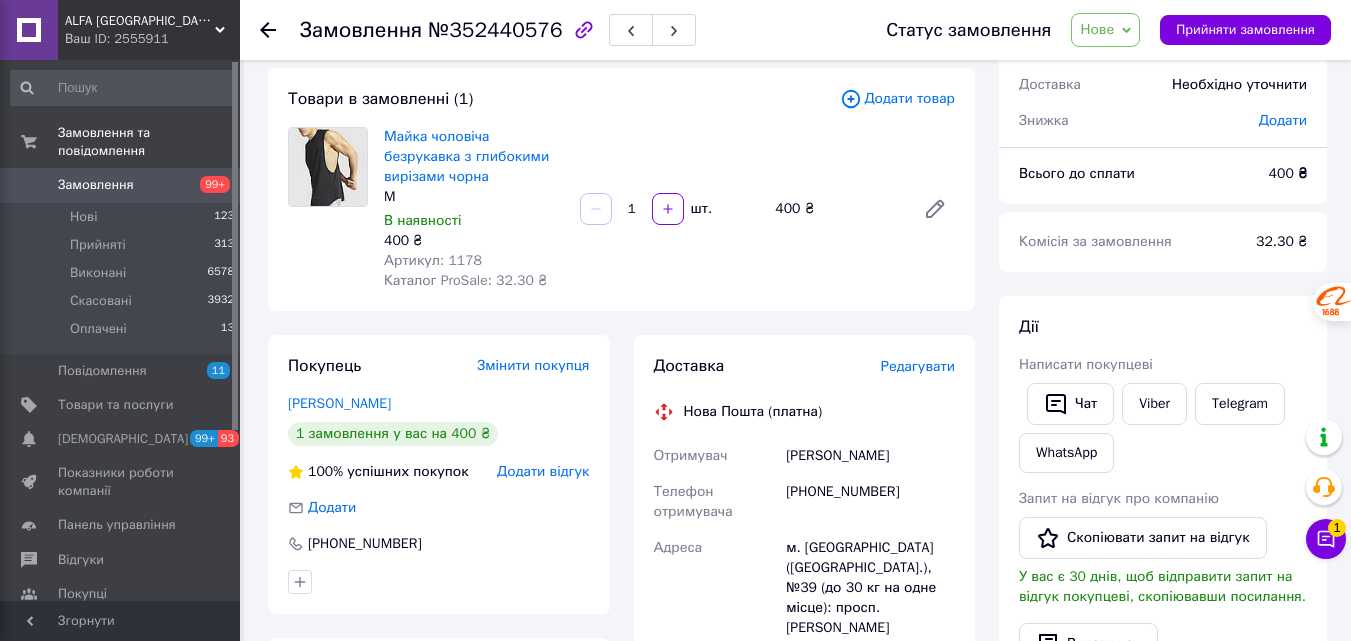 scroll, scrollTop: 0, scrollLeft: 0, axis: both 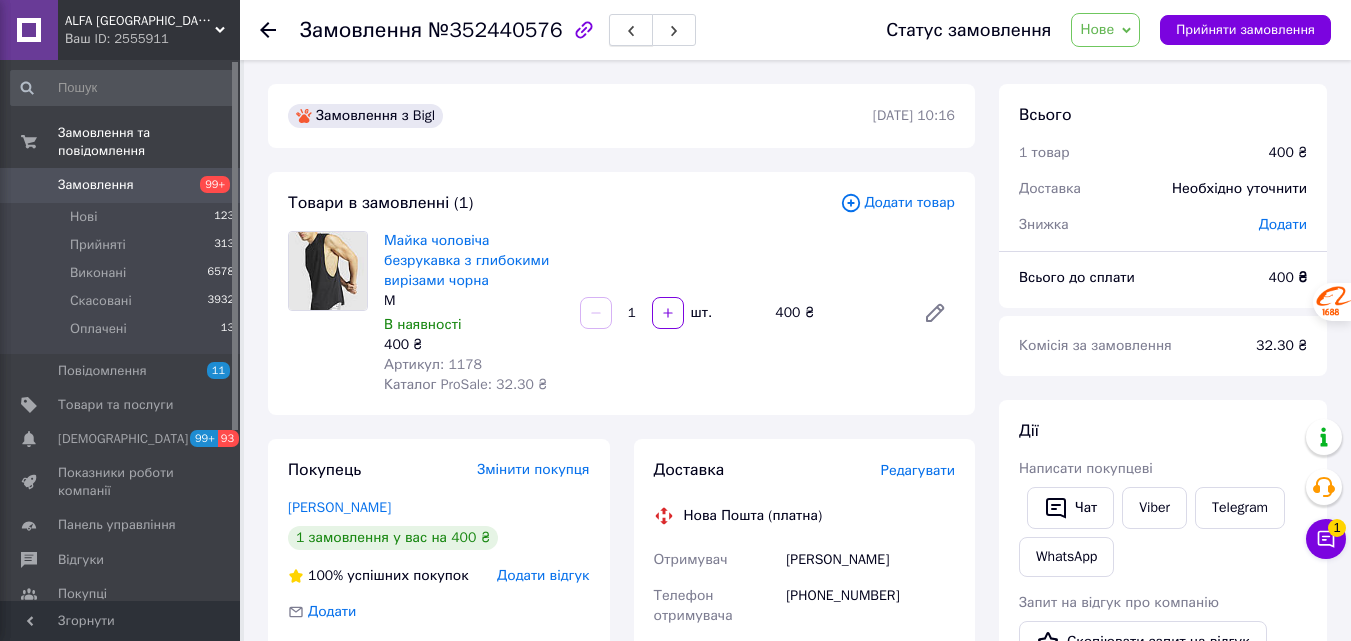 click 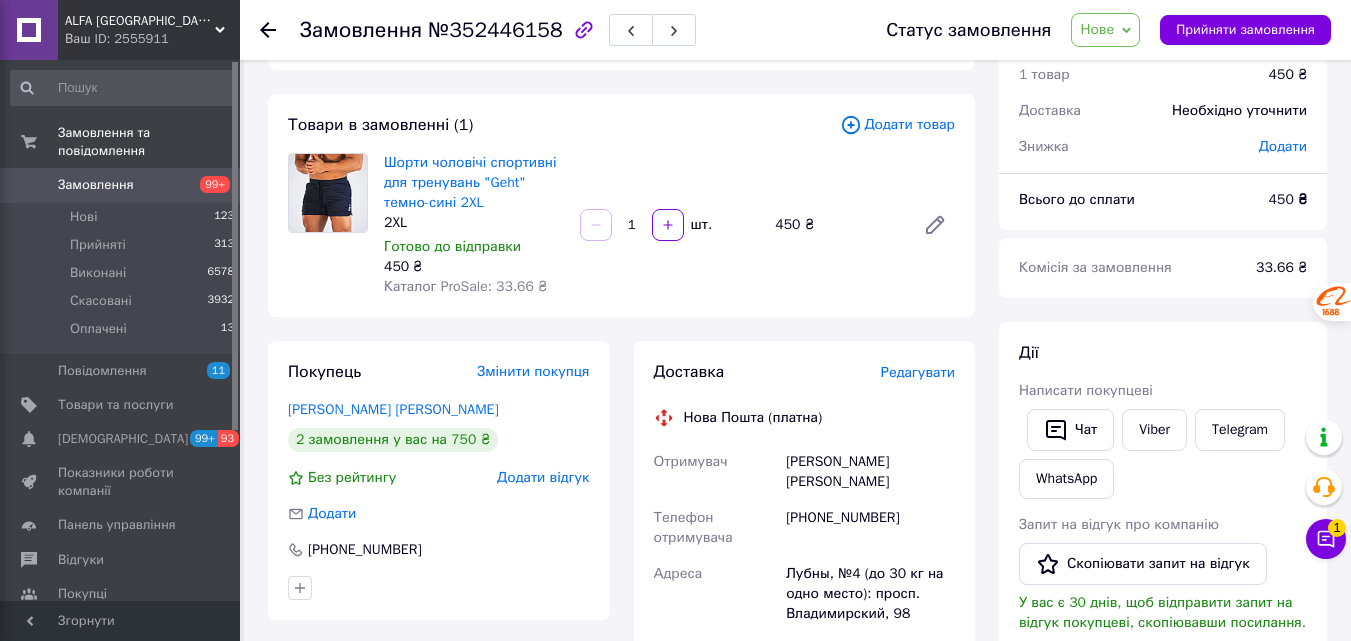 scroll, scrollTop: 200, scrollLeft: 0, axis: vertical 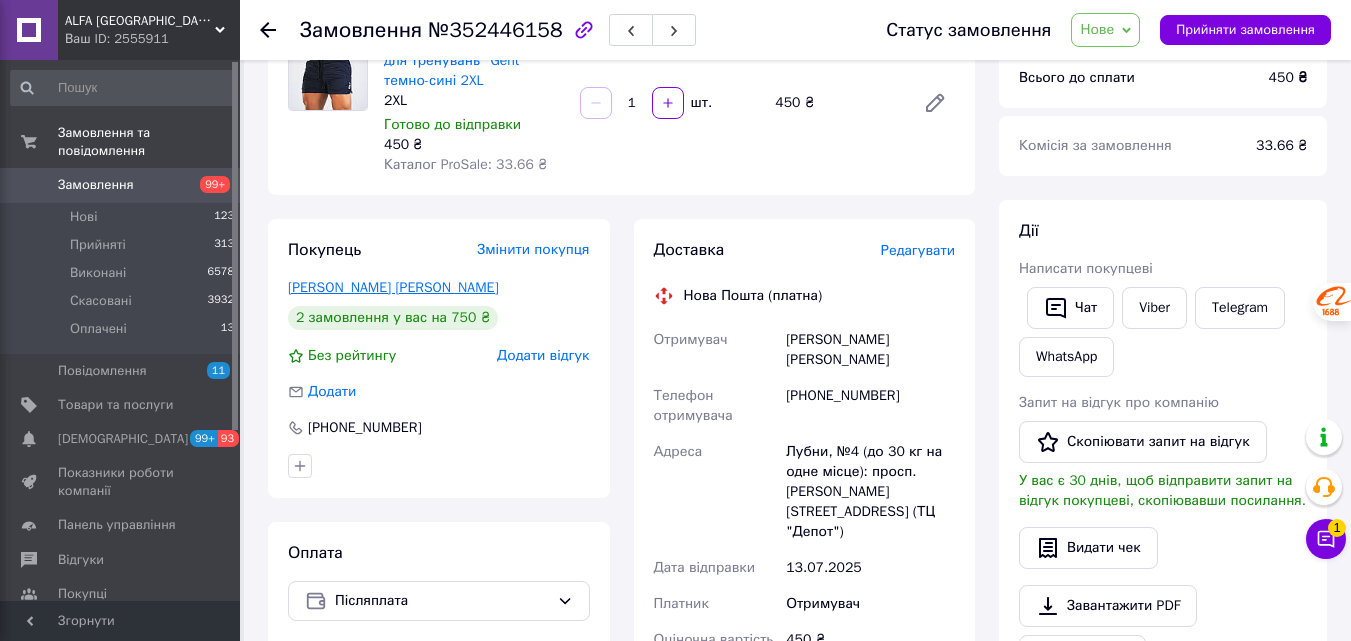 click on "[PERSON_NAME] [PERSON_NAME]" at bounding box center [393, 287] 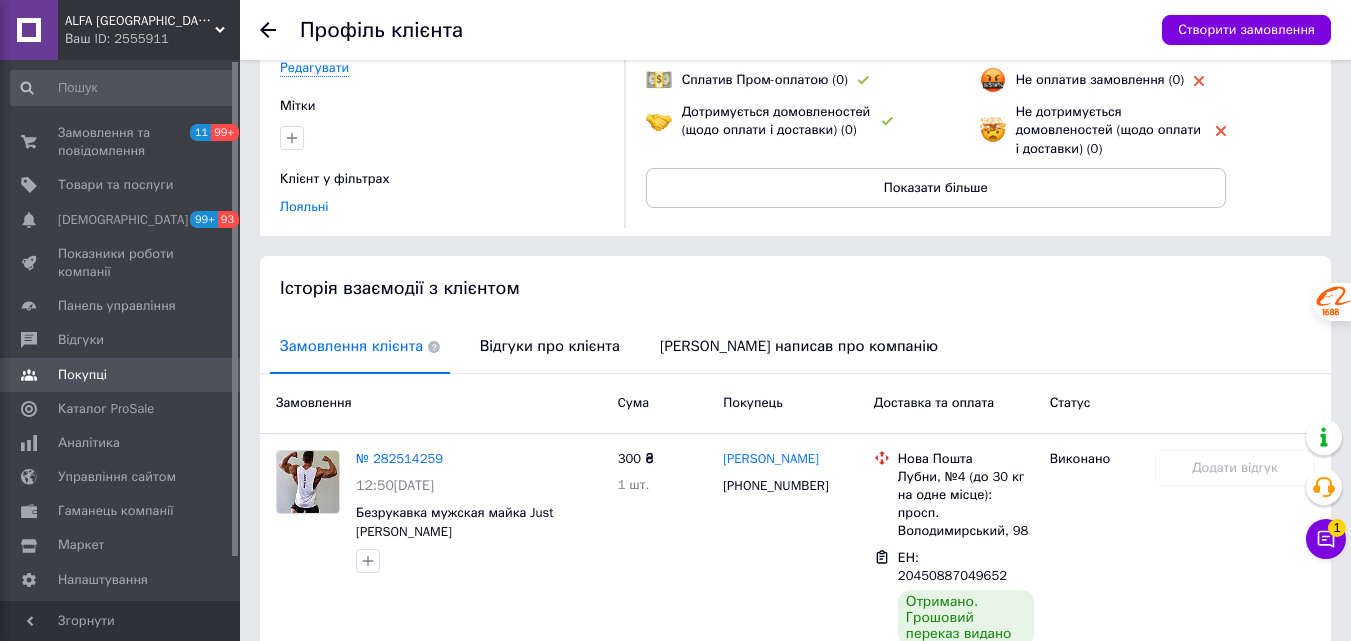 scroll, scrollTop: 492, scrollLeft: 0, axis: vertical 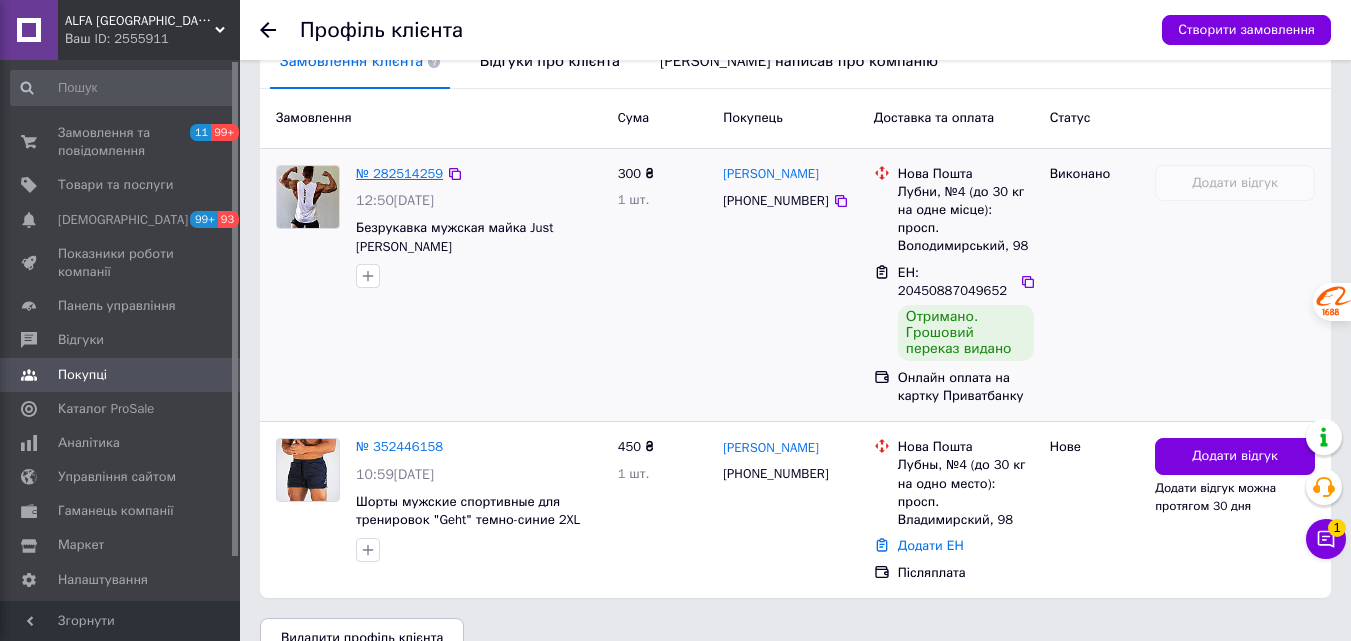 click on "№ 282514259" at bounding box center (399, 173) 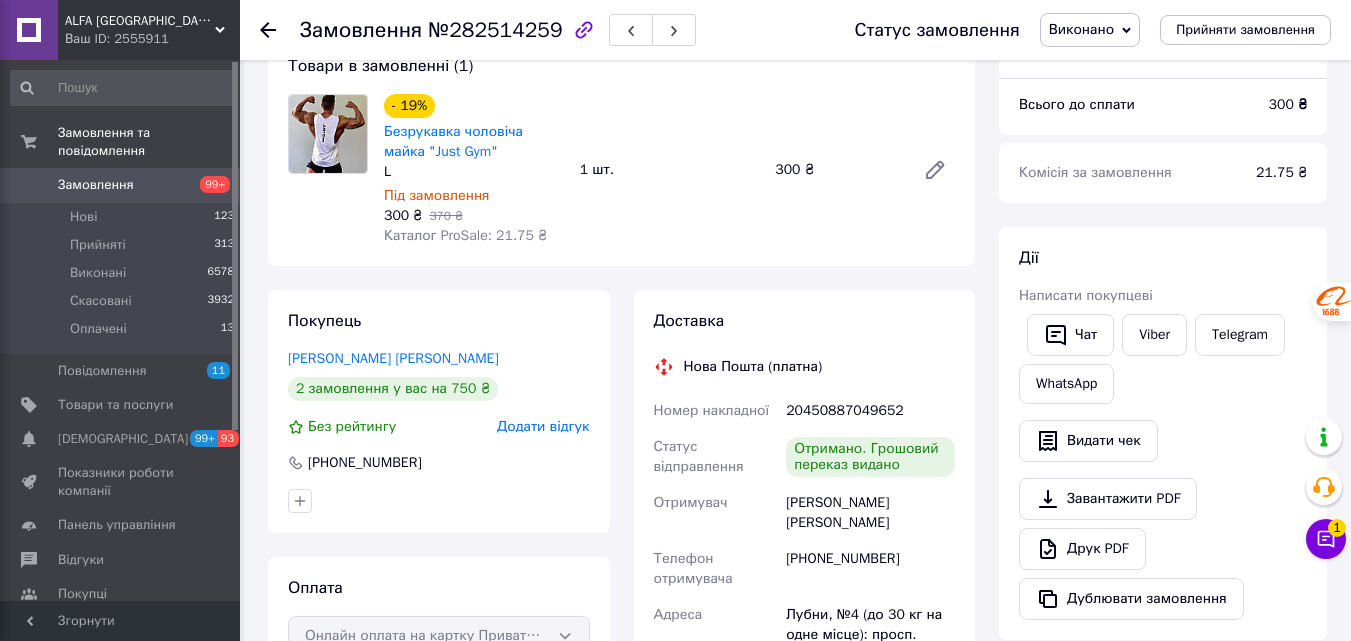 scroll, scrollTop: 0, scrollLeft: 0, axis: both 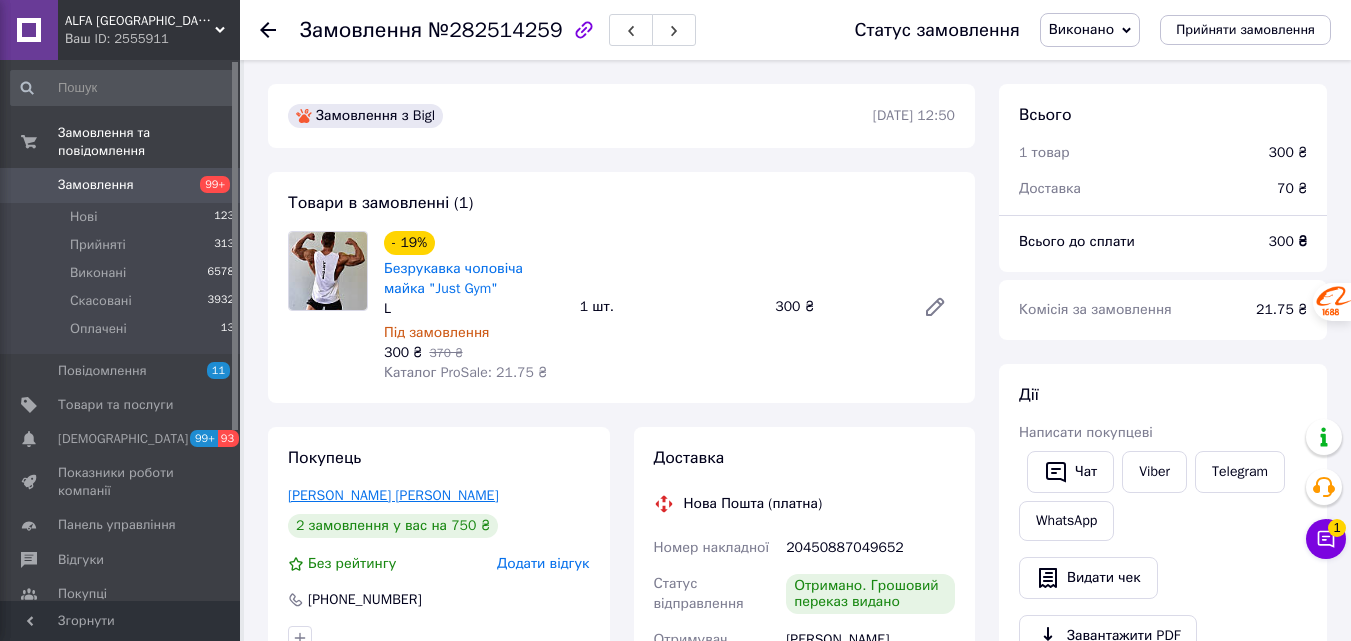 click on "[PERSON_NAME]  [PERSON_NAME]" at bounding box center [393, 495] 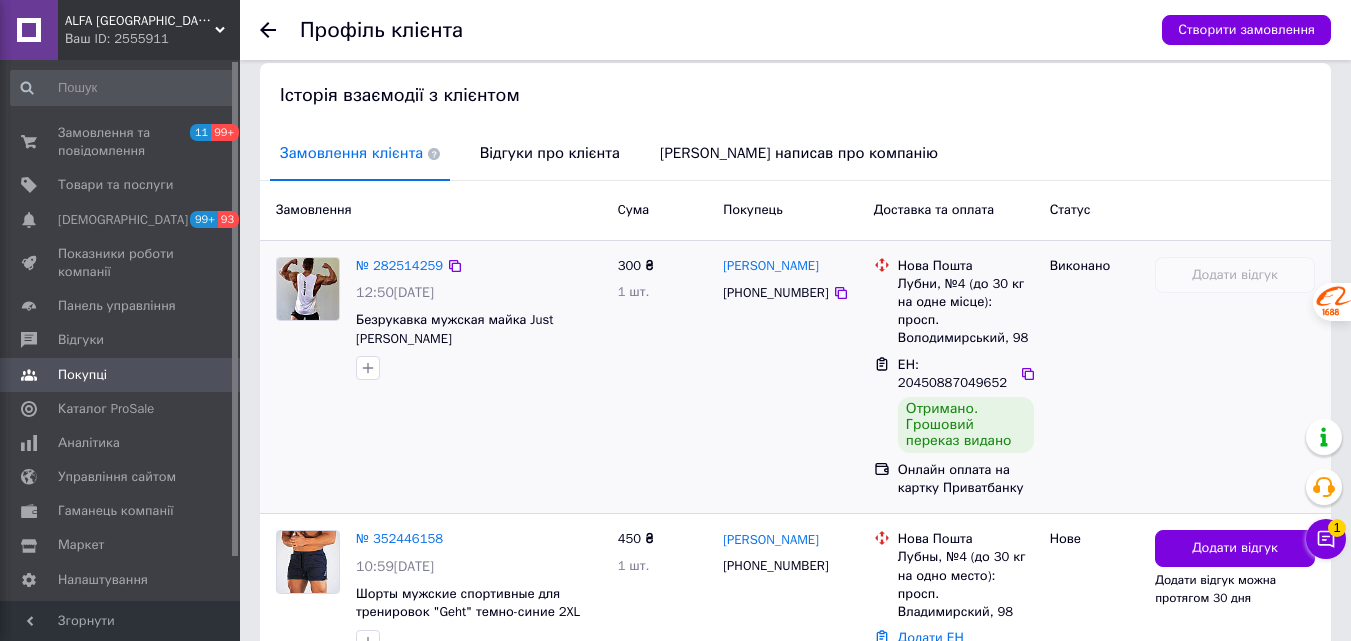 scroll, scrollTop: 492, scrollLeft: 0, axis: vertical 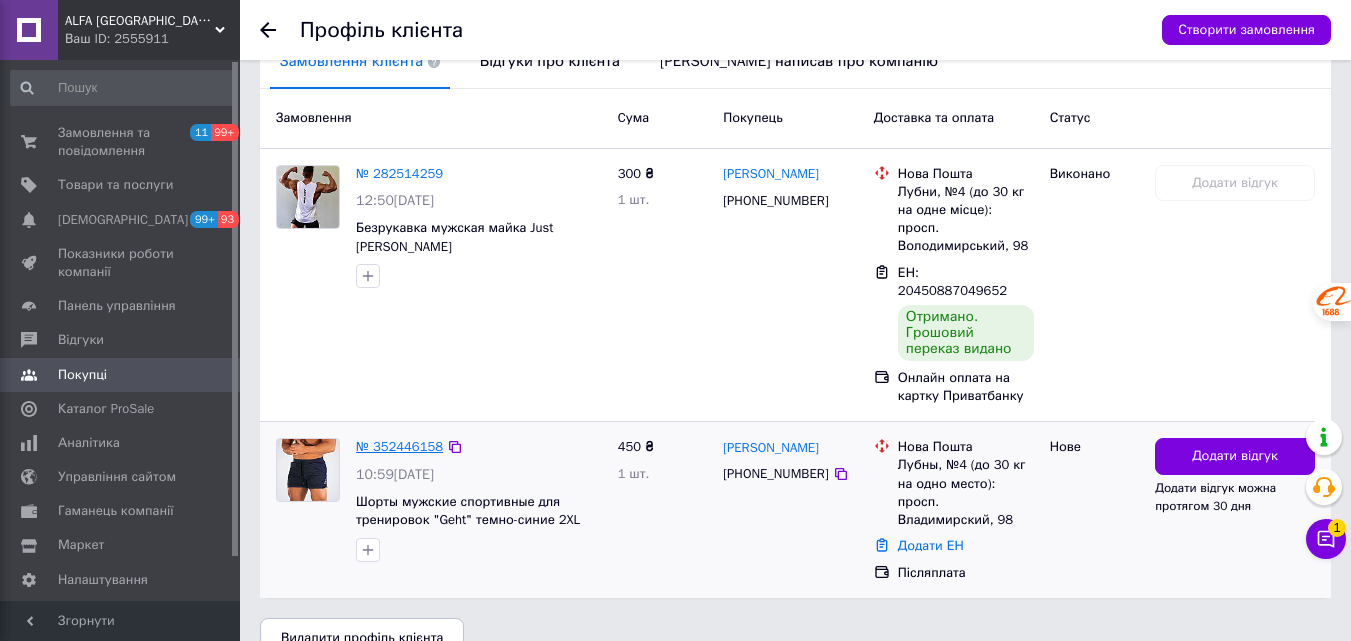 click on "№ 352446158" at bounding box center [399, 446] 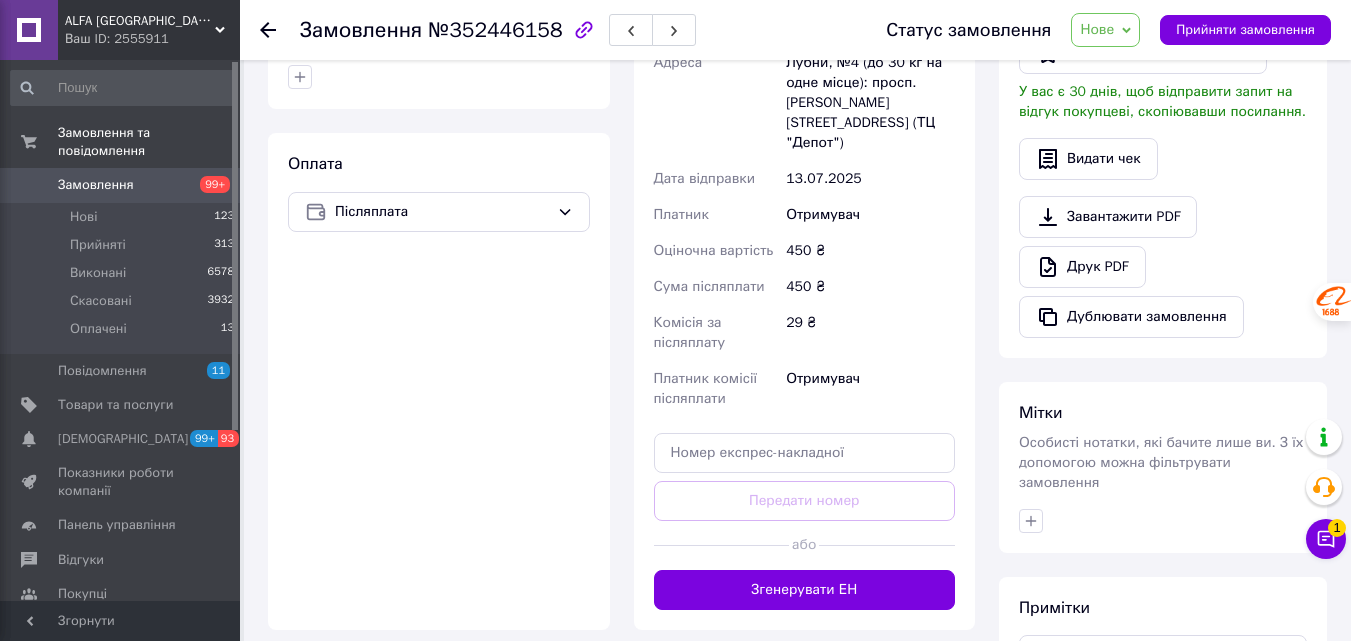 scroll, scrollTop: 700, scrollLeft: 0, axis: vertical 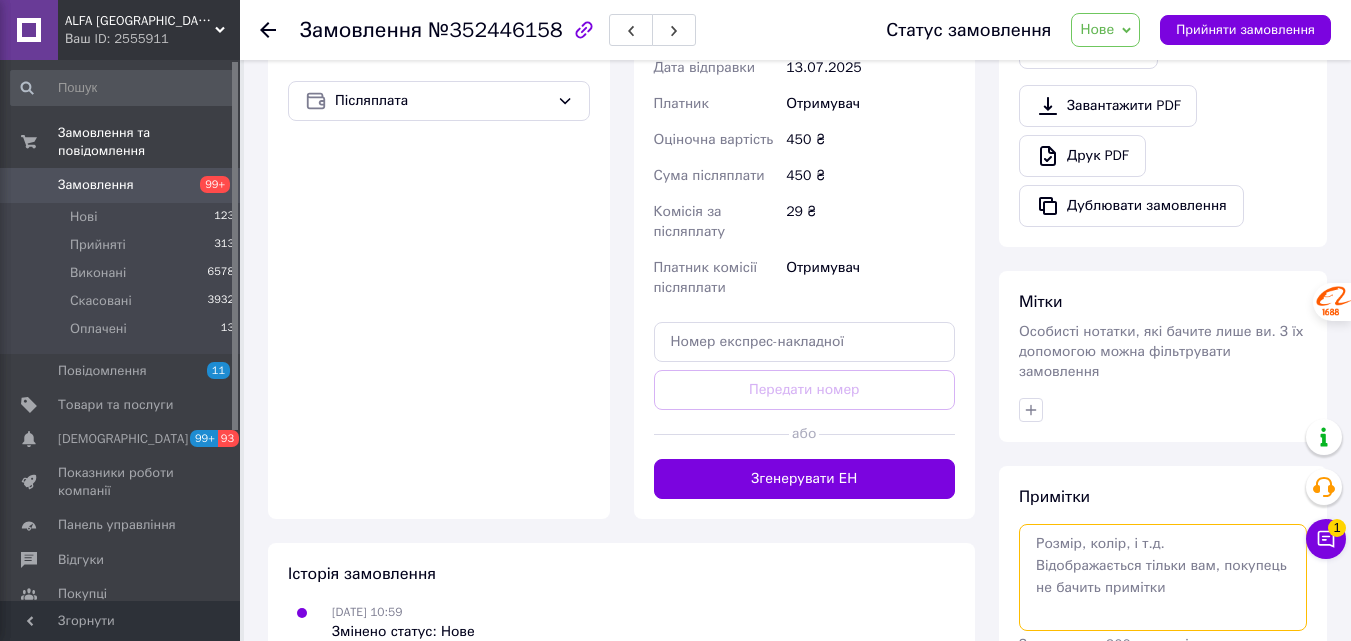 click at bounding box center [1163, 577] 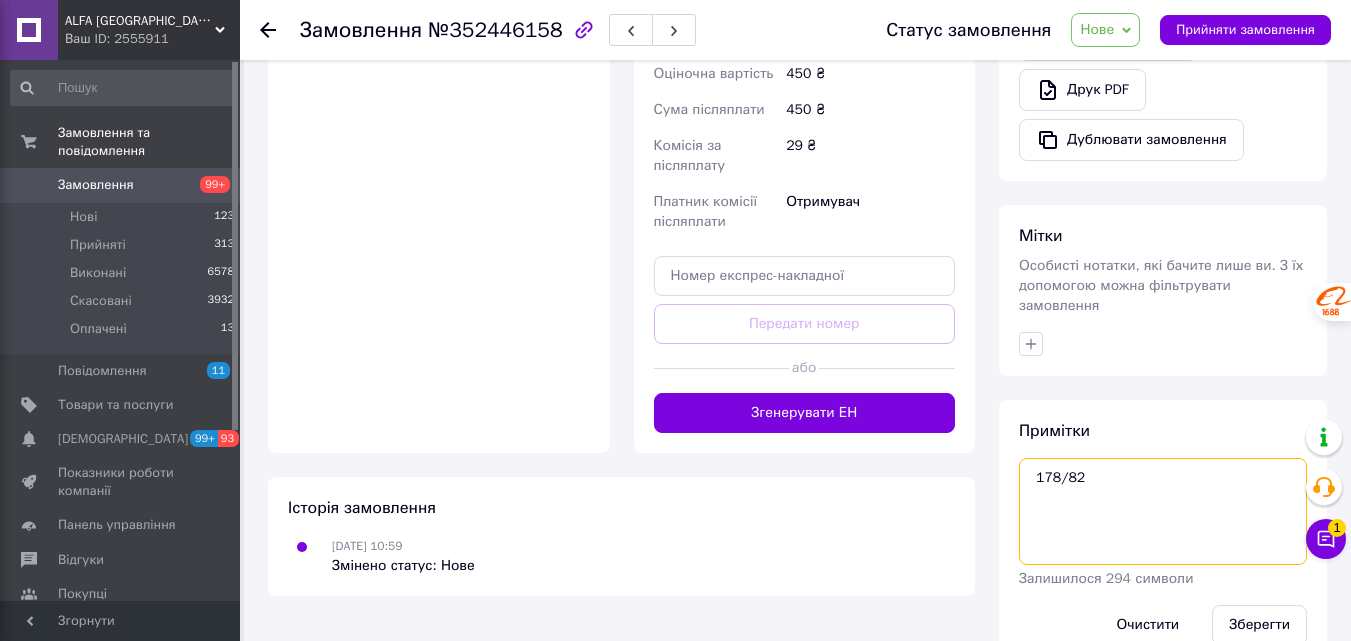 scroll, scrollTop: 794, scrollLeft: 0, axis: vertical 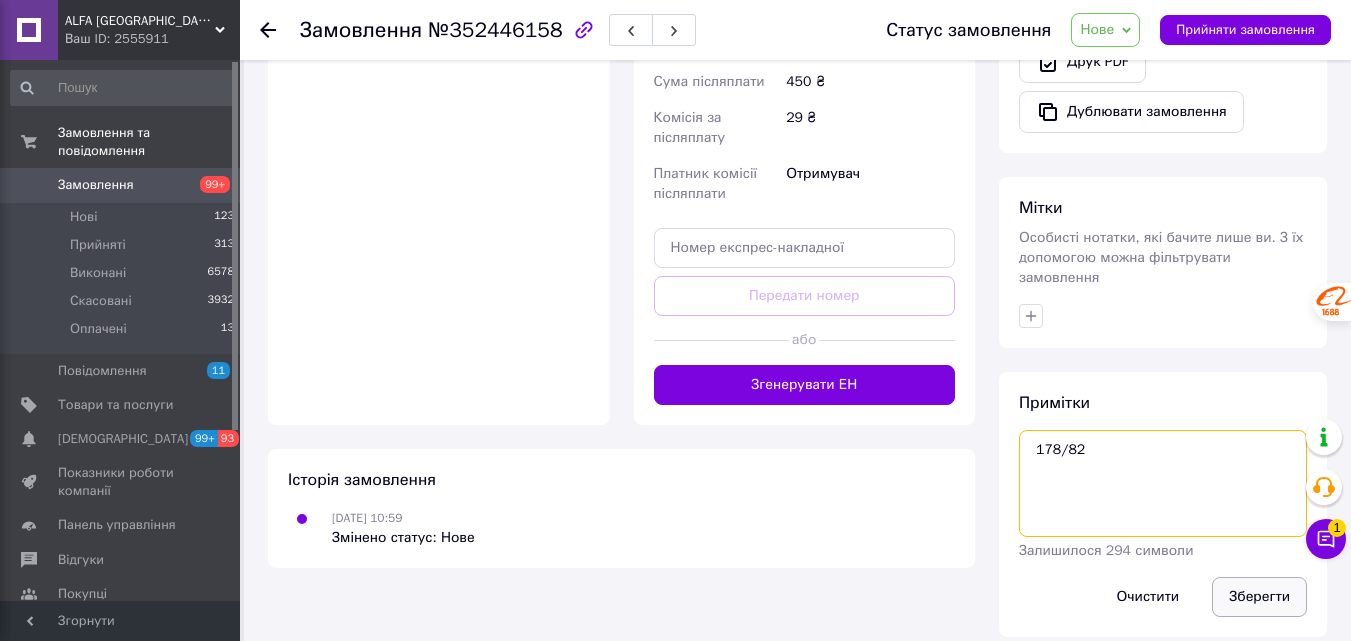 type on "178/82" 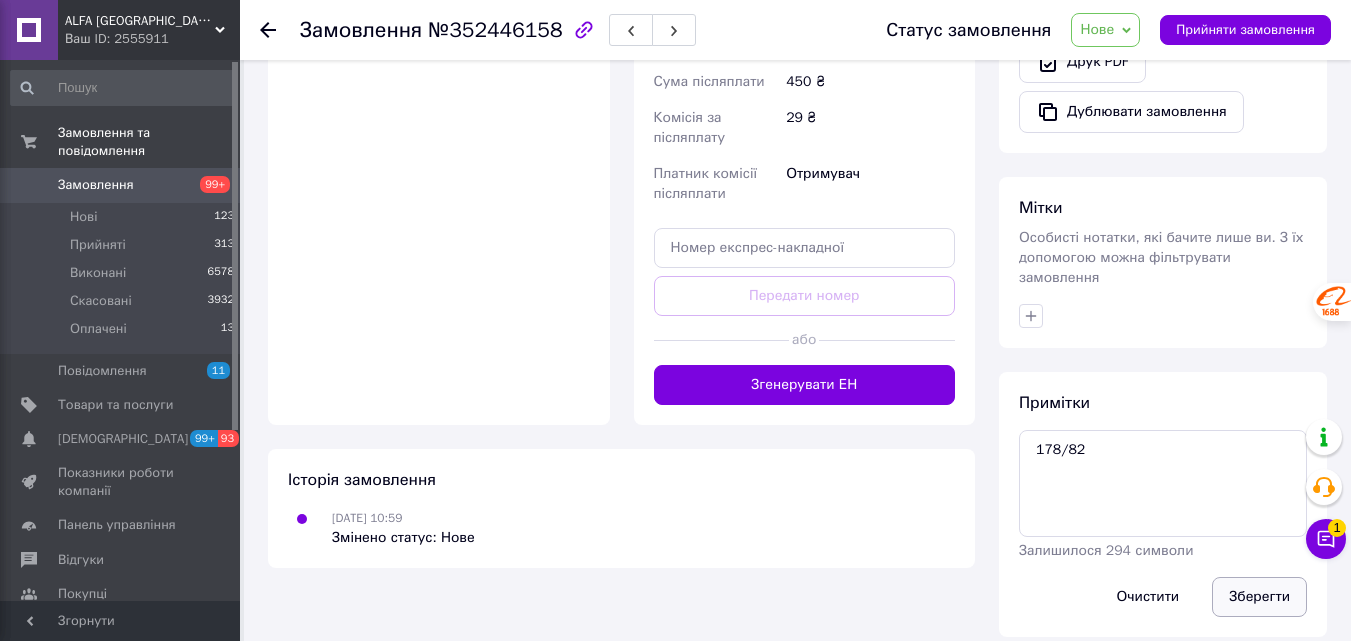 click on "Зберегти" at bounding box center (1259, 597) 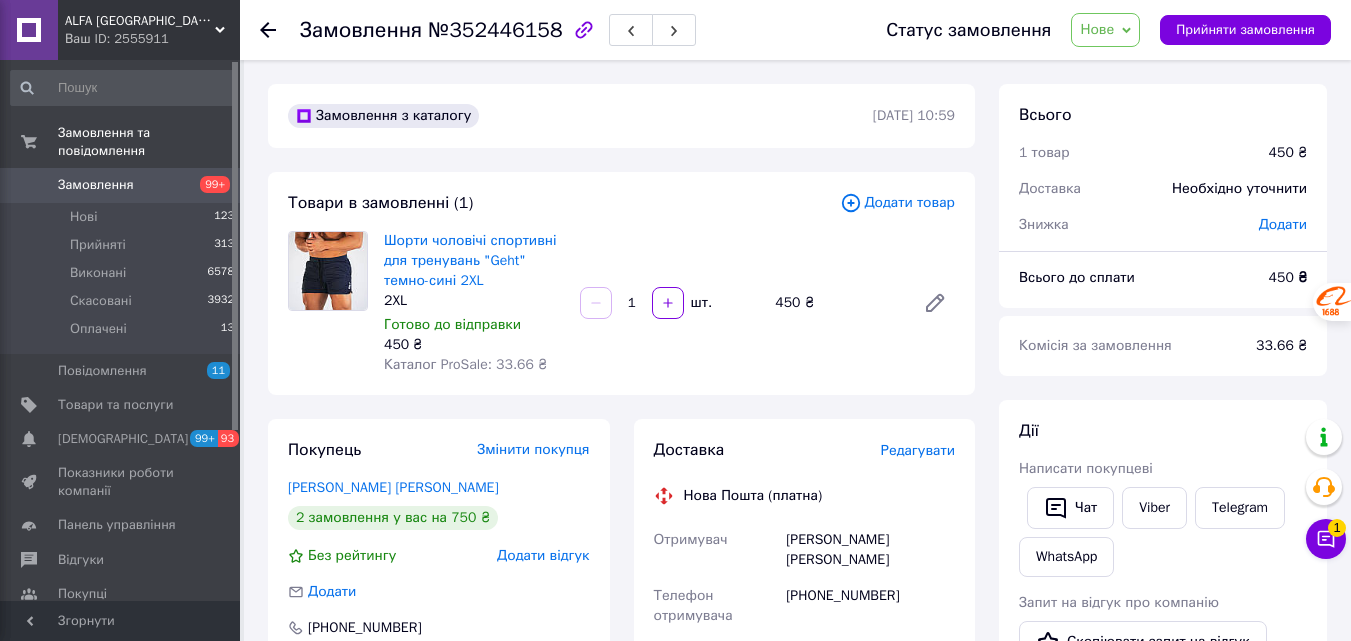 scroll, scrollTop: 200, scrollLeft: 0, axis: vertical 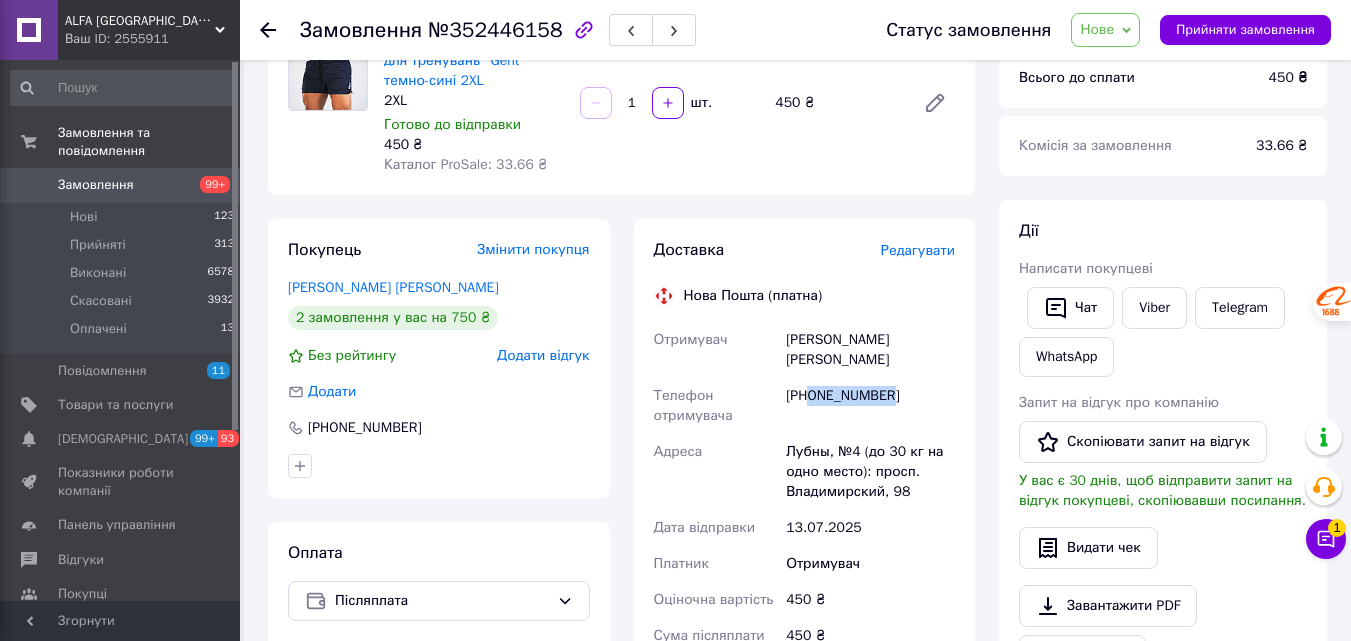 drag, startPoint x: 895, startPoint y: 365, endPoint x: 808, endPoint y: 381, distance: 88.45903 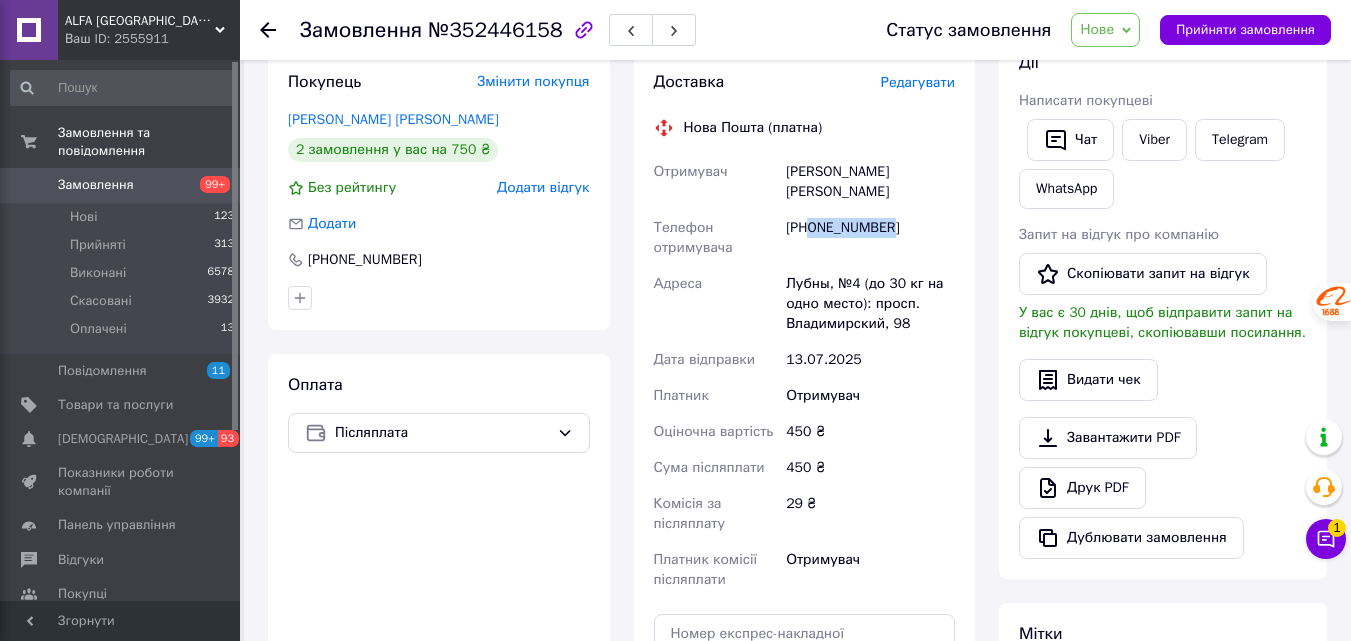 scroll, scrollTop: 500, scrollLeft: 0, axis: vertical 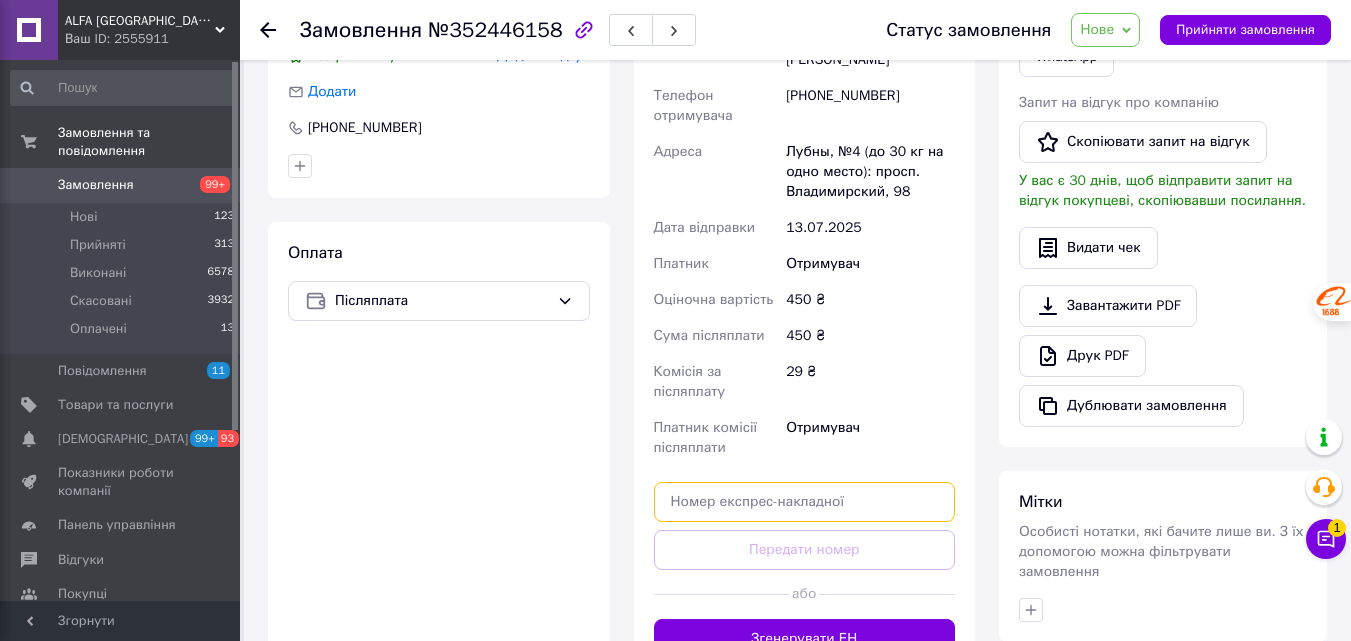 click at bounding box center [805, 502] 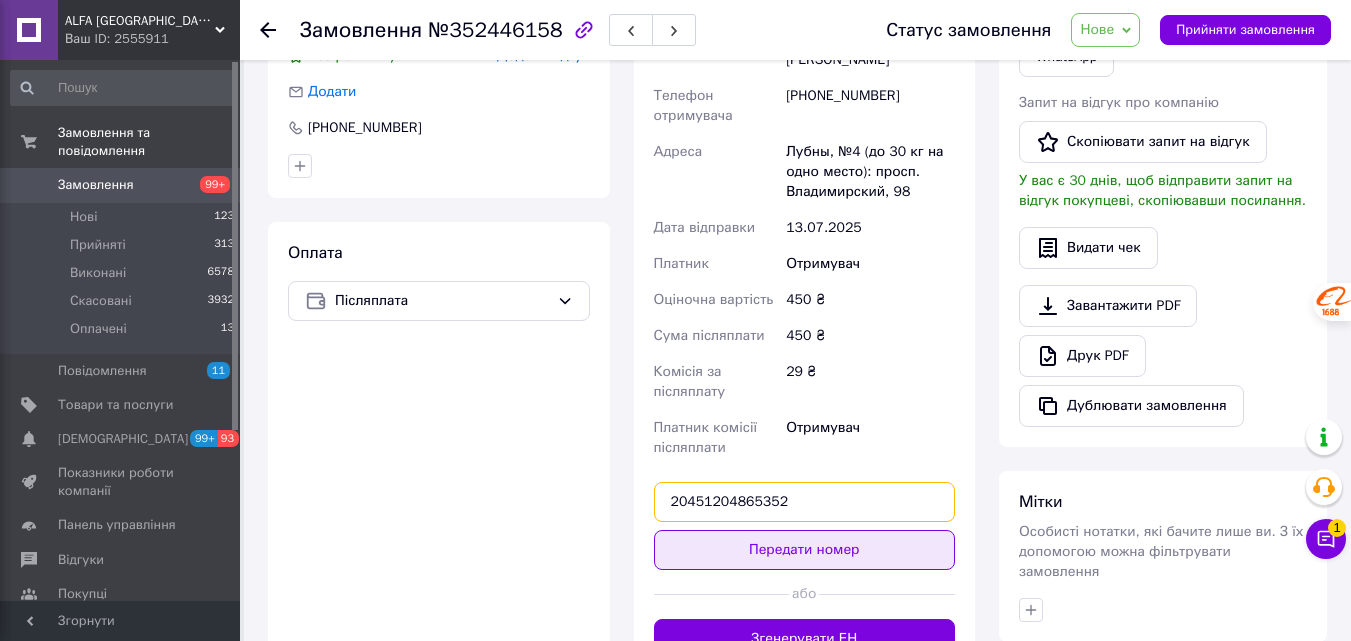 type on "20451204865352" 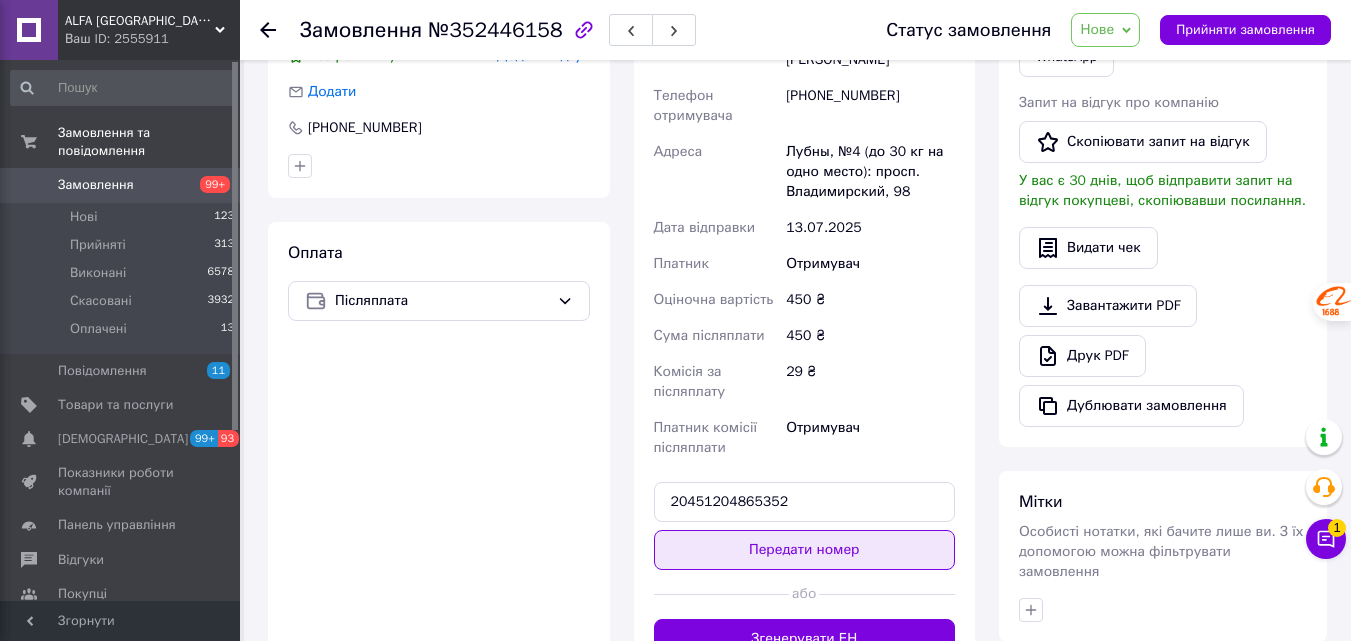 click on "Передати номер" at bounding box center (805, 550) 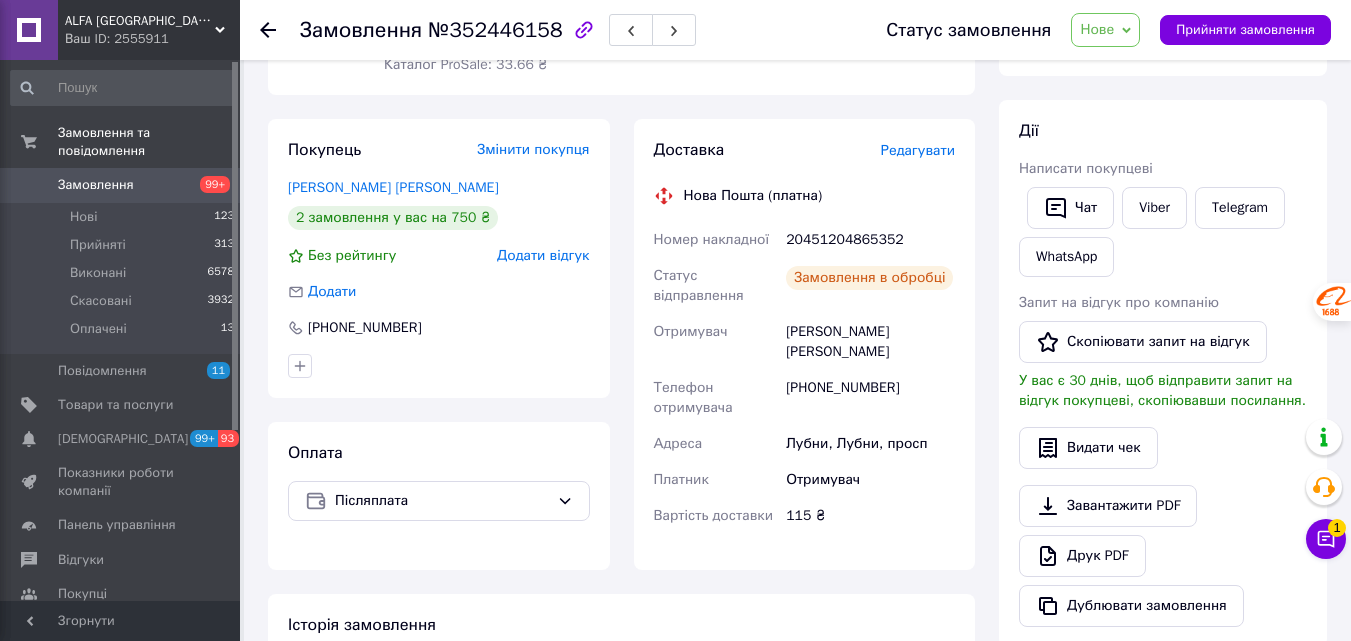 scroll, scrollTop: 200, scrollLeft: 0, axis: vertical 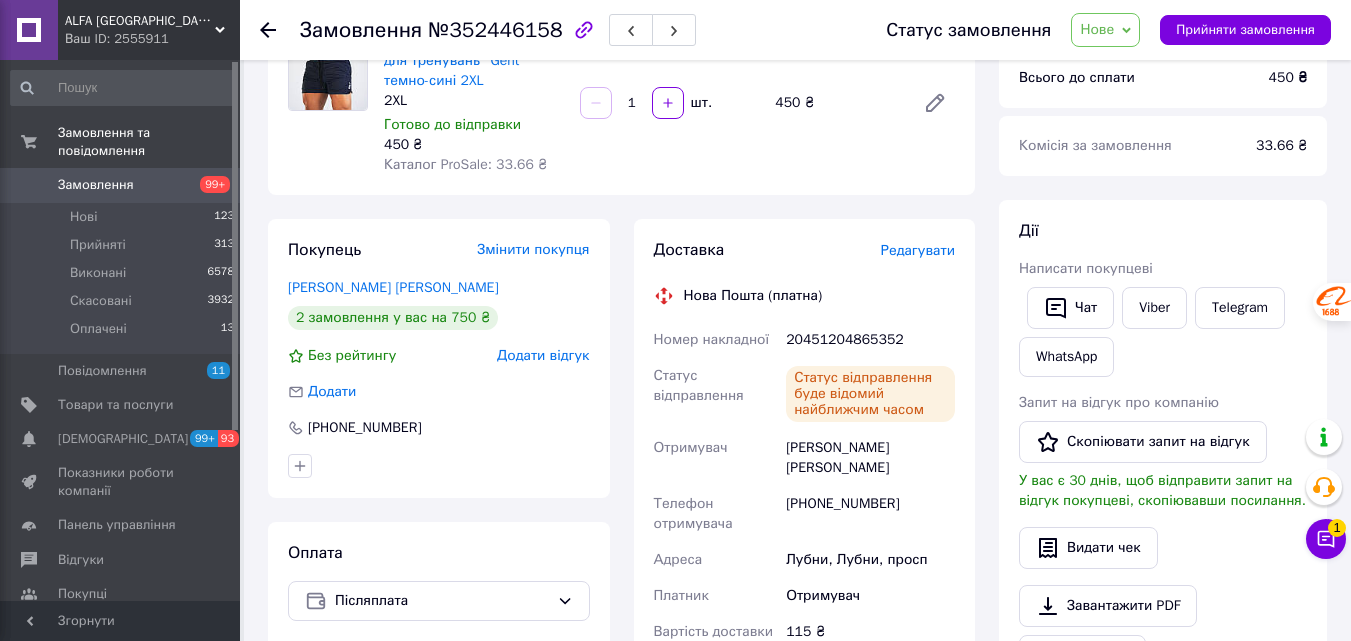 click on "Нове" at bounding box center (1097, 29) 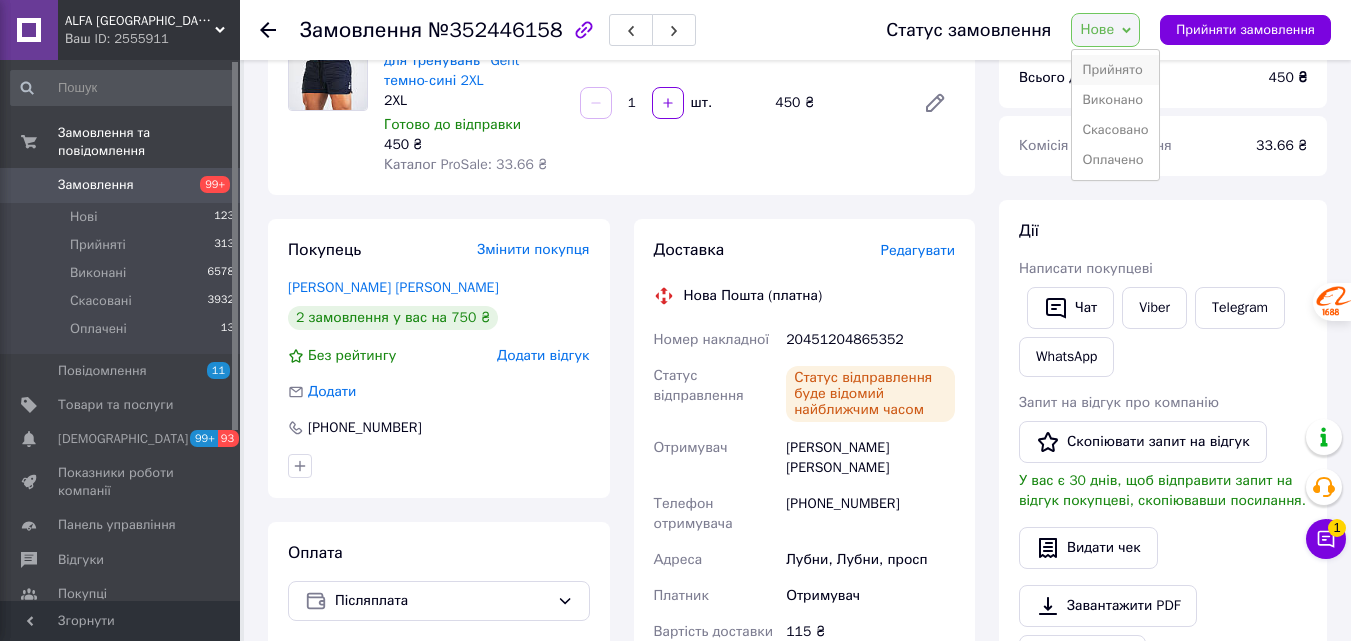 click on "Прийнято" at bounding box center (1115, 70) 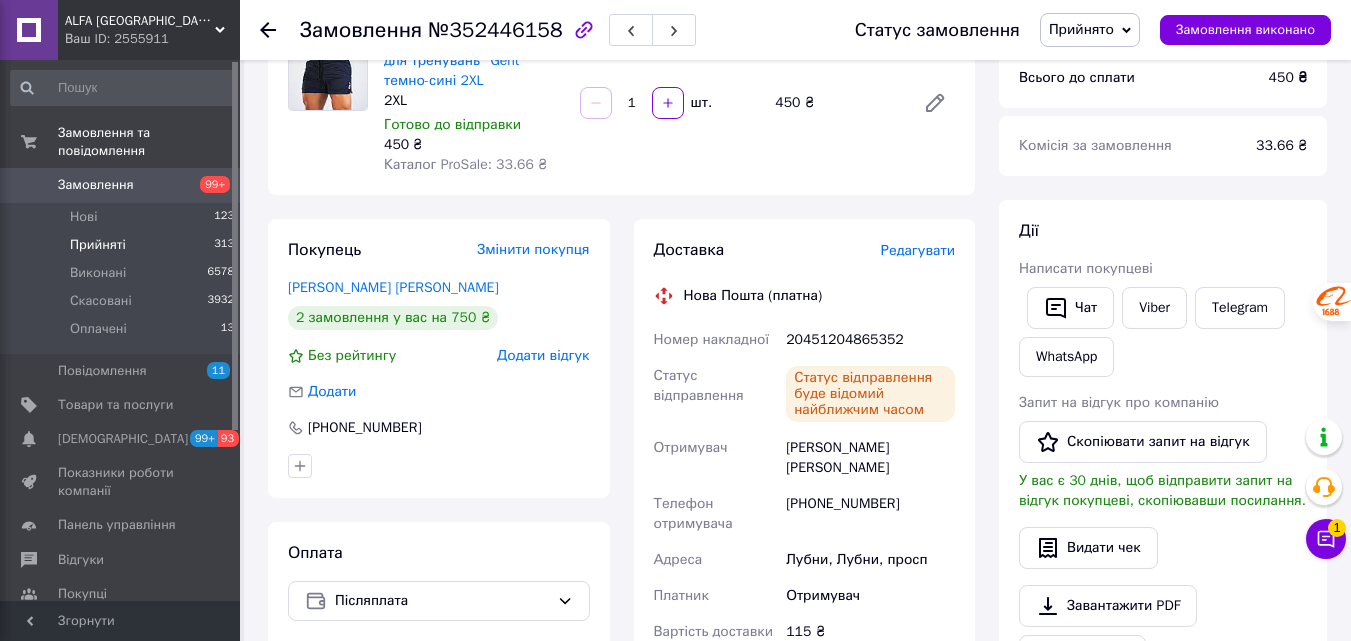 click on "Прийняті" at bounding box center [98, 245] 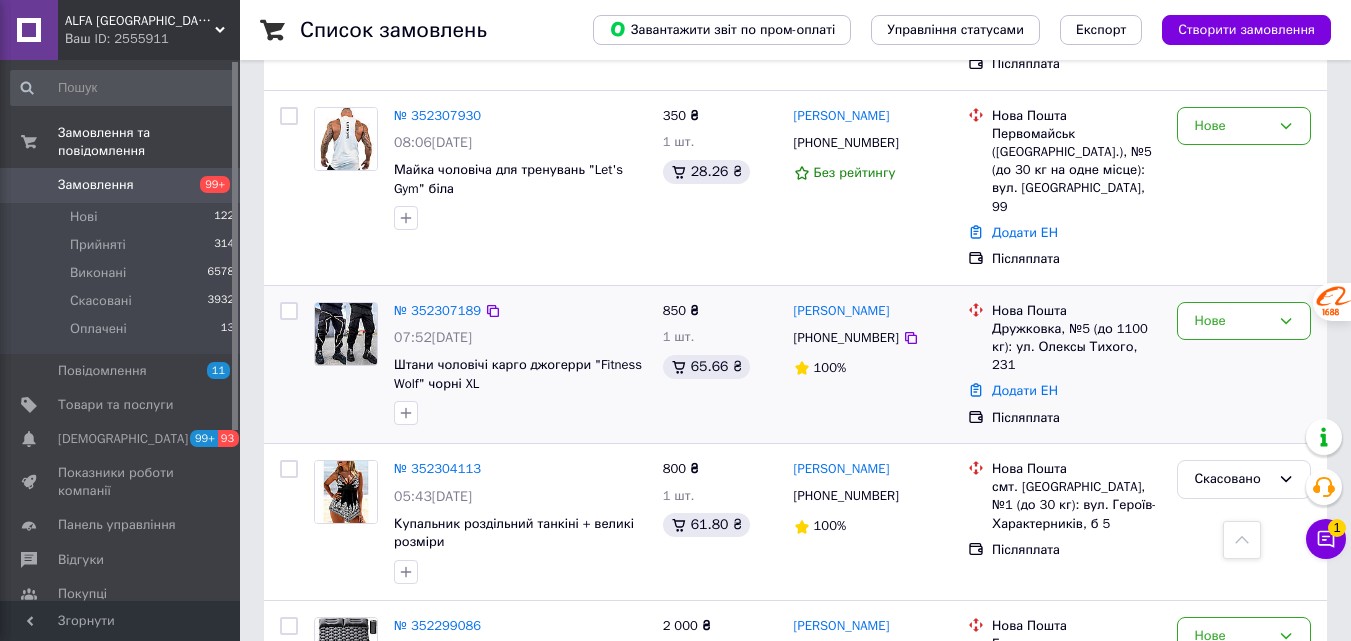 scroll, scrollTop: 5900, scrollLeft: 0, axis: vertical 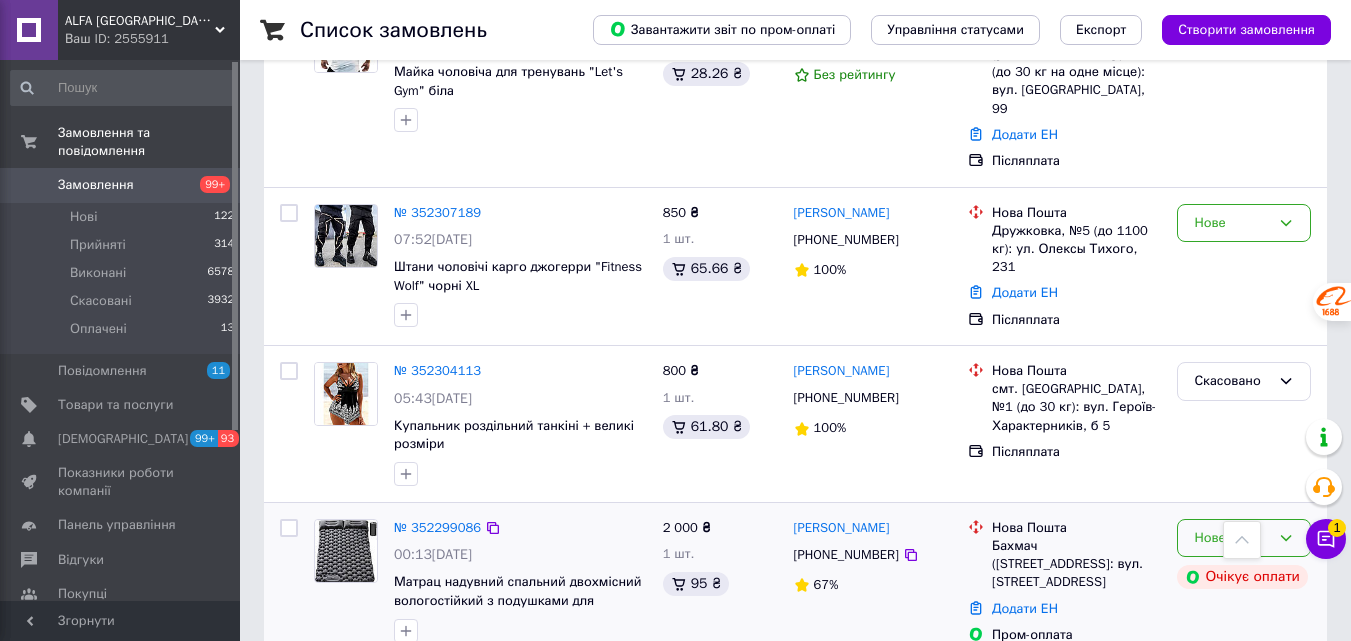click on "Нове" at bounding box center [1232, 538] 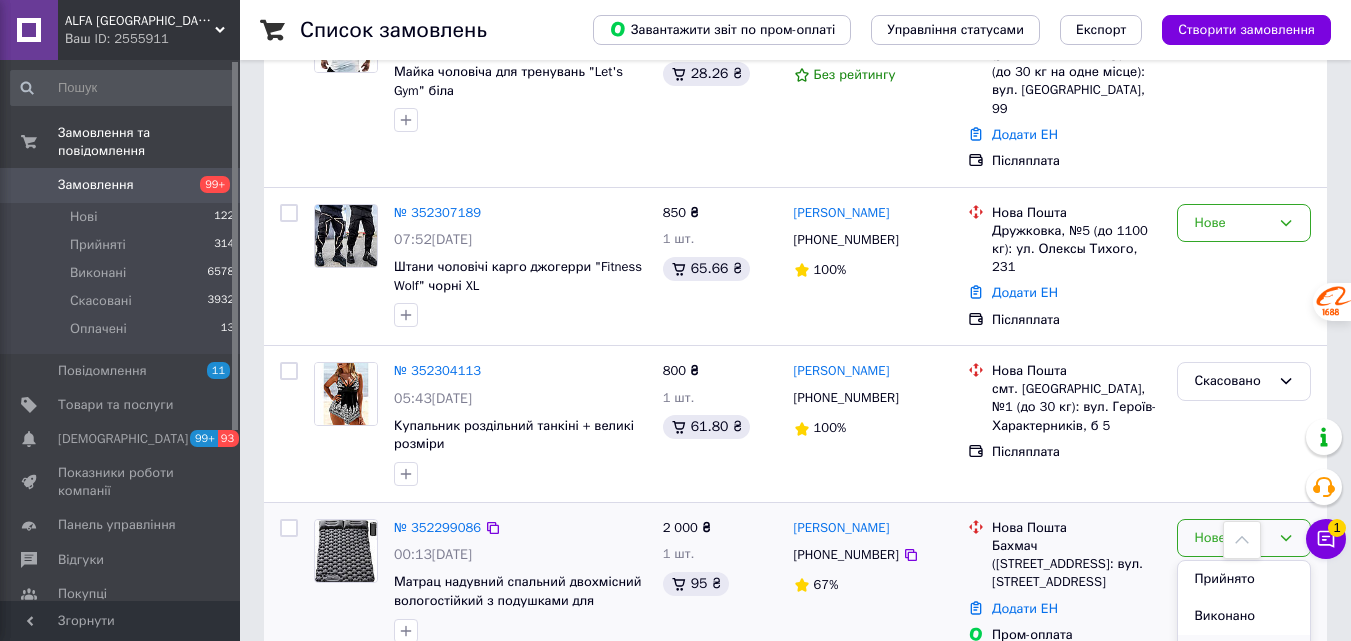 click on "Скасовано" at bounding box center [1244, 653] 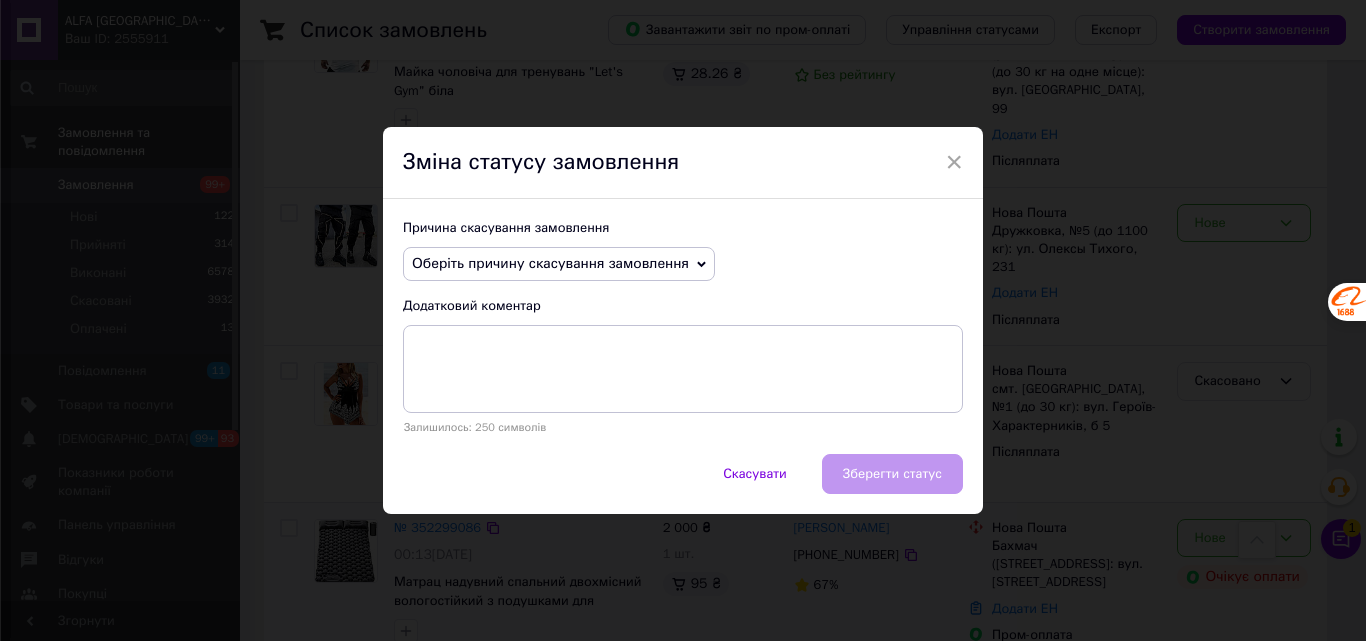 click on "Оберіть причину скасування замовлення" at bounding box center (550, 263) 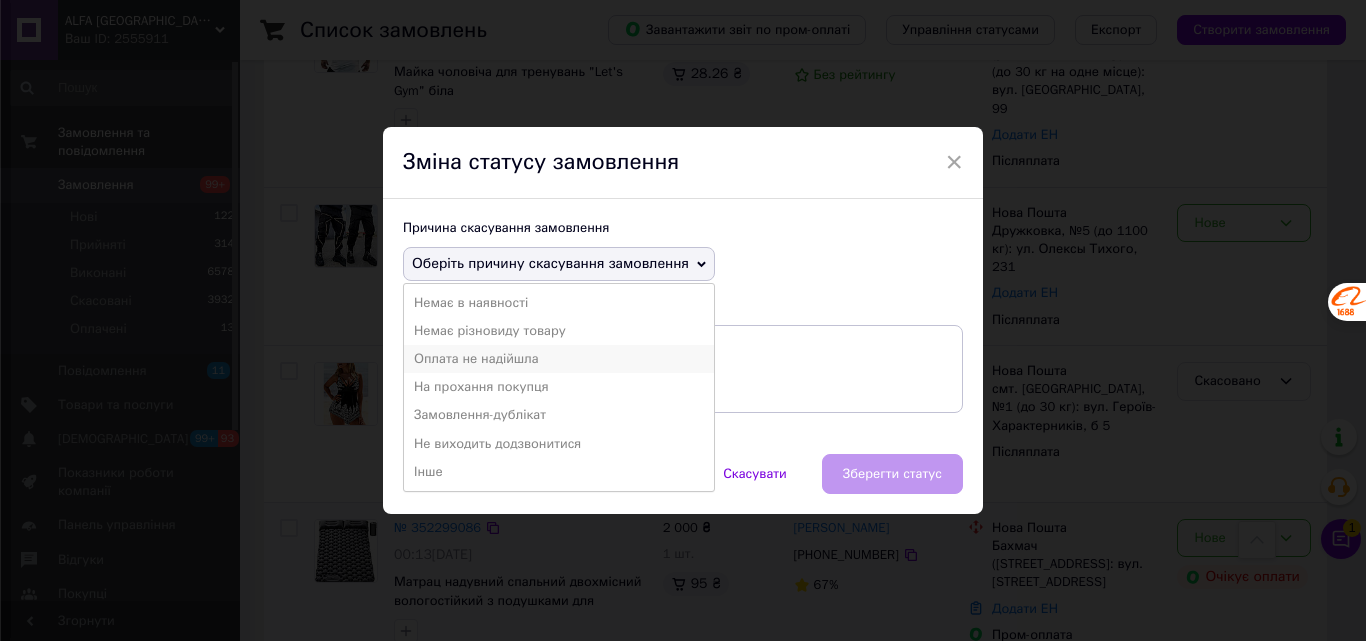 click on "Оплата не надійшла" at bounding box center [559, 359] 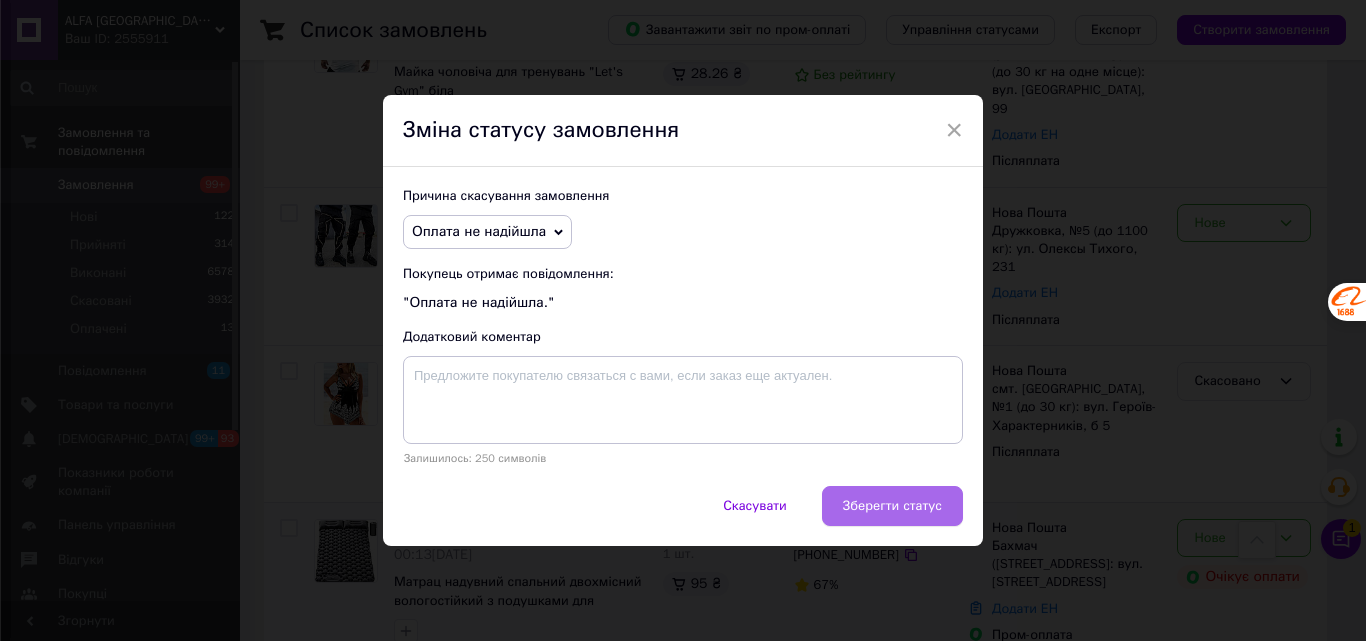 click on "Зберегти статус" at bounding box center (892, 506) 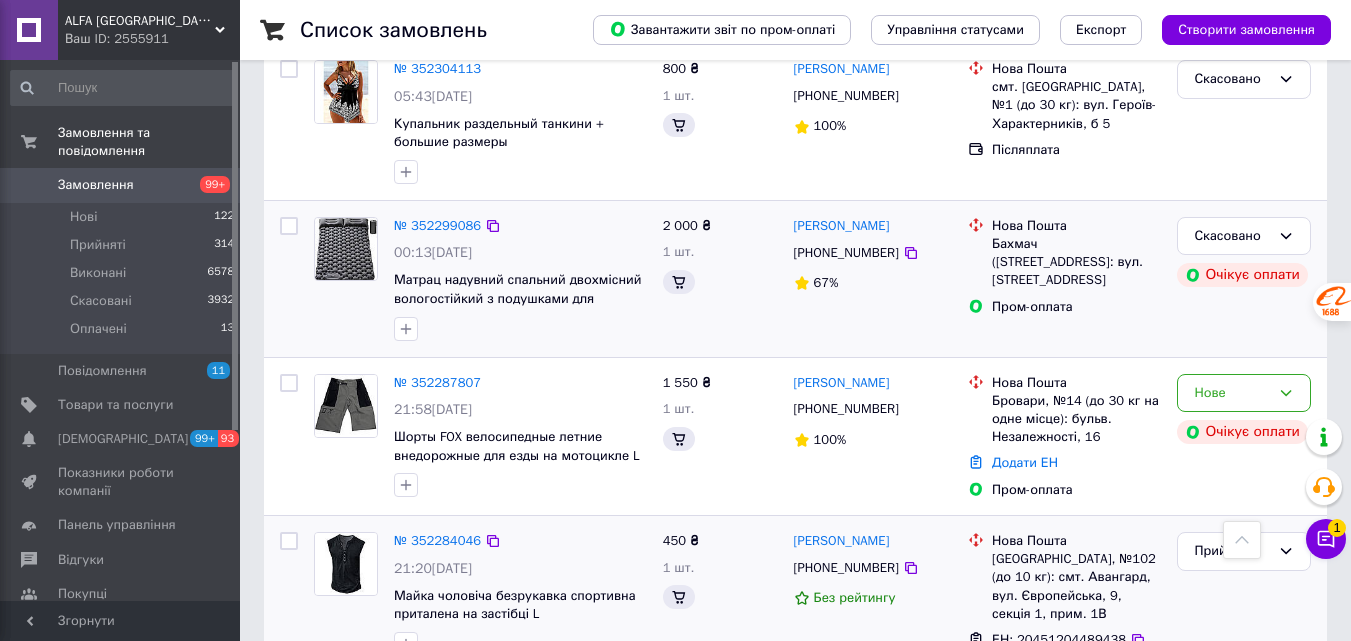 scroll, scrollTop: 6400, scrollLeft: 0, axis: vertical 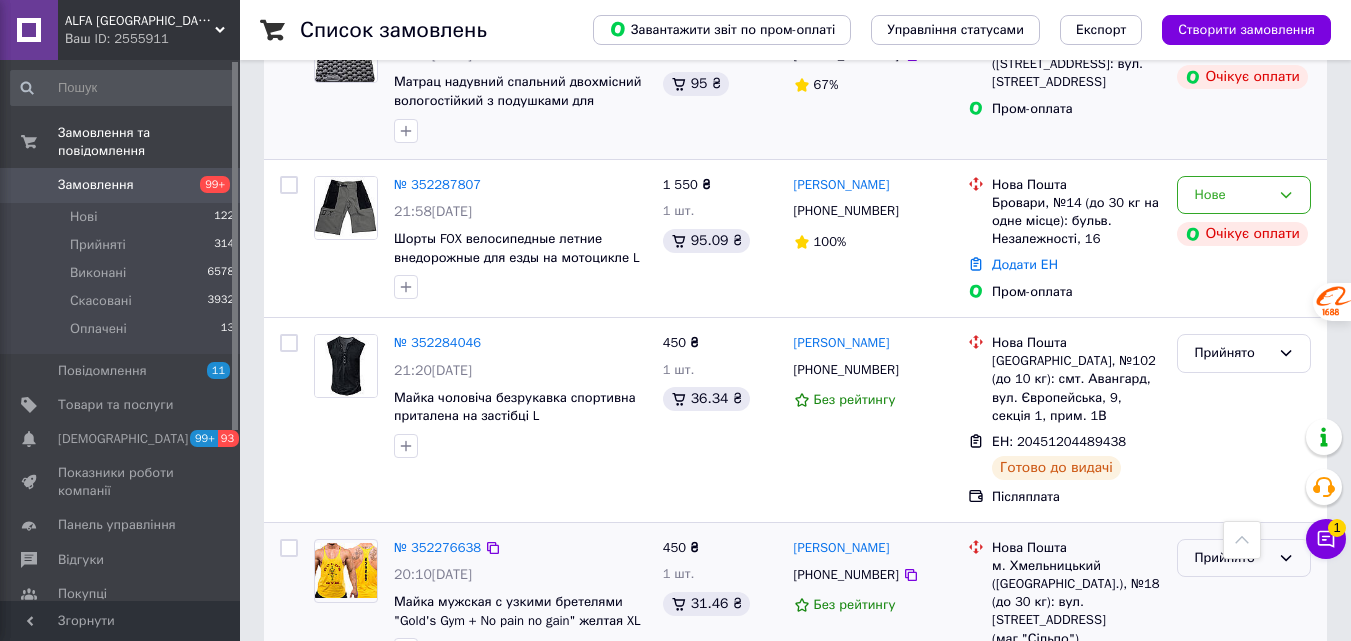 click on "Прийнято" at bounding box center [1232, 558] 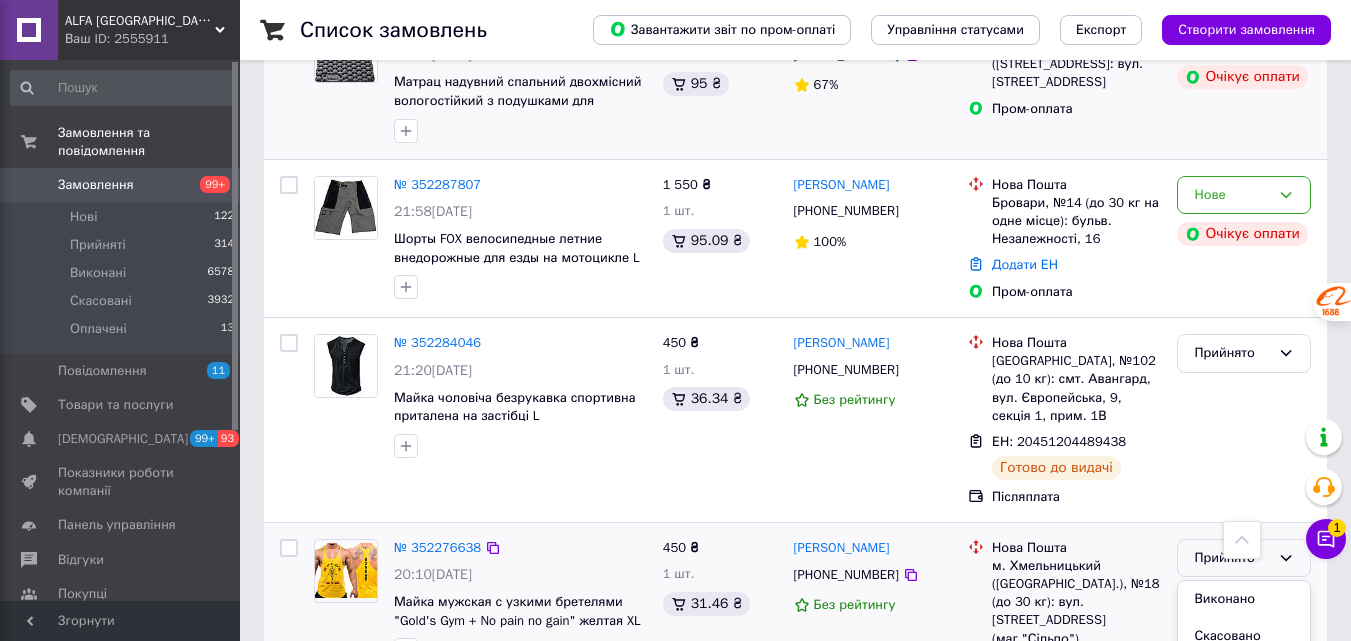click on "Виконано" at bounding box center [1244, 599] 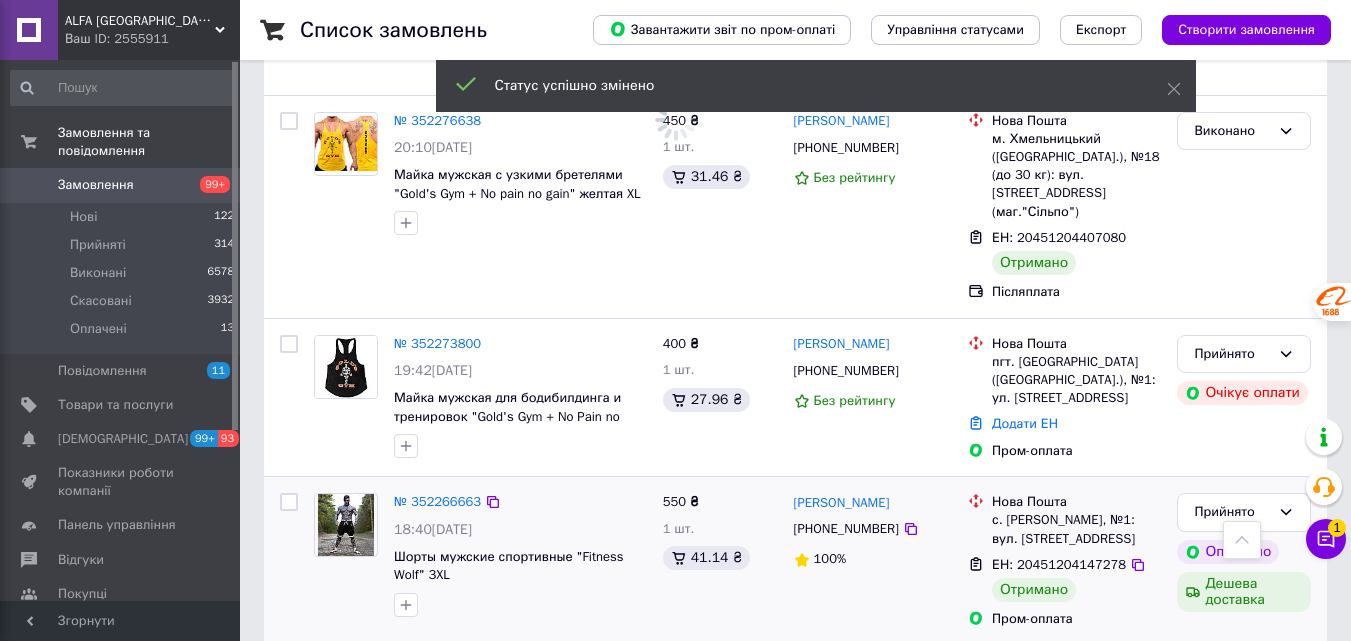 scroll, scrollTop: 6800, scrollLeft: 0, axis: vertical 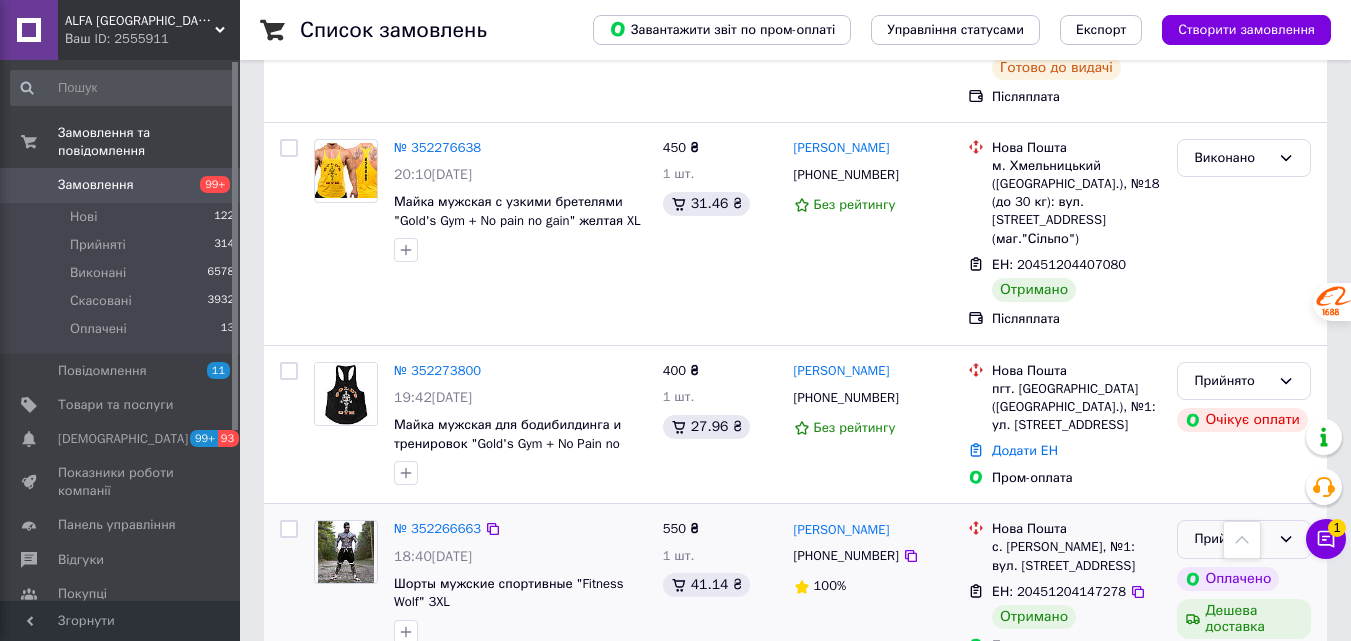 click on "Прийнято" at bounding box center (1232, 539) 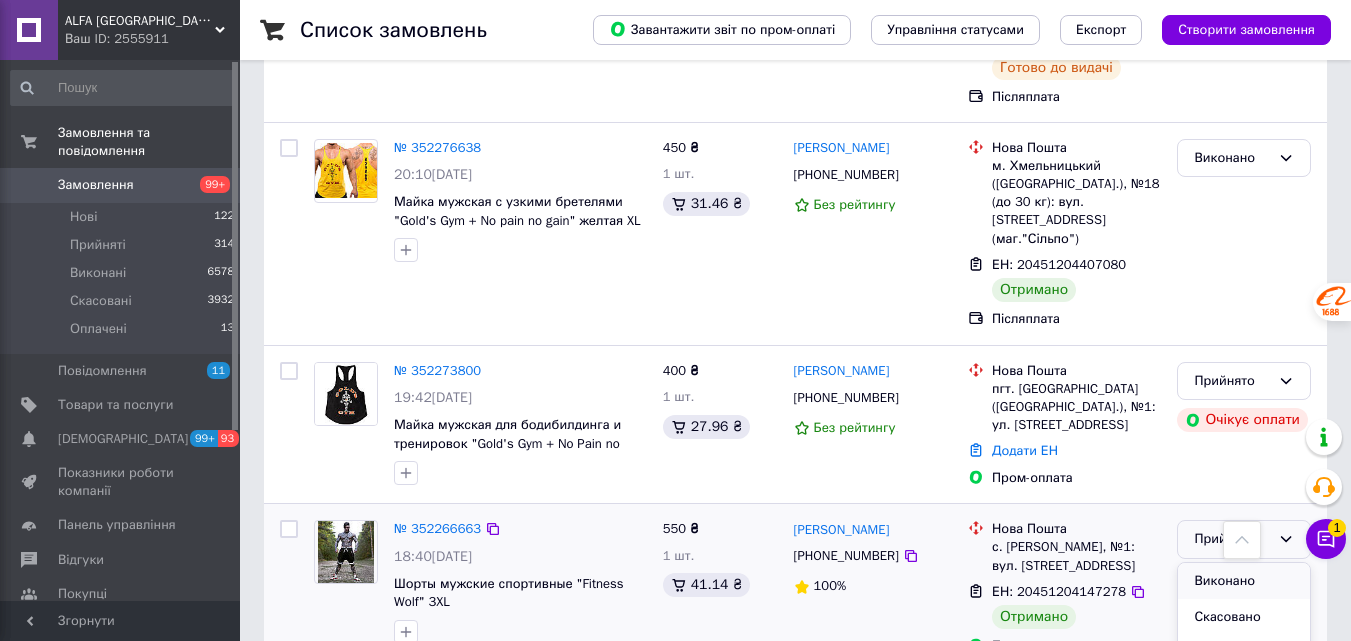 click on "Виконано" at bounding box center [1244, 581] 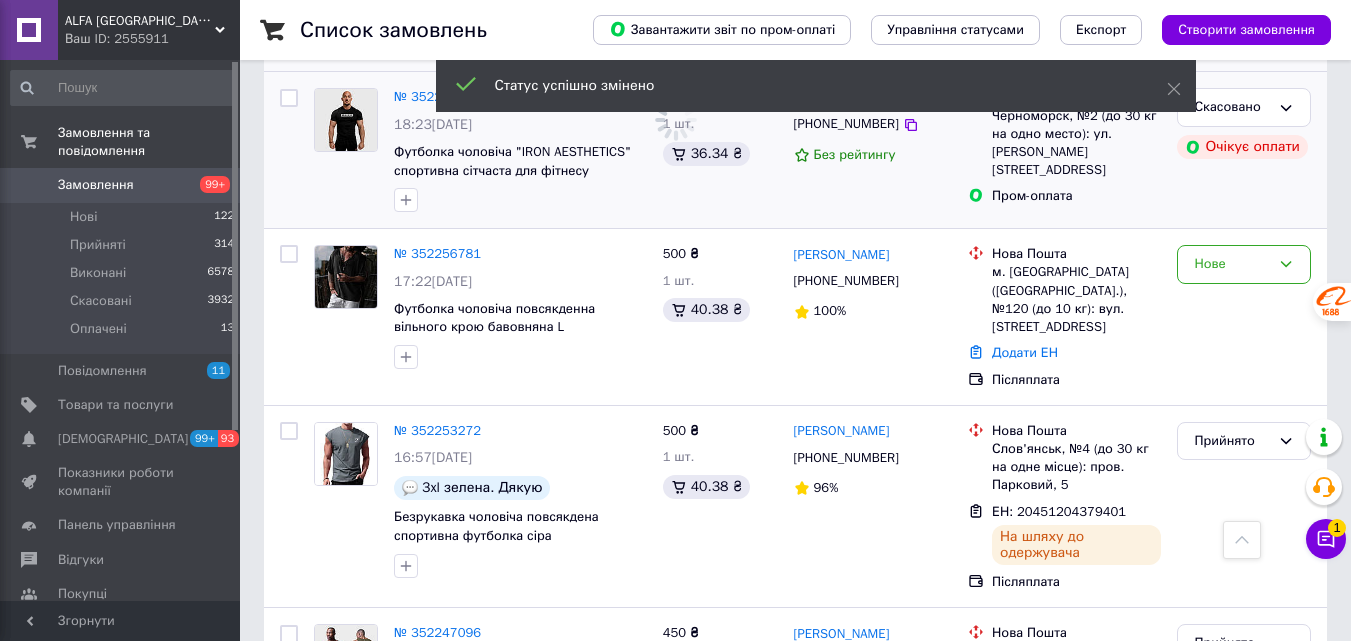 scroll, scrollTop: 7600, scrollLeft: 0, axis: vertical 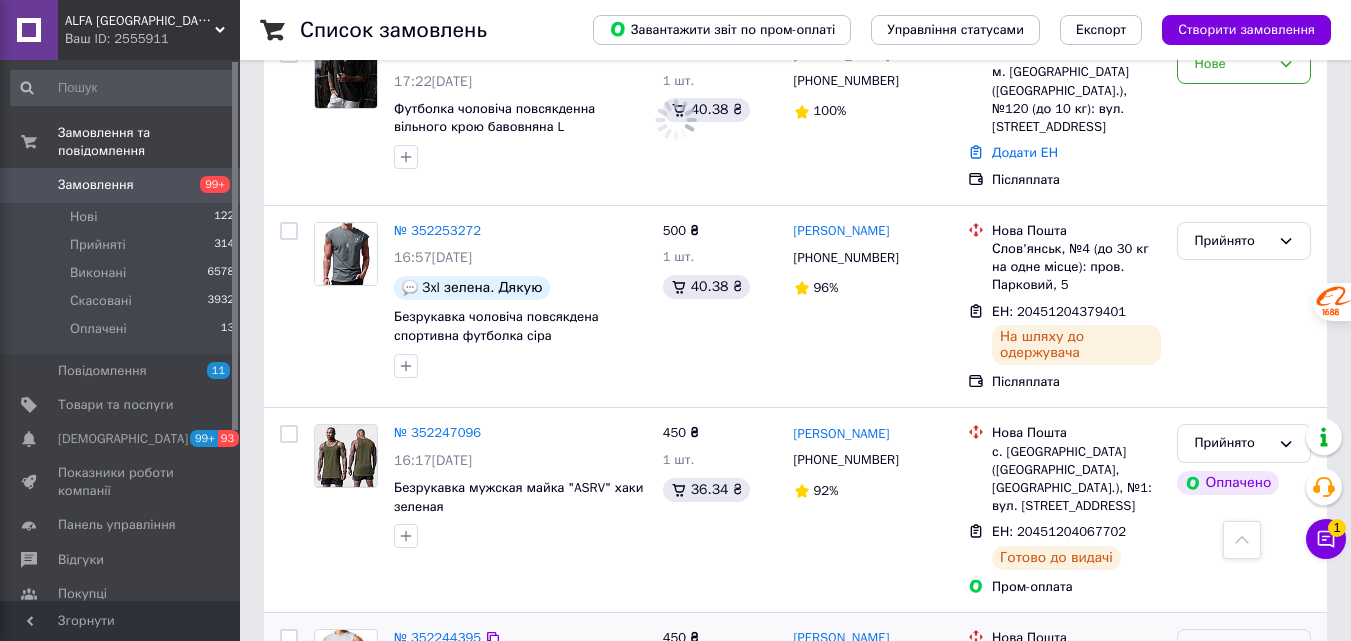 click on "Прийнято" at bounding box center [1232, 648] 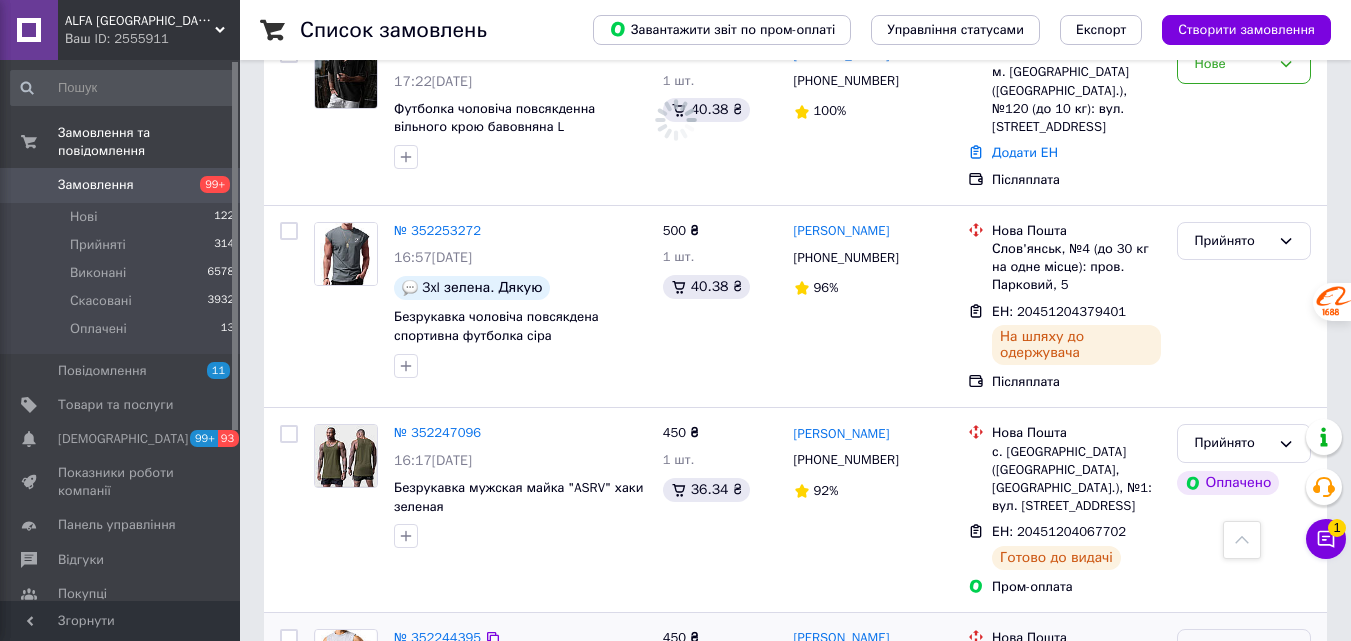click on "Виконано" at bounding box center [1244, 690] 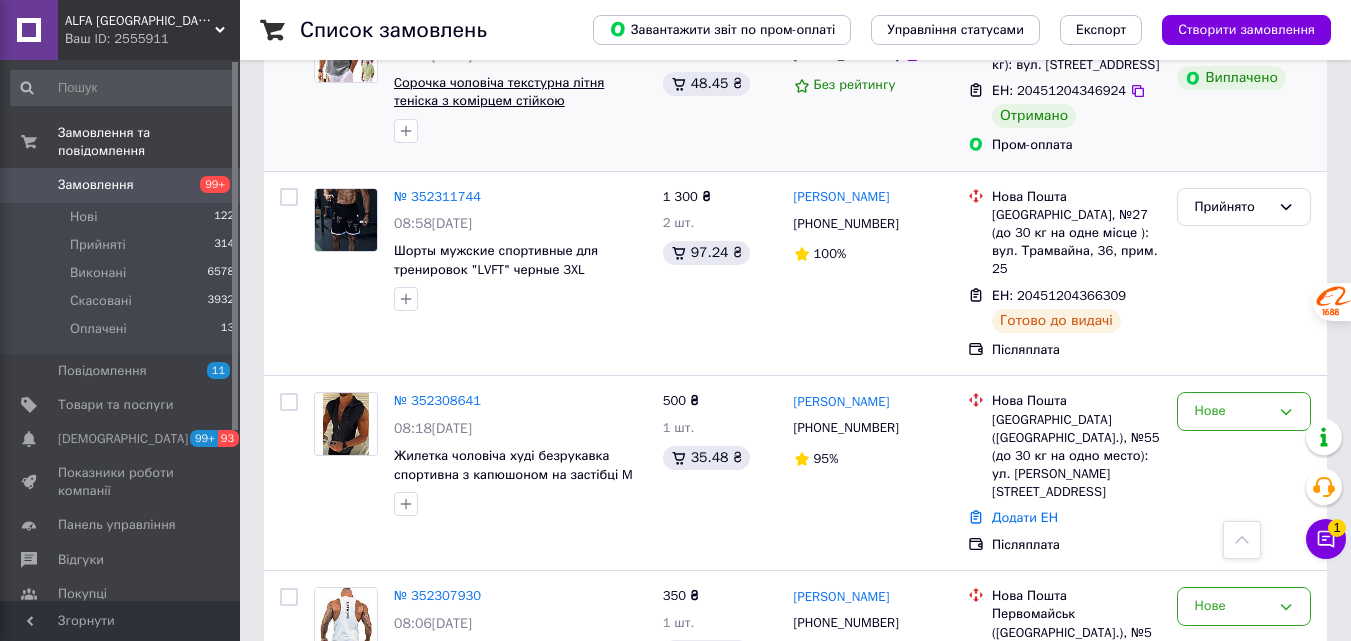 scroll, scrollTop: 5375, scrollLeft: 0, axis: vertical 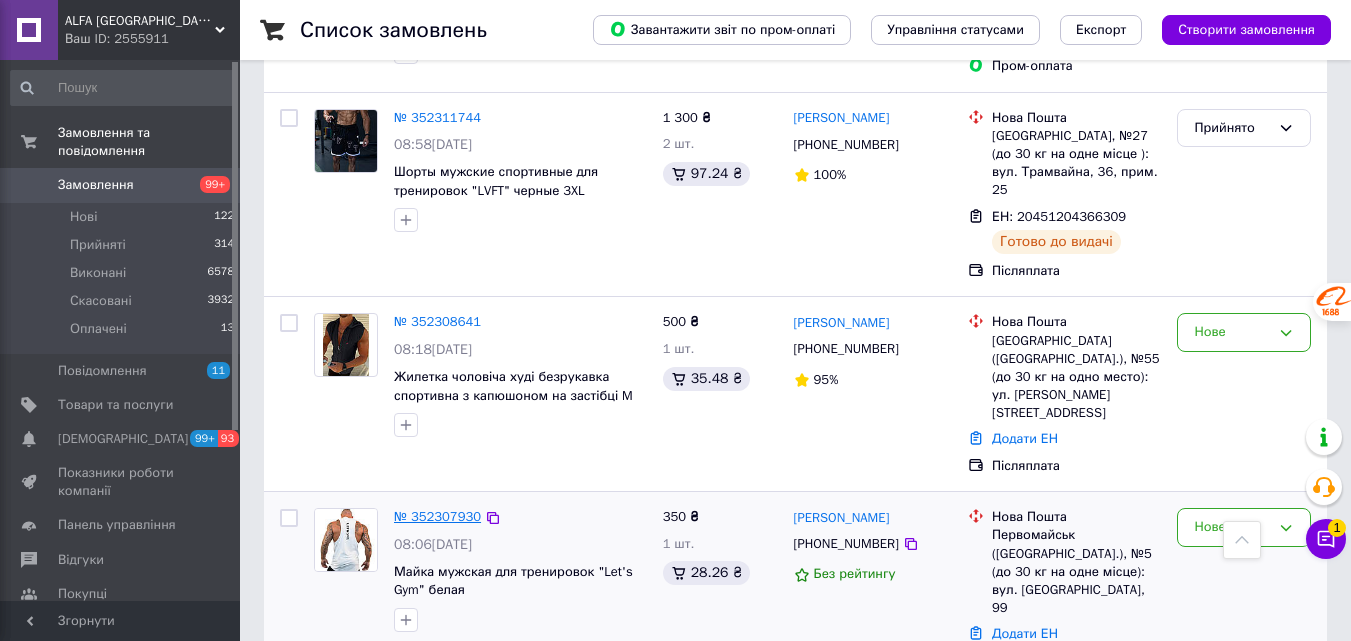 click on "№ 352307930" at bounding box center (437, 516) 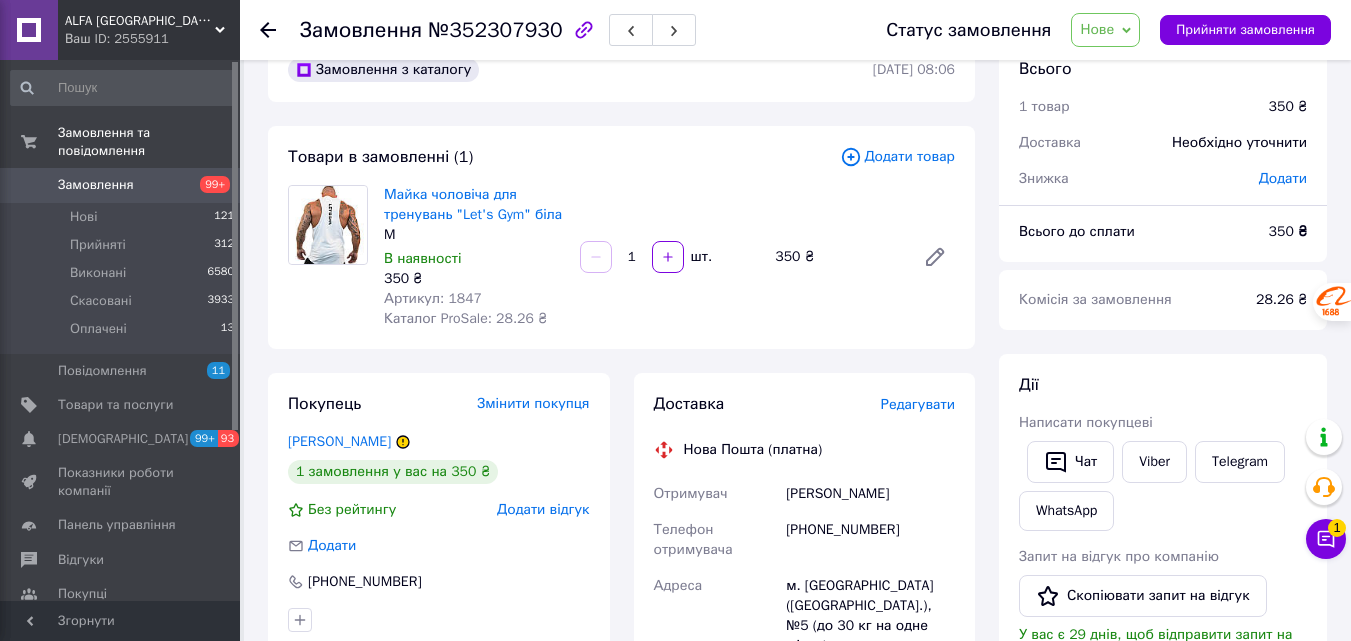 scroll, scrollTop: 0, scrollLeft: 0, axis: both 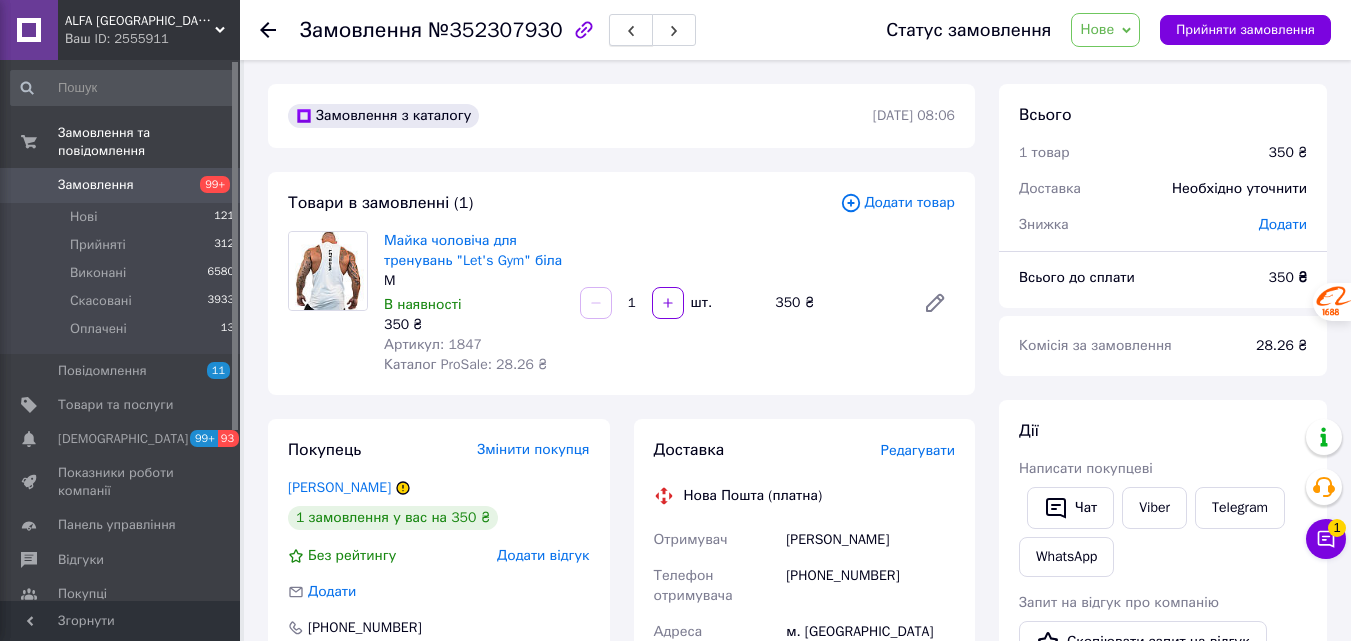 click 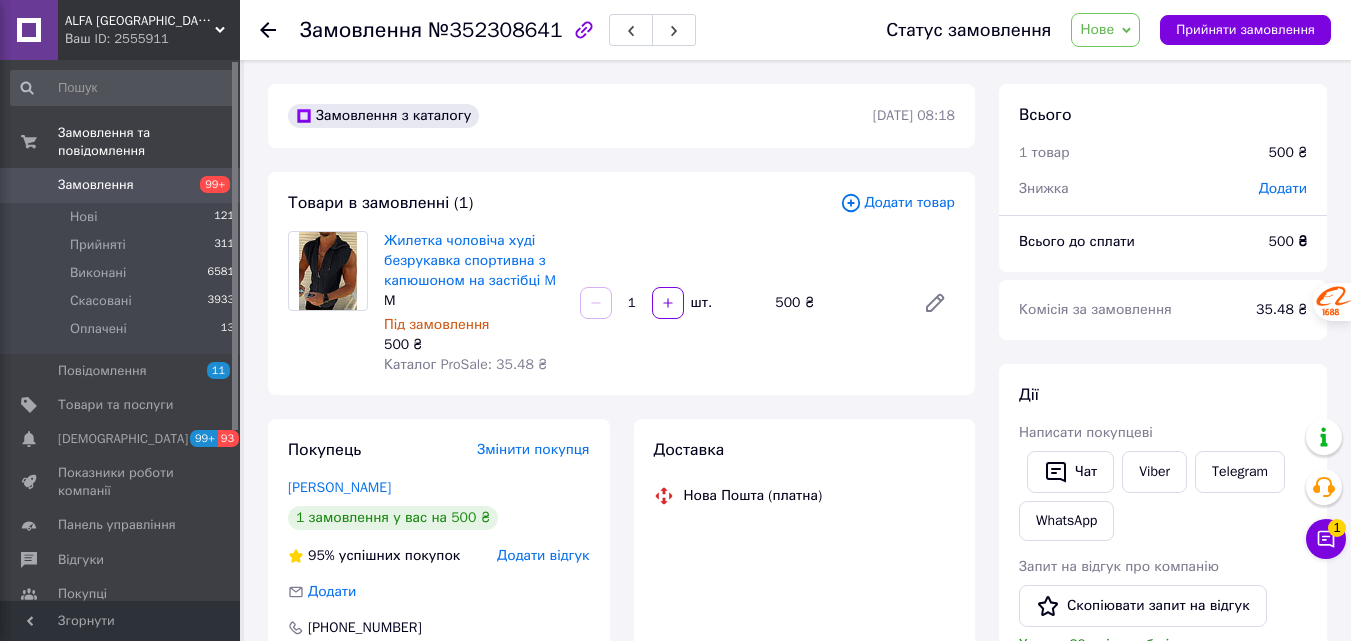 click 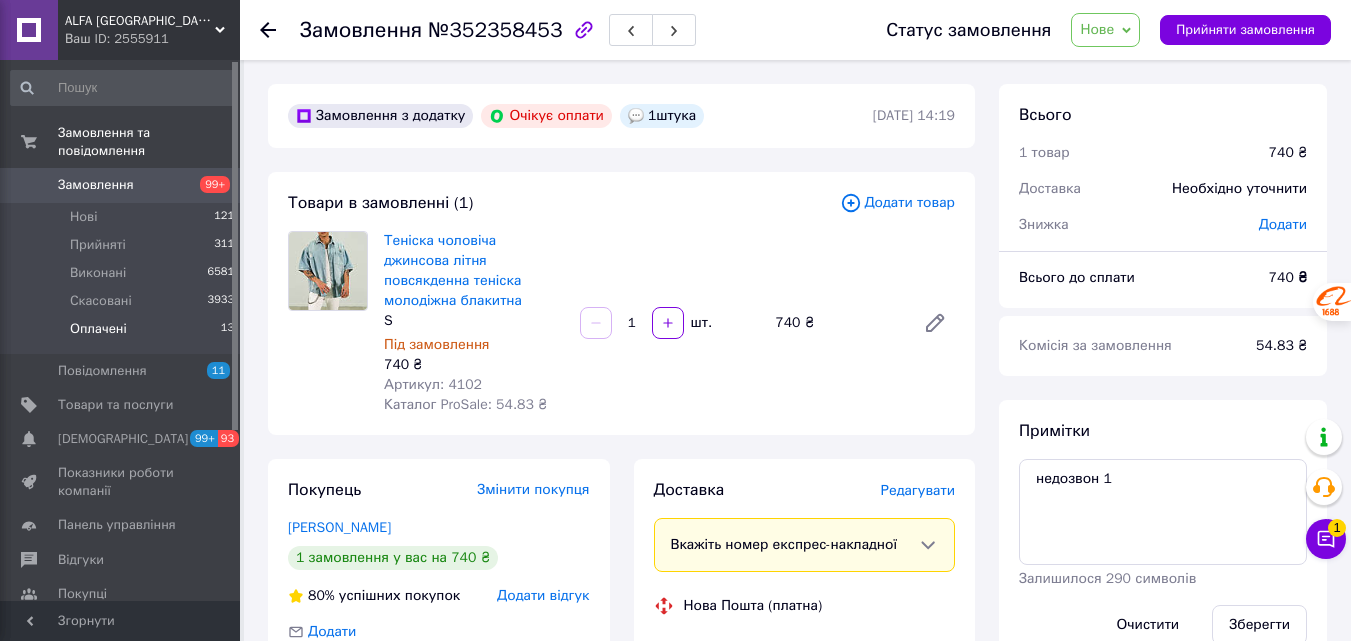 click on "Оплачені" at bounding box center (98, 329) 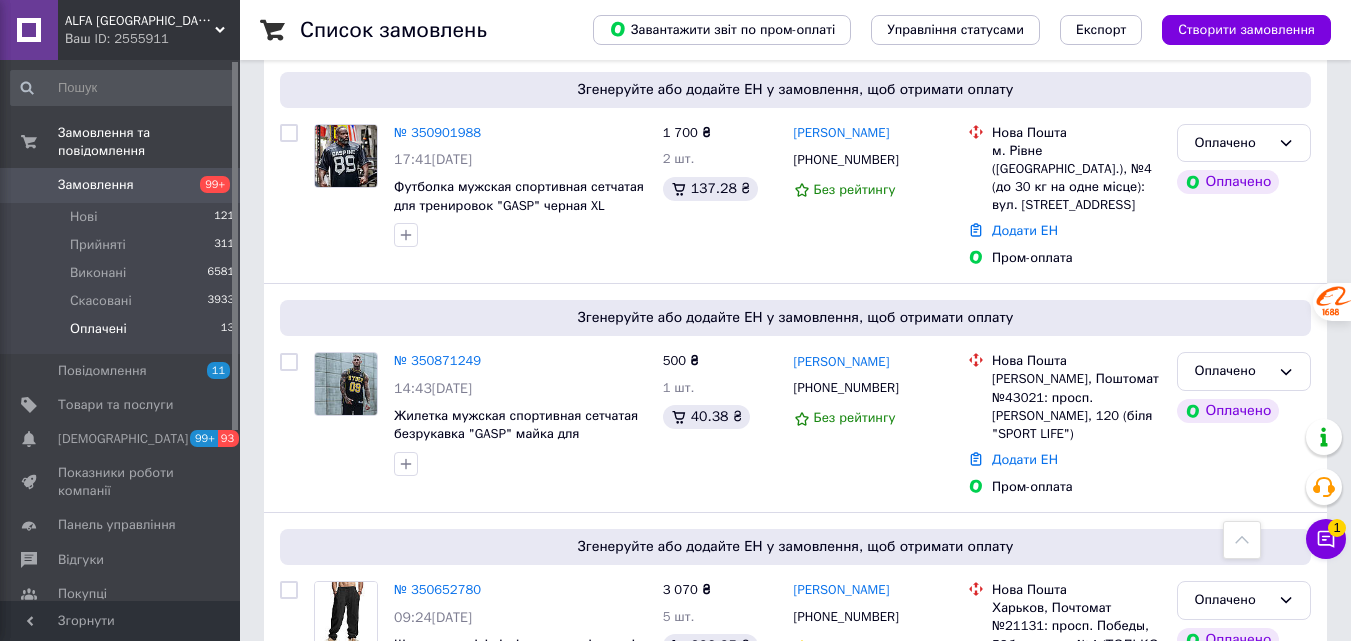 scroll, scrollTop: 1400, scrollLeft: 0, axis: vertical 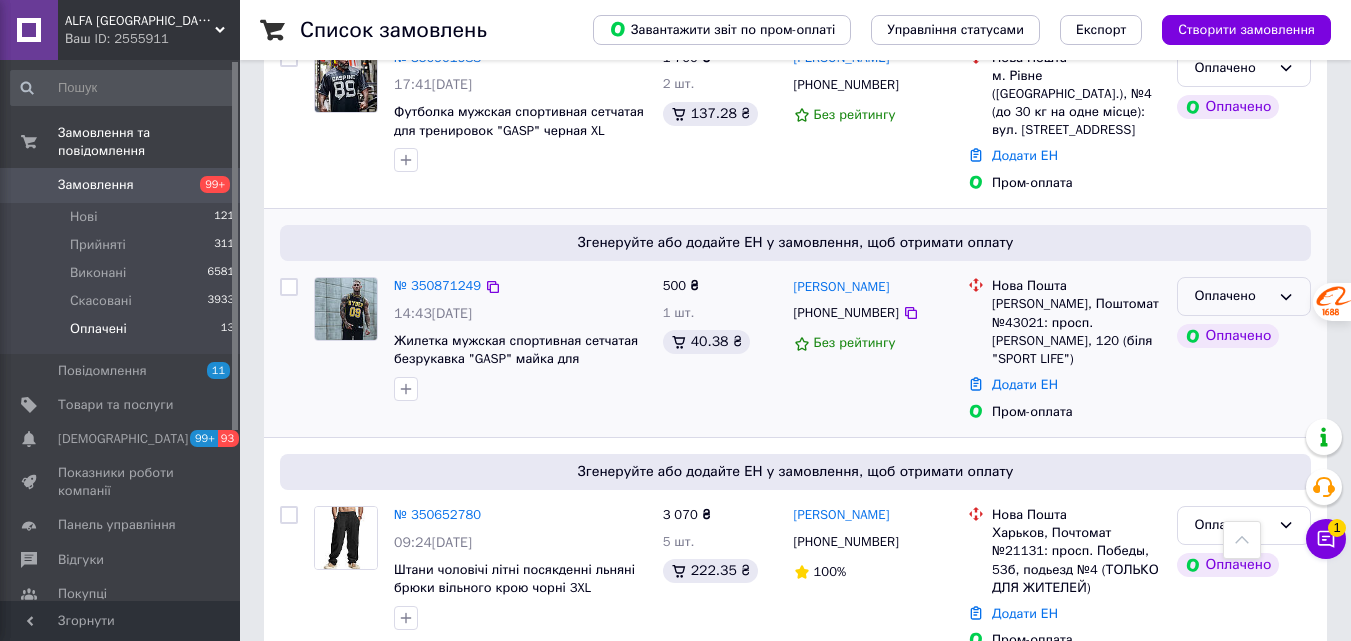 click on "Оплачено" at bounding box center (1232, 296) 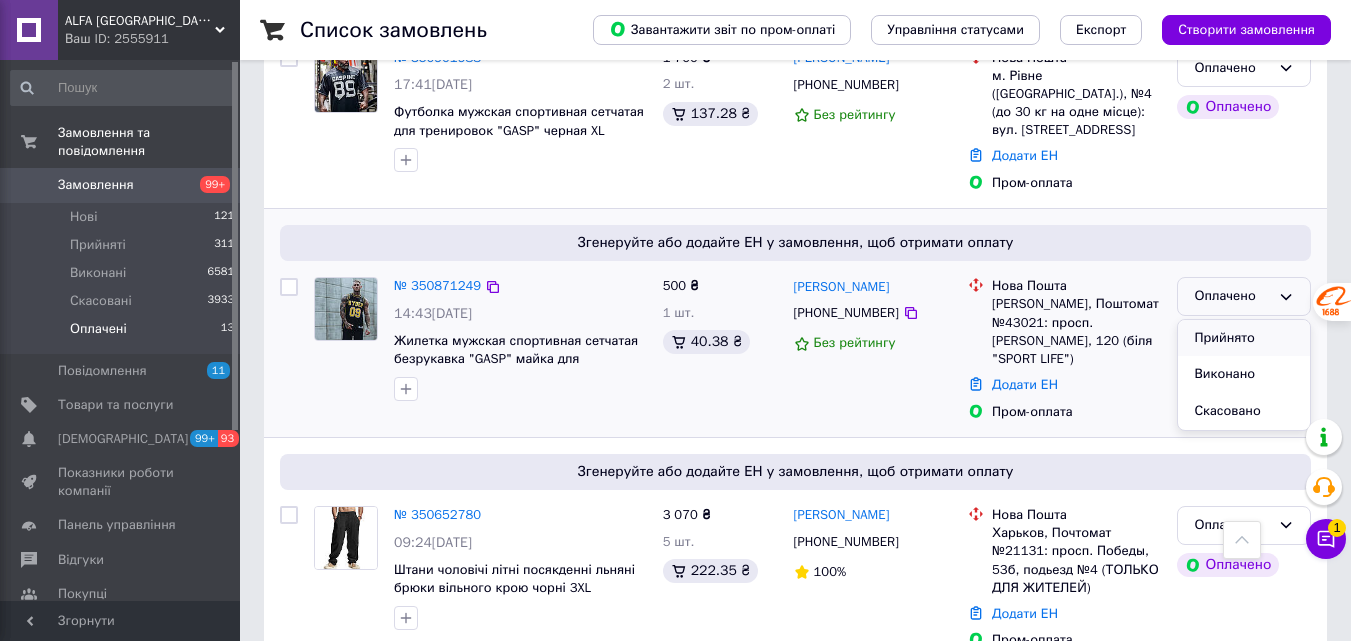 click on "Прийнято" at bounding box center (1244, 338) 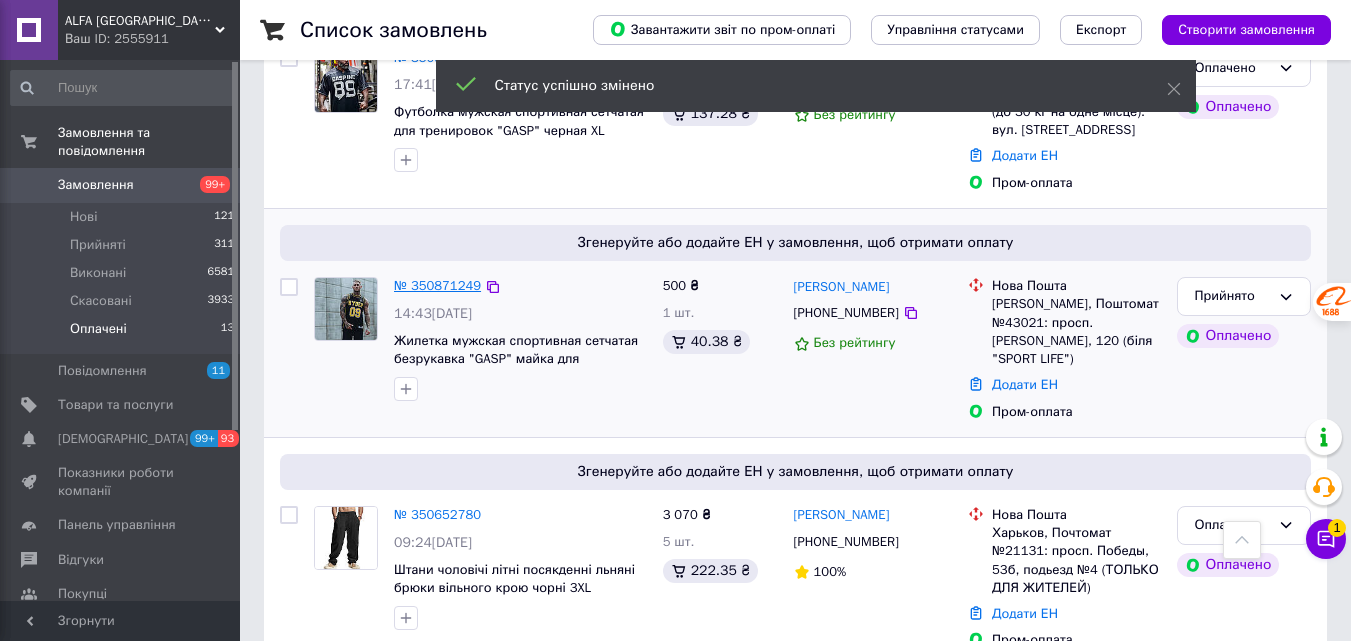 click on "№ 350871249" at bounding box center (437, 285) 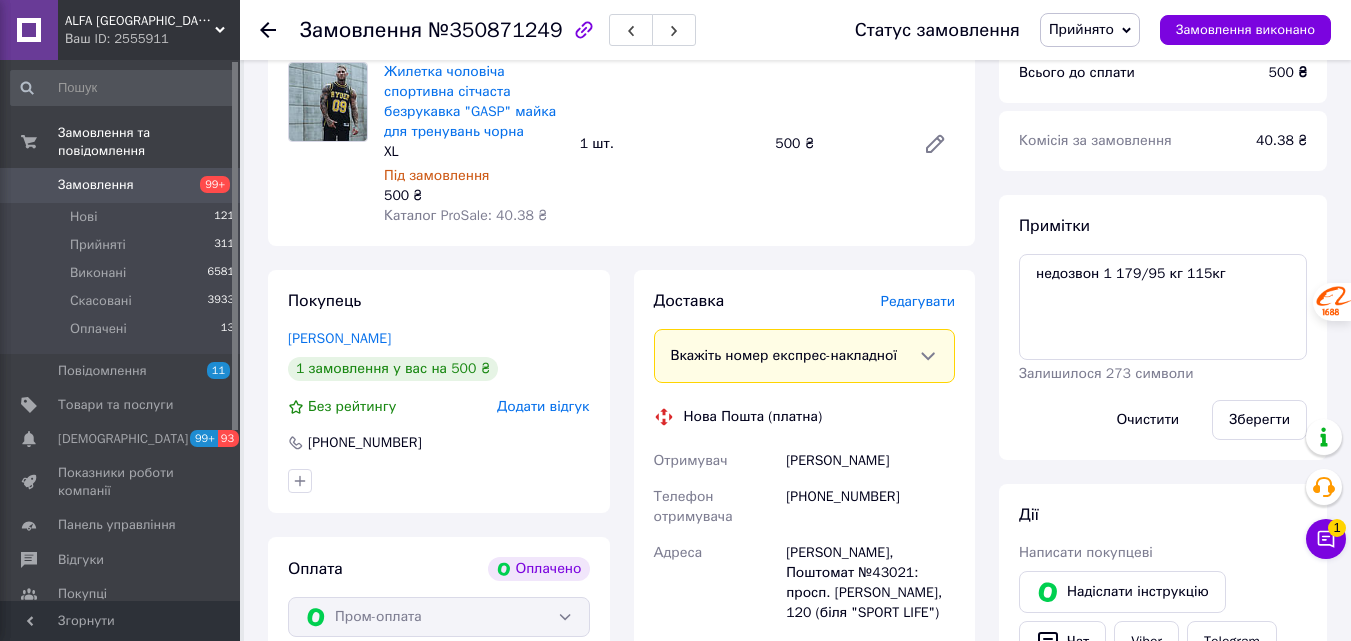 scroll, scrollTop: 900, scrollLeft: 0, axis: vertical 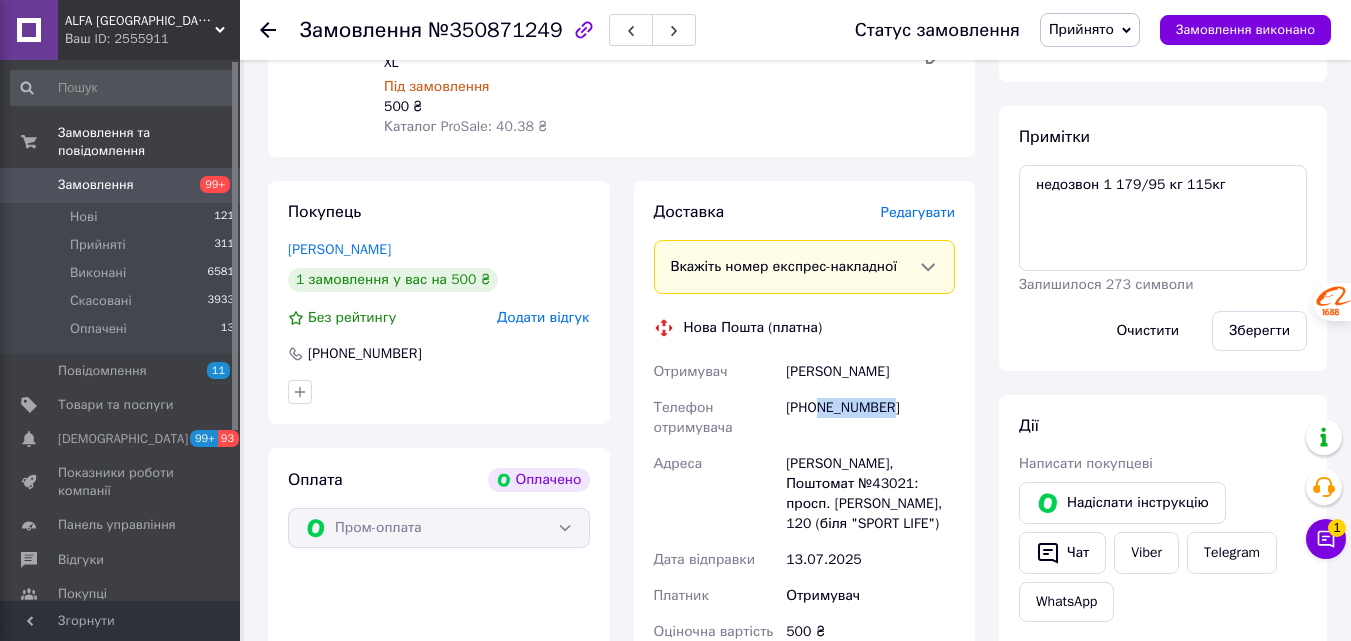 drag, startPoint x: 891, startPoint y: 385, endPoint x: 832, endPoint y: 380, distance: 59.211487 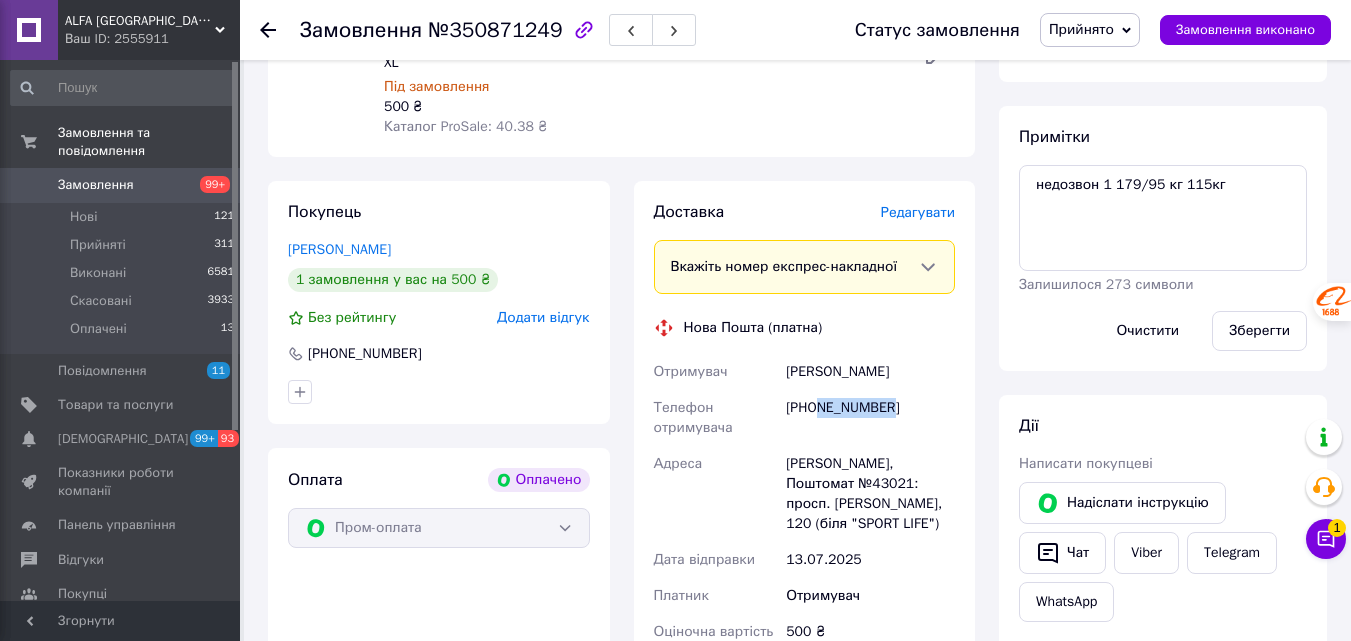 click on "[PHONE_NUMBER]" at bounding box center [870, 418] 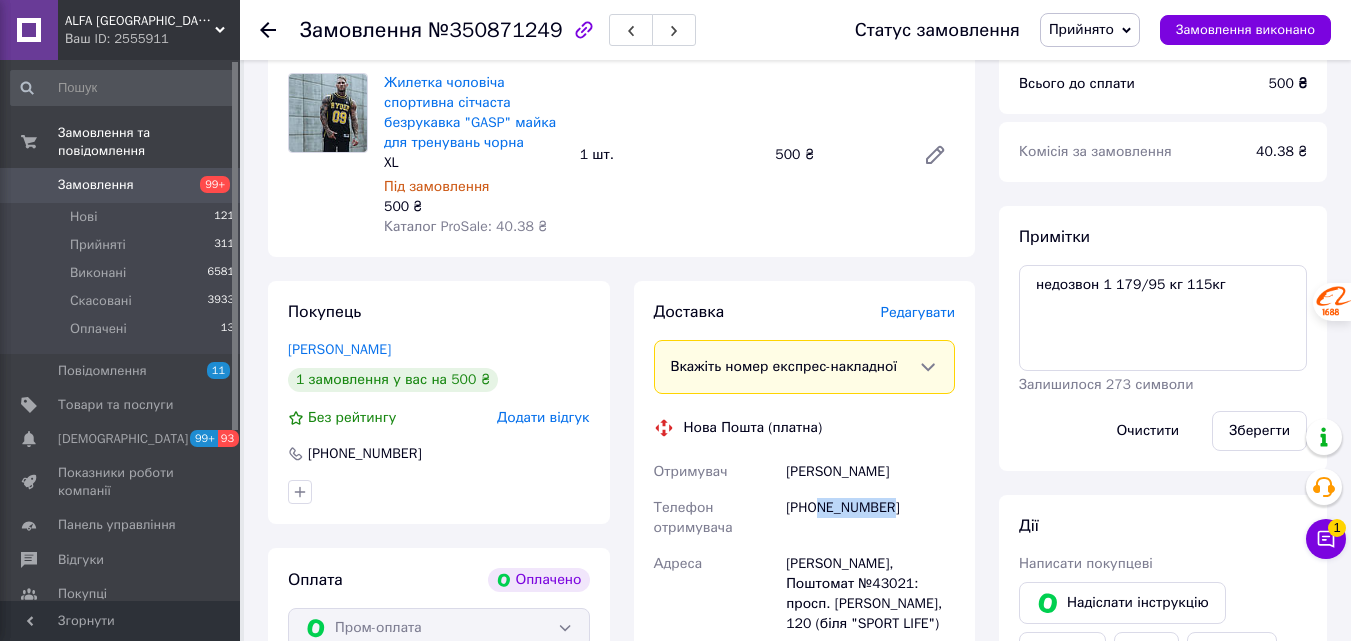 scroll, scrollTop: 1000, scrollLeft: 0, axis: vertical 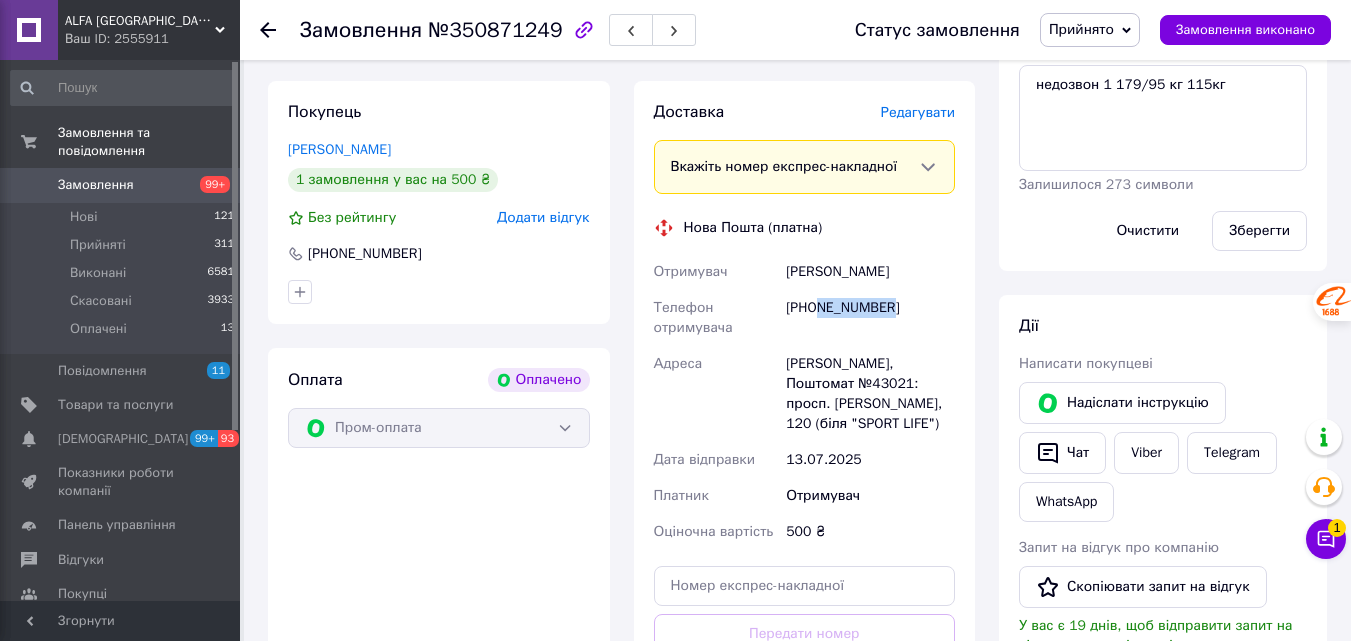 click on "[PHONE_NUMBER]" at bounding box center (870, 318) 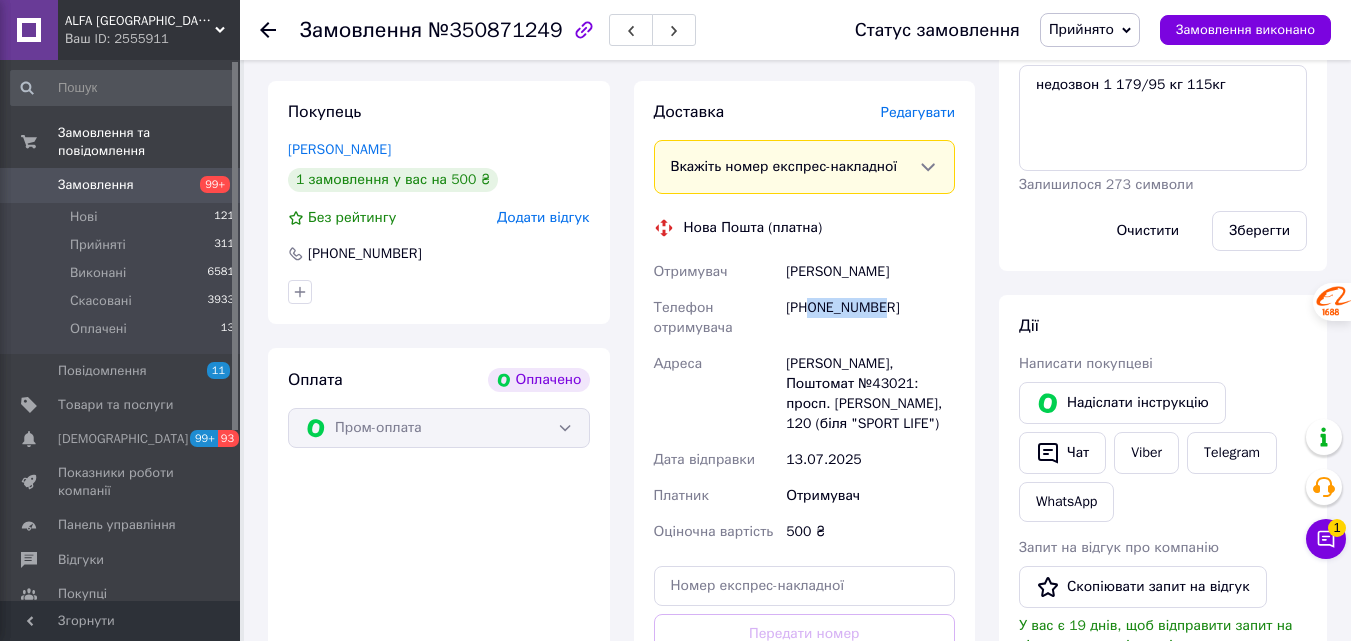 drag, startPoint x: 867, startPoint y: 290, endPoint x: 812, endPoint y: 290, distance: 55 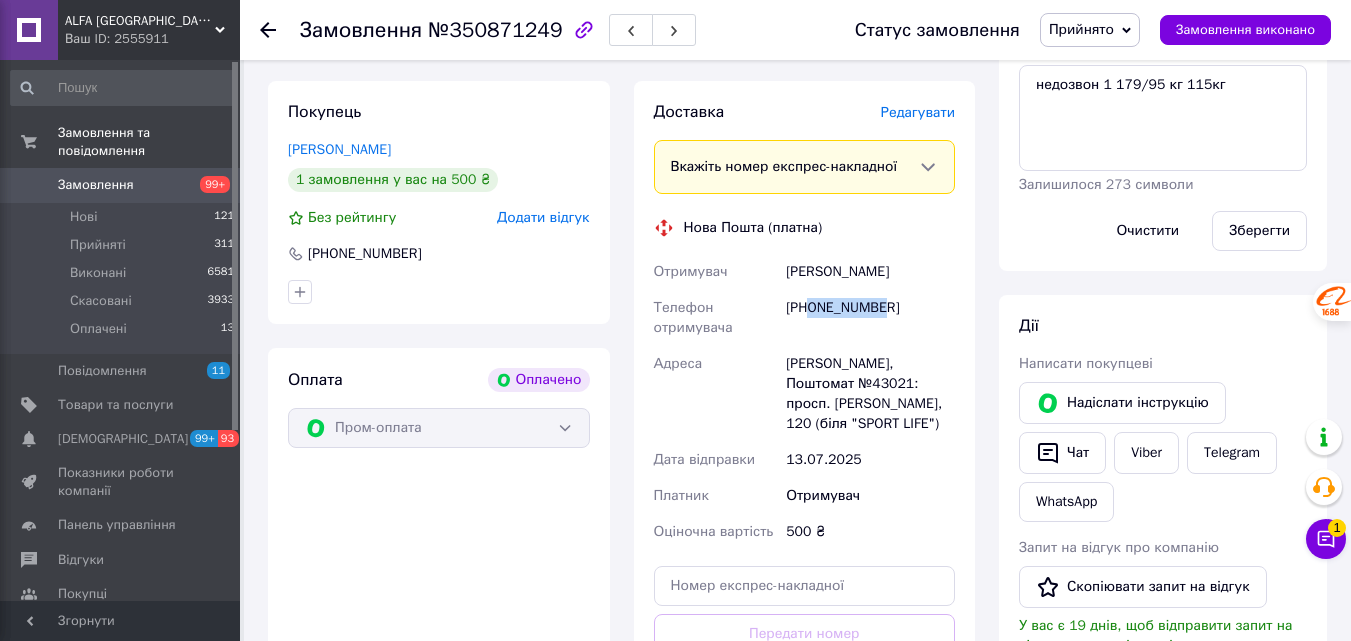 click on "[PHONE_NUMBER]" at bounding box center [870, 318] 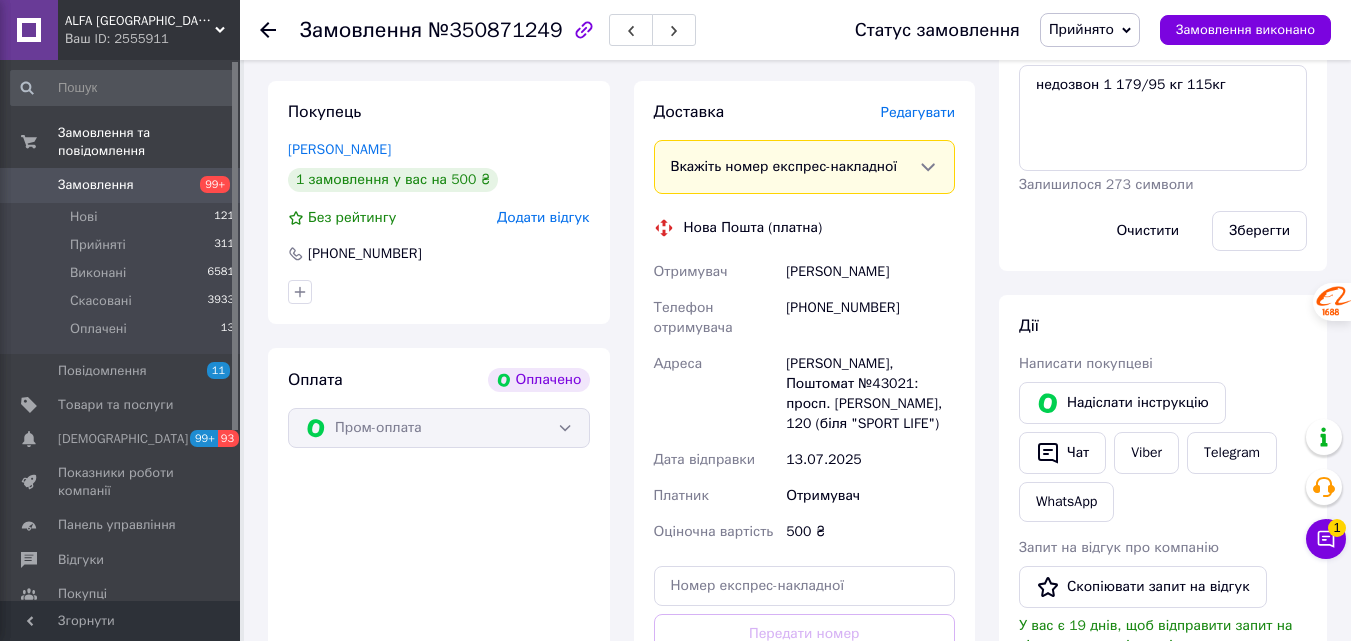 click on "[PHONE_NUMBER]" at bounding box center (870, 318) 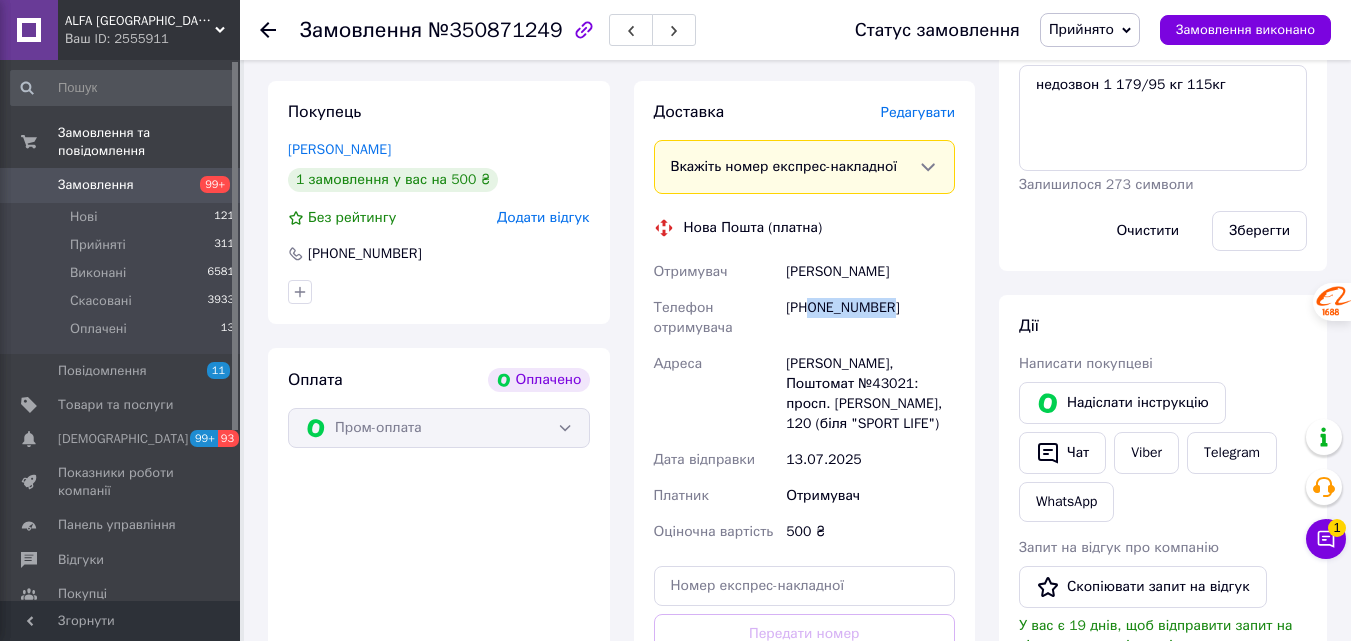 drag, startPoint x: 898, startPoint y: 281, endPoint x: 813, endPoint y: 287, distance: 85.2115 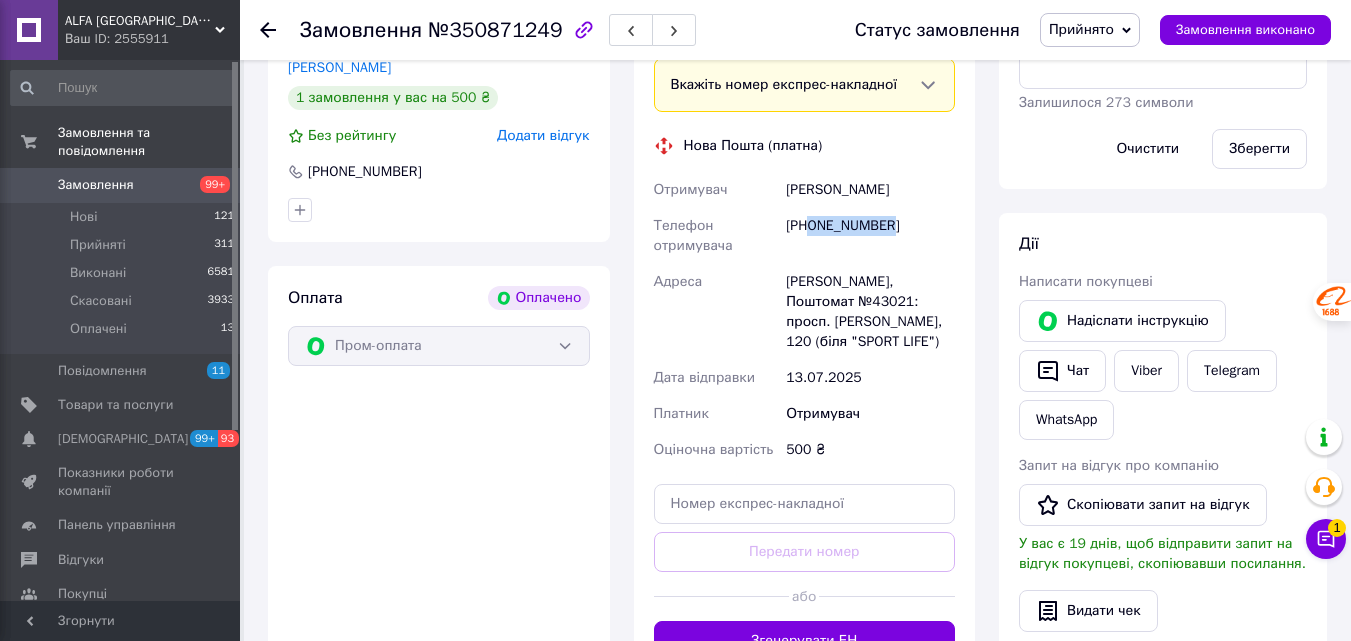 scroll, scrollTop: 1100, scrollLeft: 0, axis: vertical 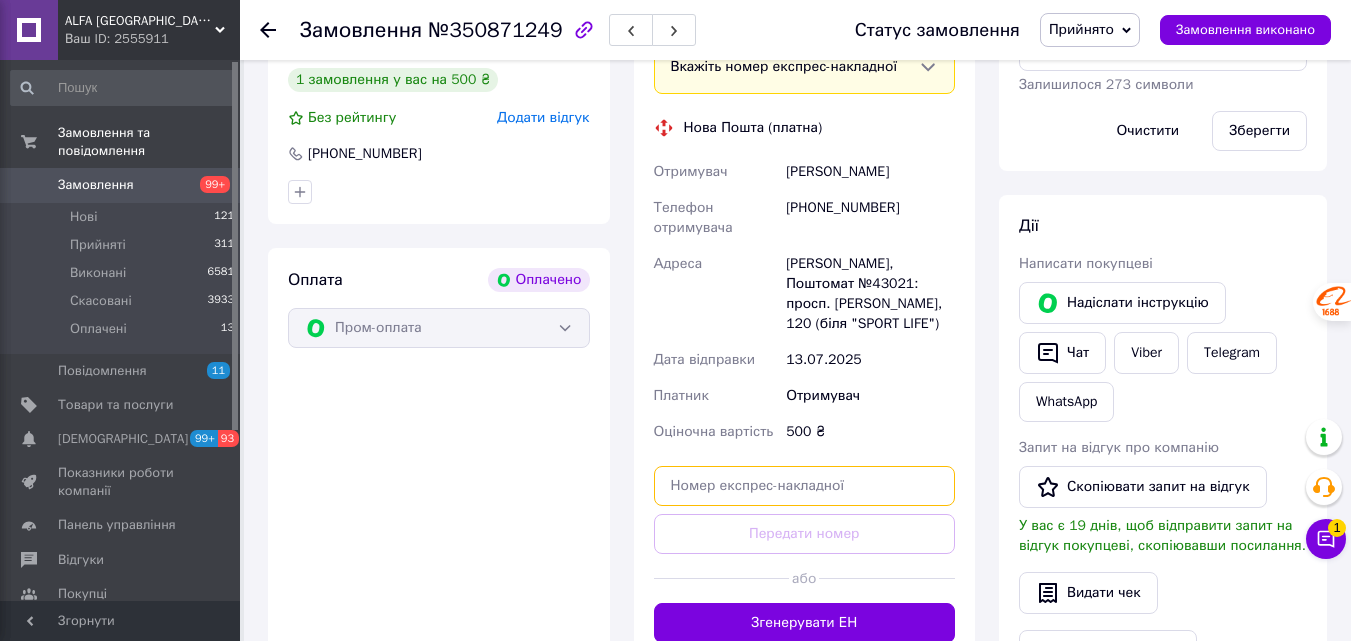 click at bounding box center [805, 486] 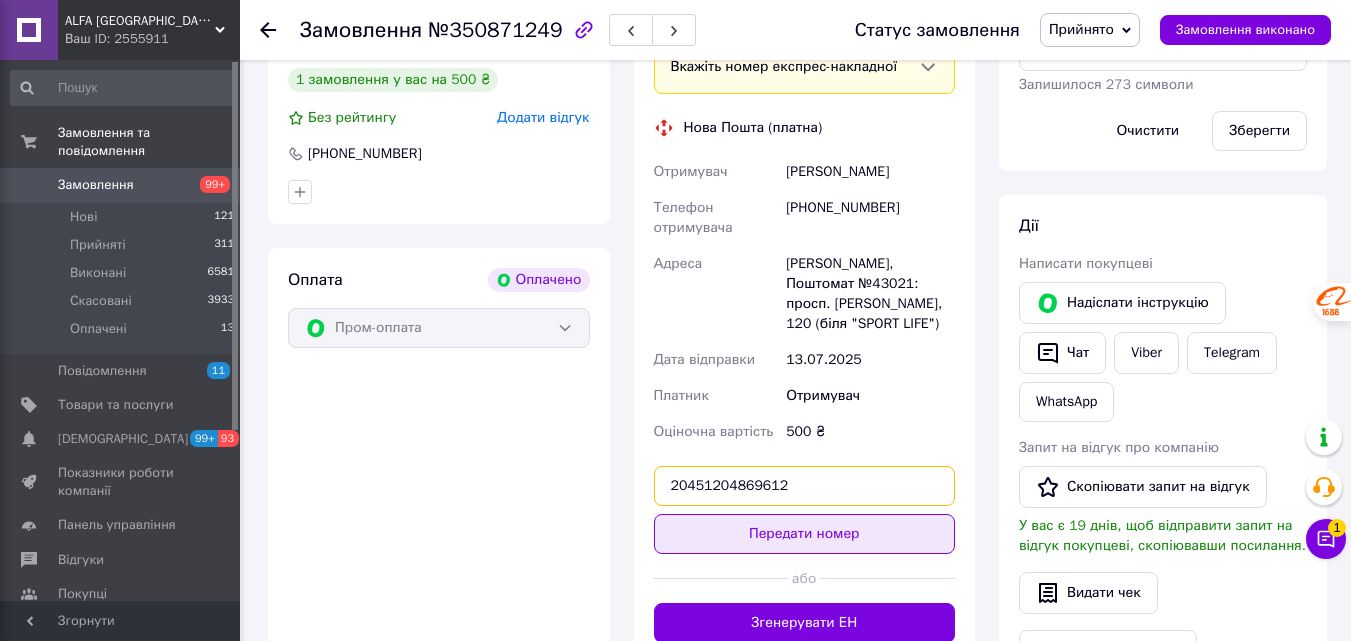 type on "20451204869612" 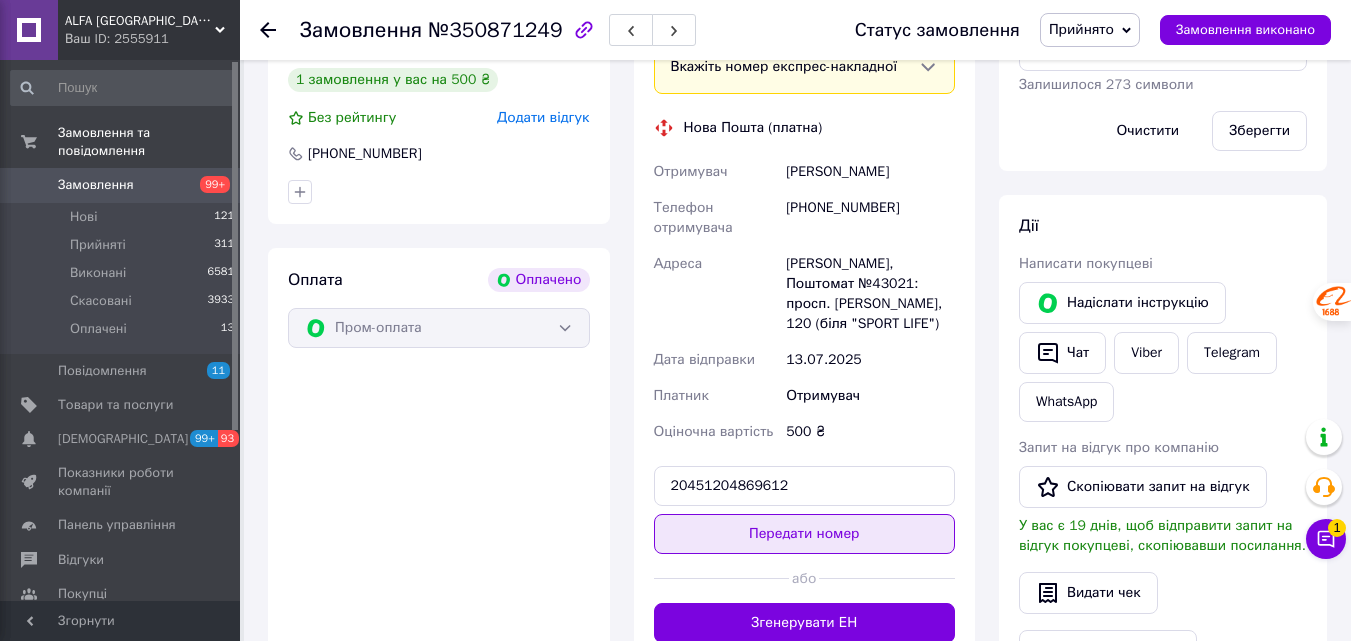 click on "Передати номер" at bounding box center [805, 534] 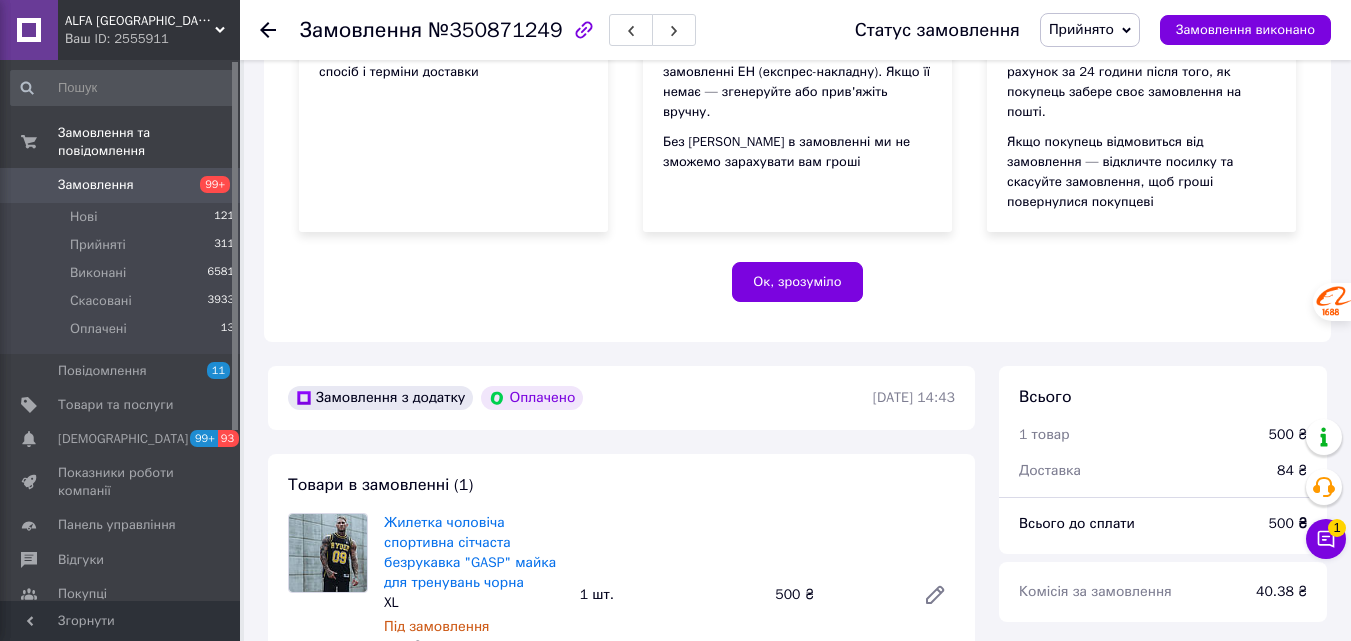 scroll, scrollTop: 100, scrollLeft: 0, axis: vertical 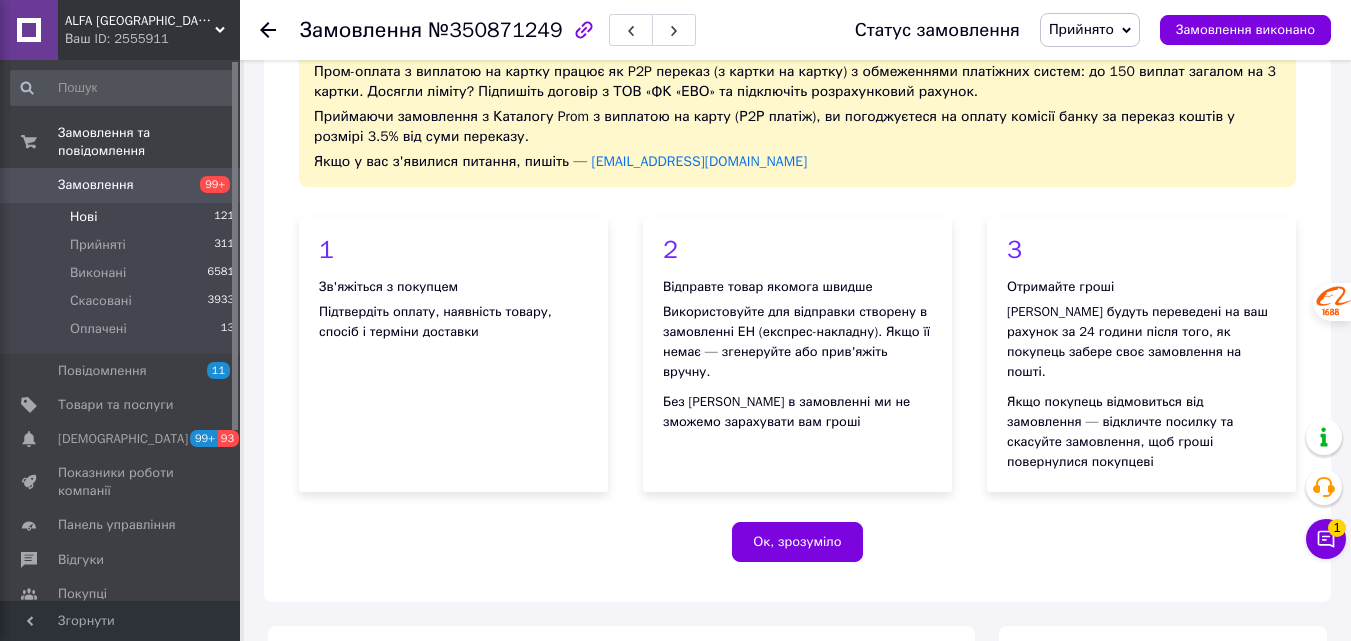 click on "Нові" at bounding box center [83, 217] 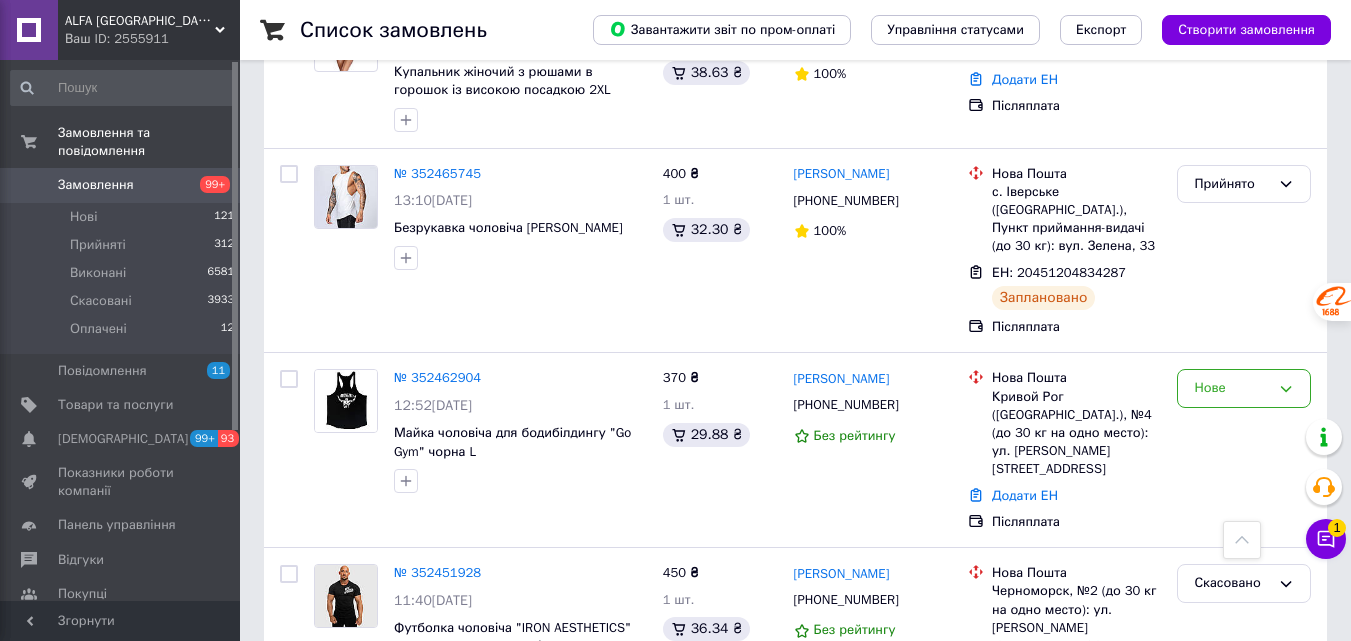 scroll, scrollTop: 0, scrollLeft: 0, axis: both 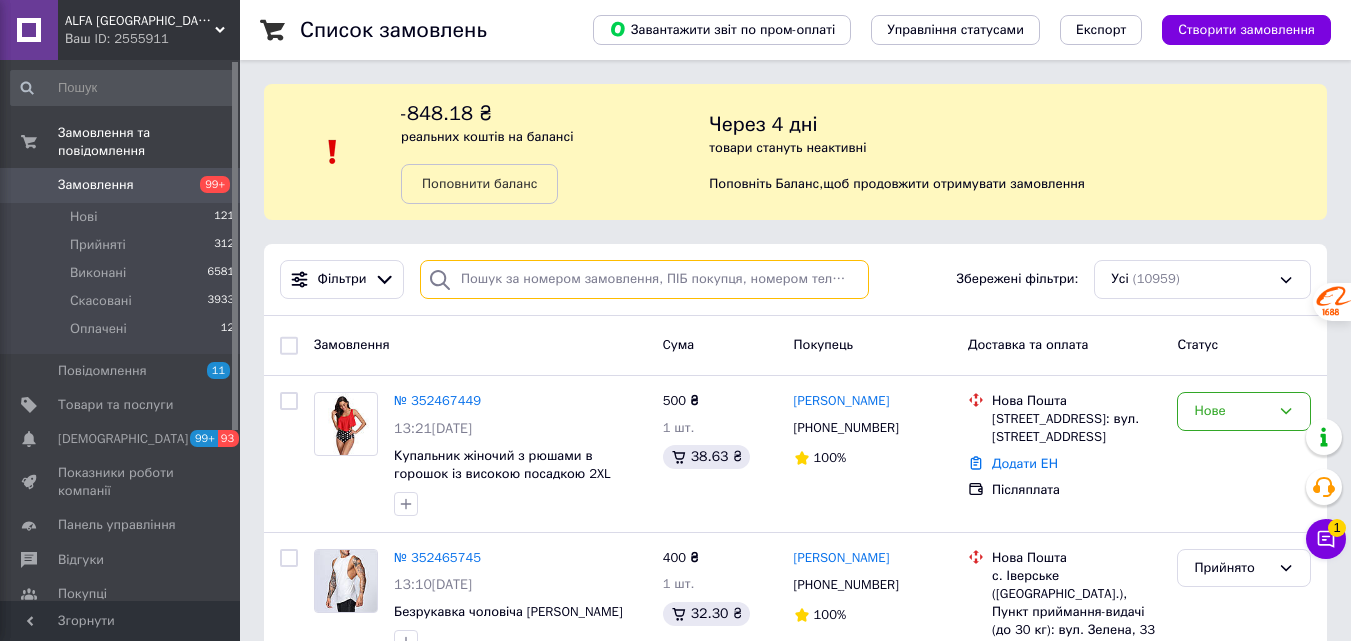 click at bounding box center (644, 279) 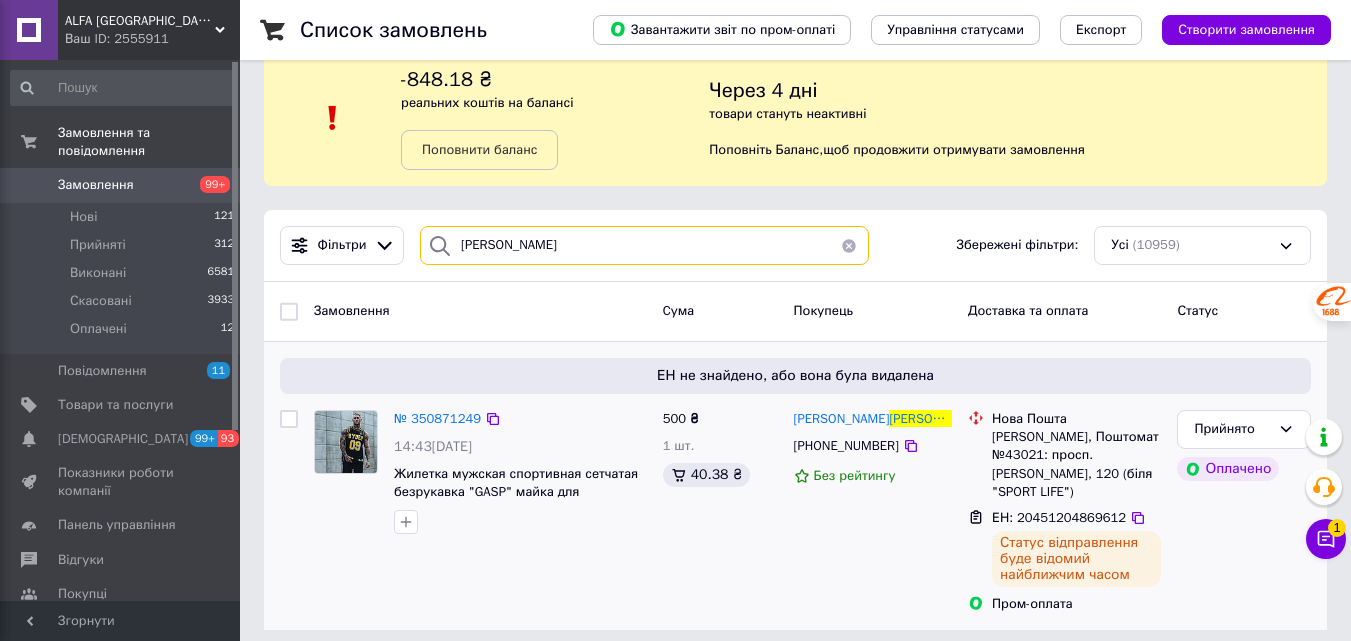 scroll, scrollTop: 47, scrollLeft: 0, axis: vertical 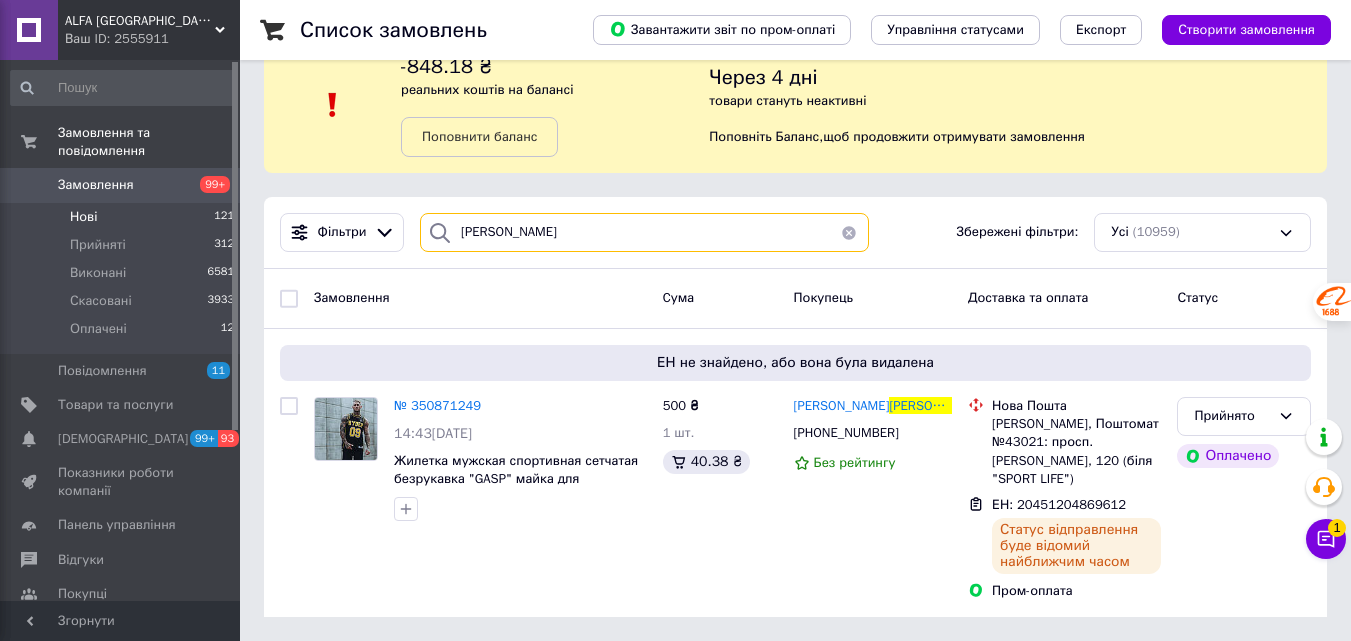 type on "[PERSON_NAME]" 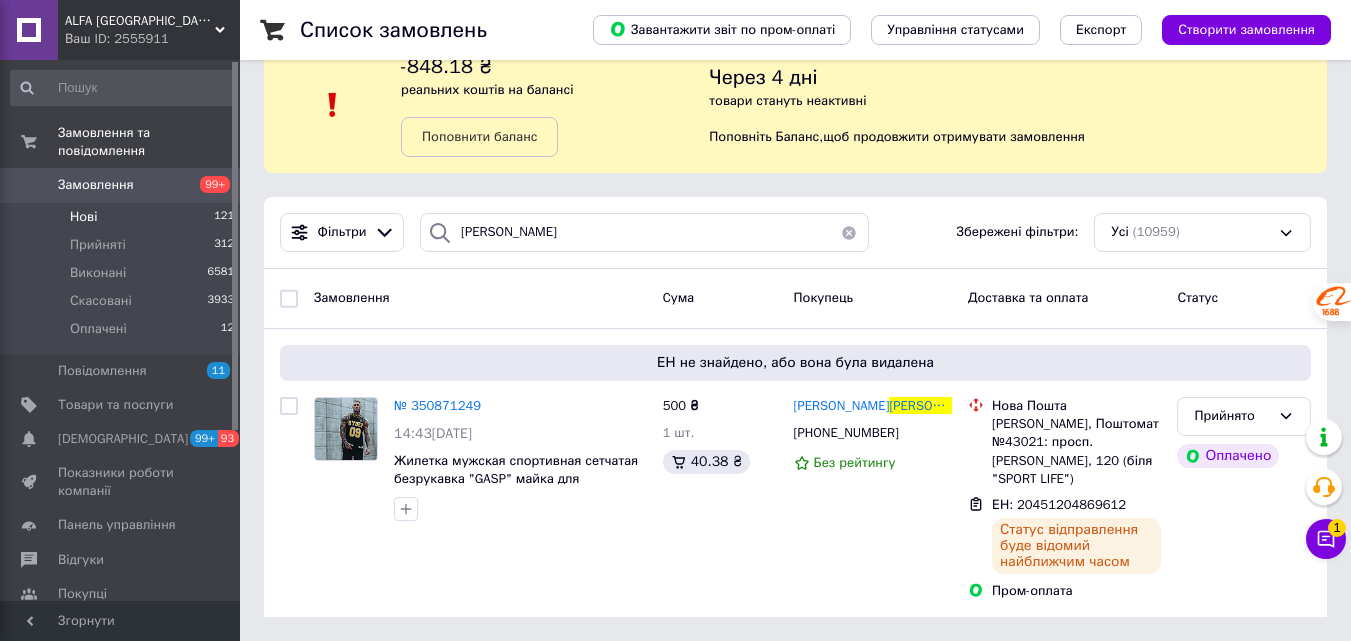 click on "Нові" at bounding box center (83, 217) 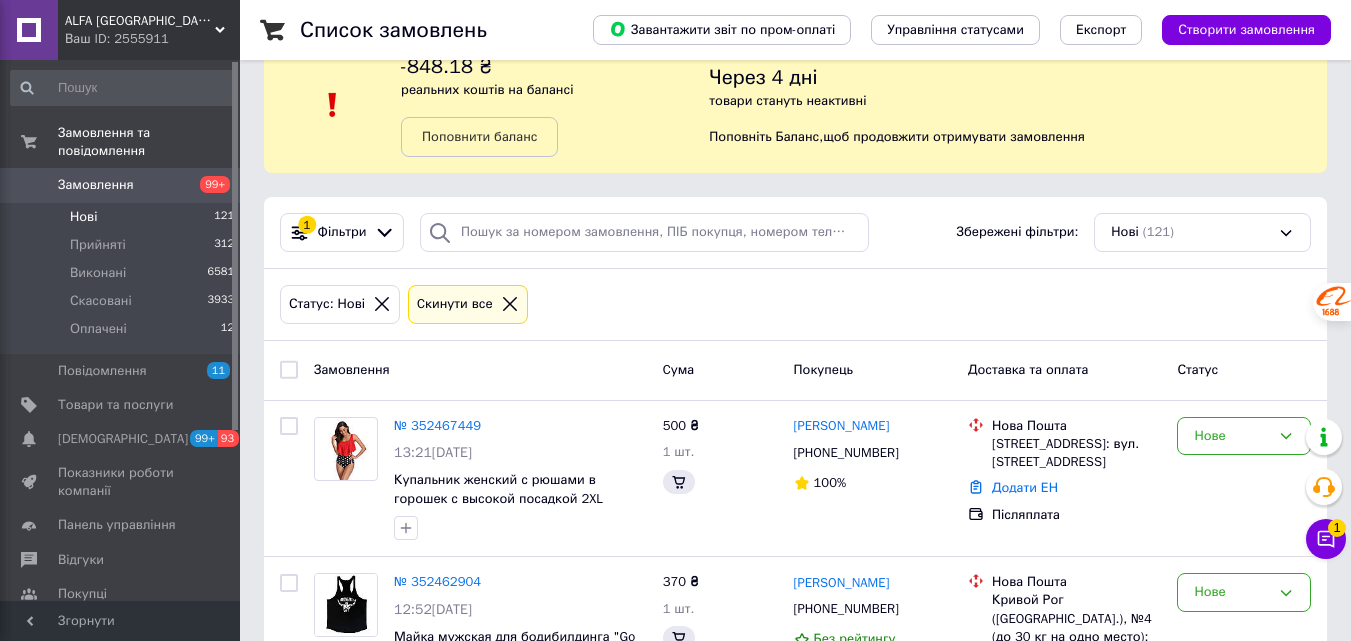 scroll, scrollTop: 0, scrollLeft: 0, axis: both 